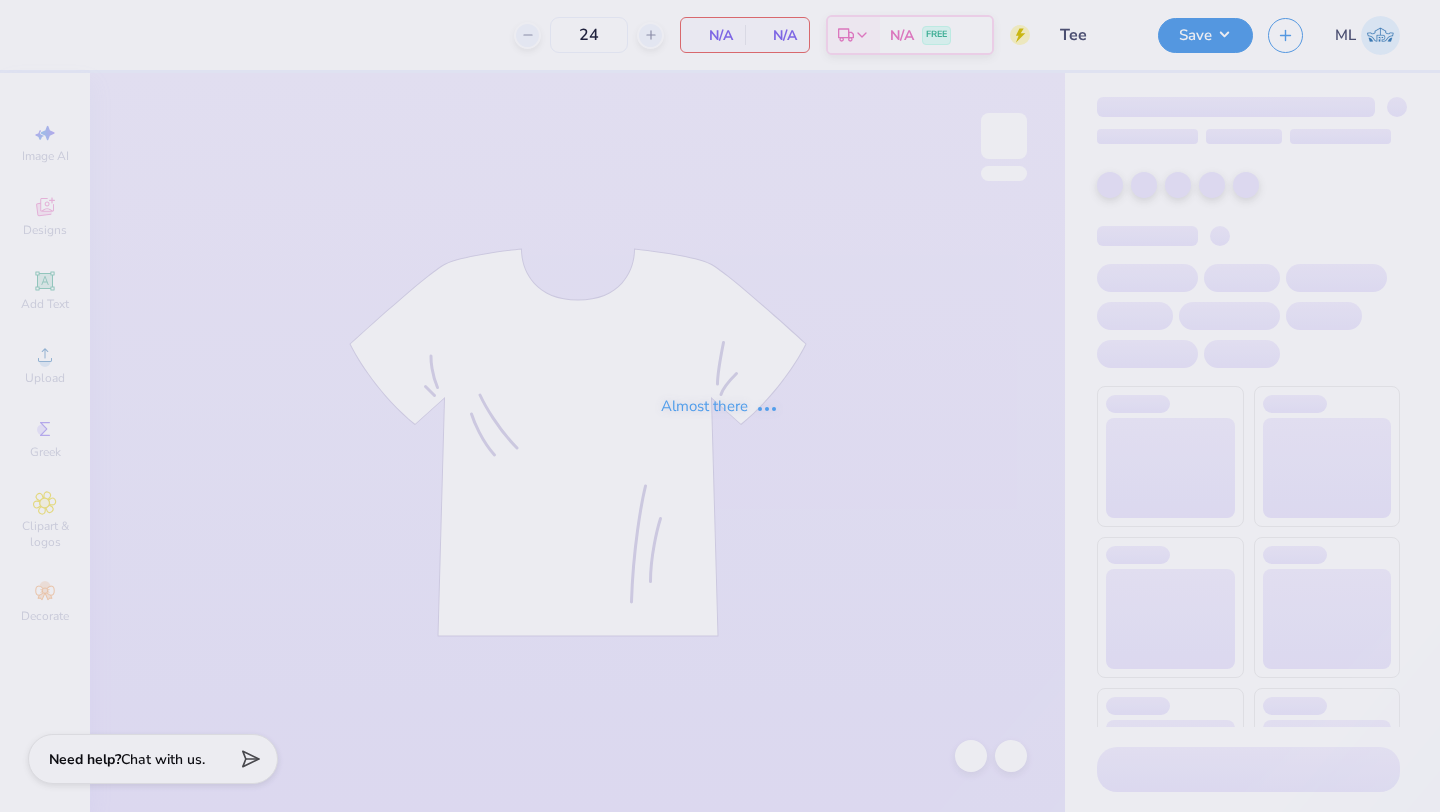 scroll, scrollTop: 0, scrollLeft: 0, axis: both 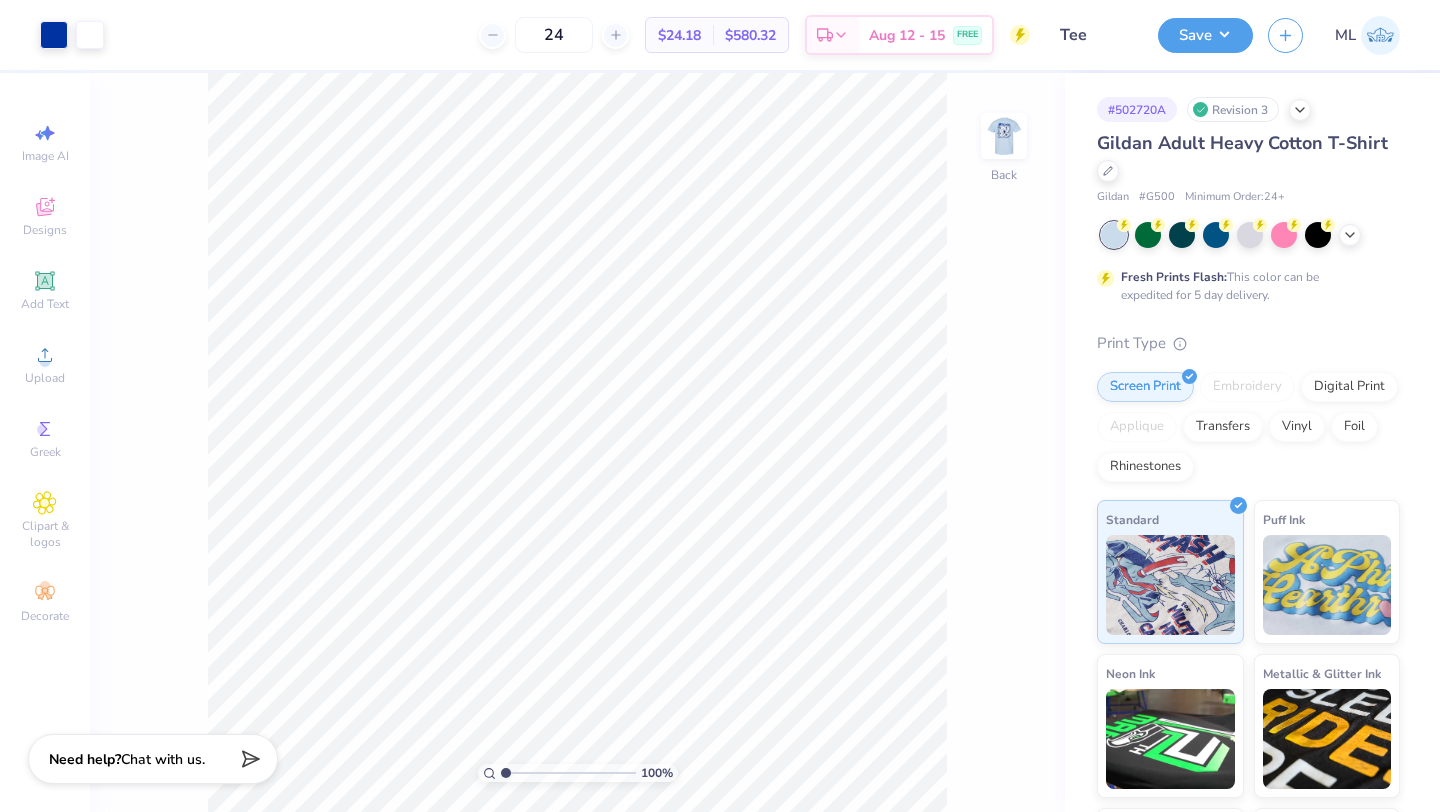 click at bounding box center [1004, 136] 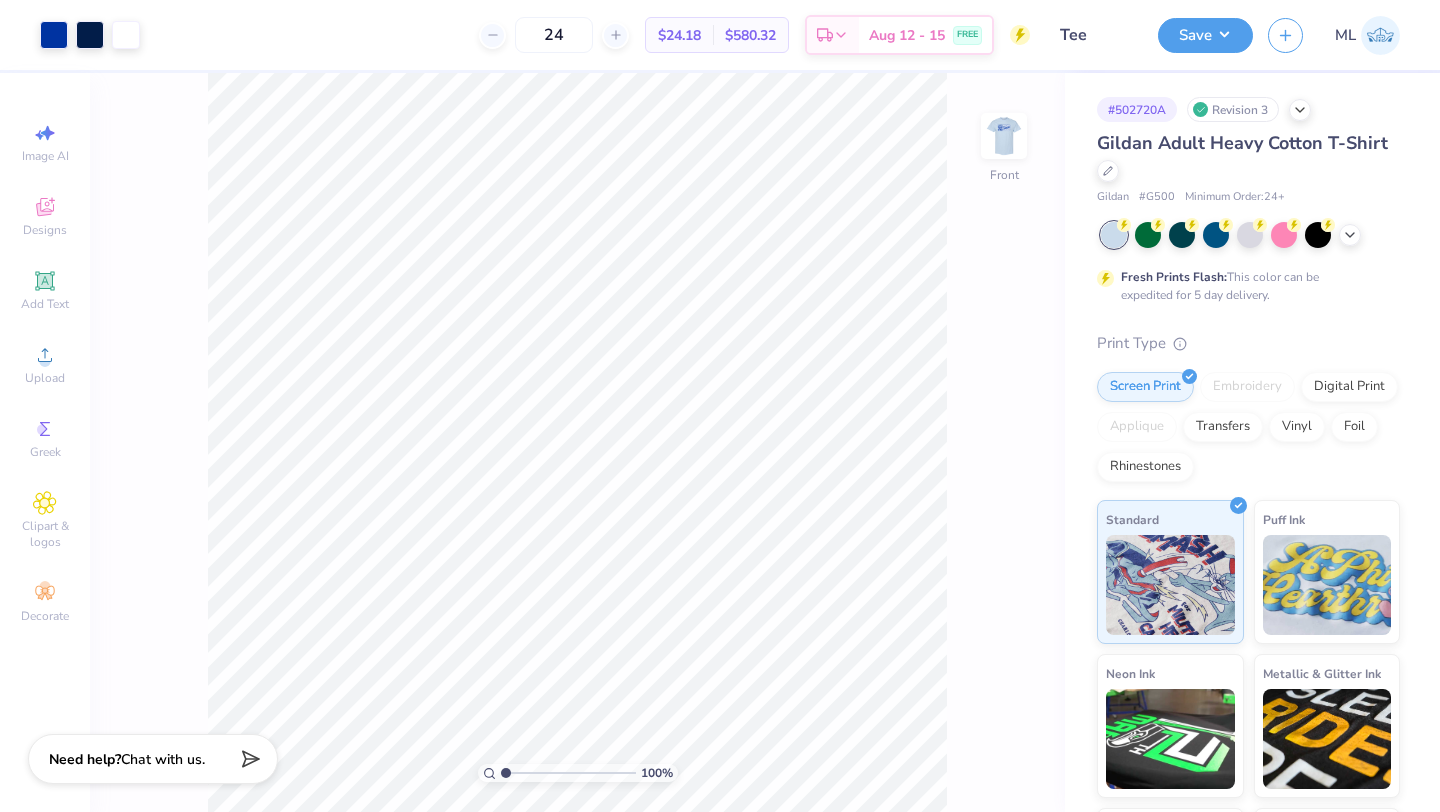 click at bounding box center (1004, 136) 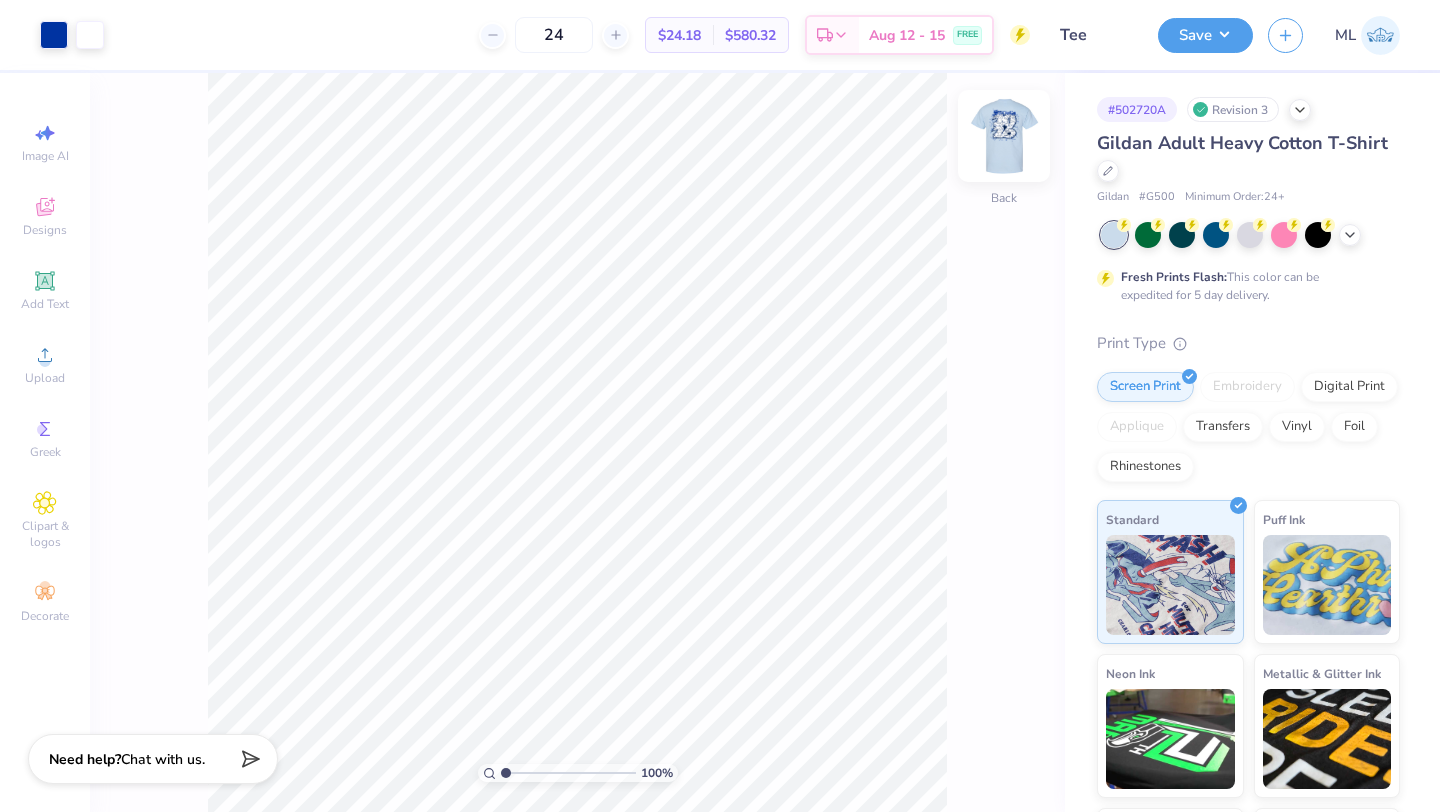 click at bounding box center [1004, 136] 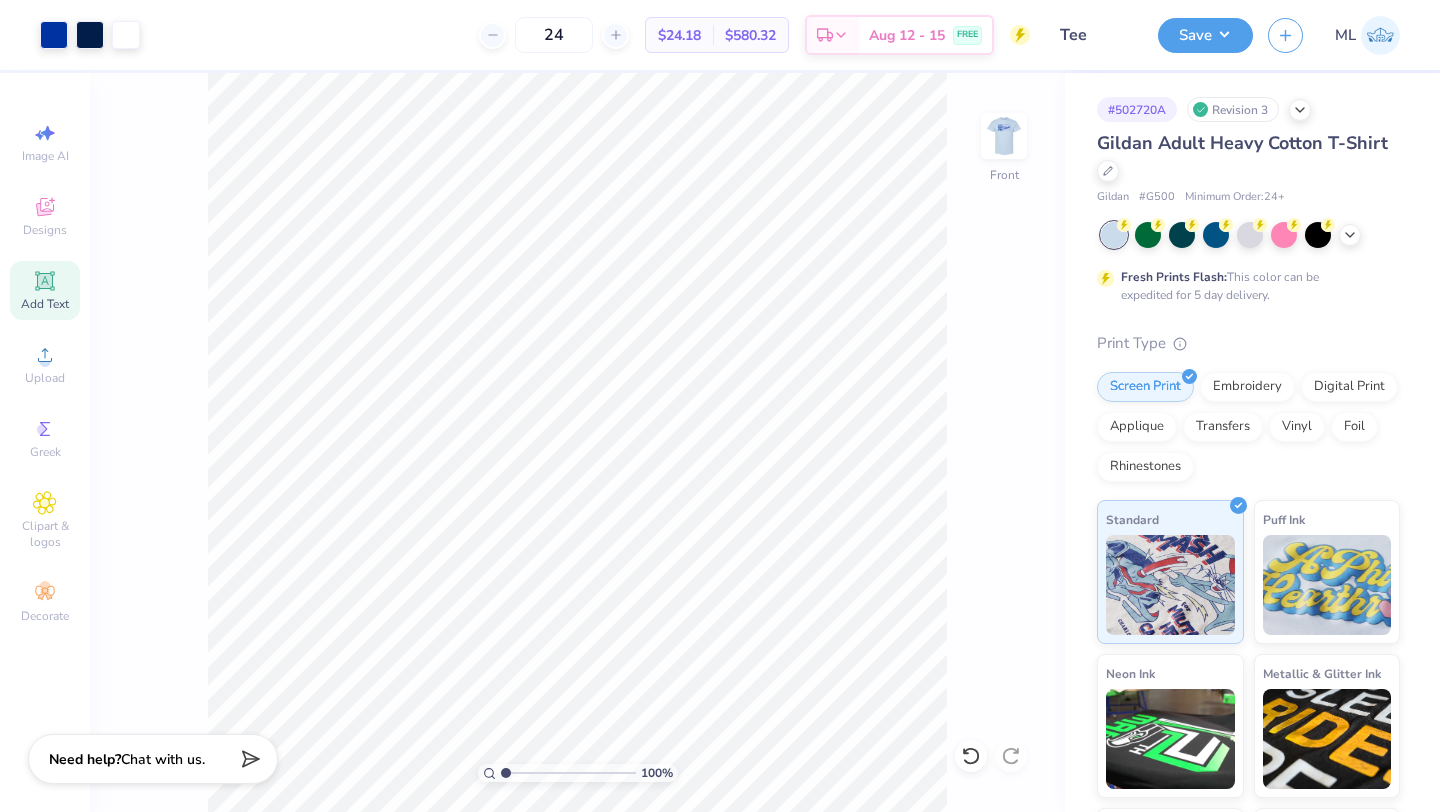 click 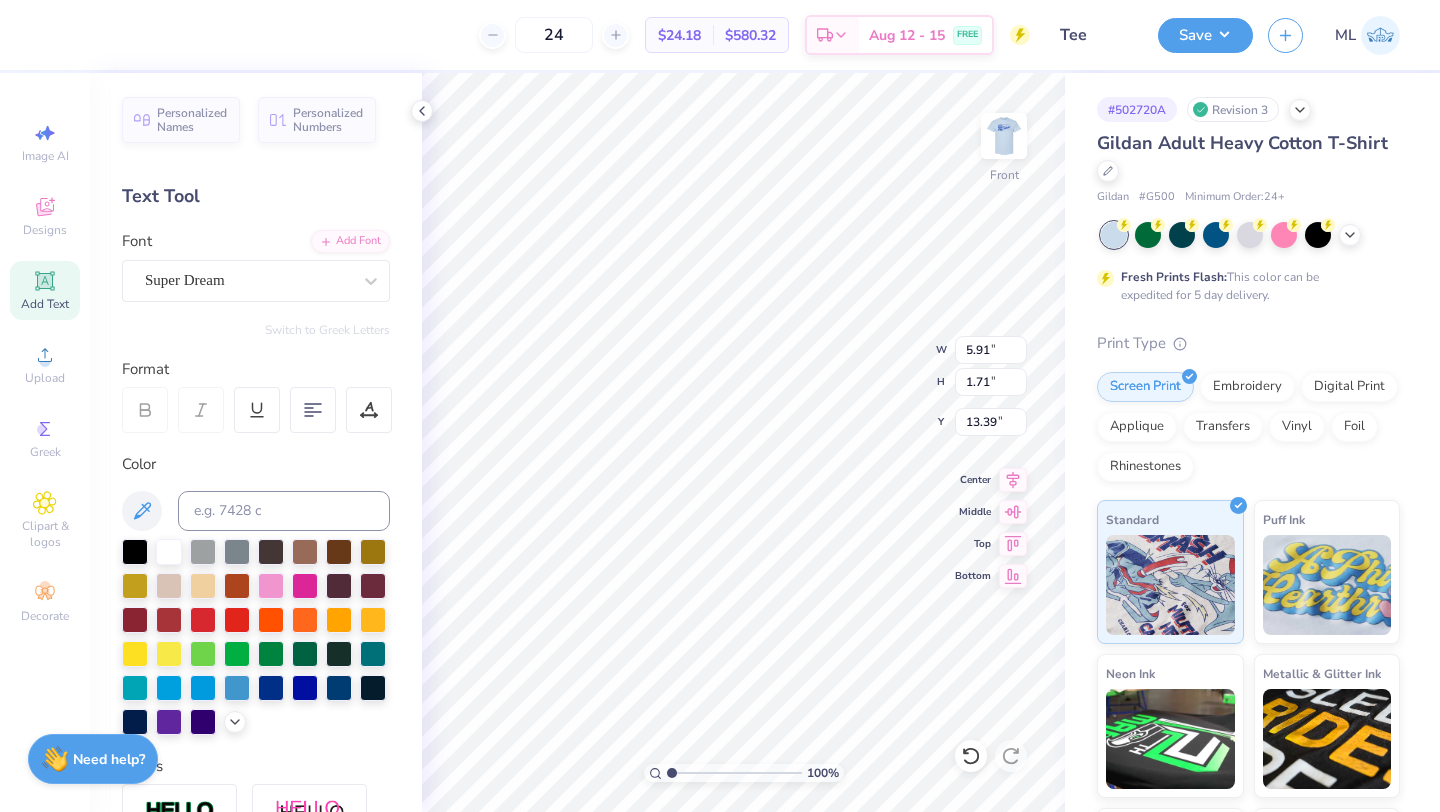 type on "16.79" 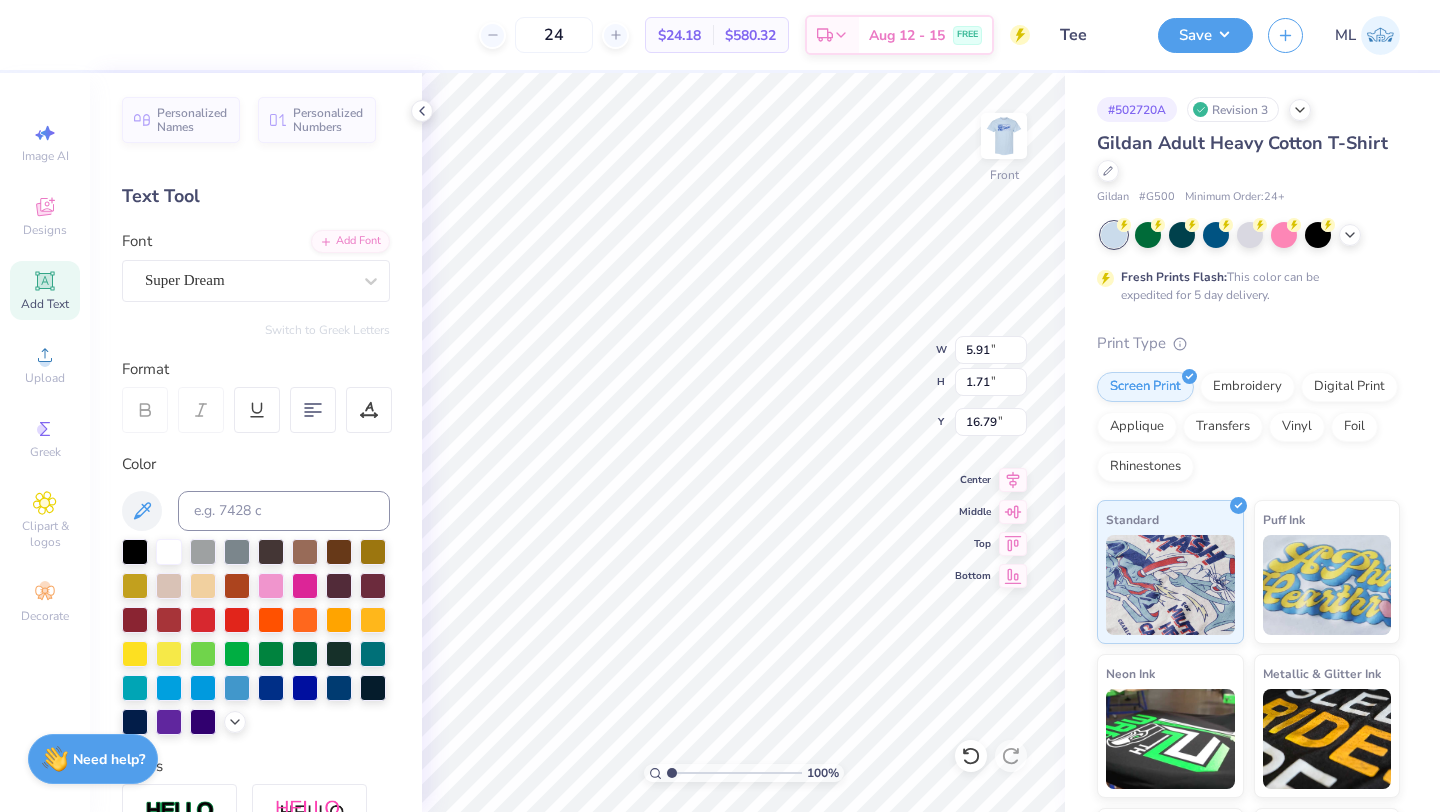 scroll, scrollTop: 0, scrollLeft: 0, axis: both 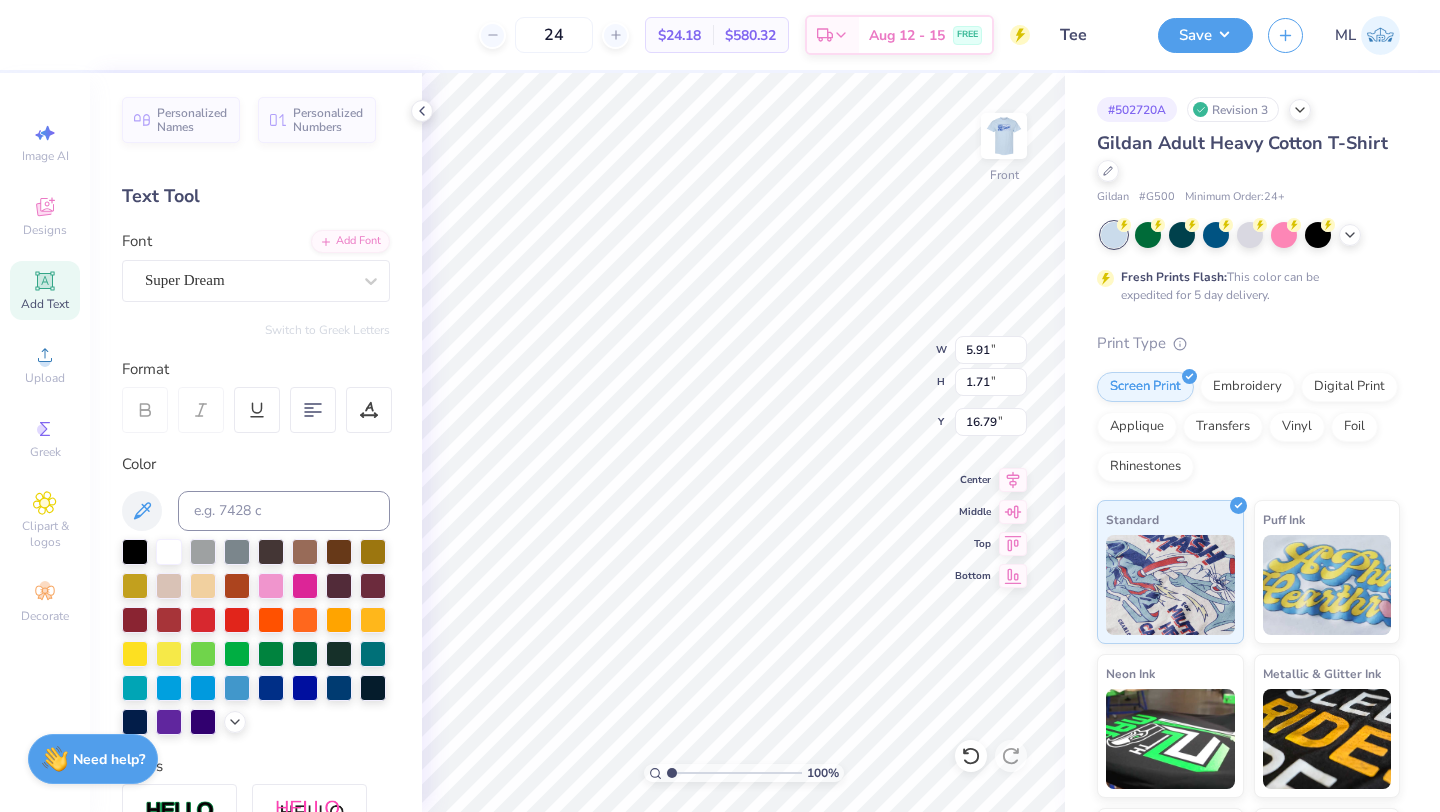 type on "[INSTITUTION]" 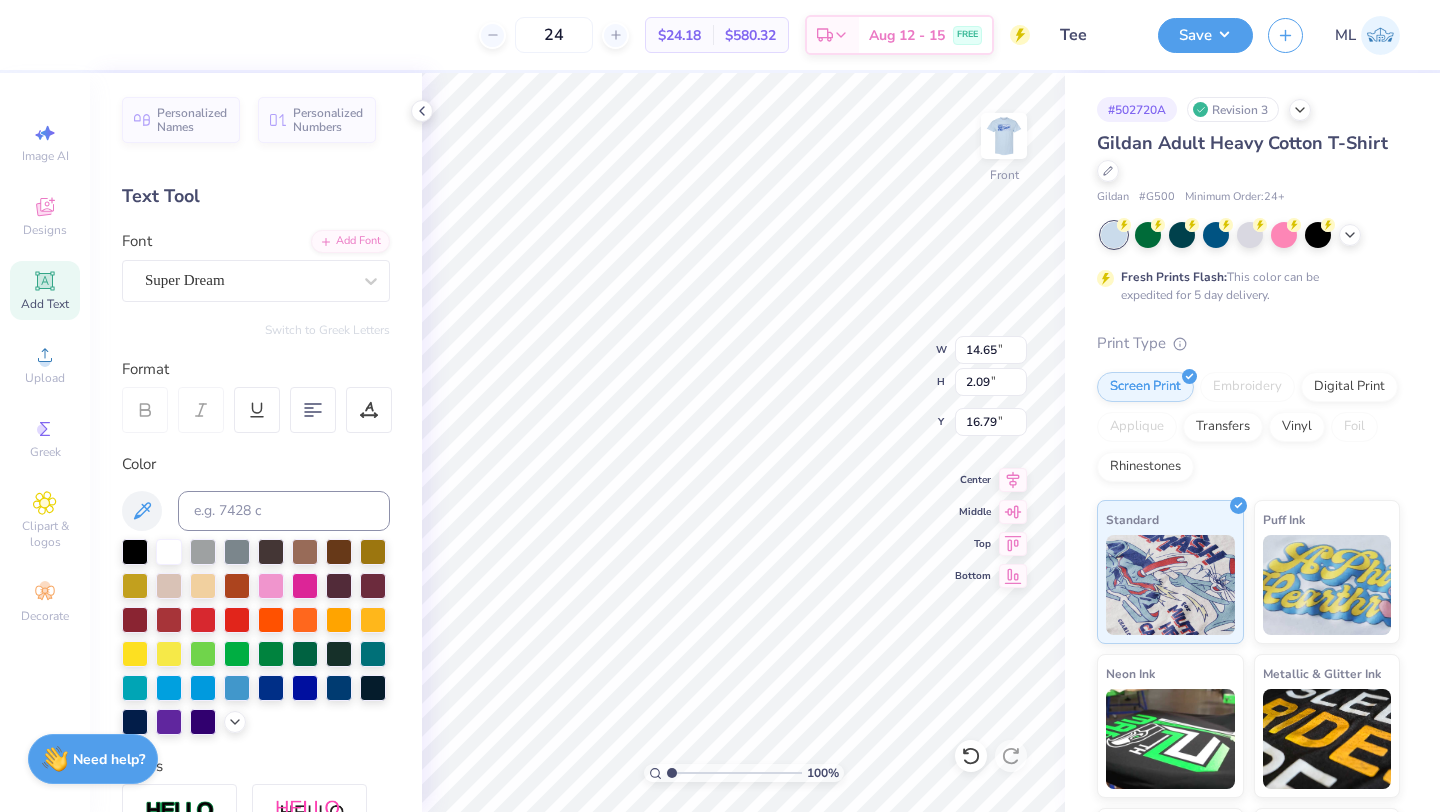type on "14.65" 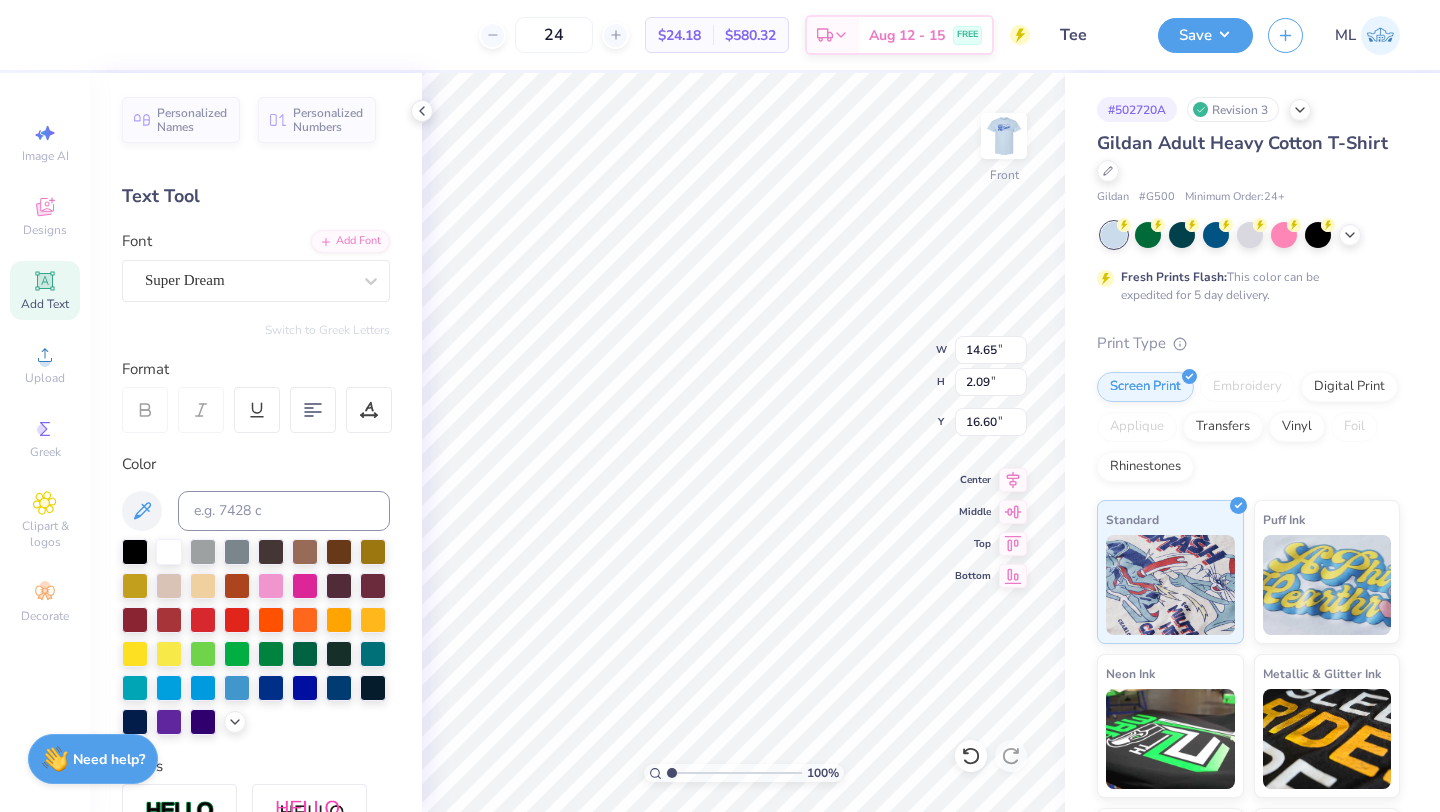 scroll, scrollTop: 0, scrollLeft: 7, axis: horizontal 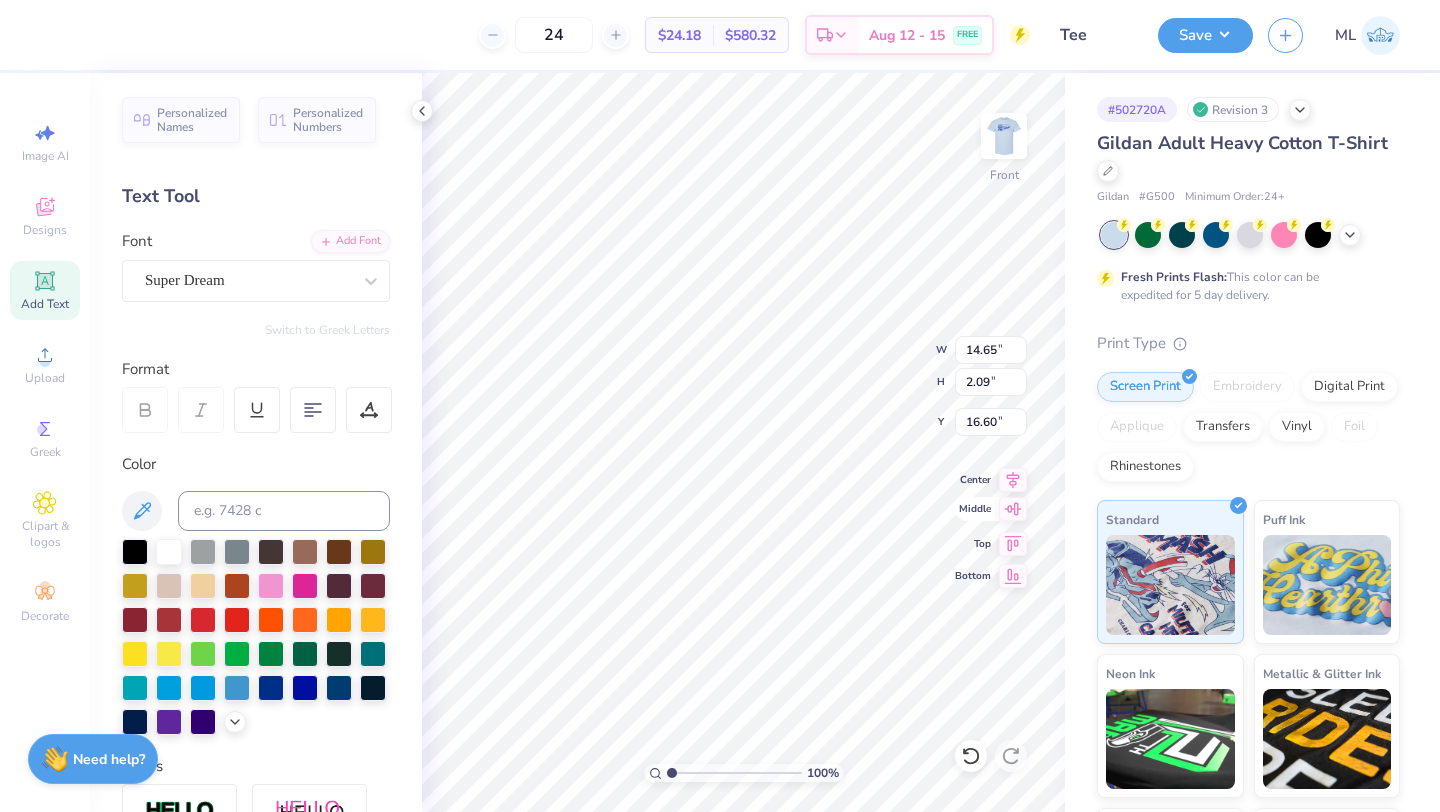 type on "[INSTITUTION]" 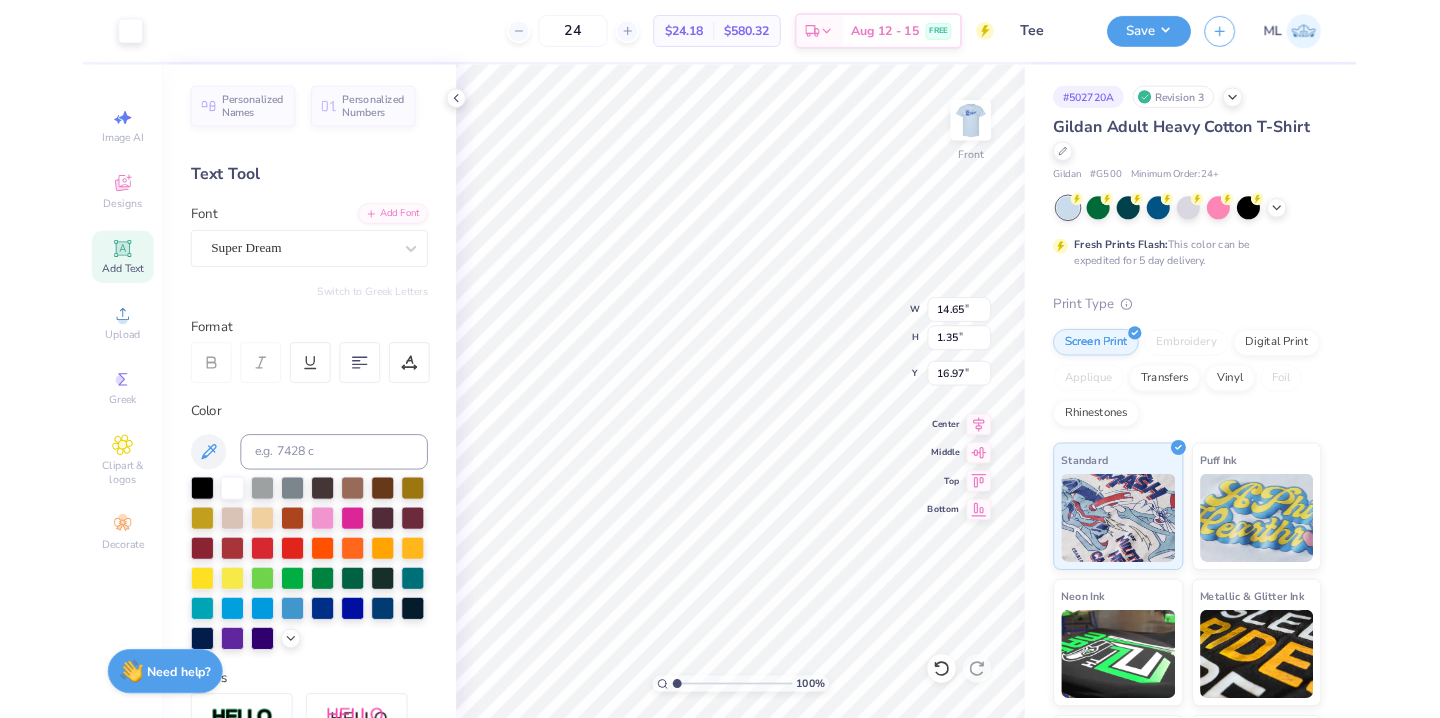 scroll, scrollTop: 0, scrollLeft: 4, axis: horizontal 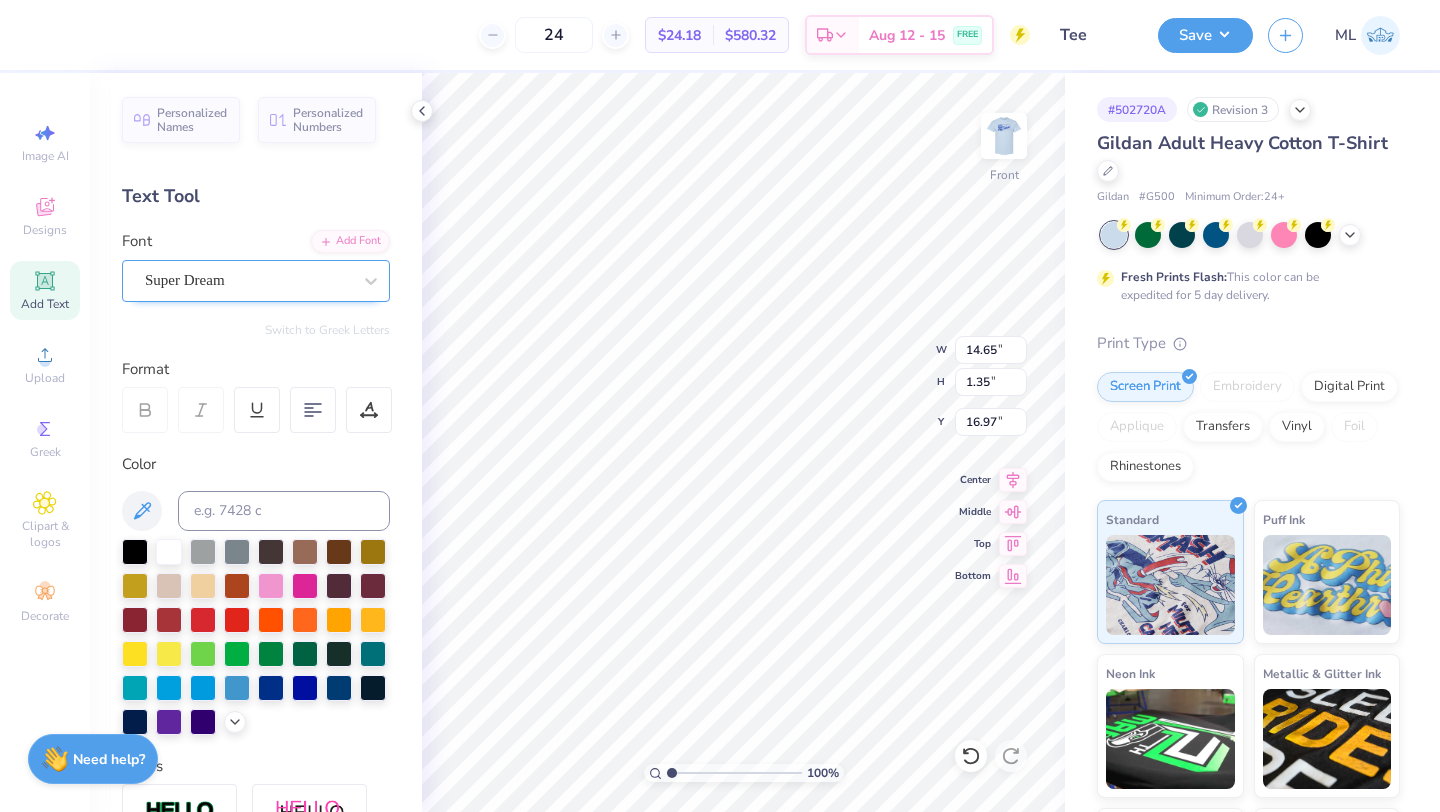 click on "Super Dream" at bounding box center [248, 280] 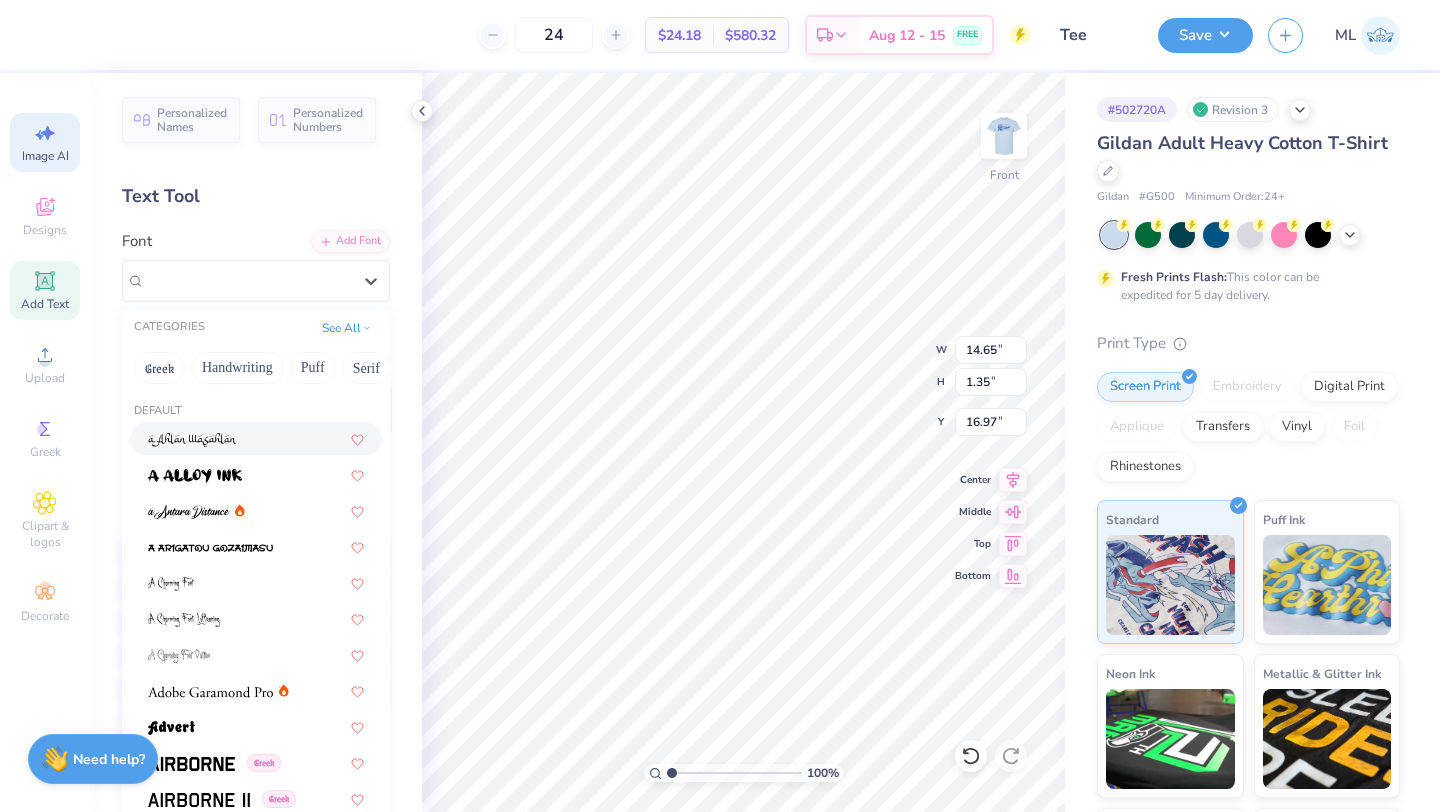 click 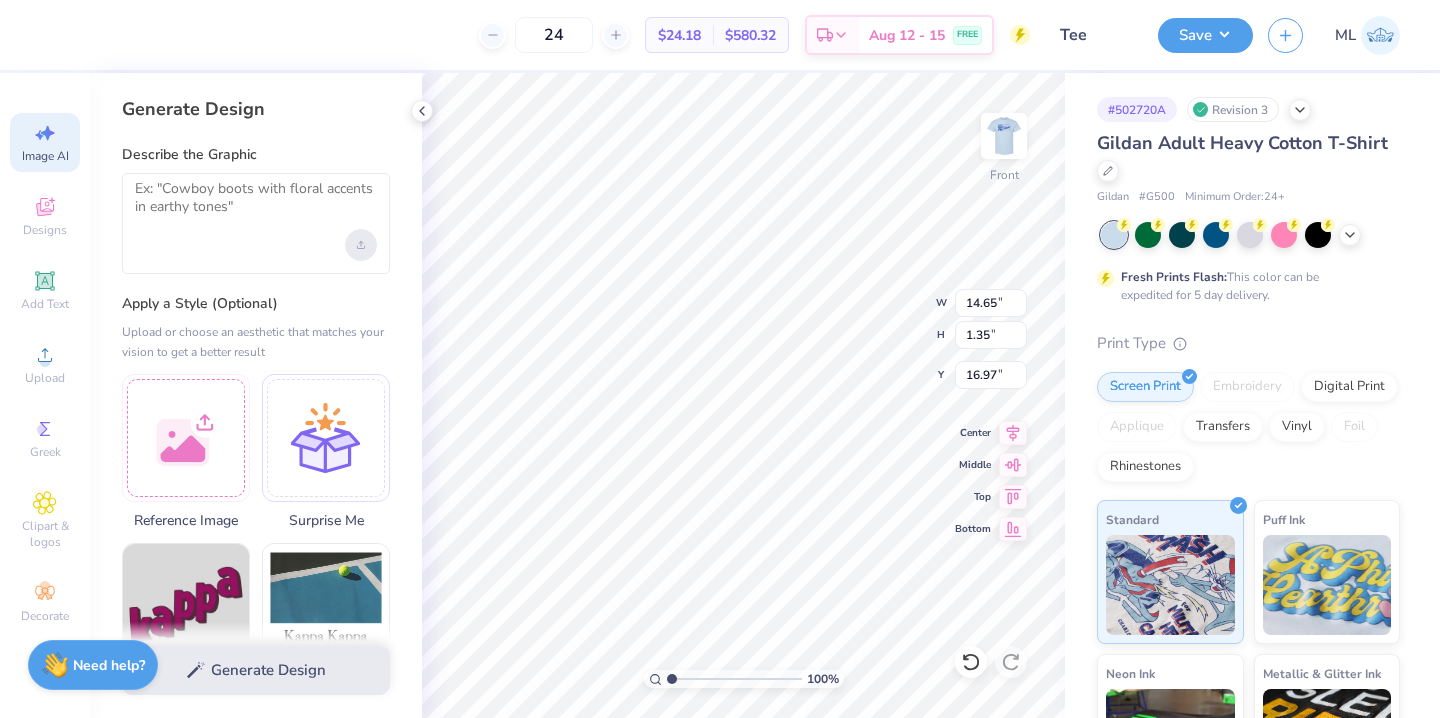 click at bounding box center (361, 245) 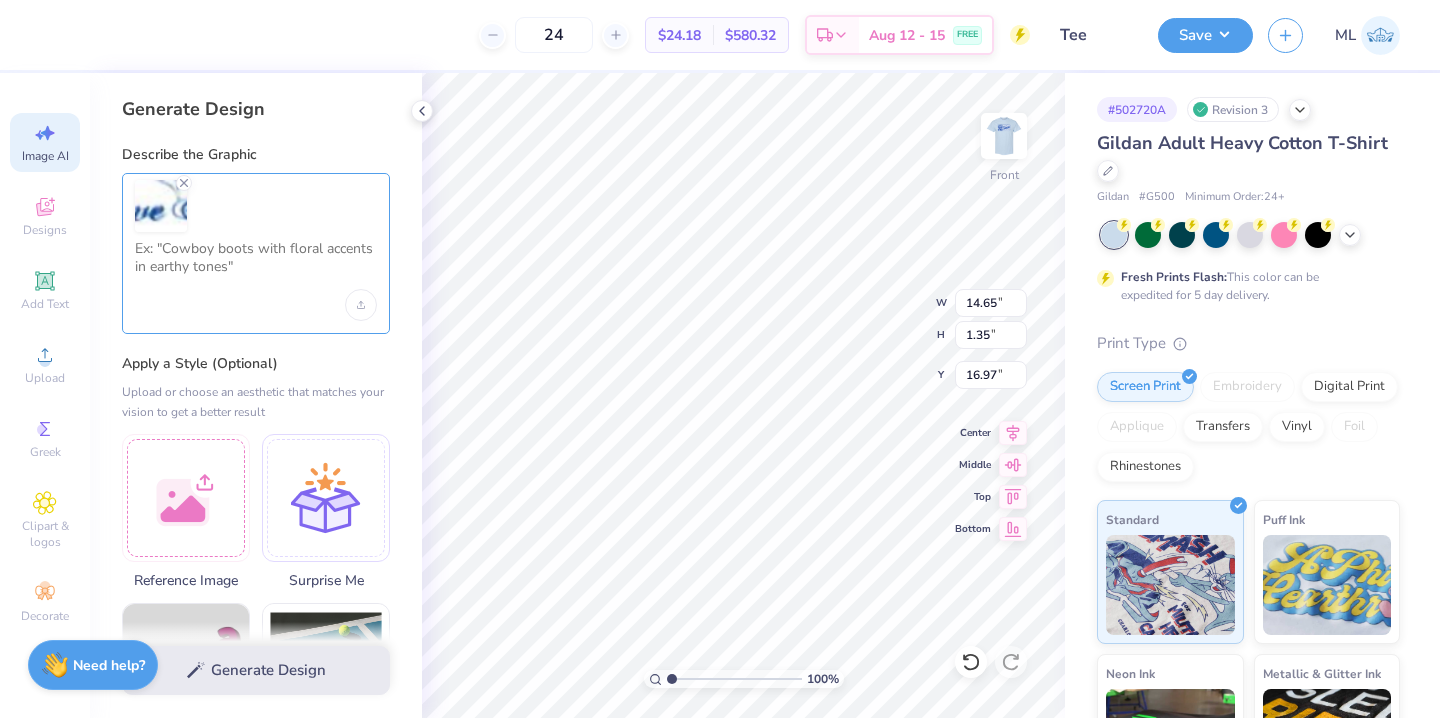 click at bounding box center [256, 265] 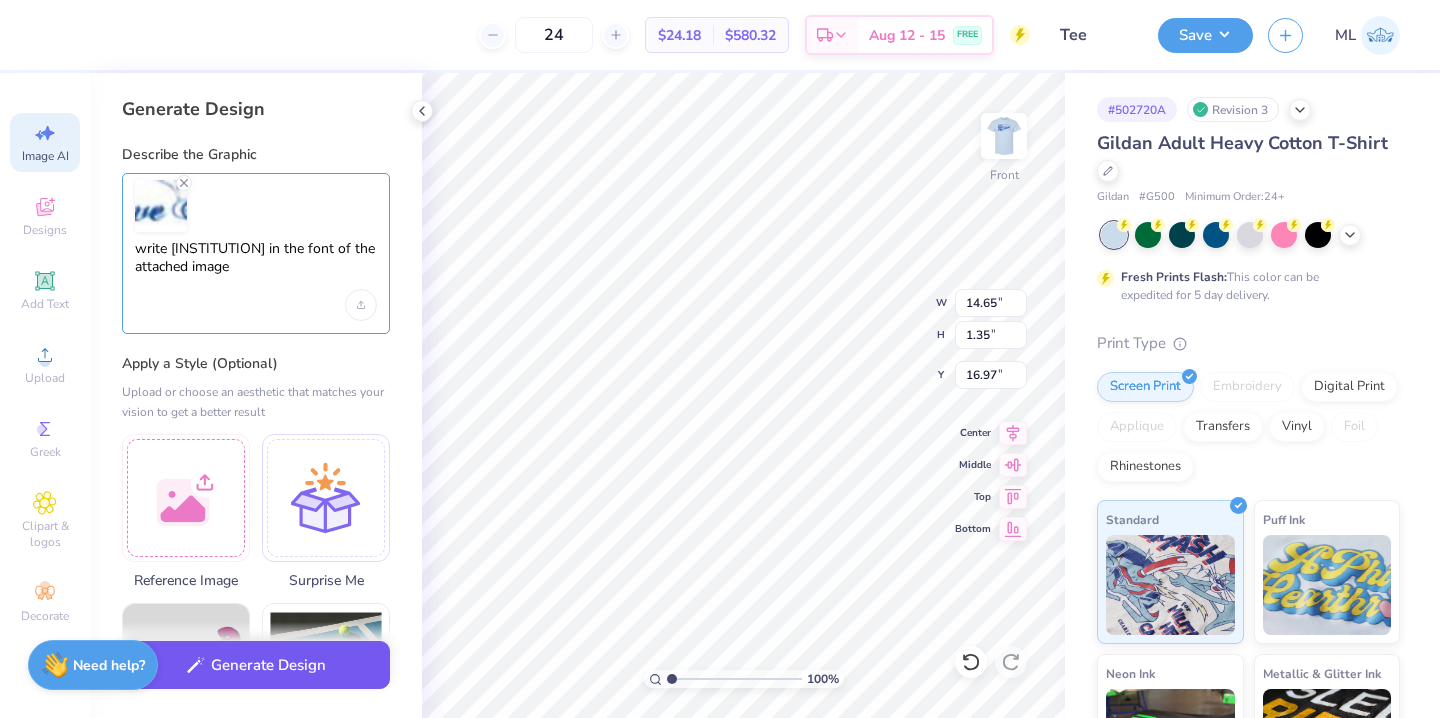 type on "write St. Timothy's School in the font of the attached image" 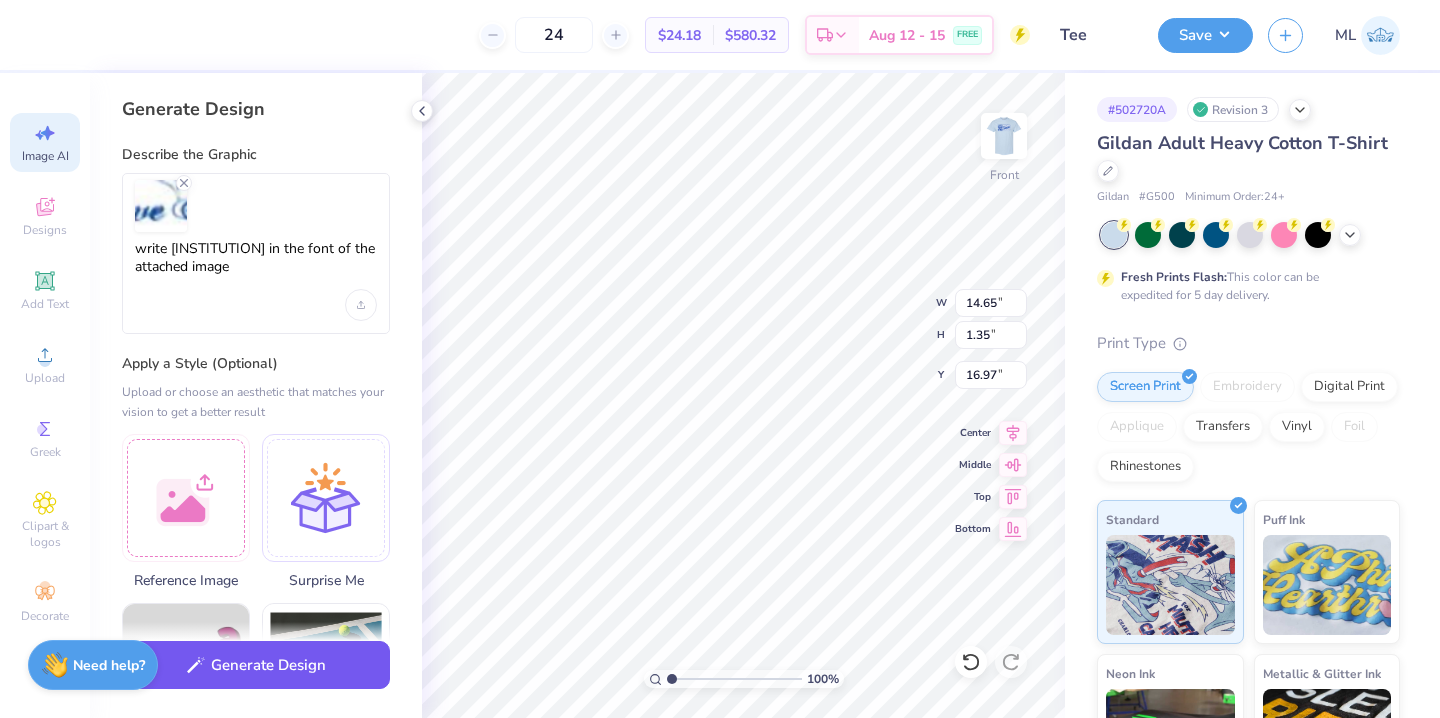 click on "Generate Design" at bounding box center [256, 665] 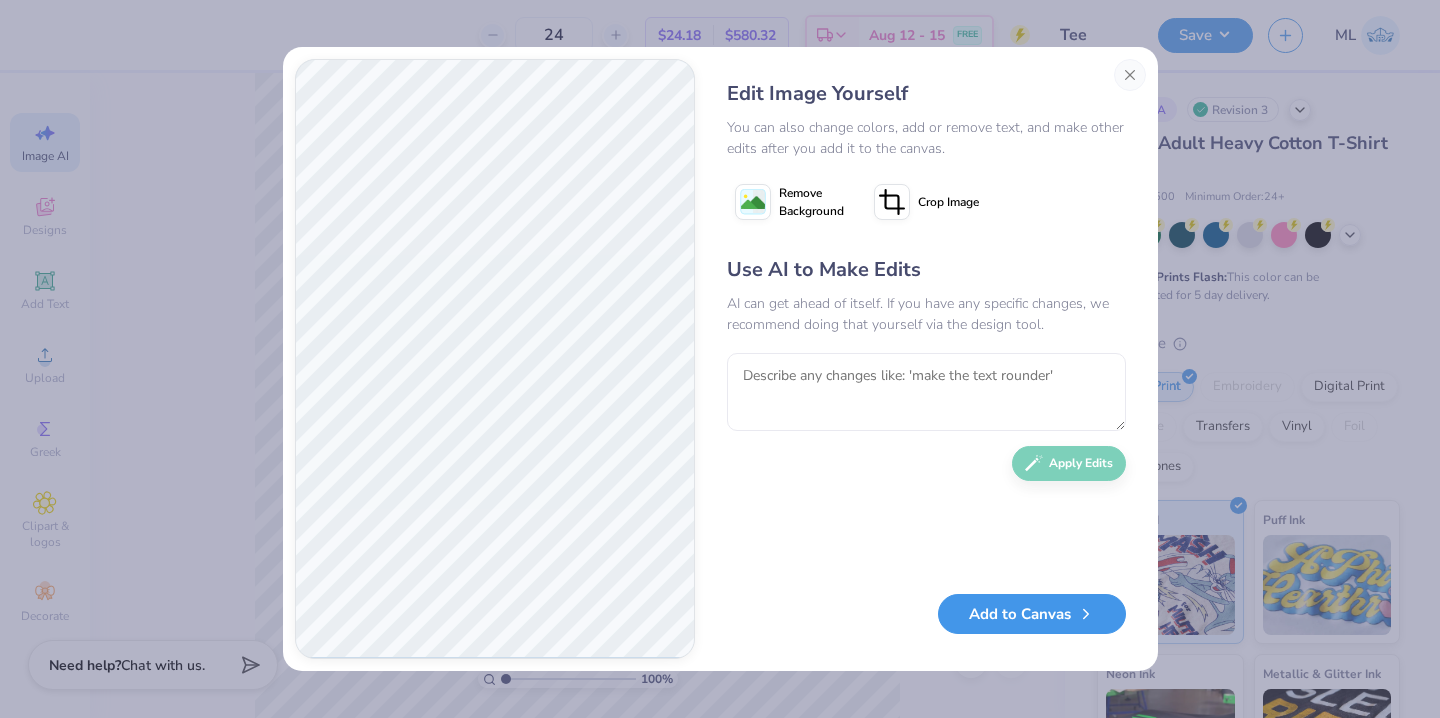 click on "Add to Canvas" at bounding box center (1032, 614) 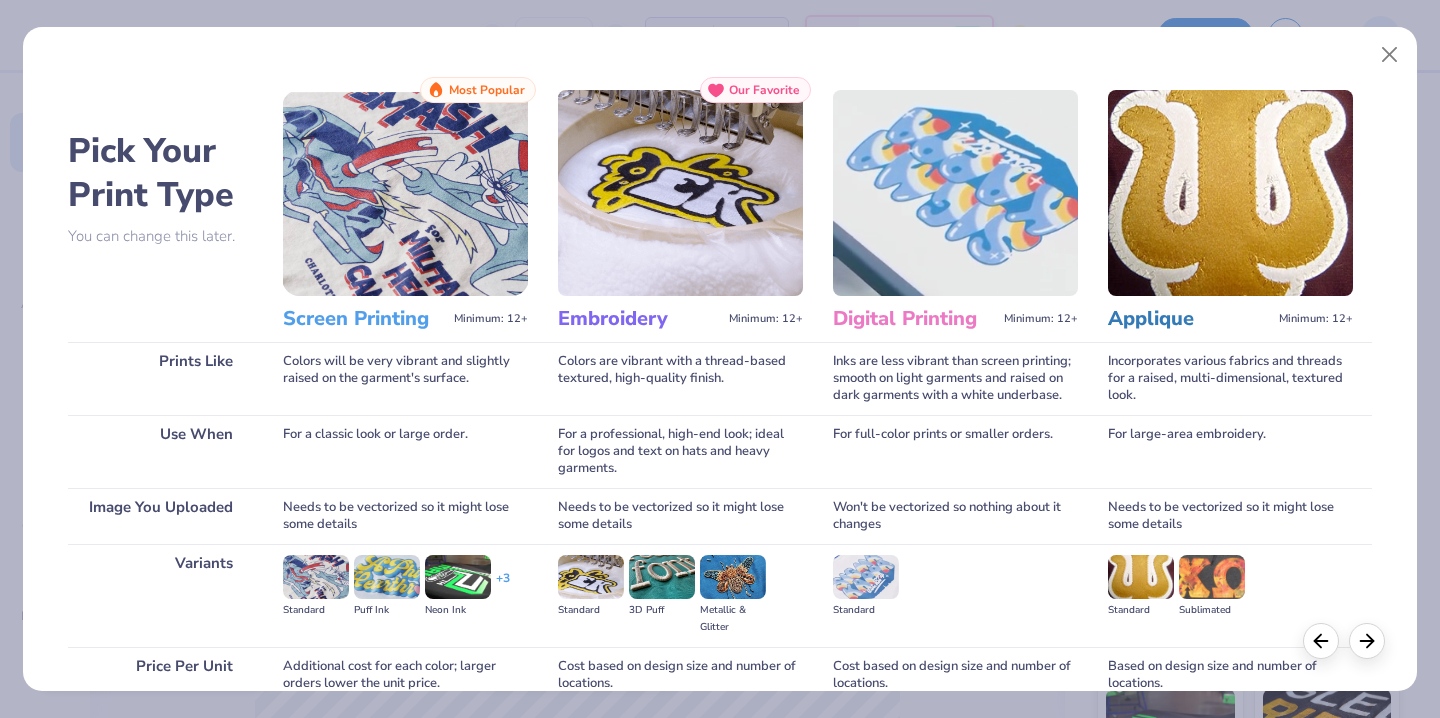 scroll, scrollTop: 179, scrollLeft: 0, axis: vertical 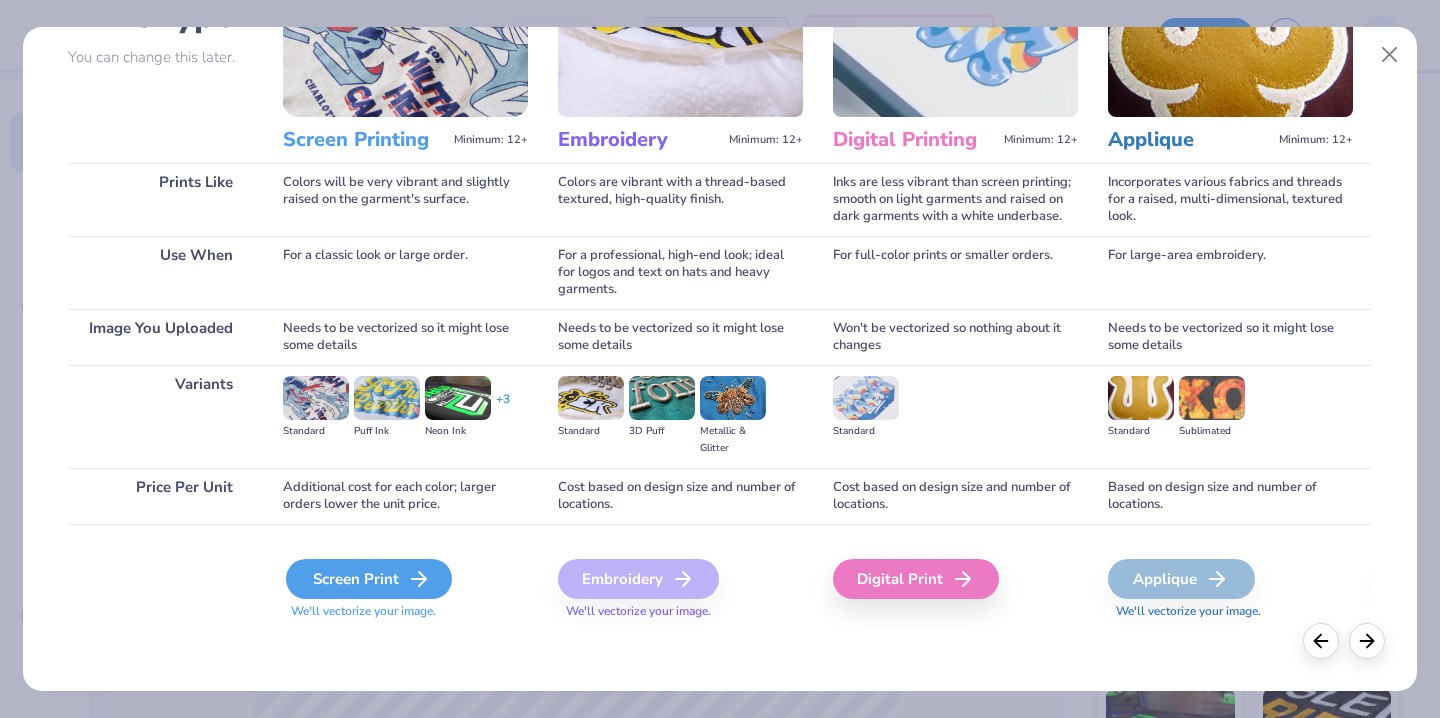 click on "Screen Print" at bounding box center (369, 579) 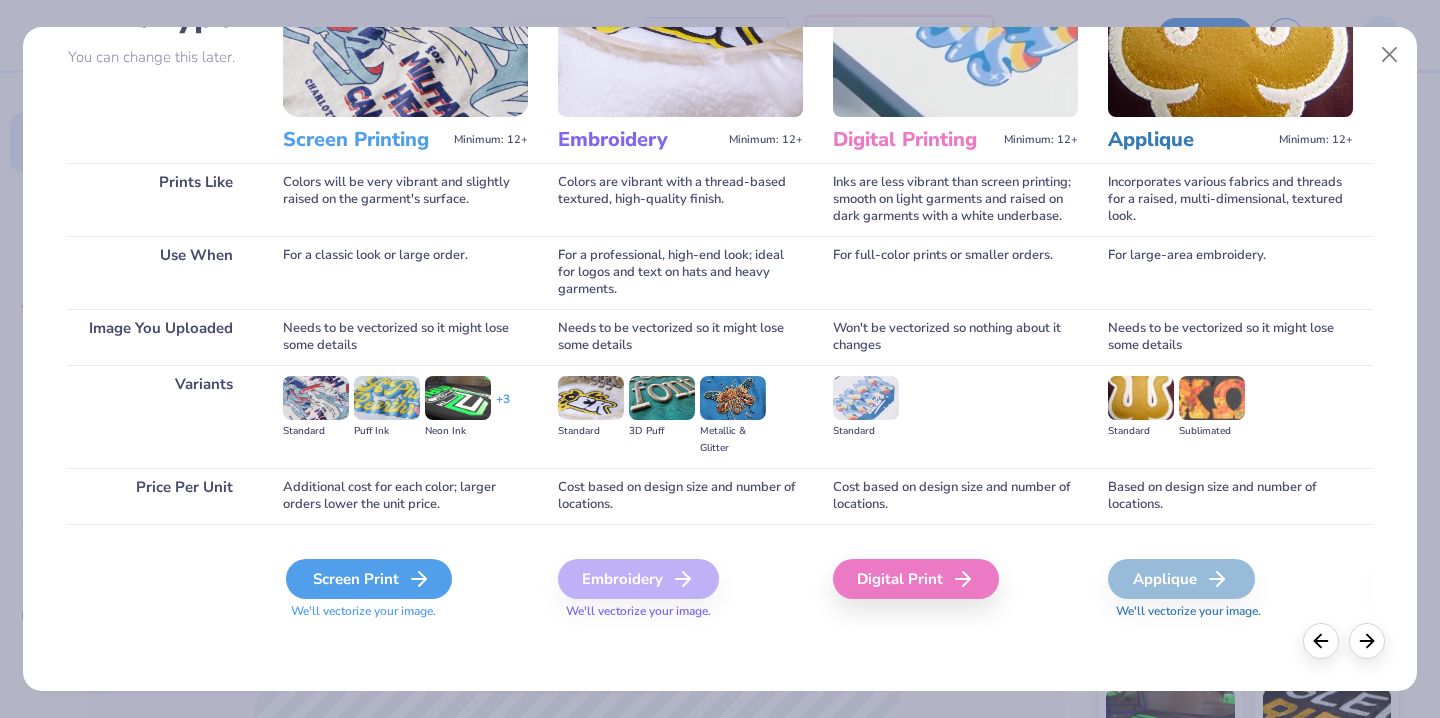 click on "Screen Print" at bounding box center [369, 579] 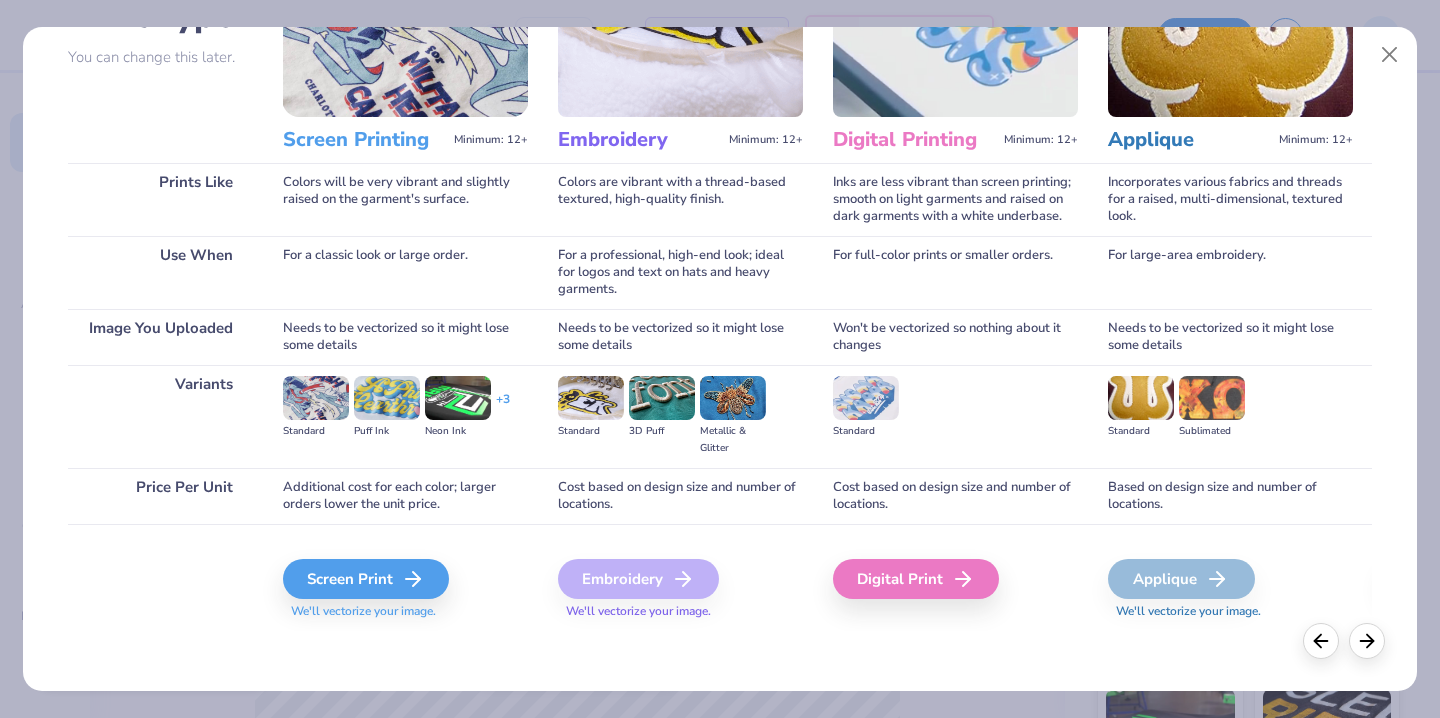 type 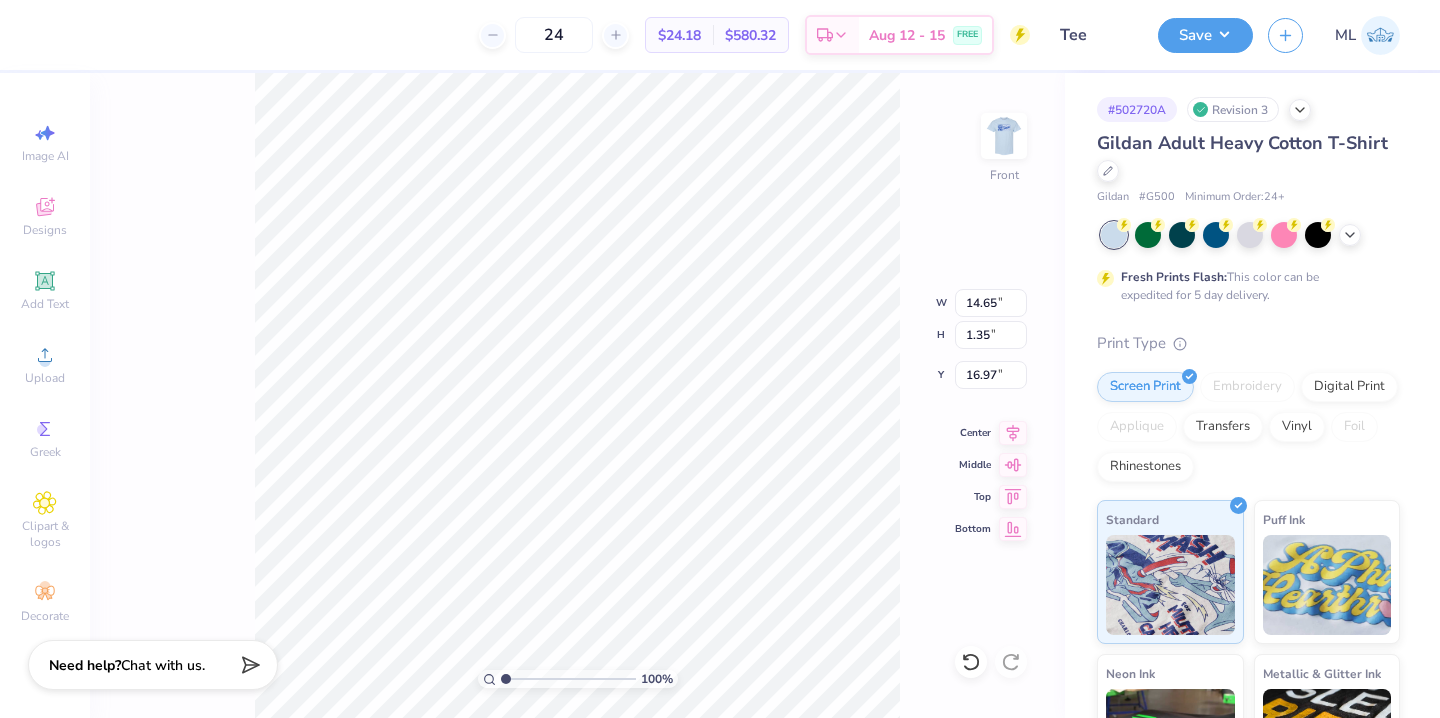 type on "11.04" 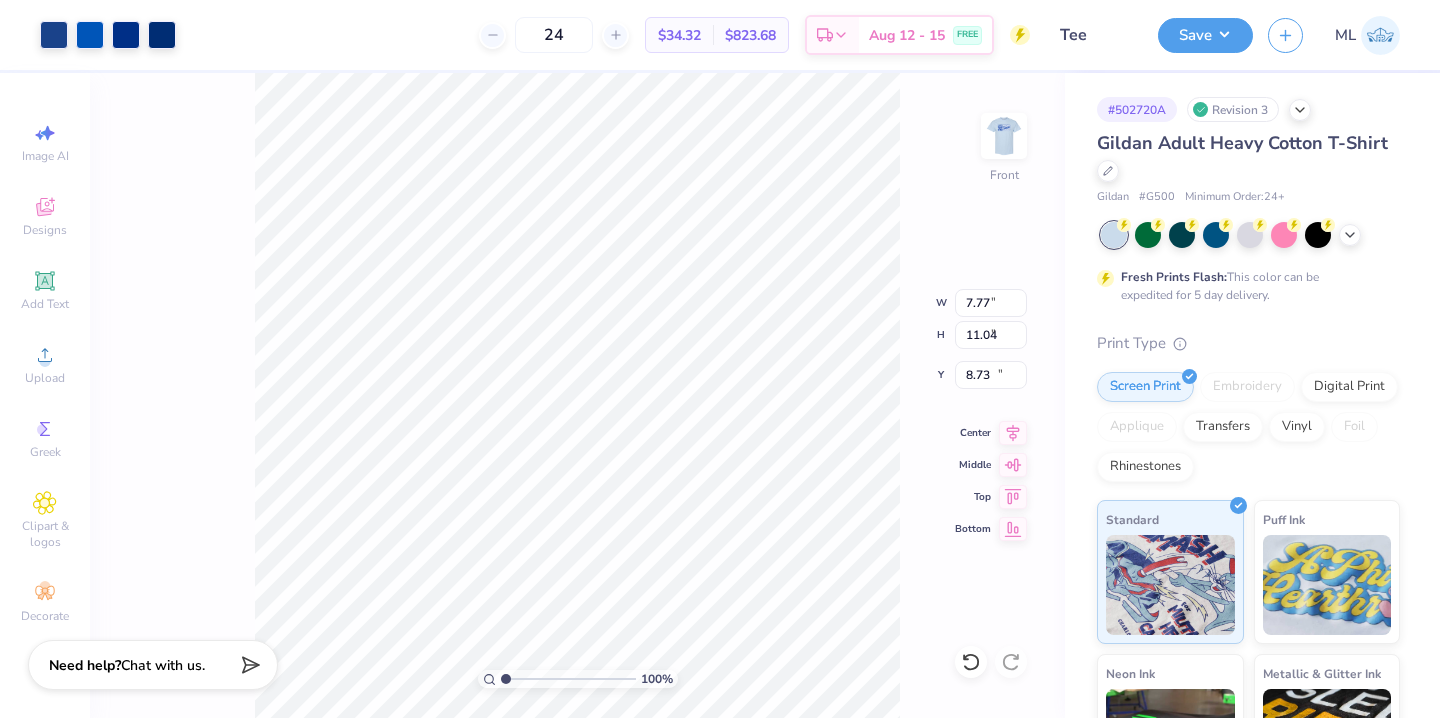 type on "7.77" 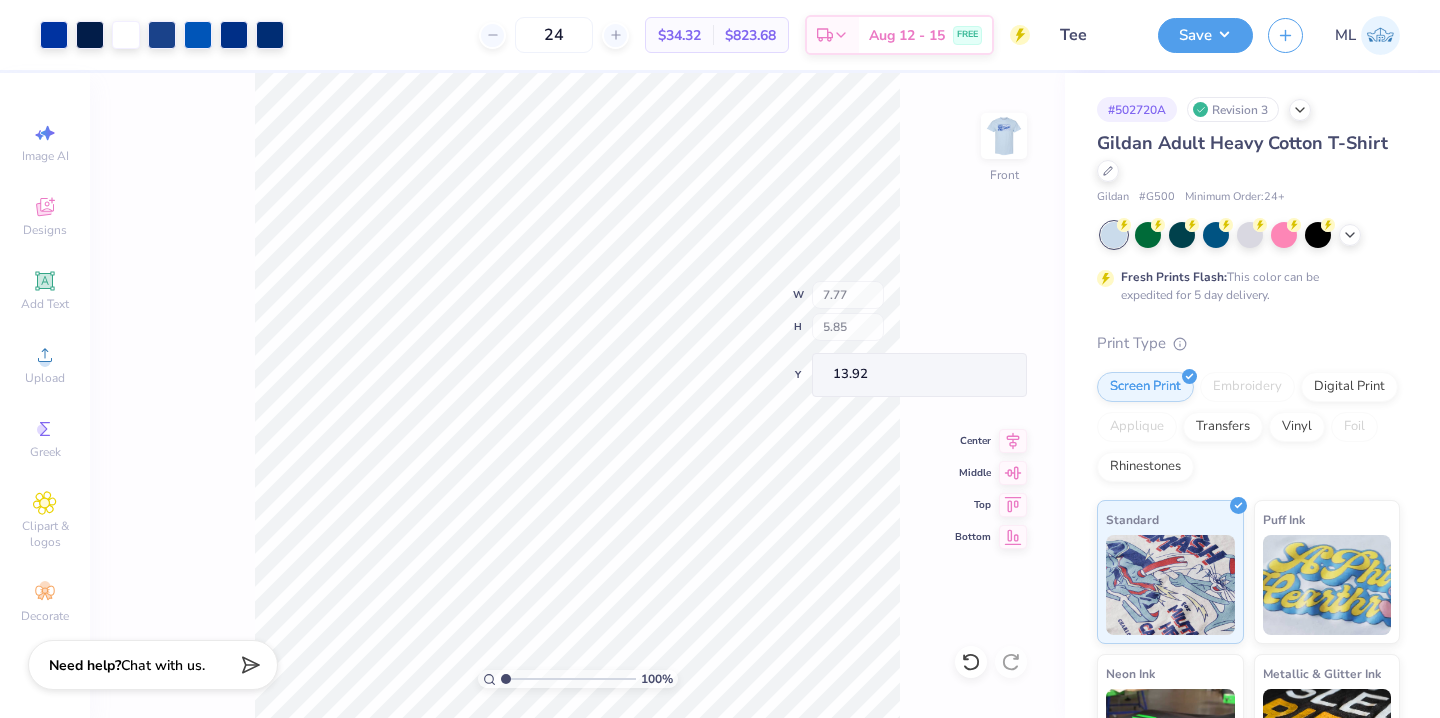 type on "19.64" 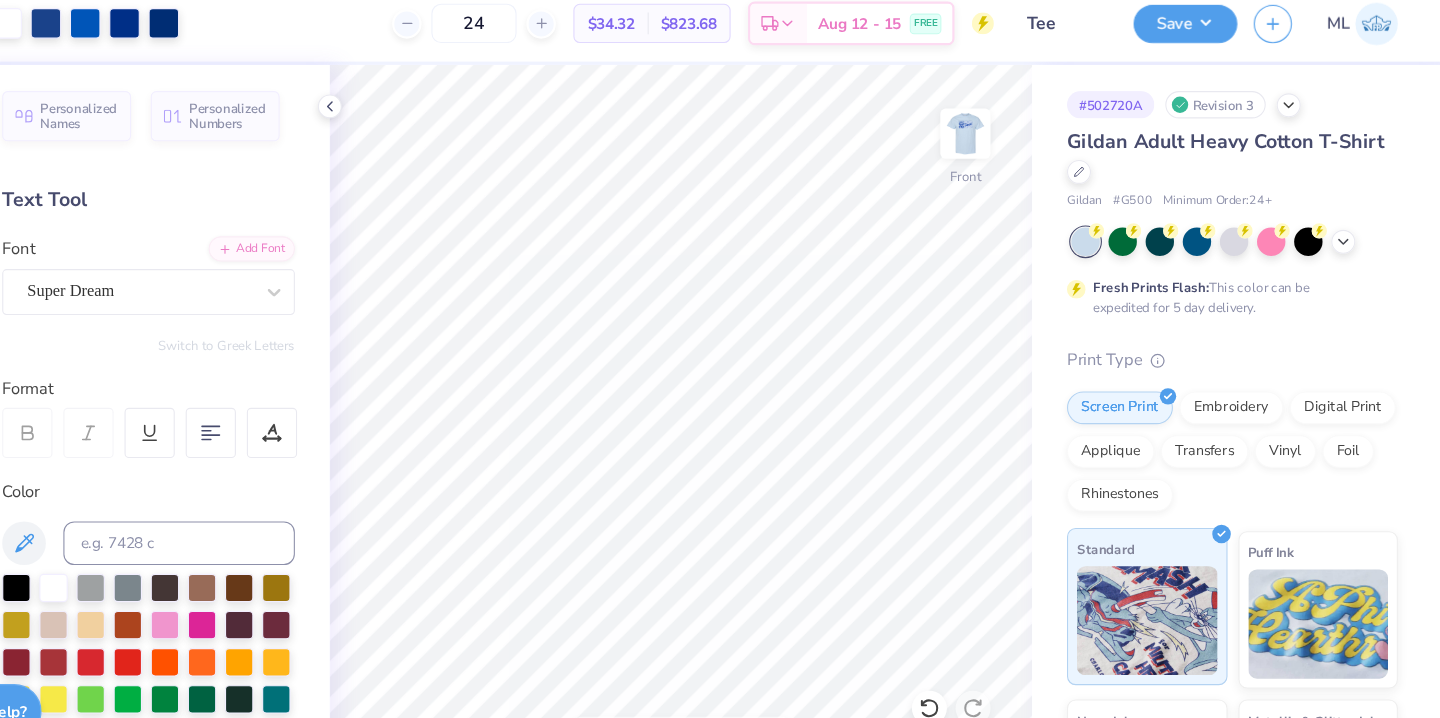 scroll, scrollTop: 0, scrollLeft: 0, axis: both 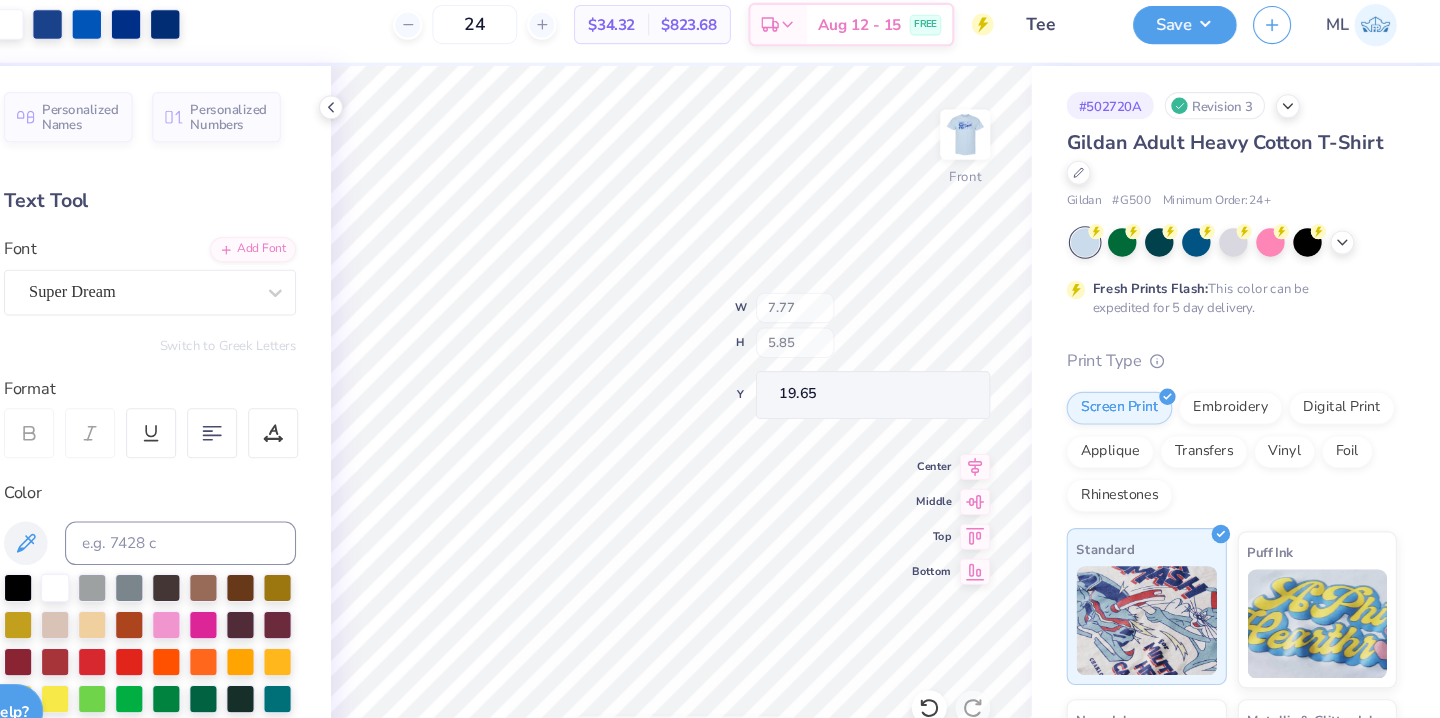 type on "19.65" 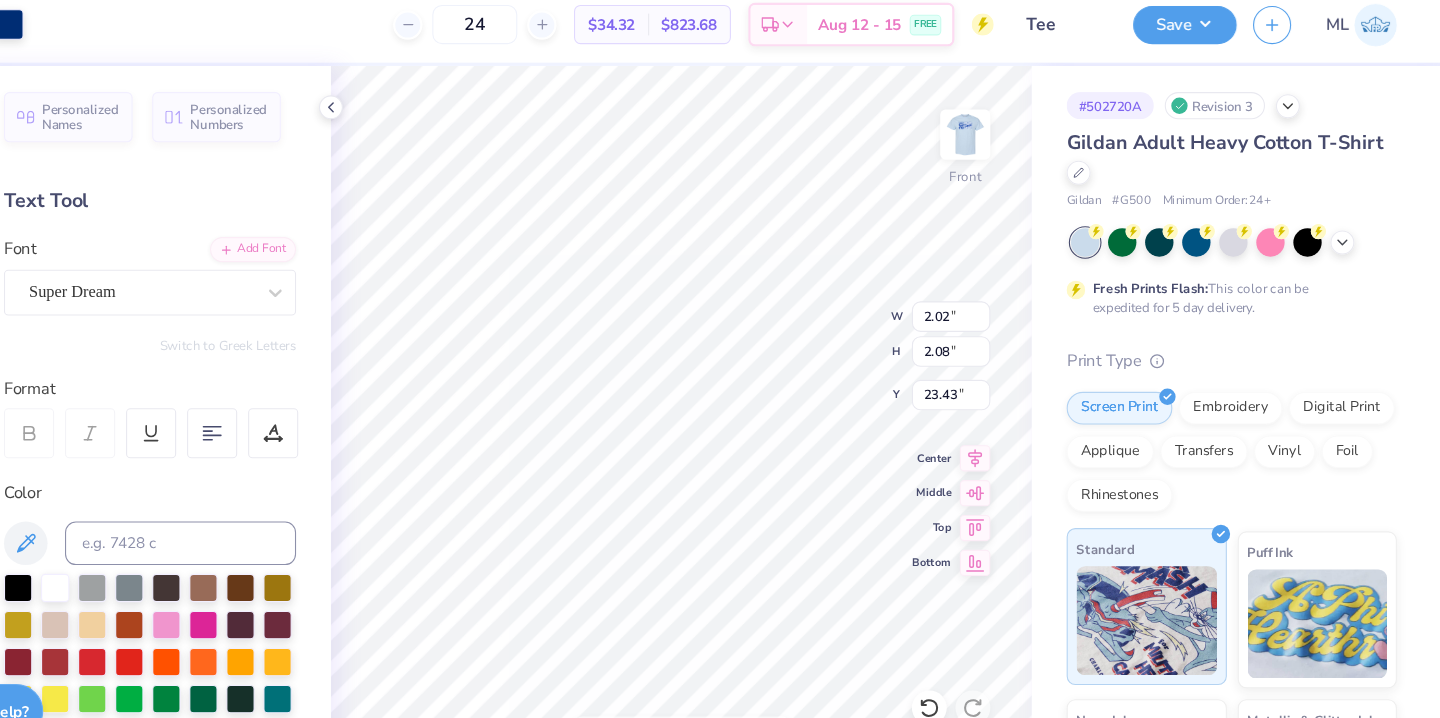 type on "5.54" 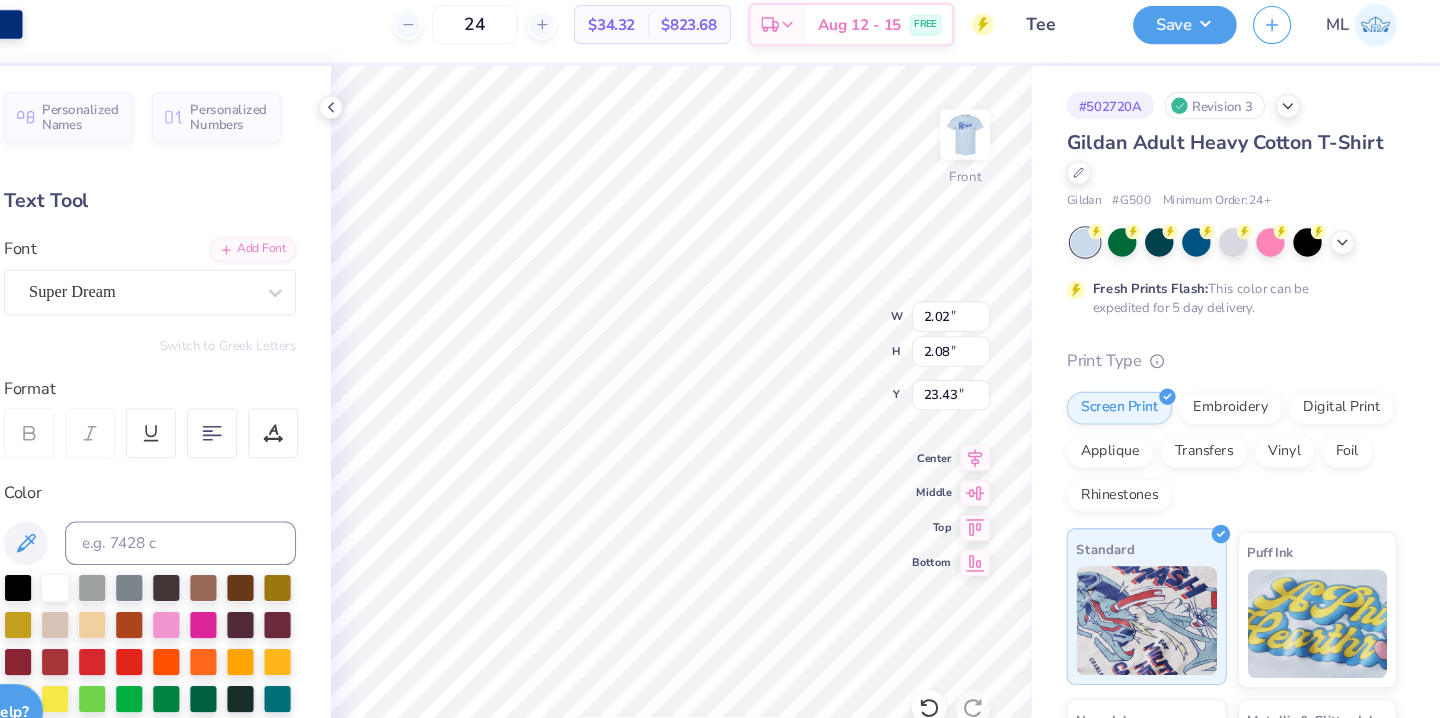 type on "2.49" 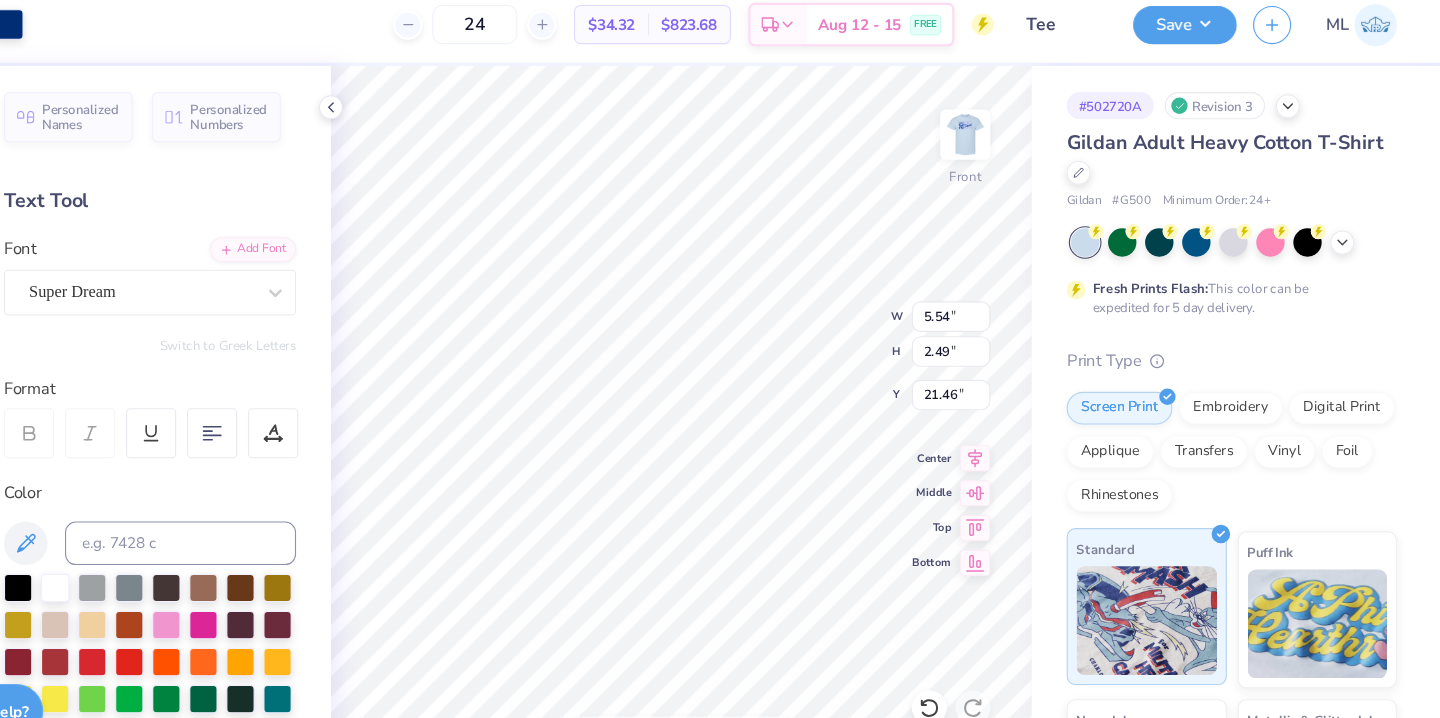 type on "21.53" 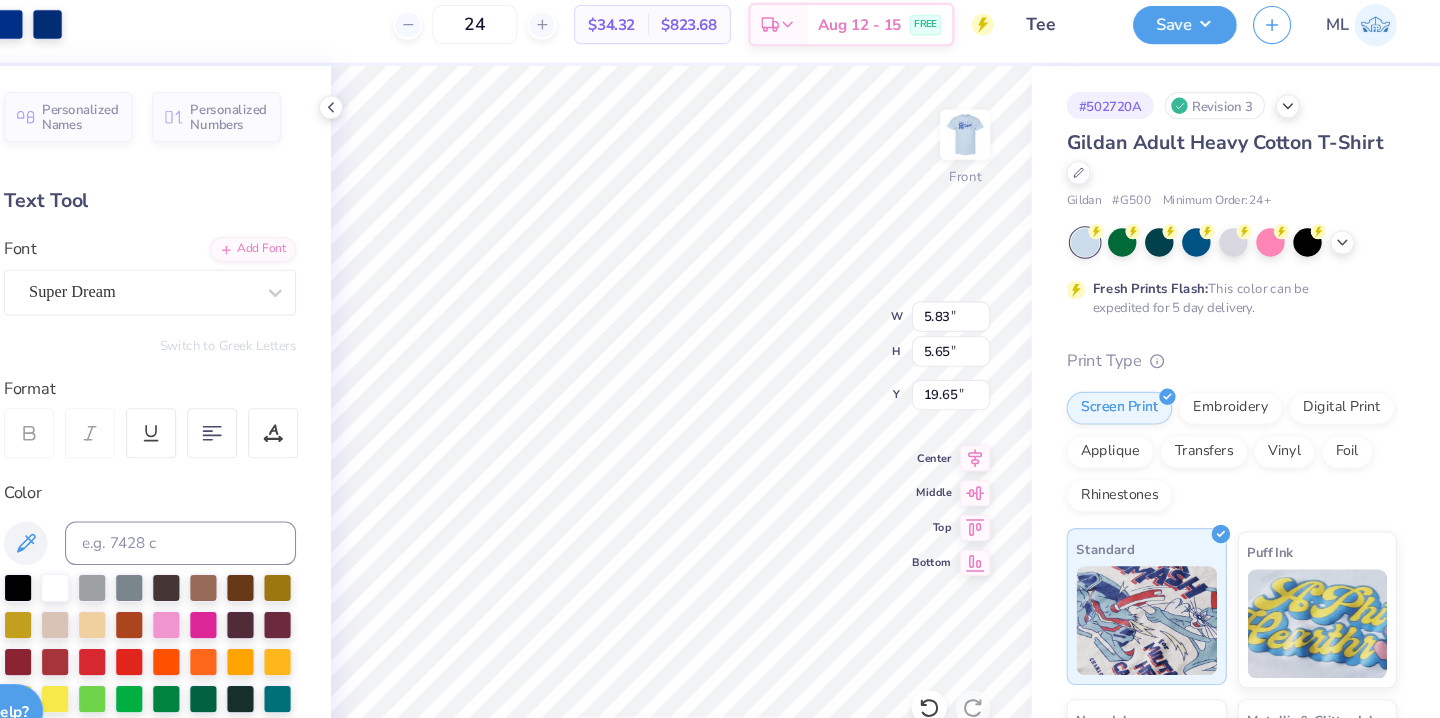 type on "19.77" 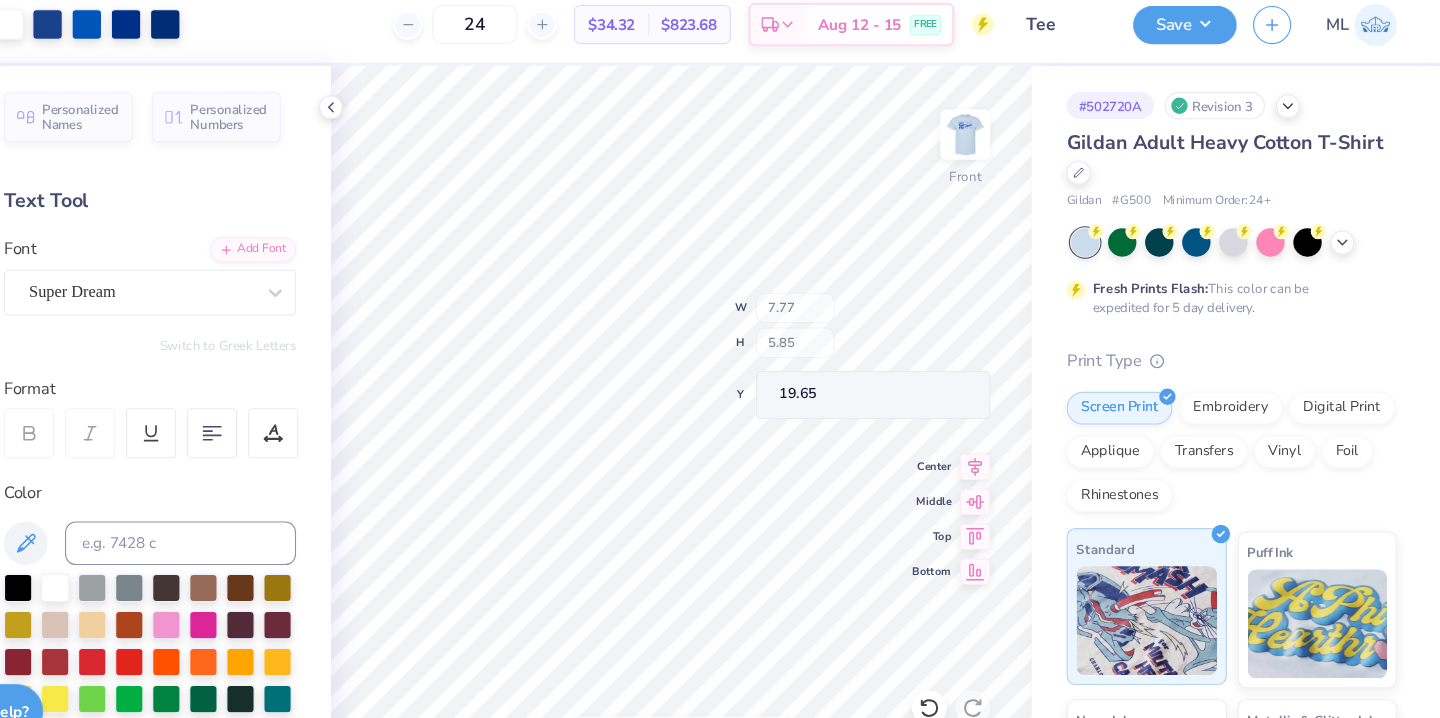 type on "16.13" 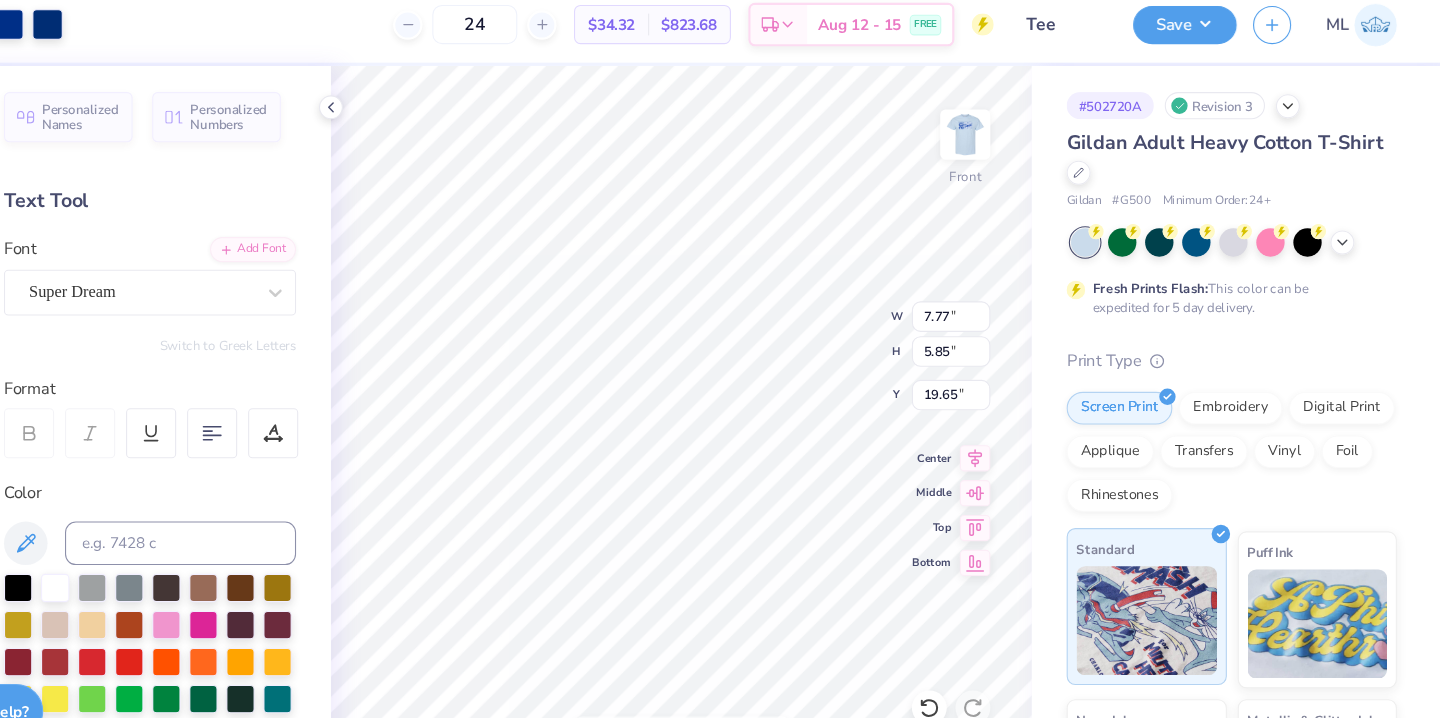 type on "17.71" 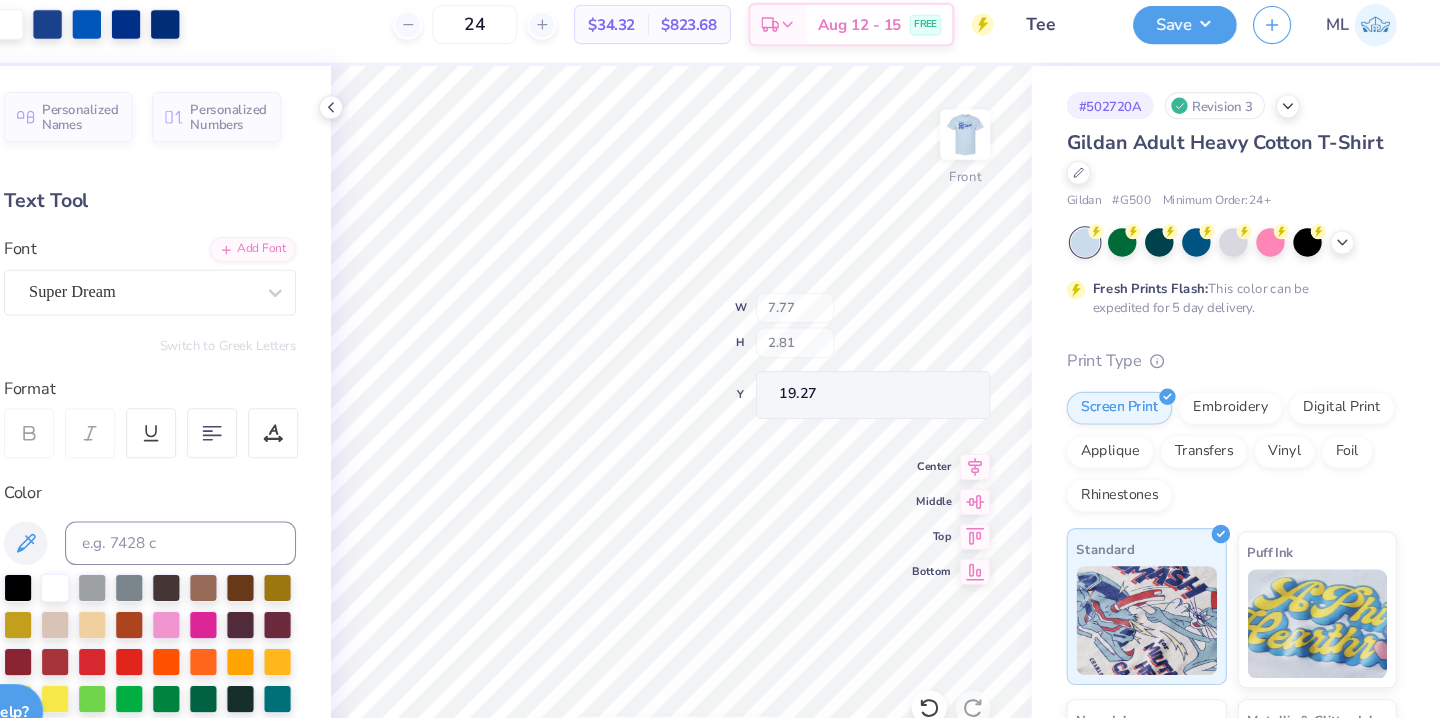 type on "17.34" 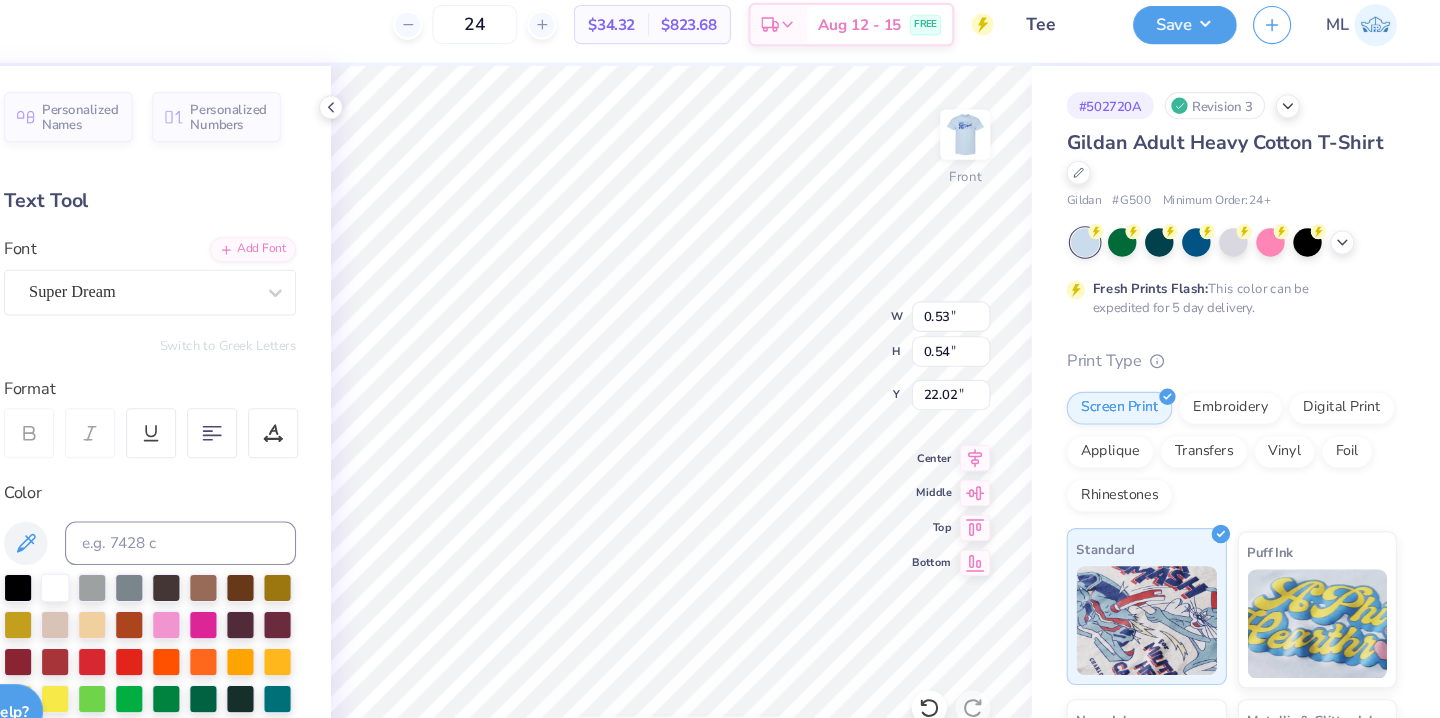 type on "22.02" 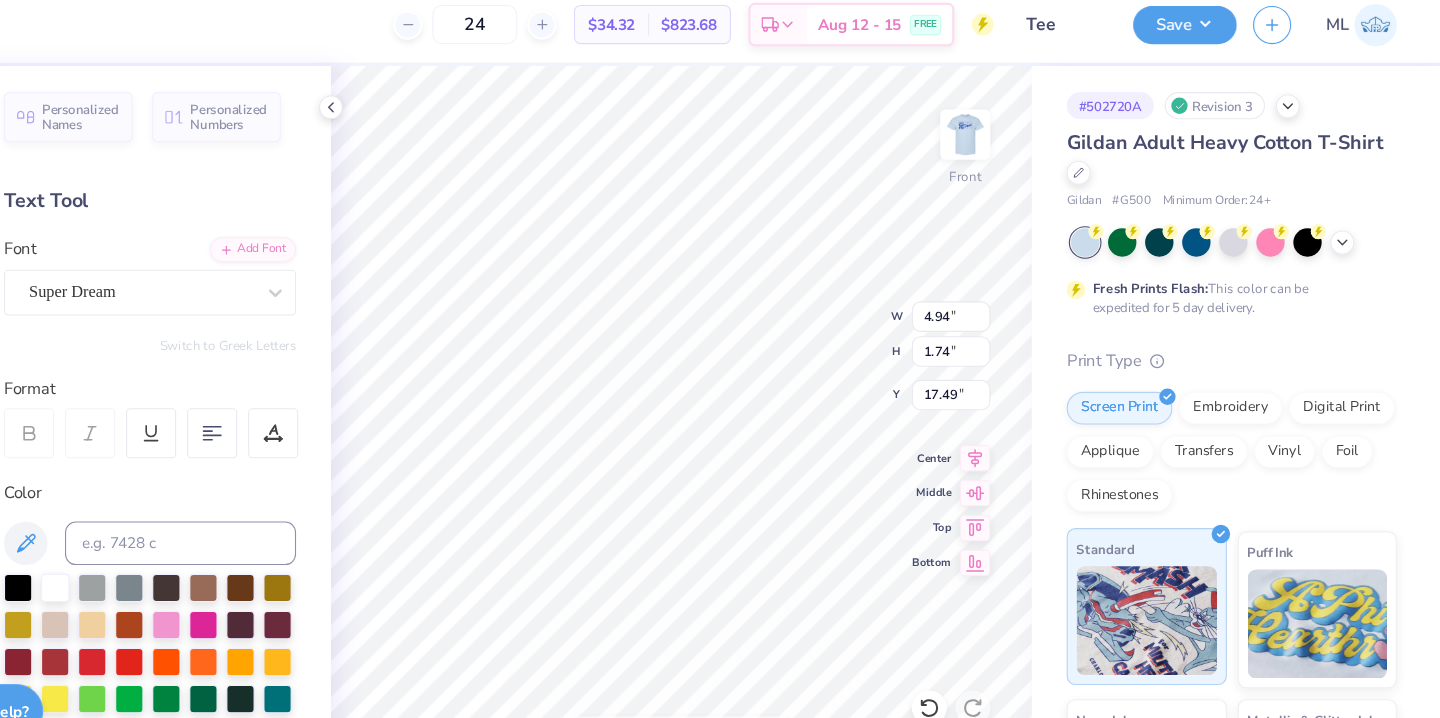 type on "17.49" 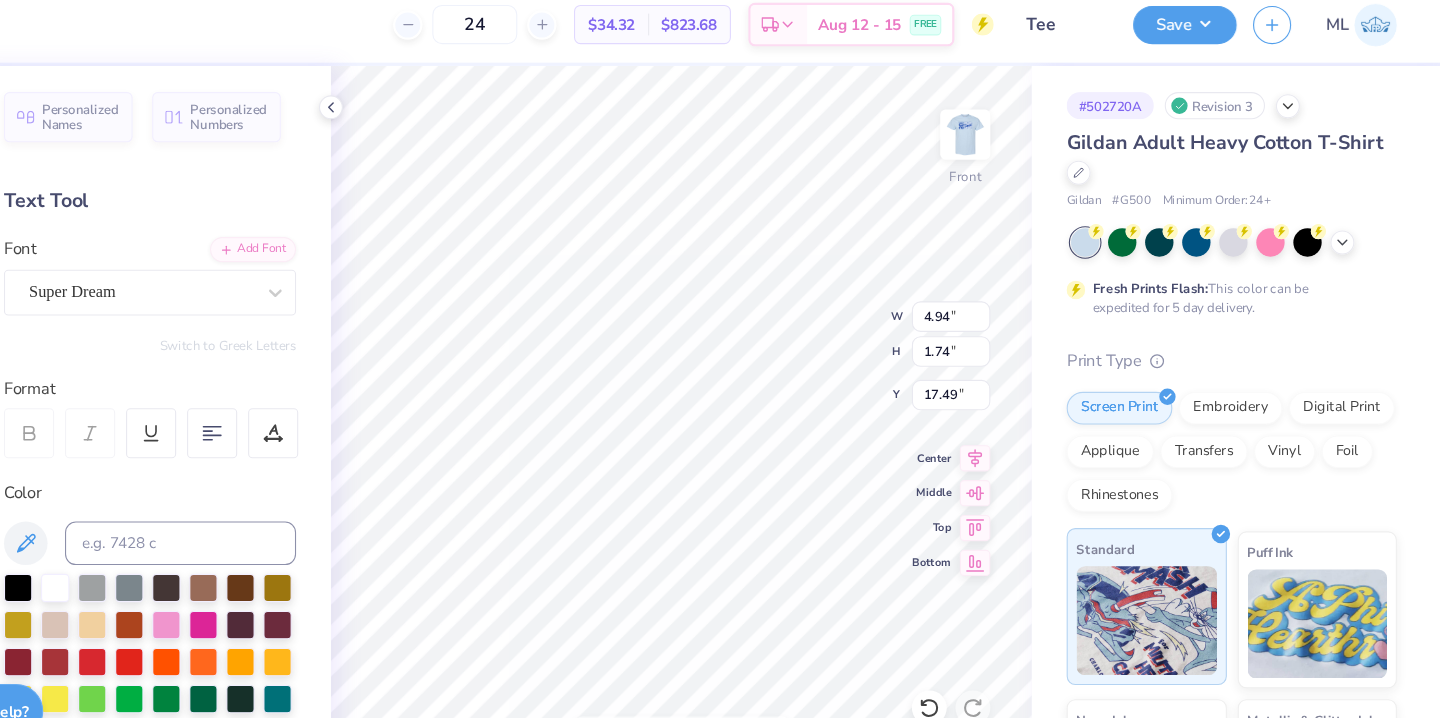 type on "2.02" 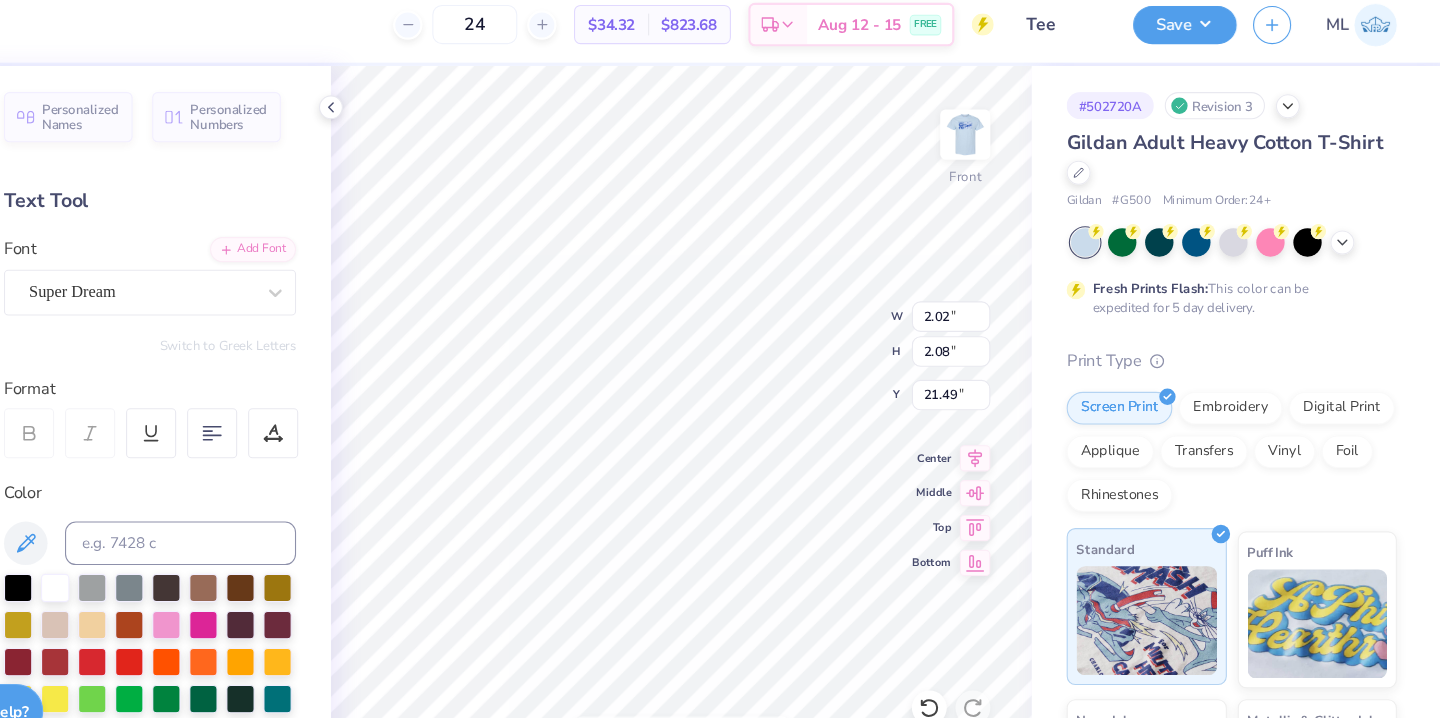 type on "5.54" 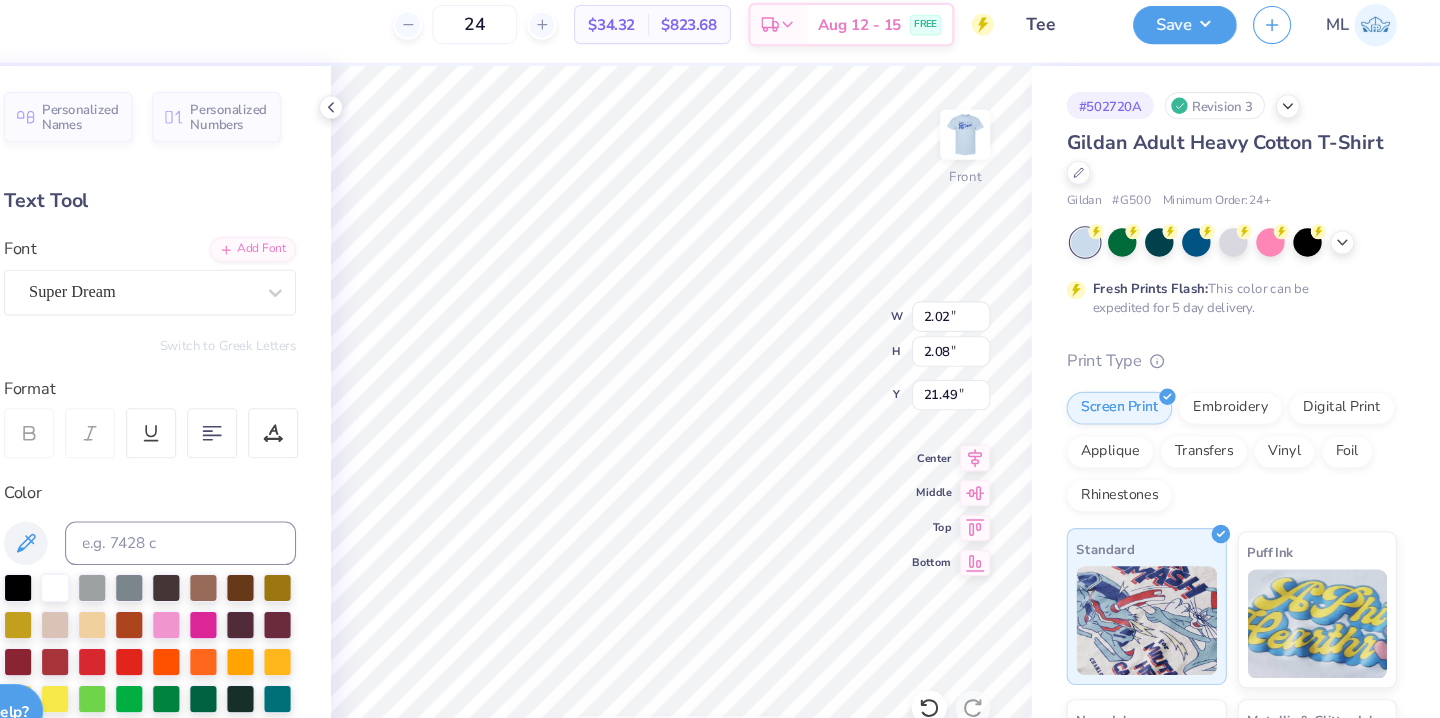 type on "2.49" 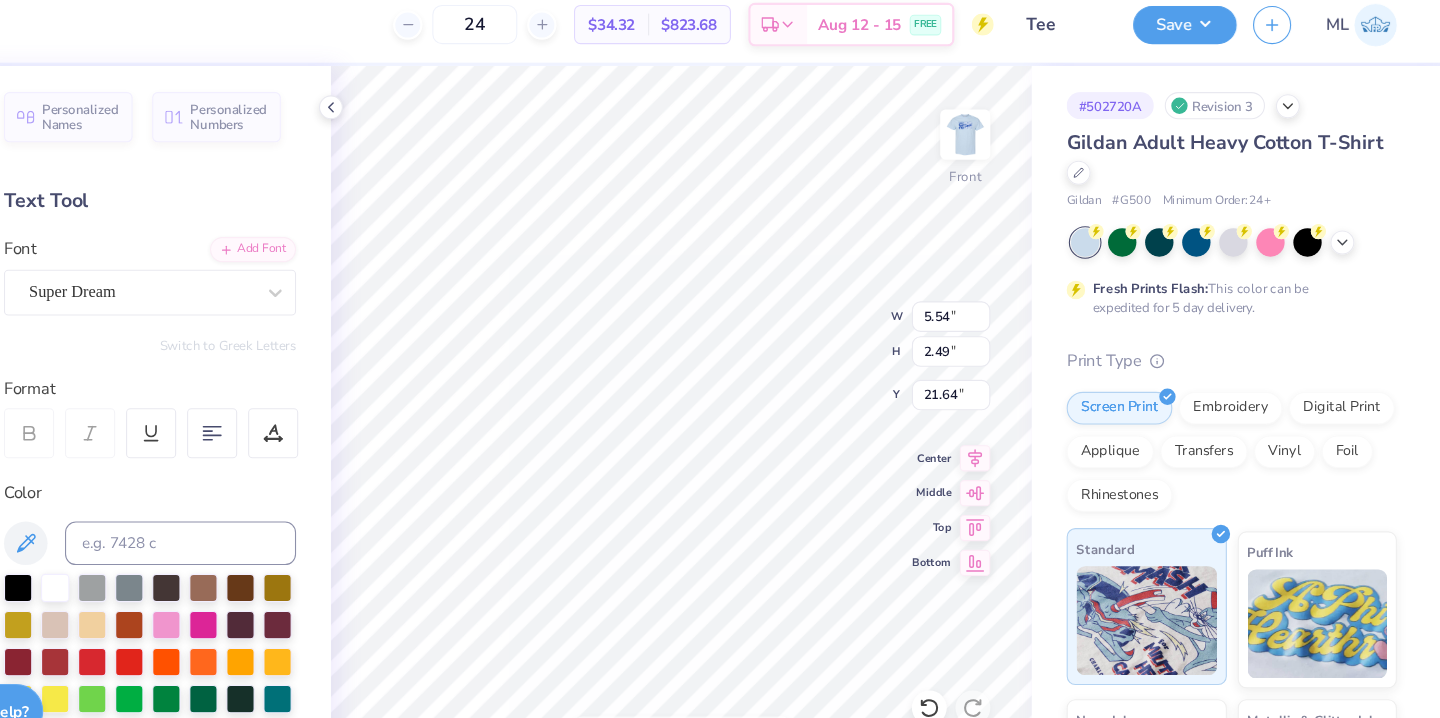 type on "2.02" 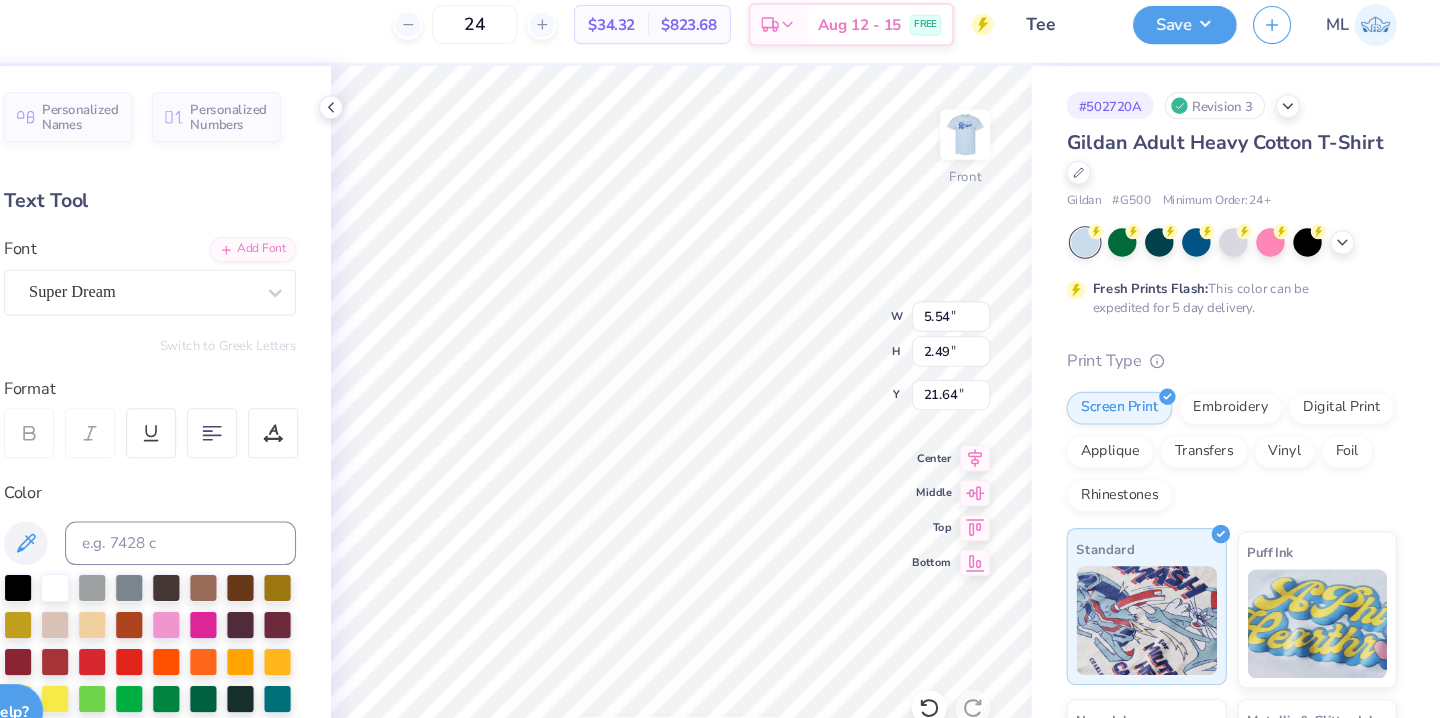 type on "2.08" 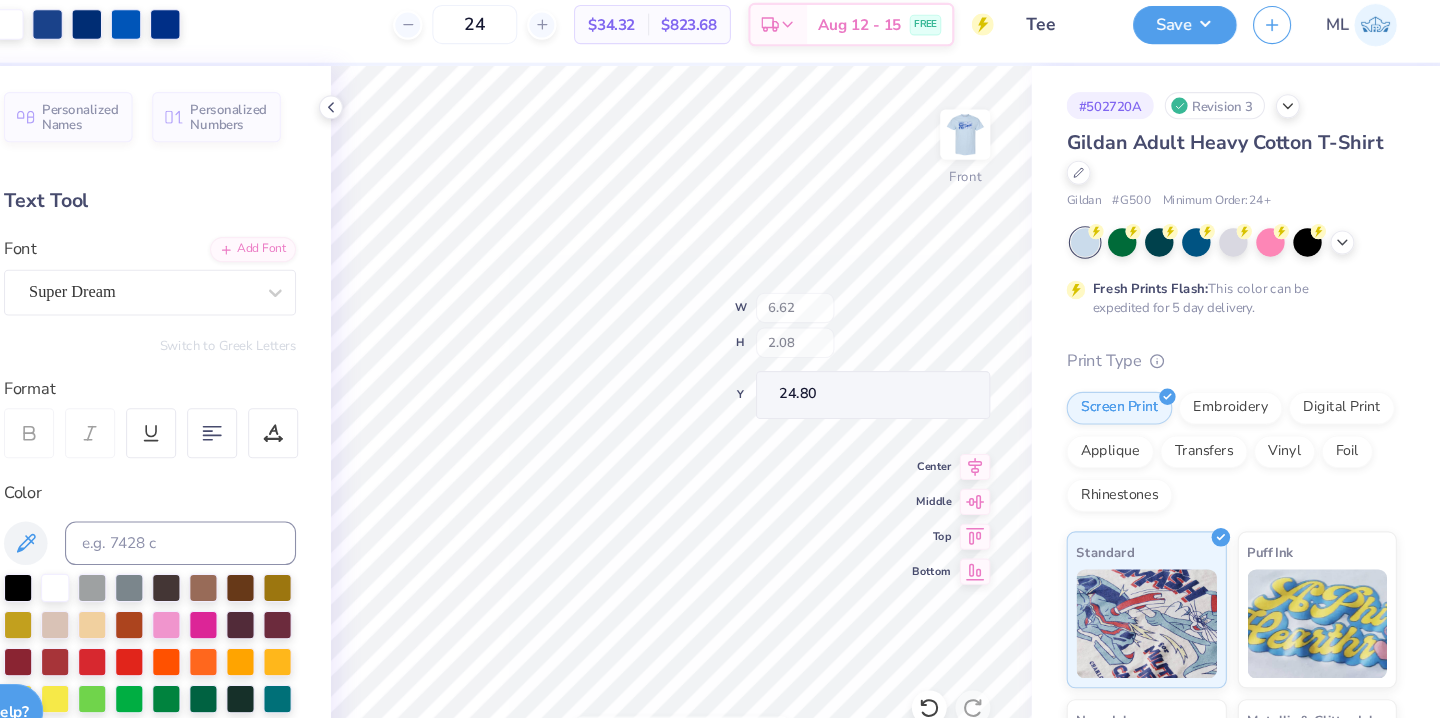 type on "24.80" 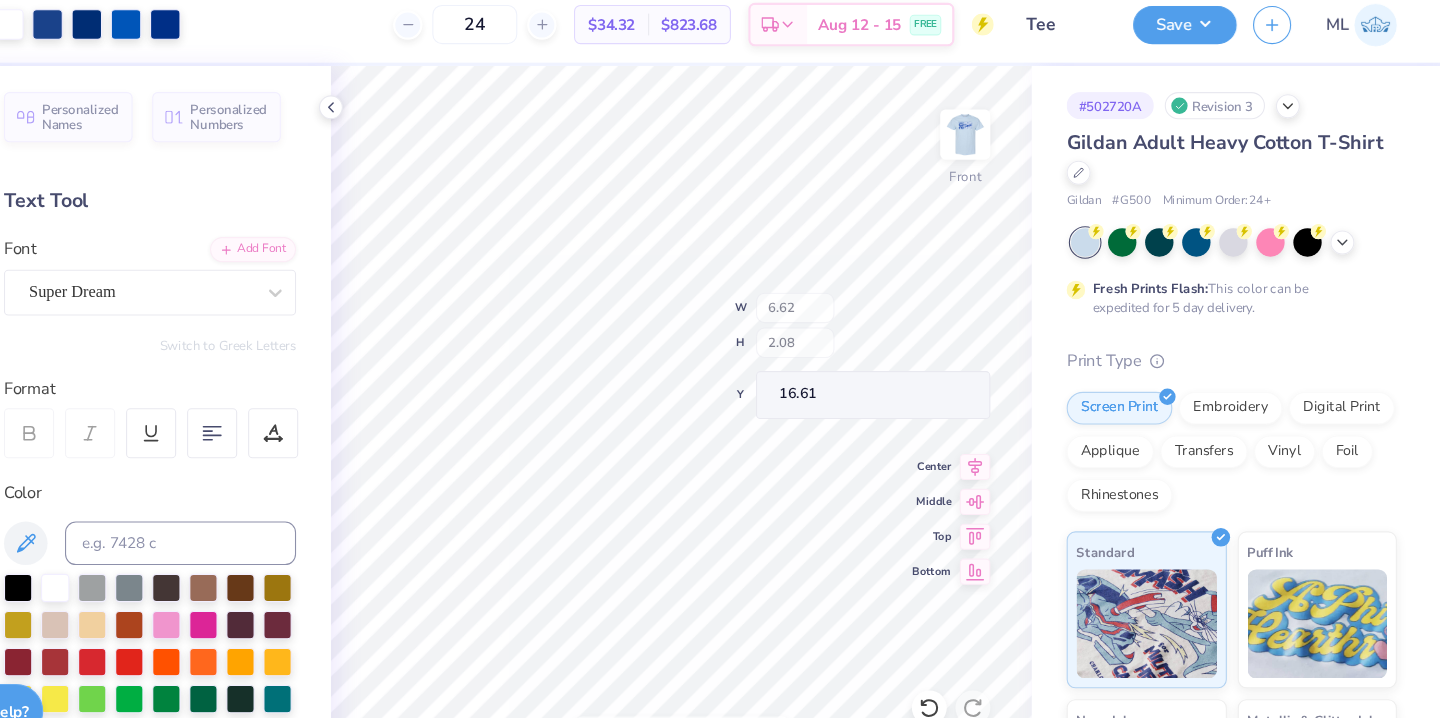 type on "16.61" 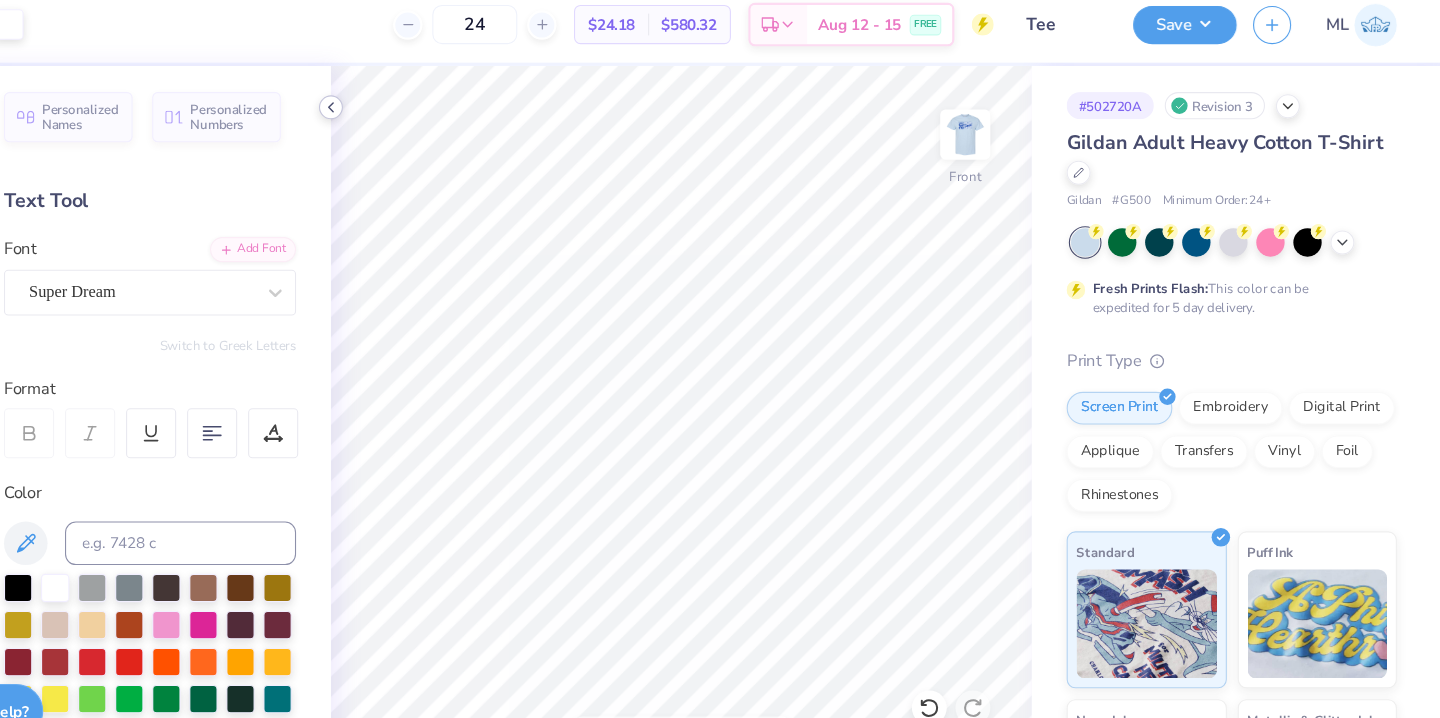 scroll, scrollTop: 0, scrollLeft: 0, axis: both 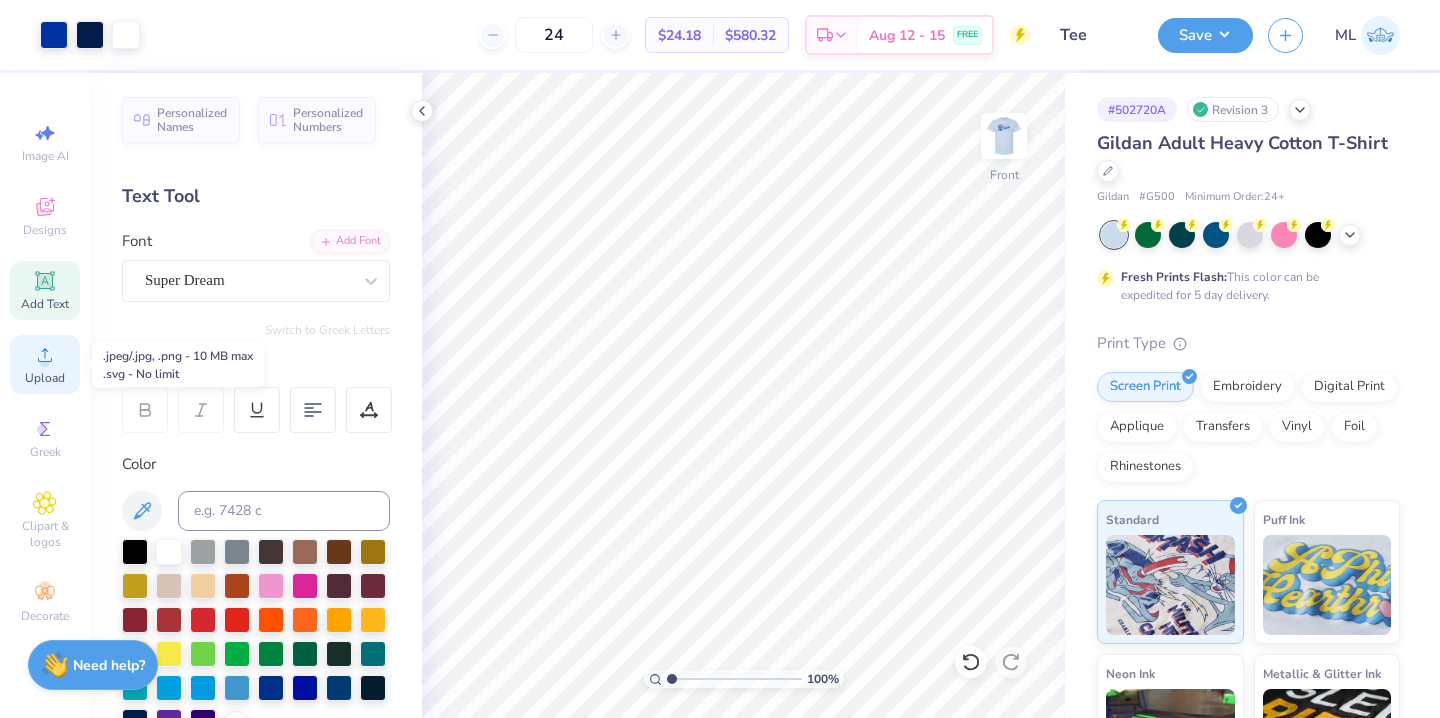 click 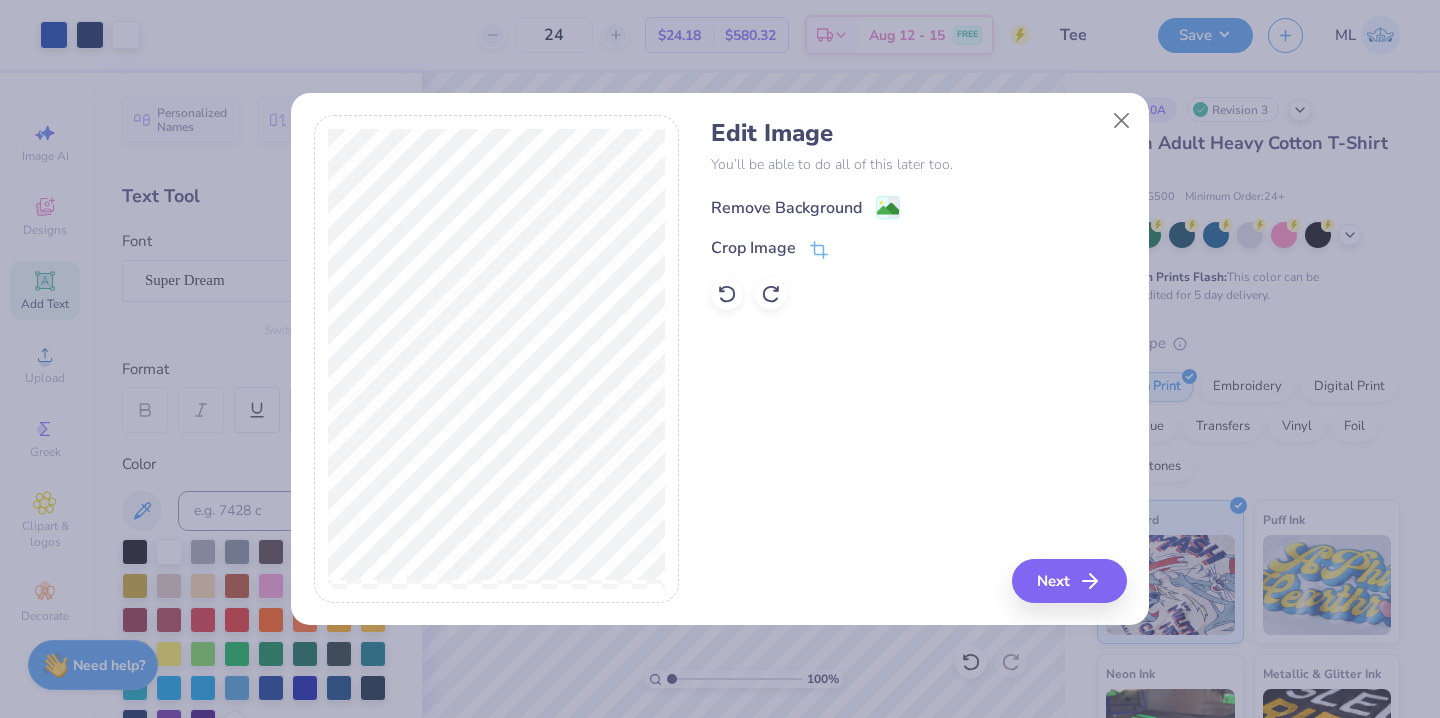 click 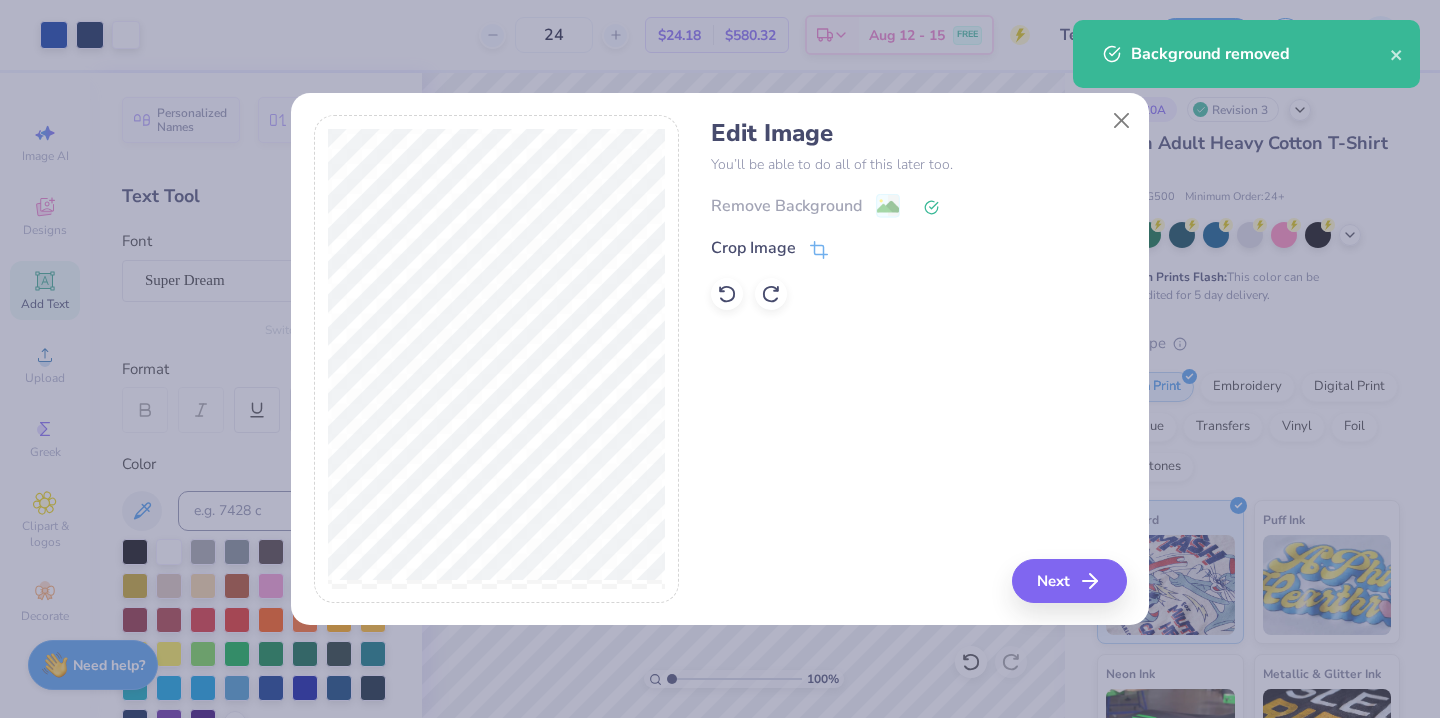 click on "Remove Background Crop Image" at bounding box center (918, 251) 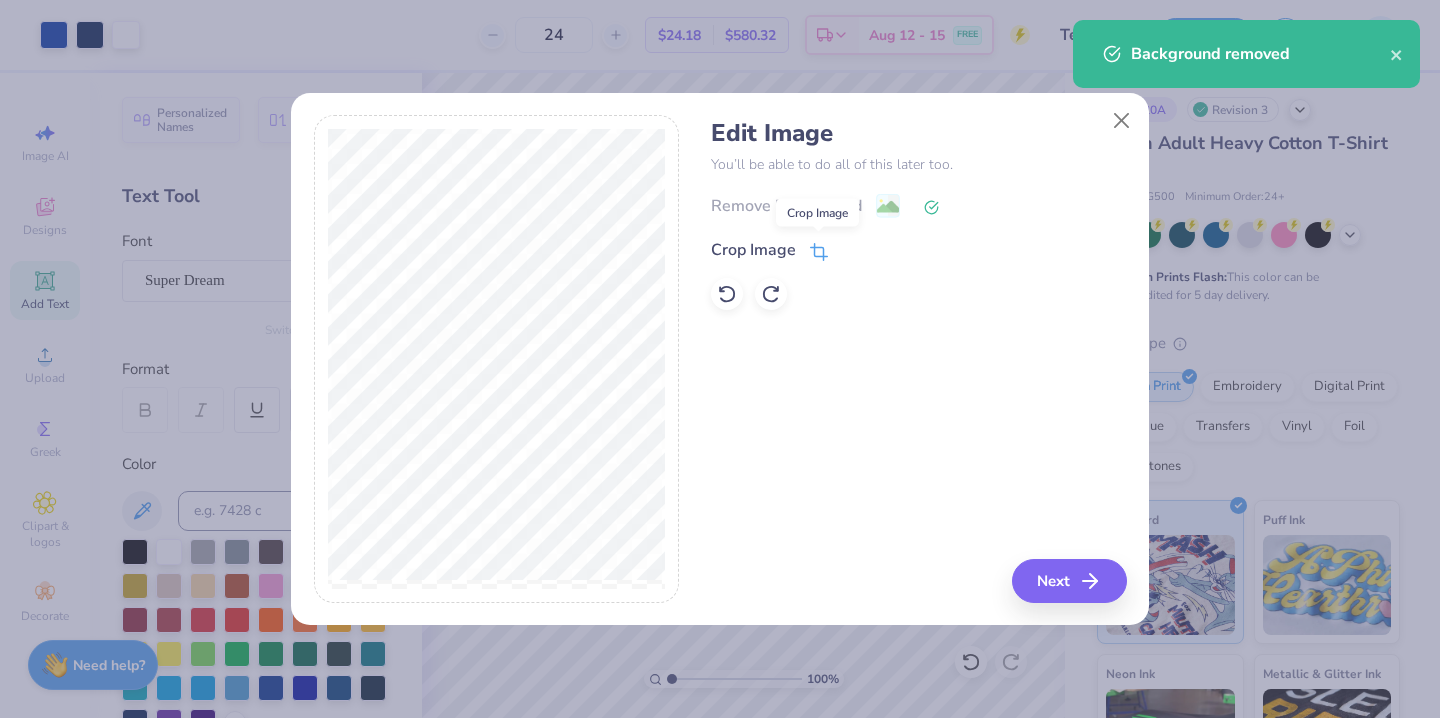 click 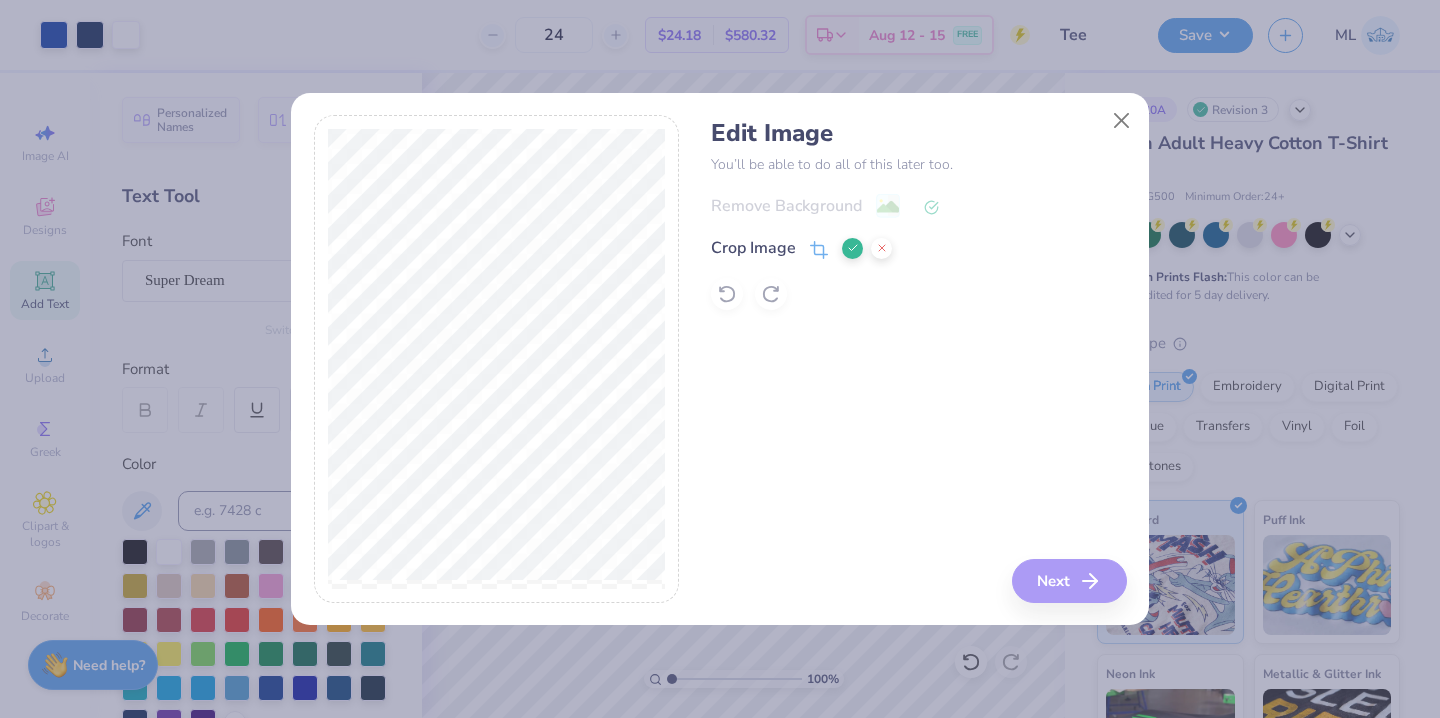 click at bounding box center (852, 248) 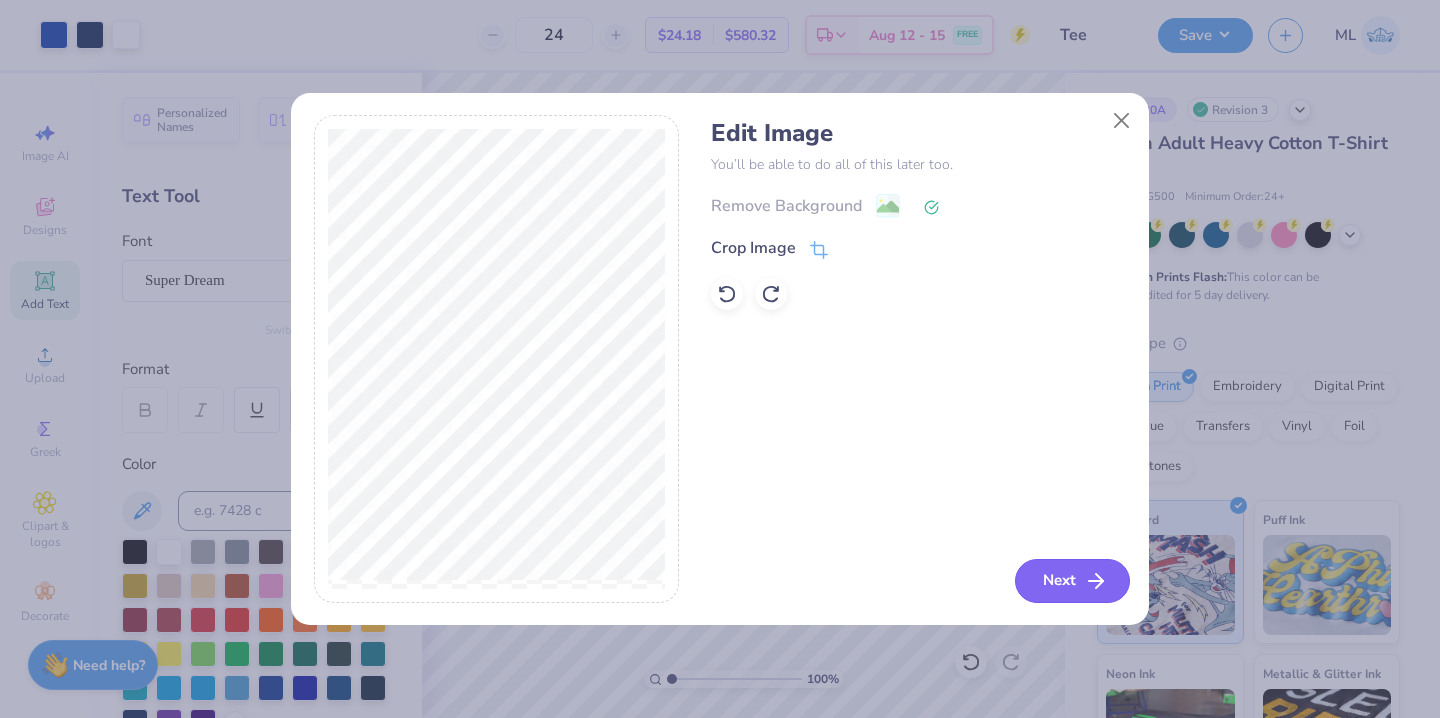 click on "Next" at bounding box center [1072, 581] 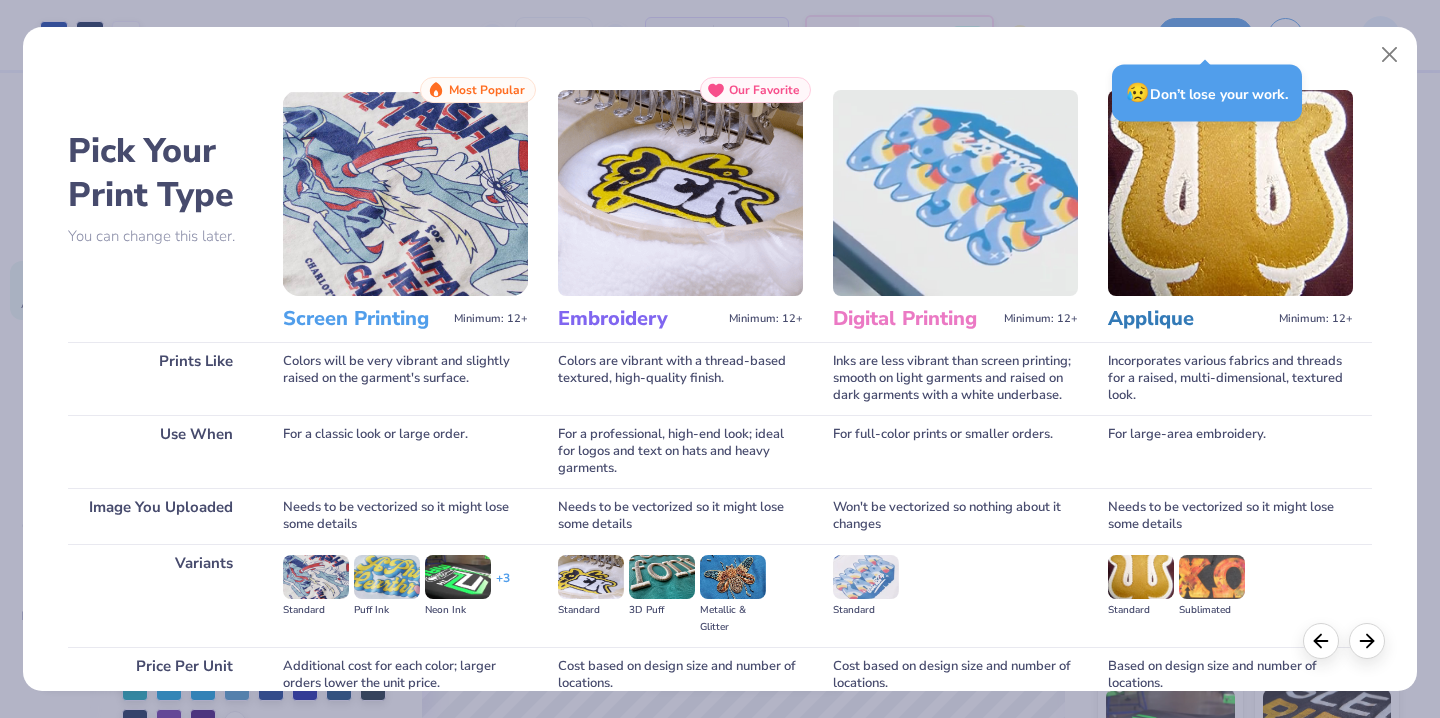 scroll, scrollTop: 179, scrollLeft: 0, axis: vertical 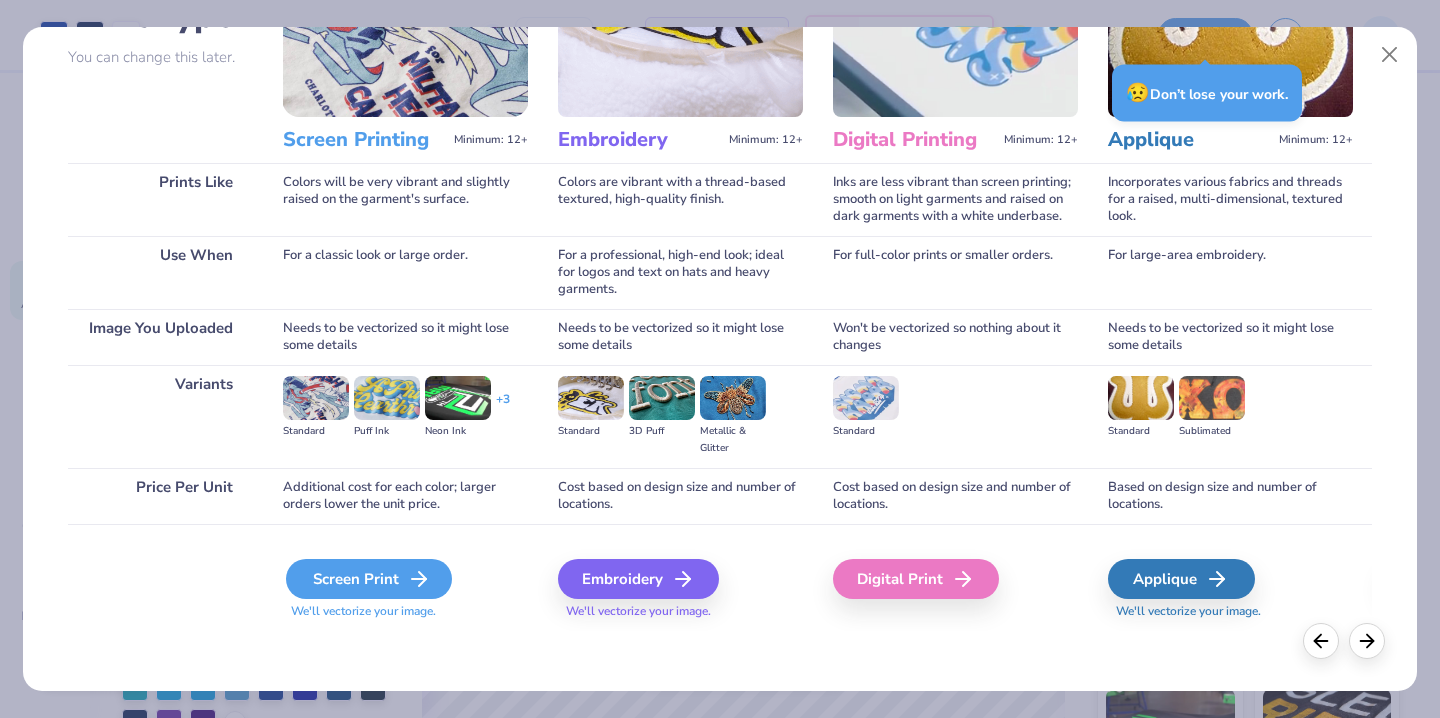 click on "Screen Print" at bounding box center (369, 579) 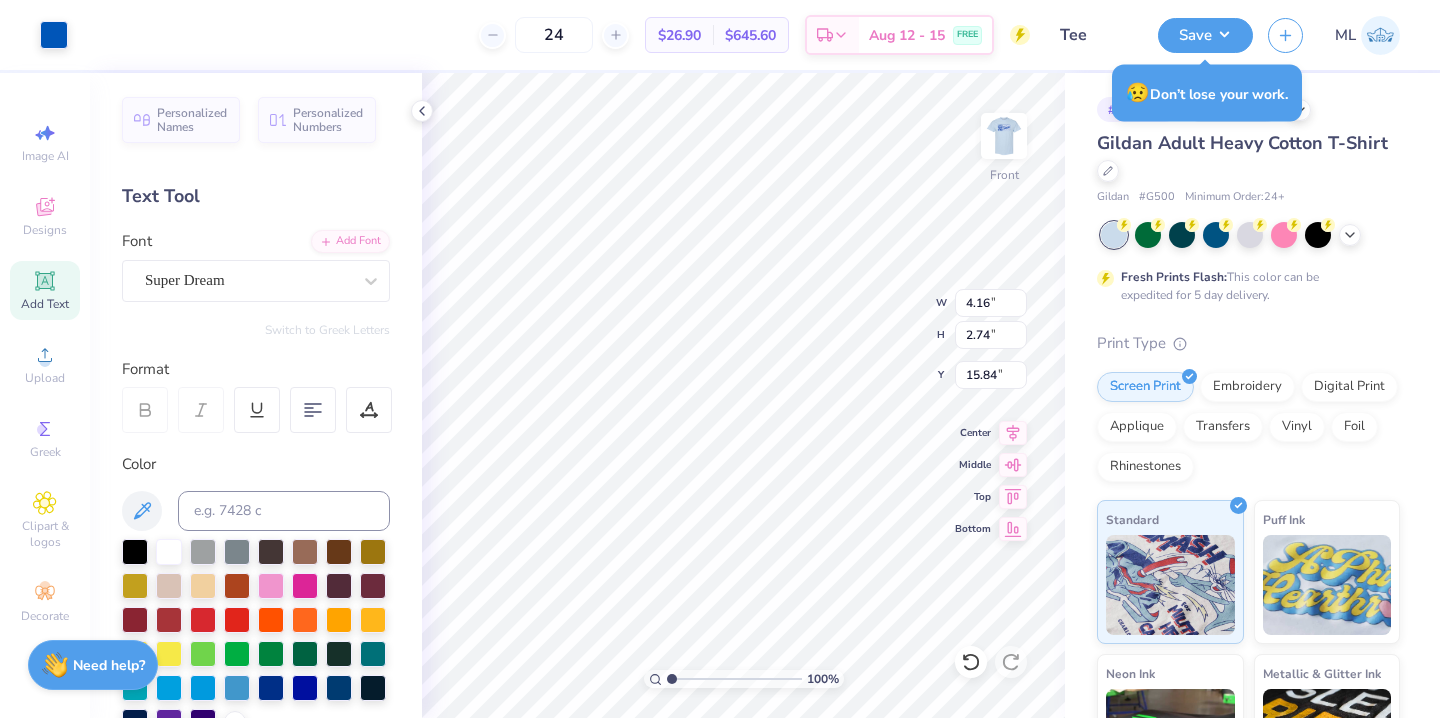 type on "15.84" 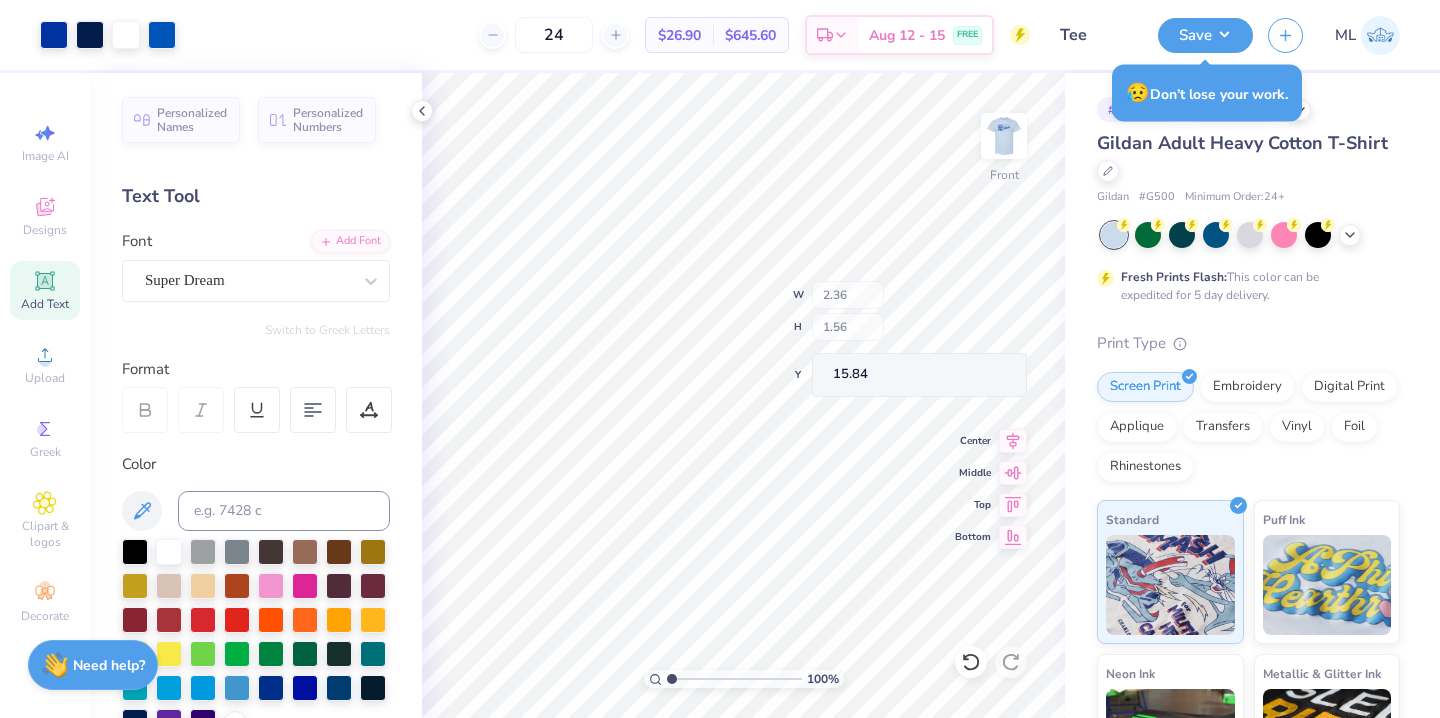 type on "2.36" 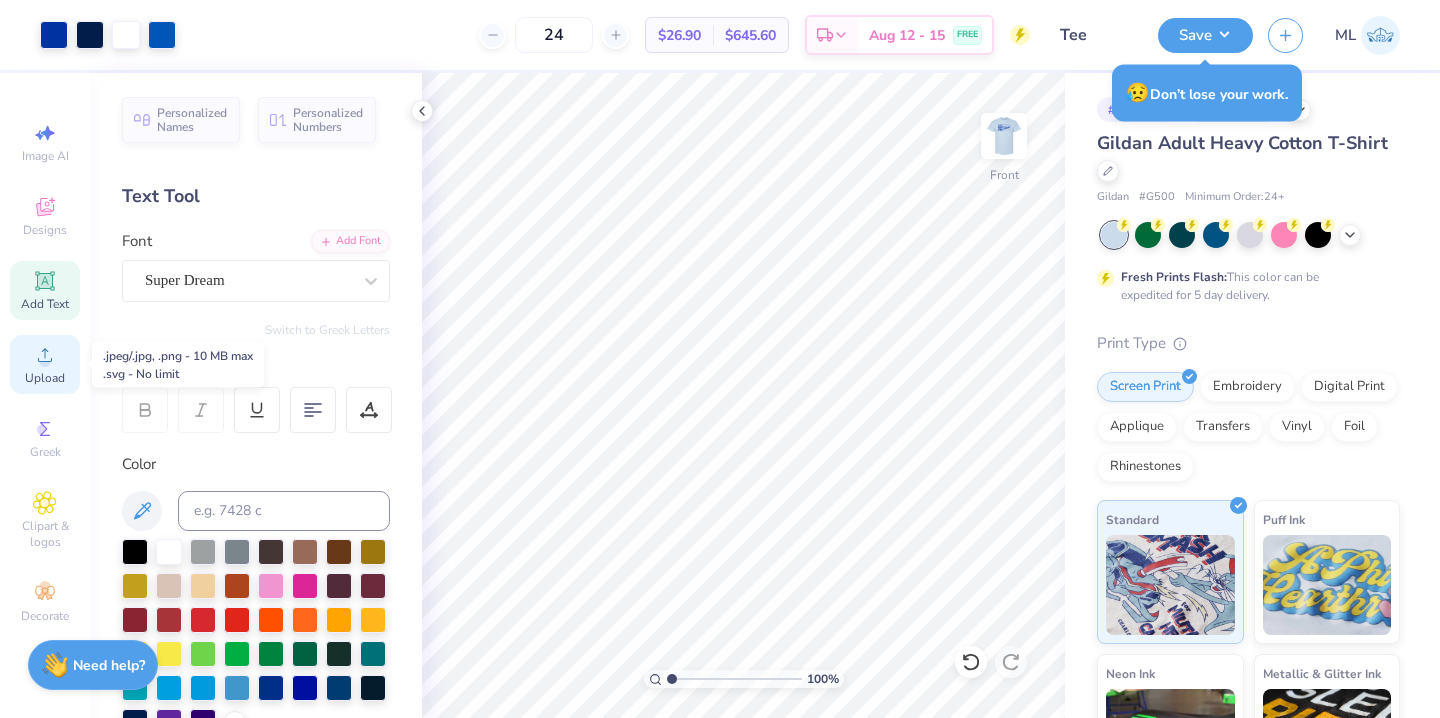 click 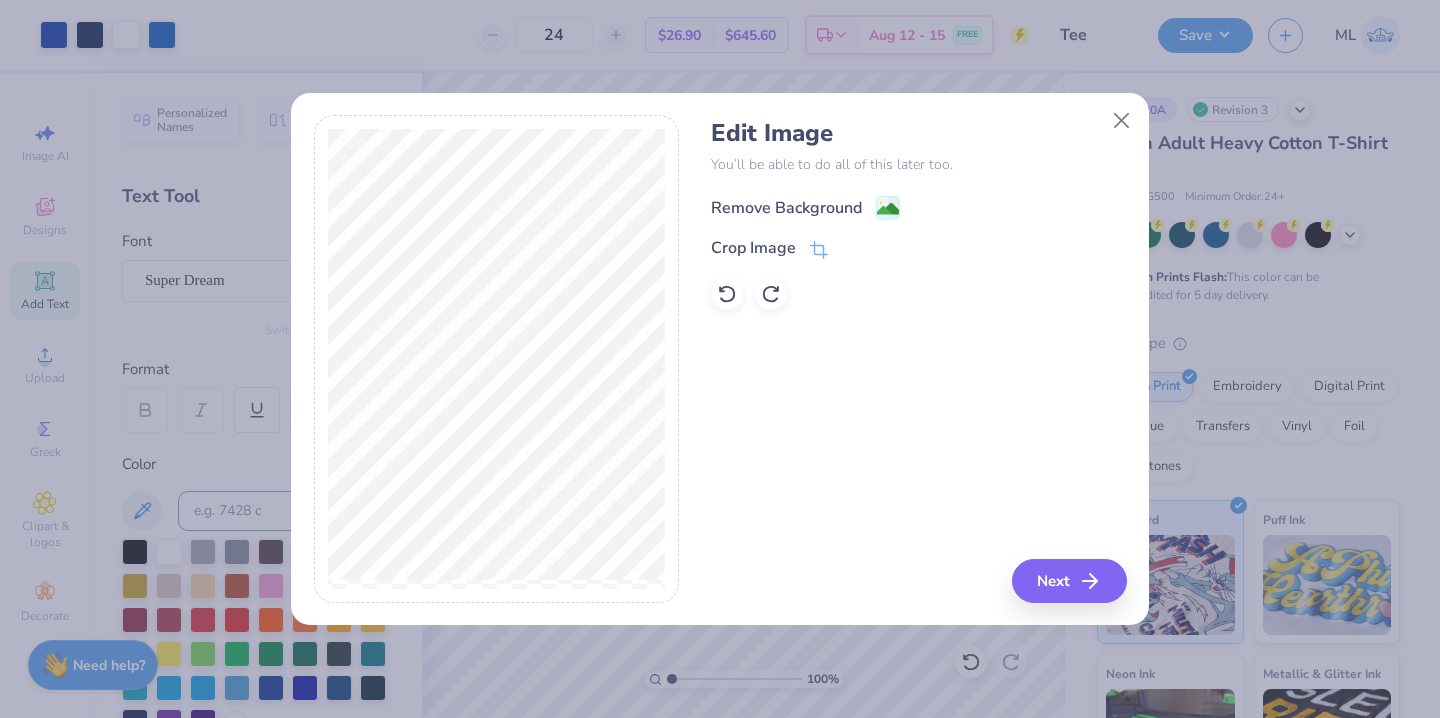 click 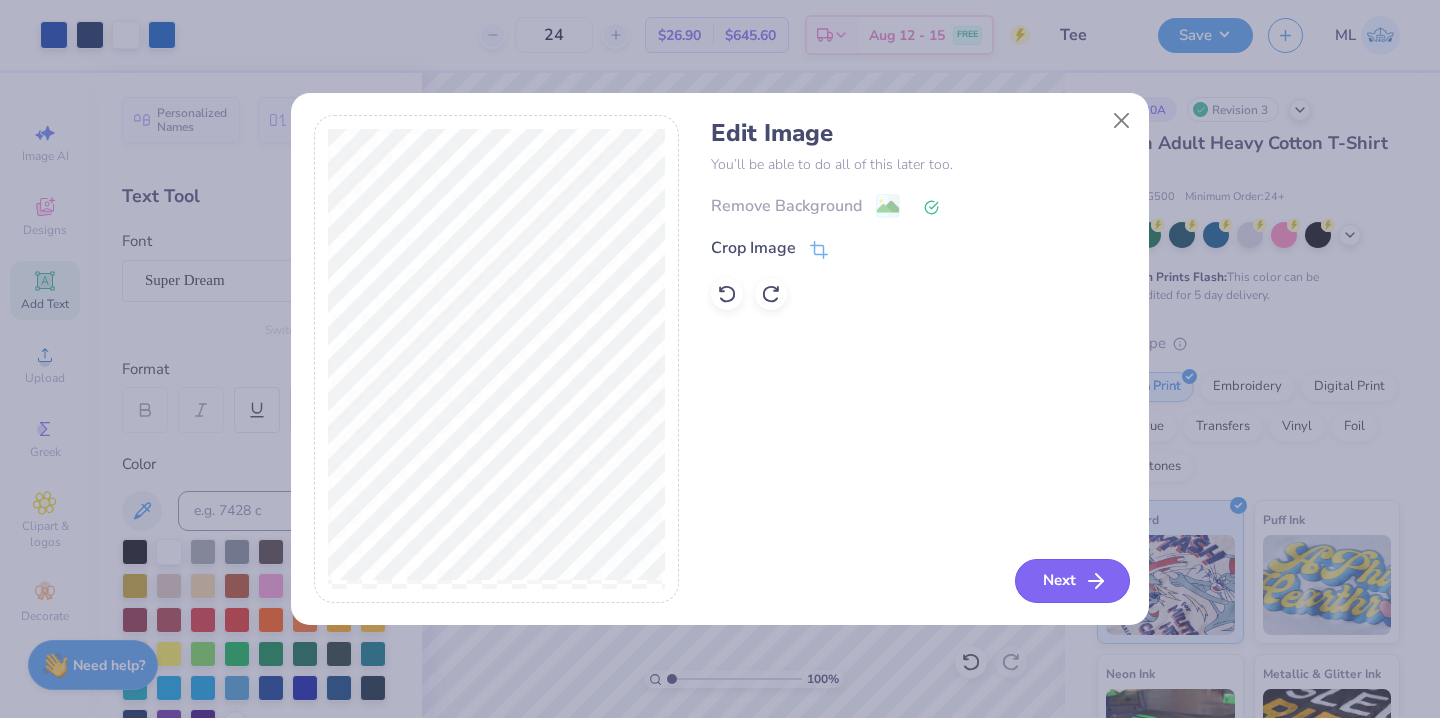 click on "Next" at bounding box center [1072, 581] 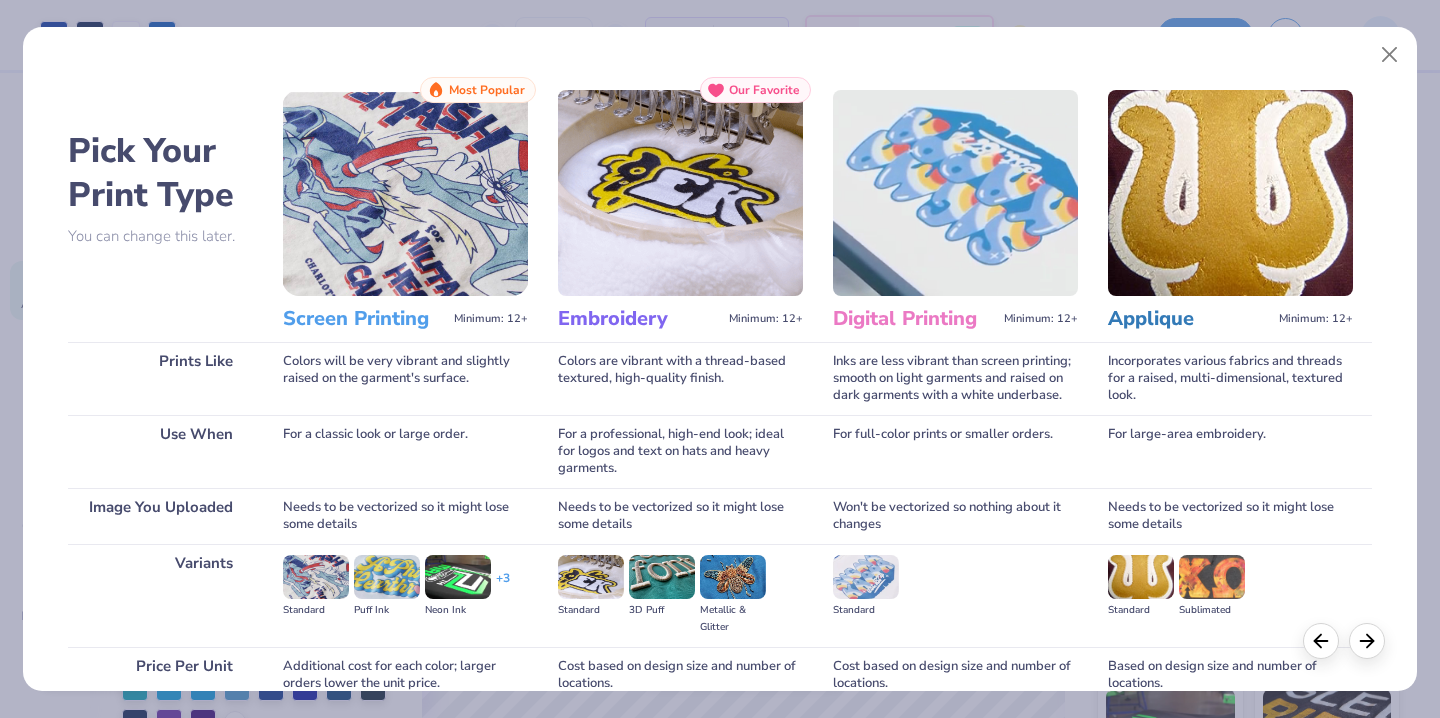 scroll, scrollTop: 179, scrollLeft: 0, axis: vertical 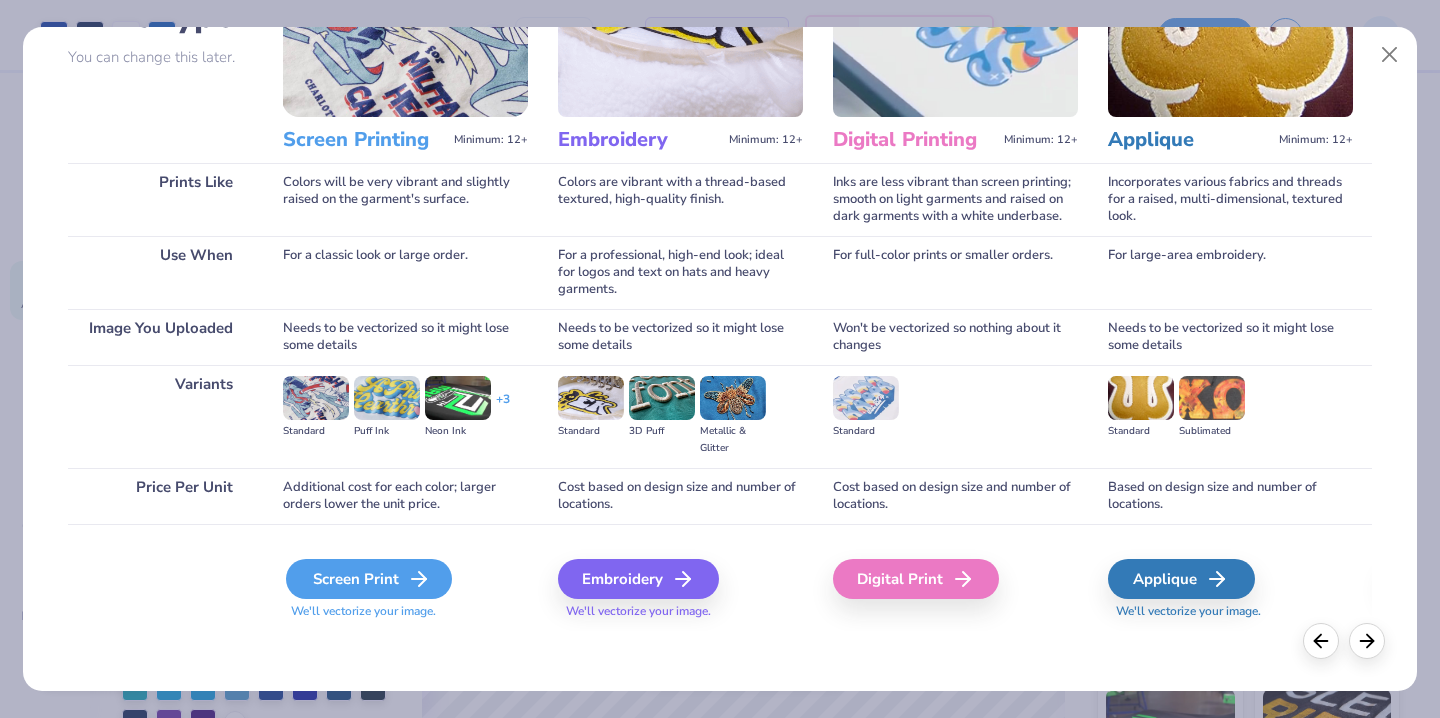 click on "Screen Print" at bounding box center (369, 579) 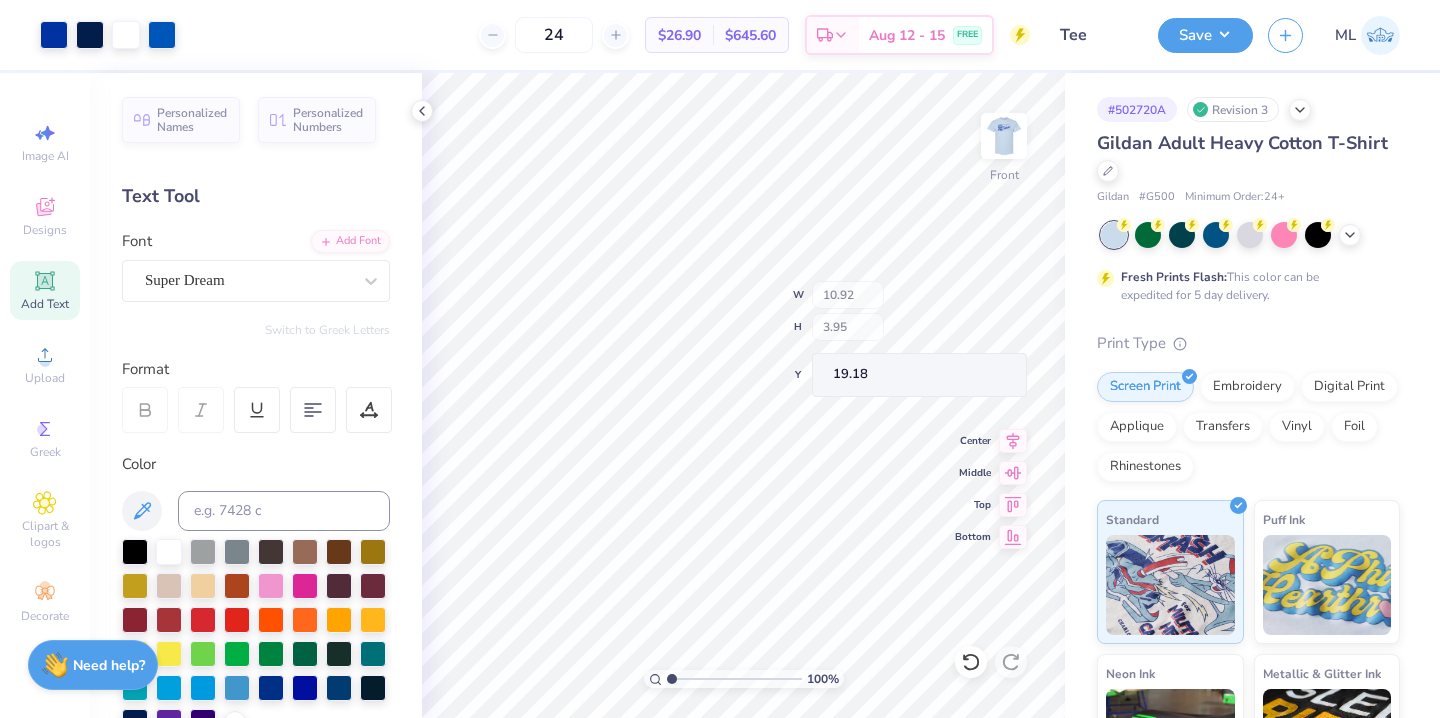 type on "19.18" 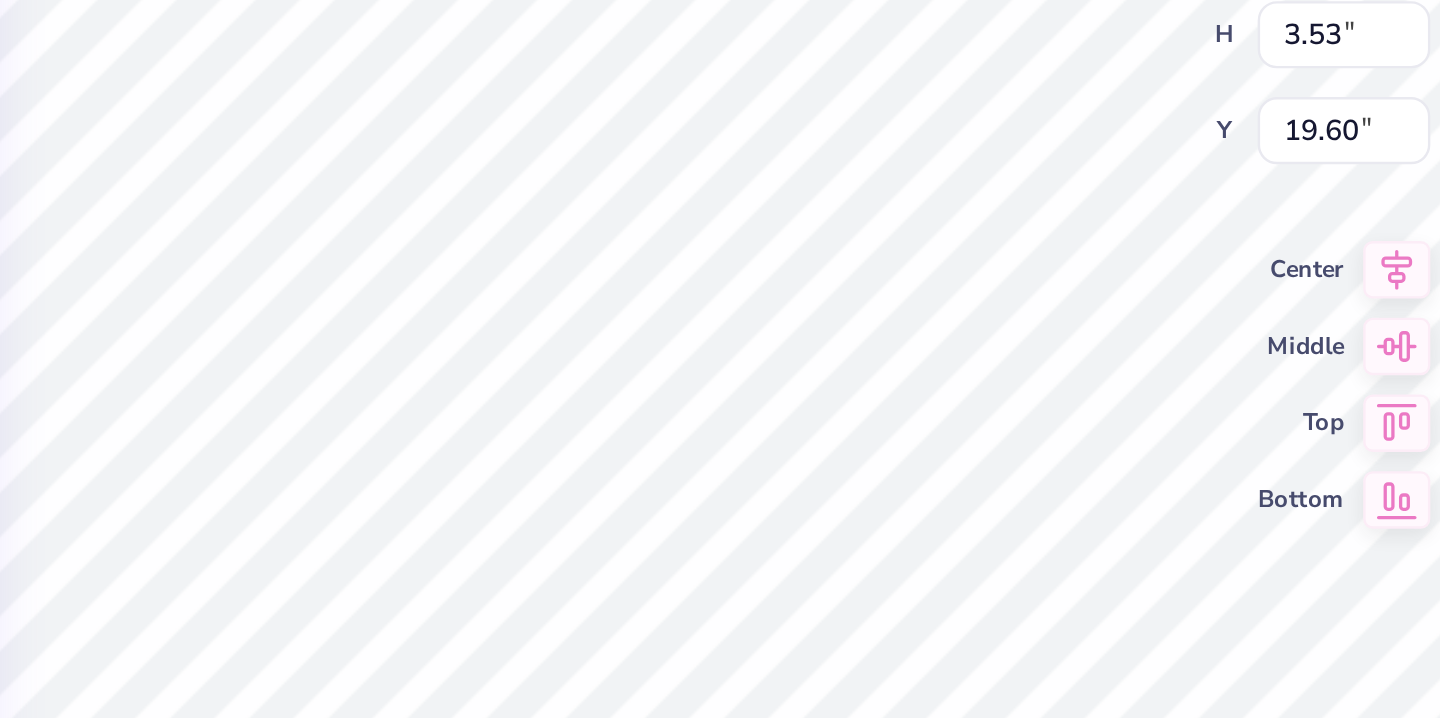 type on "7.78" 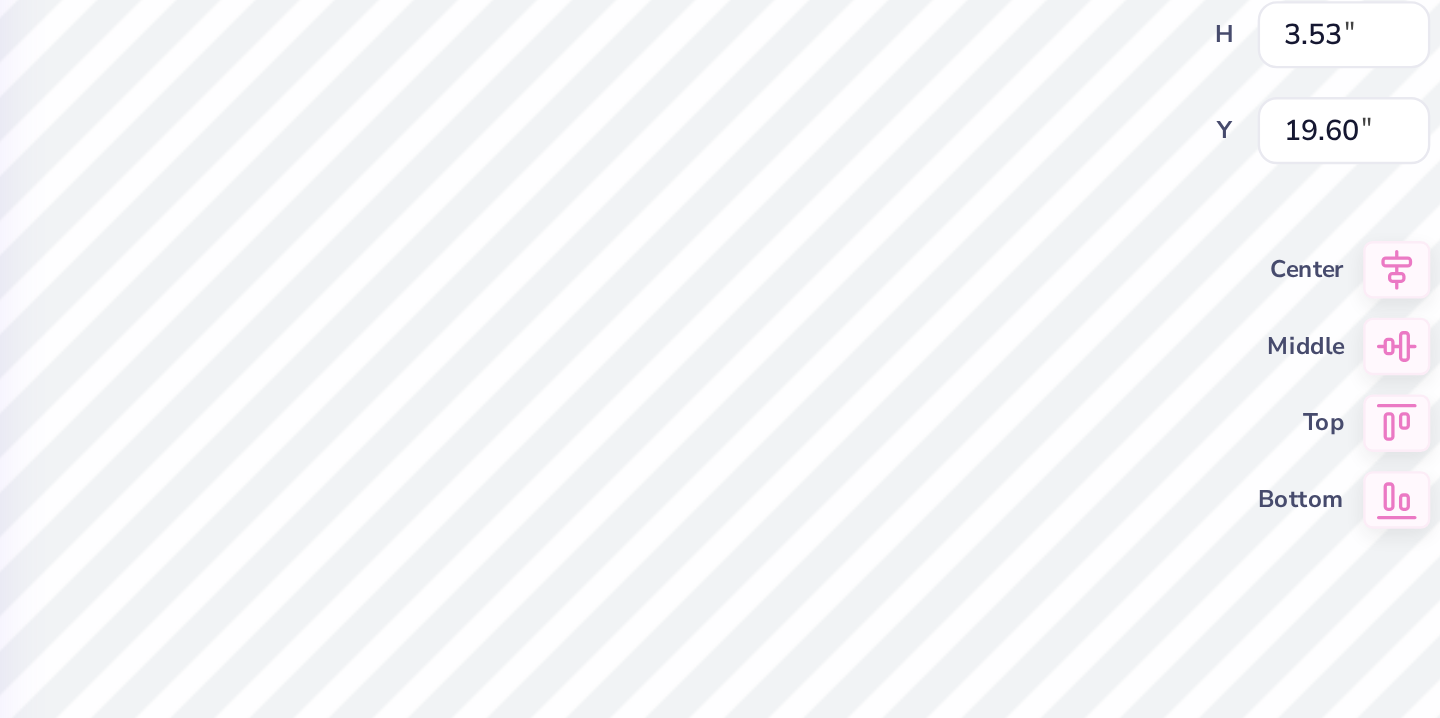 type on "19.51" 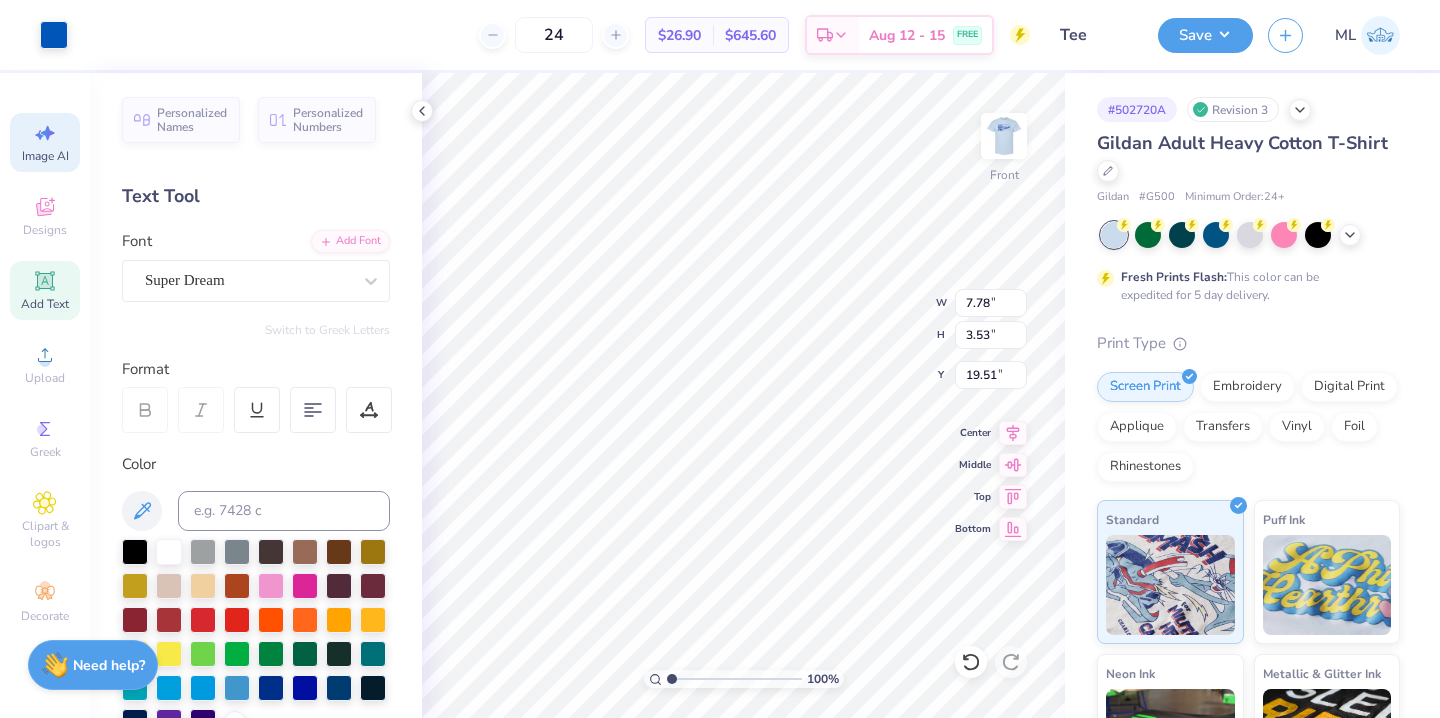 click on "Image AI" at bounding box center [45, 156] 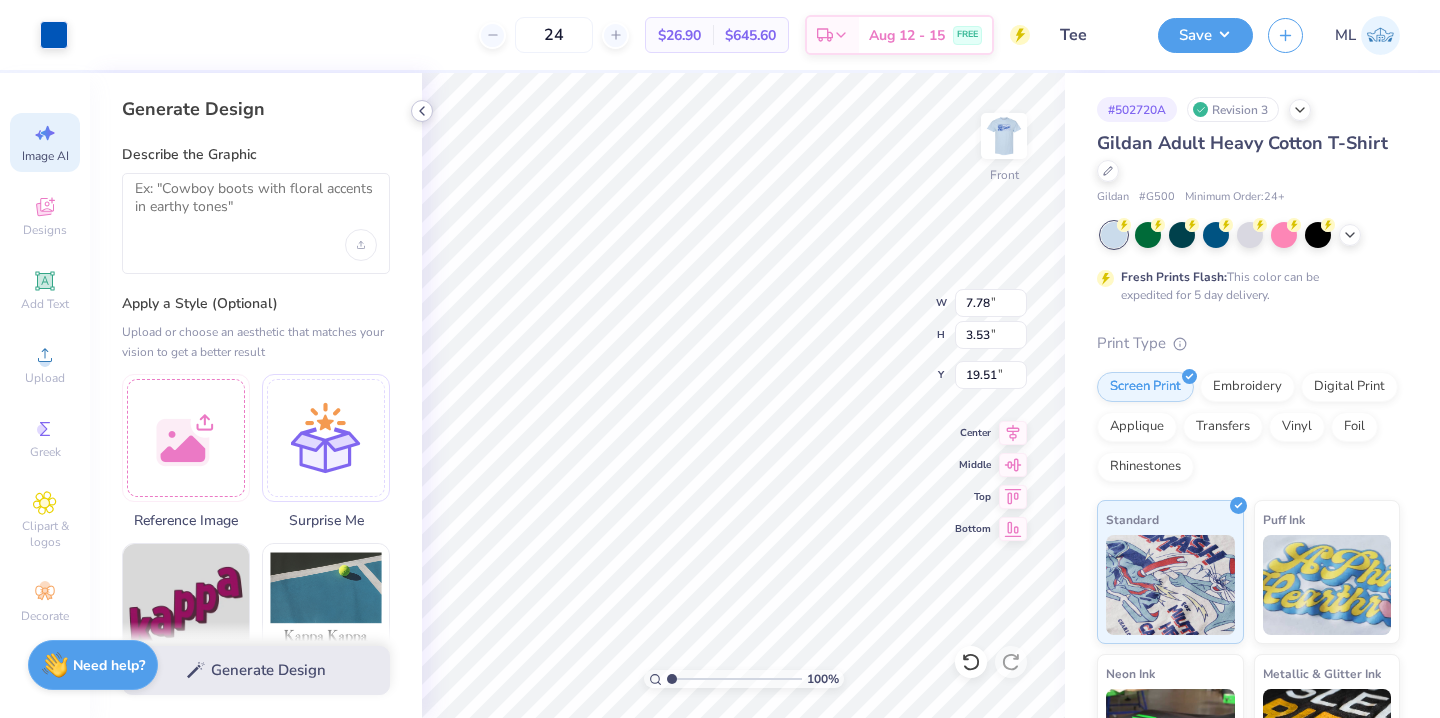 click 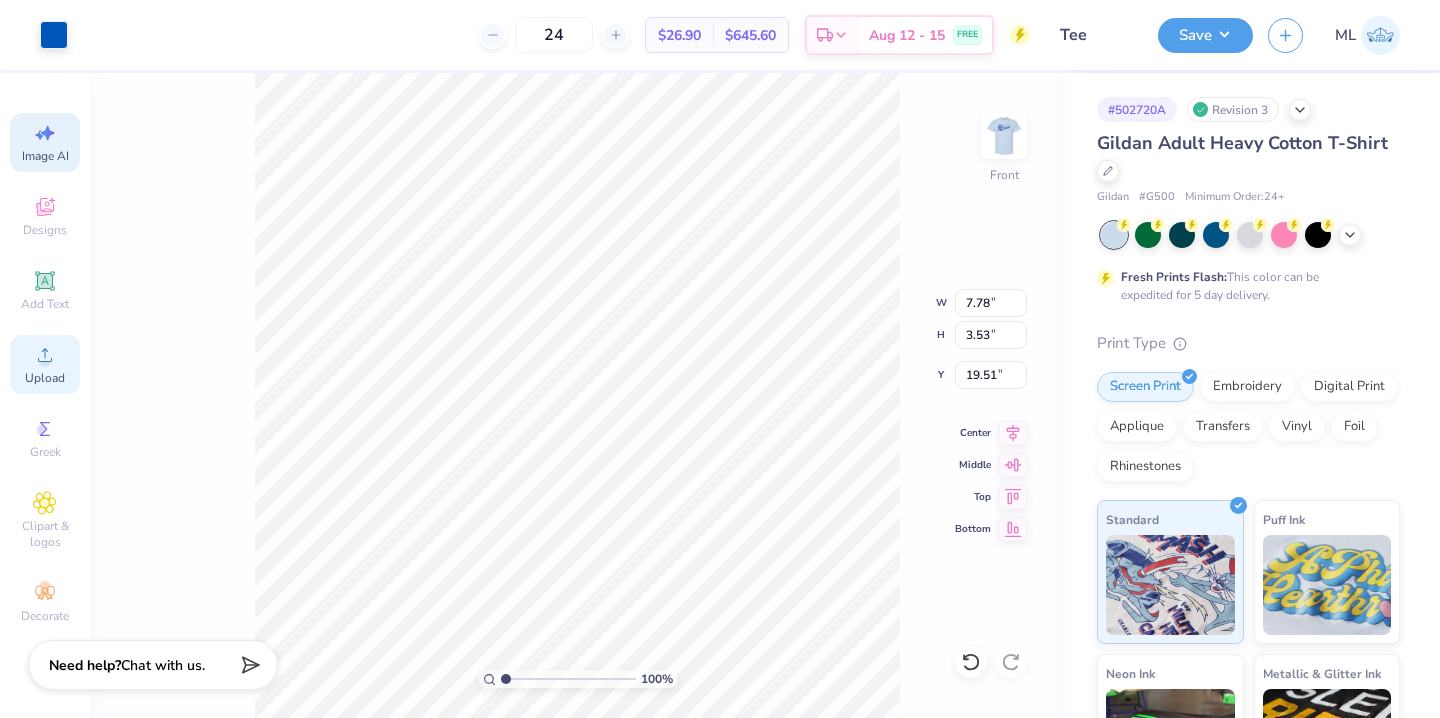 click 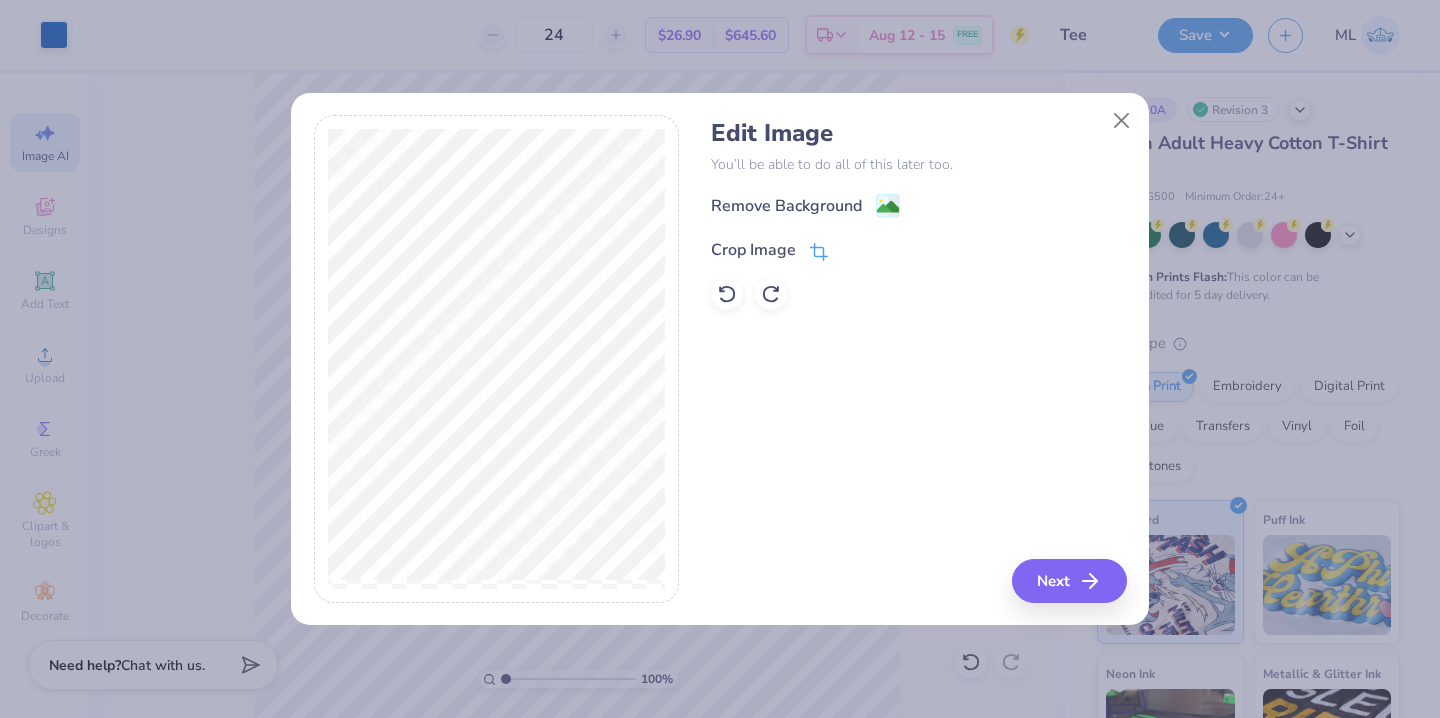 click 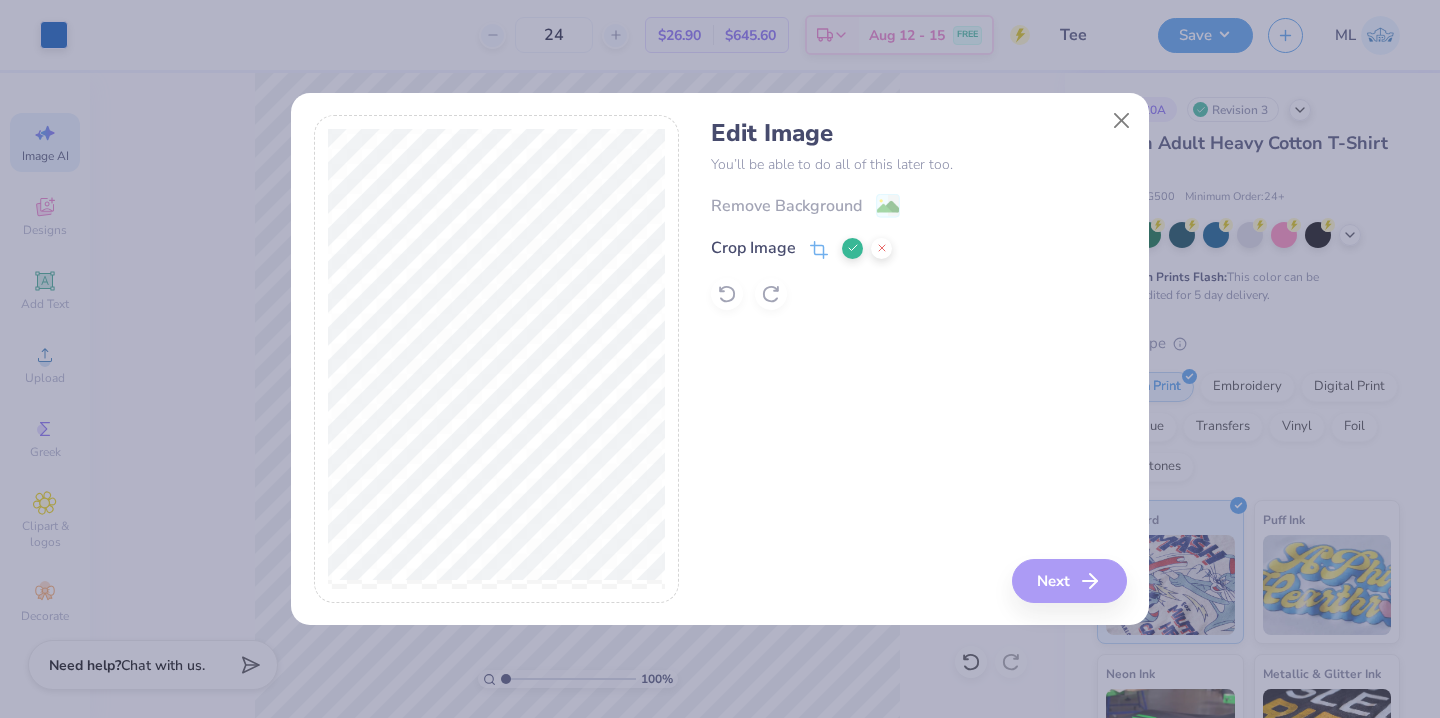 click 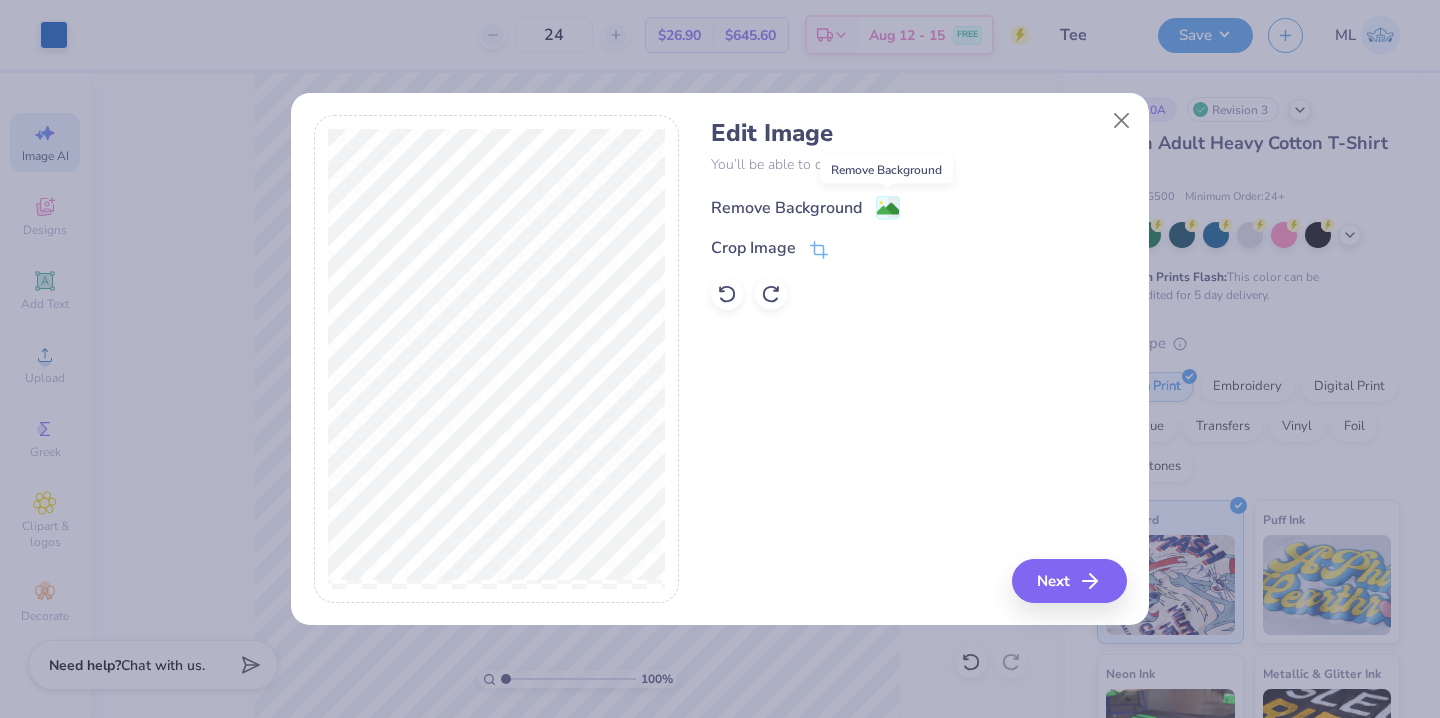 click 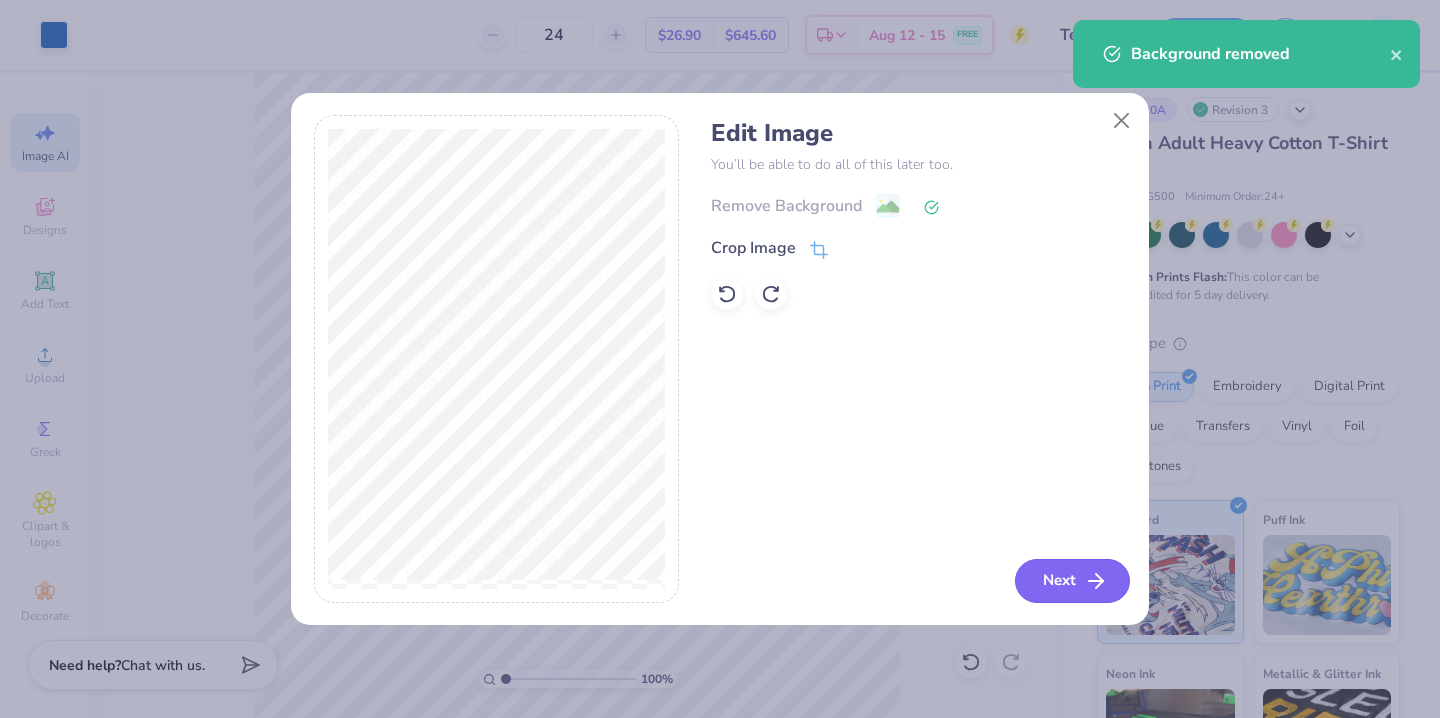 click on "Next" at bounding box center (1072, 581) 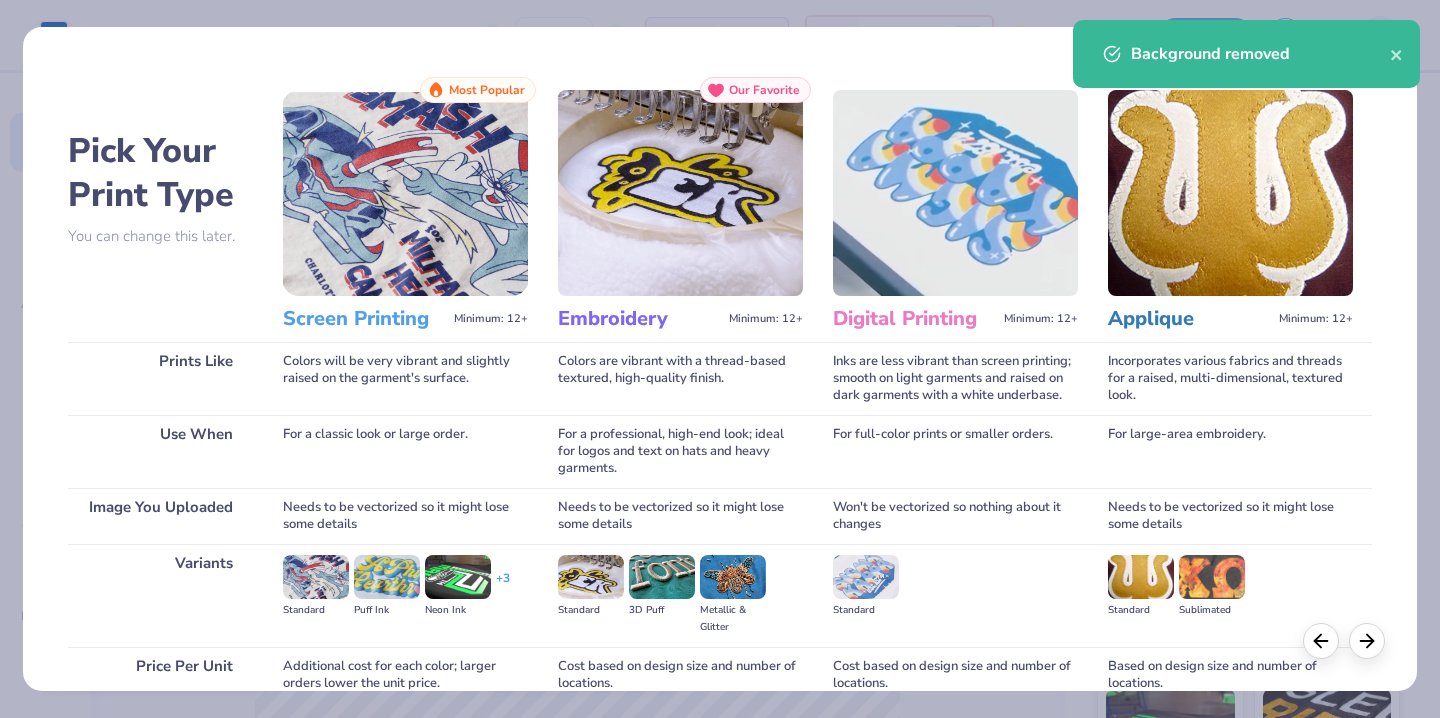 scroll, scrollTop: 179, scrollLeft: 0, axis: vertical 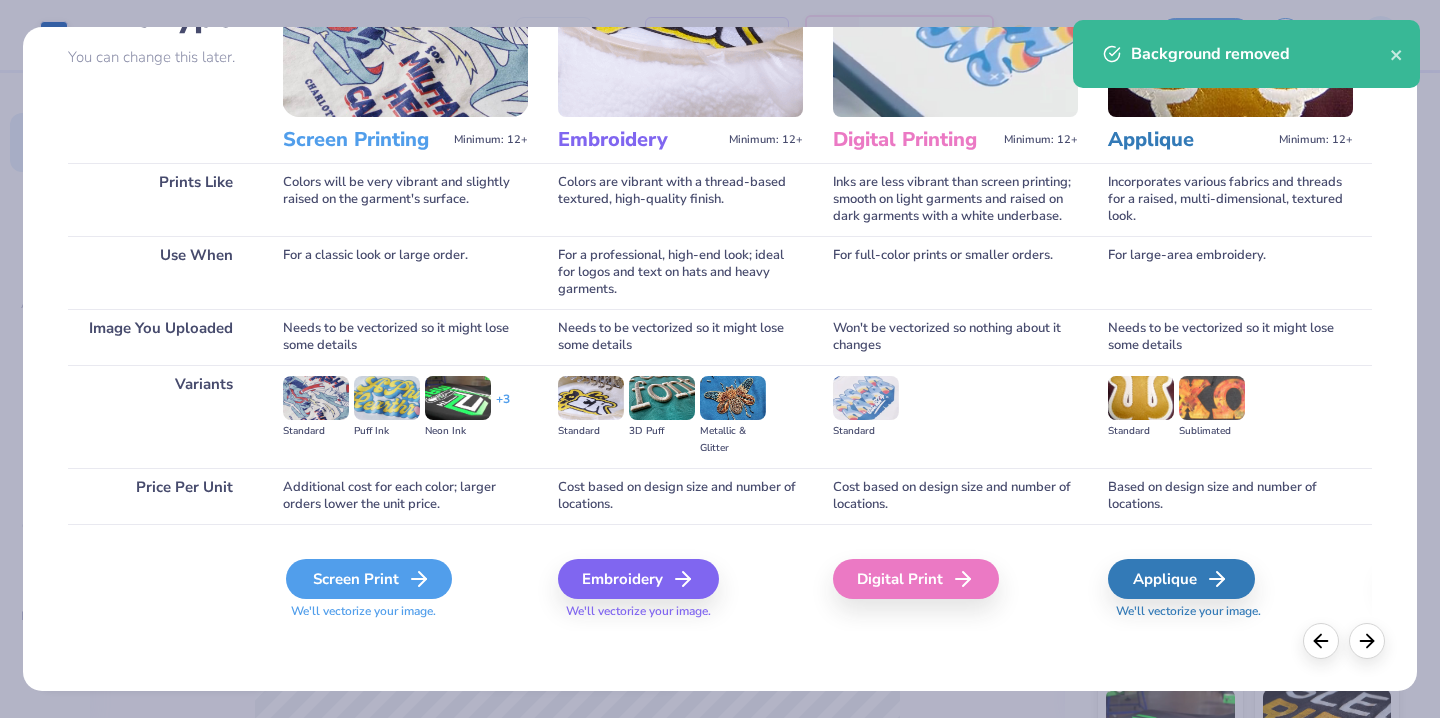 click on "Screen Print" at bounding box center [369, 579] 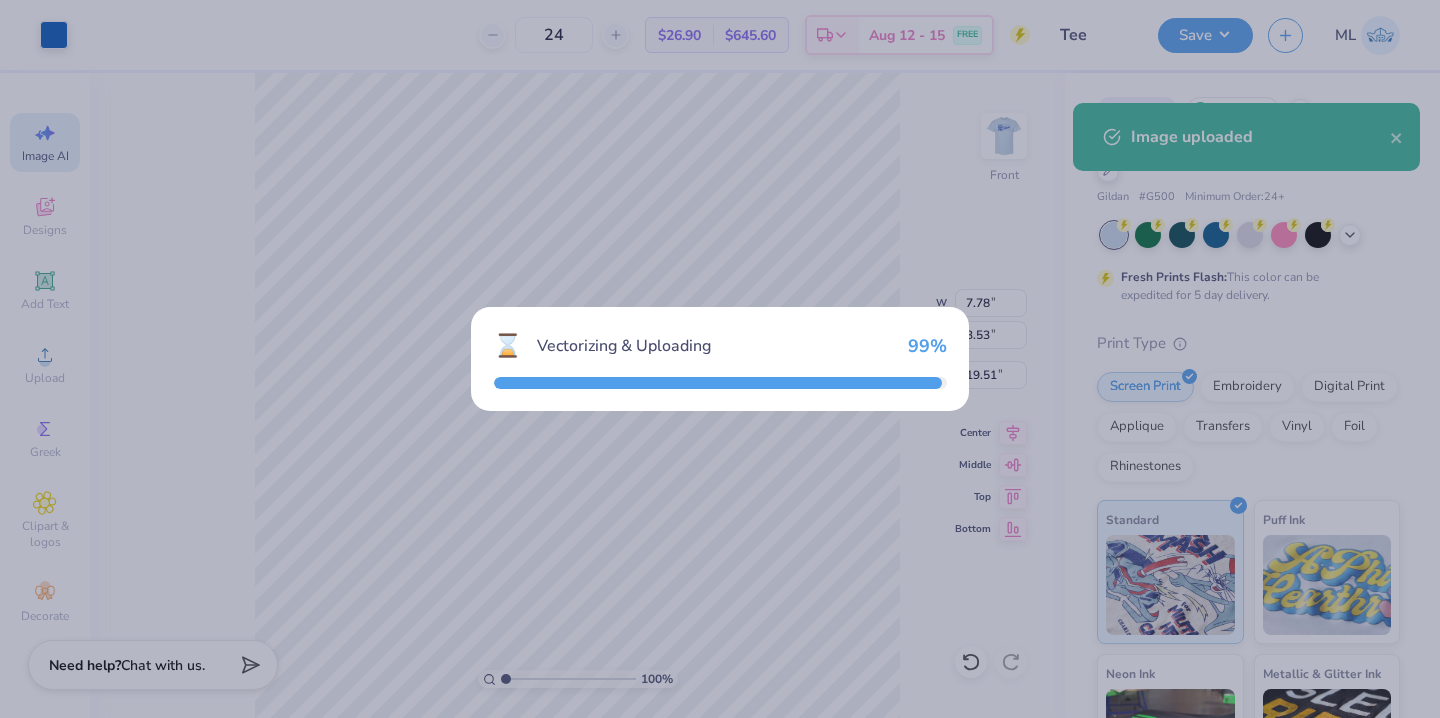 type on "10.01" 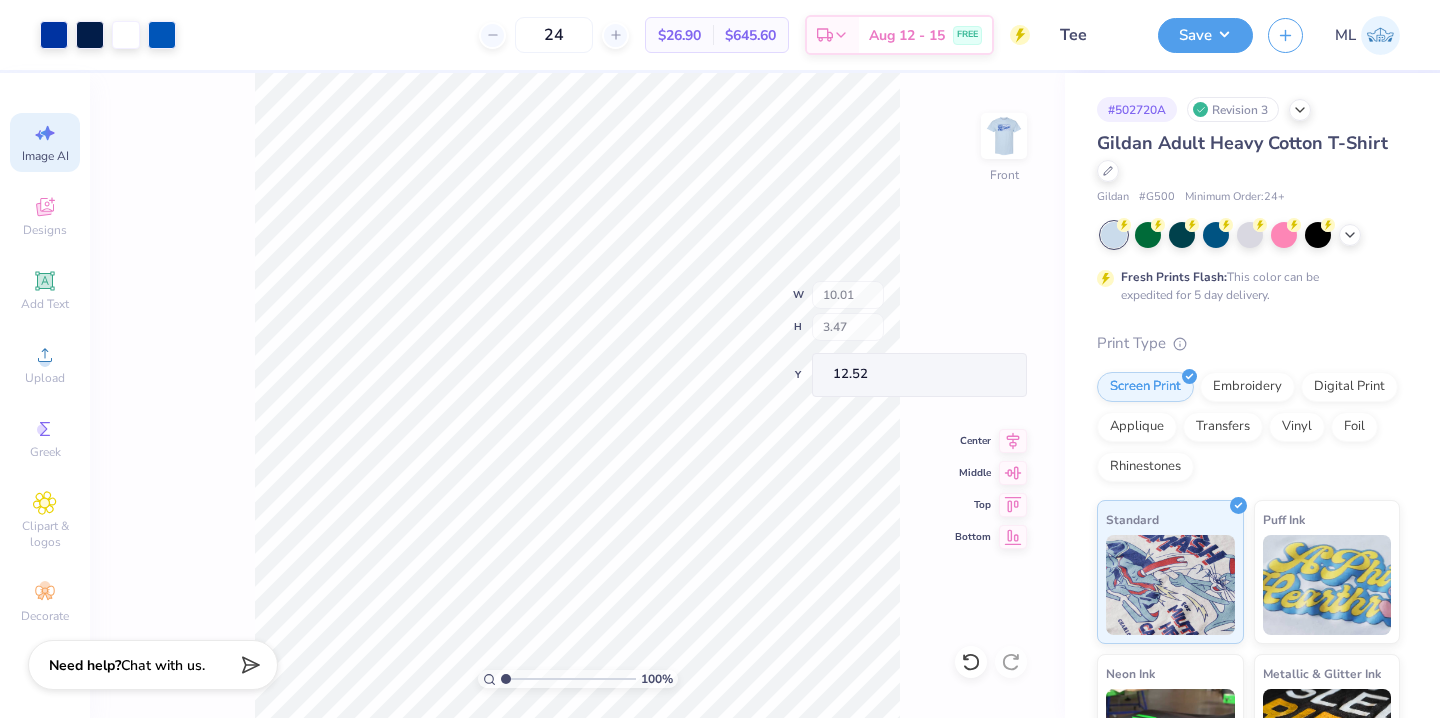 type on "7.78" 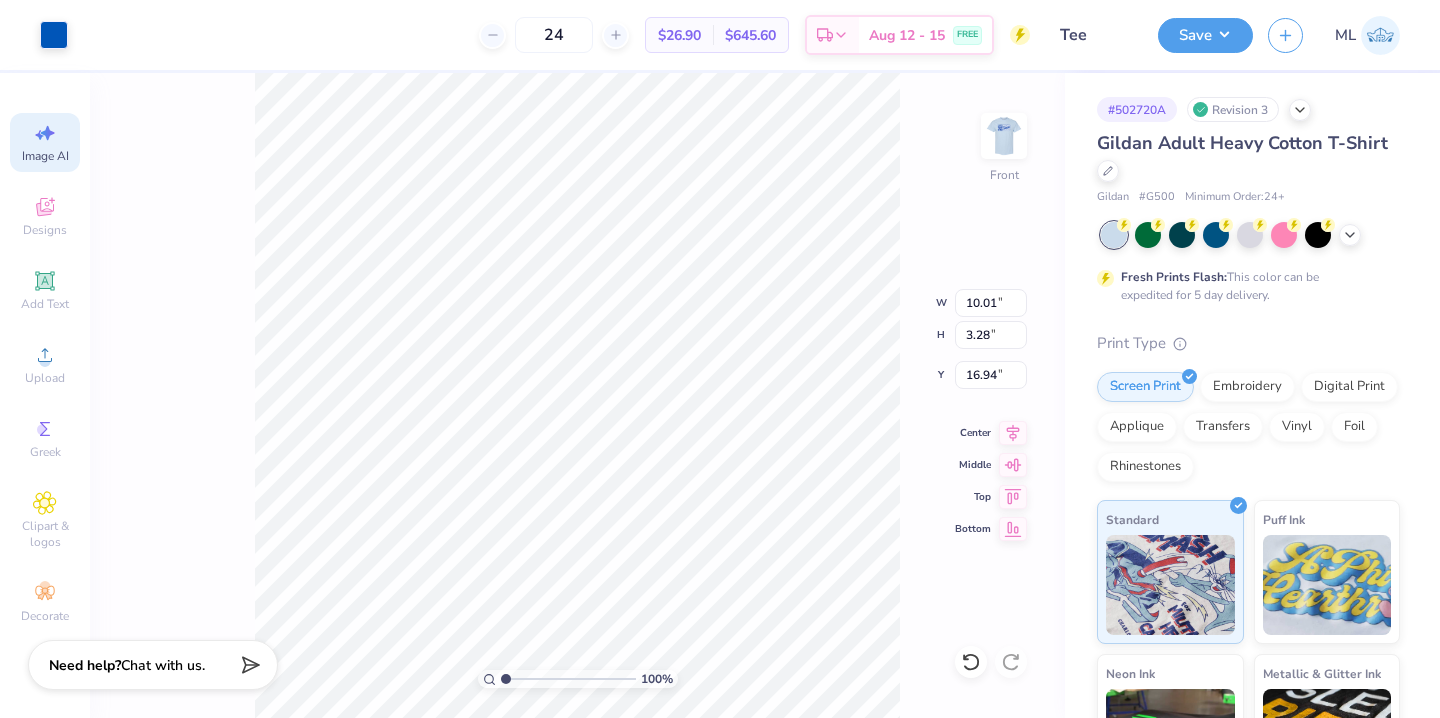 type on "10.24" 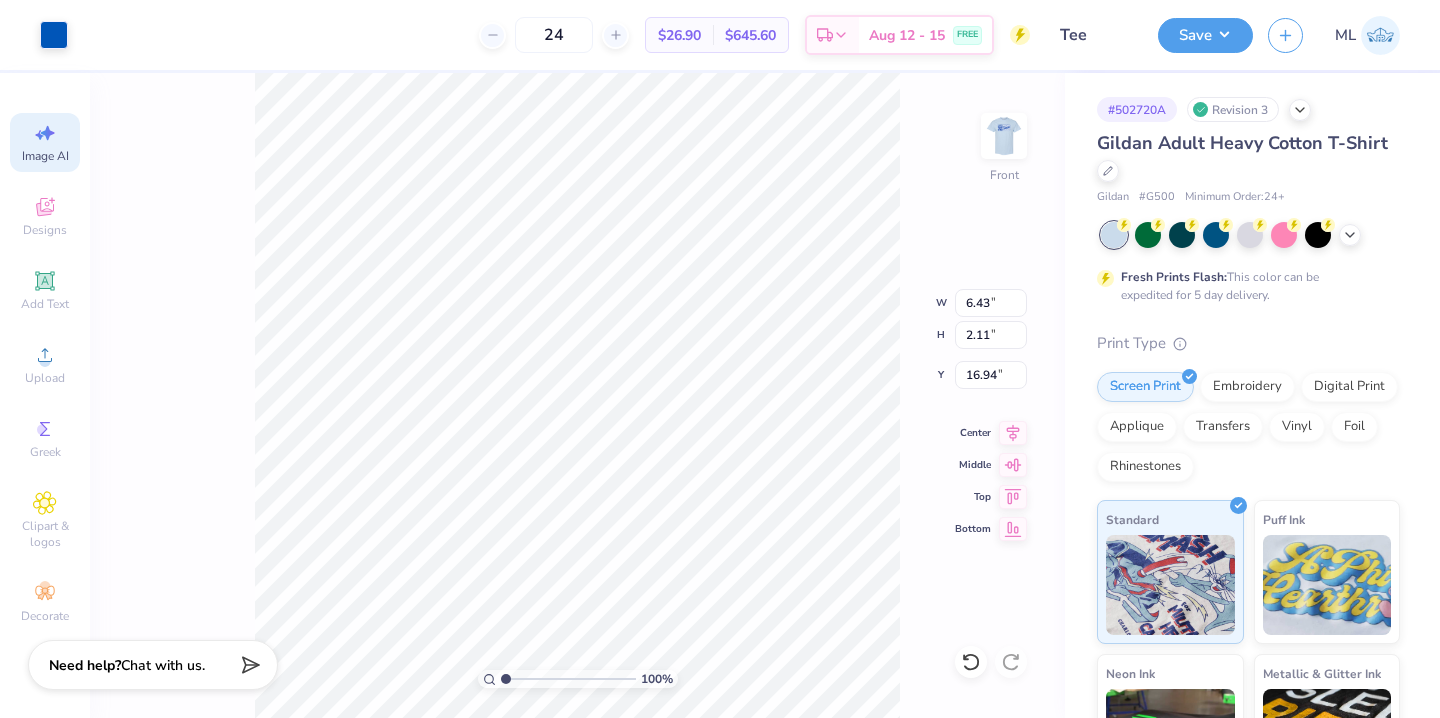 type on "6.43" 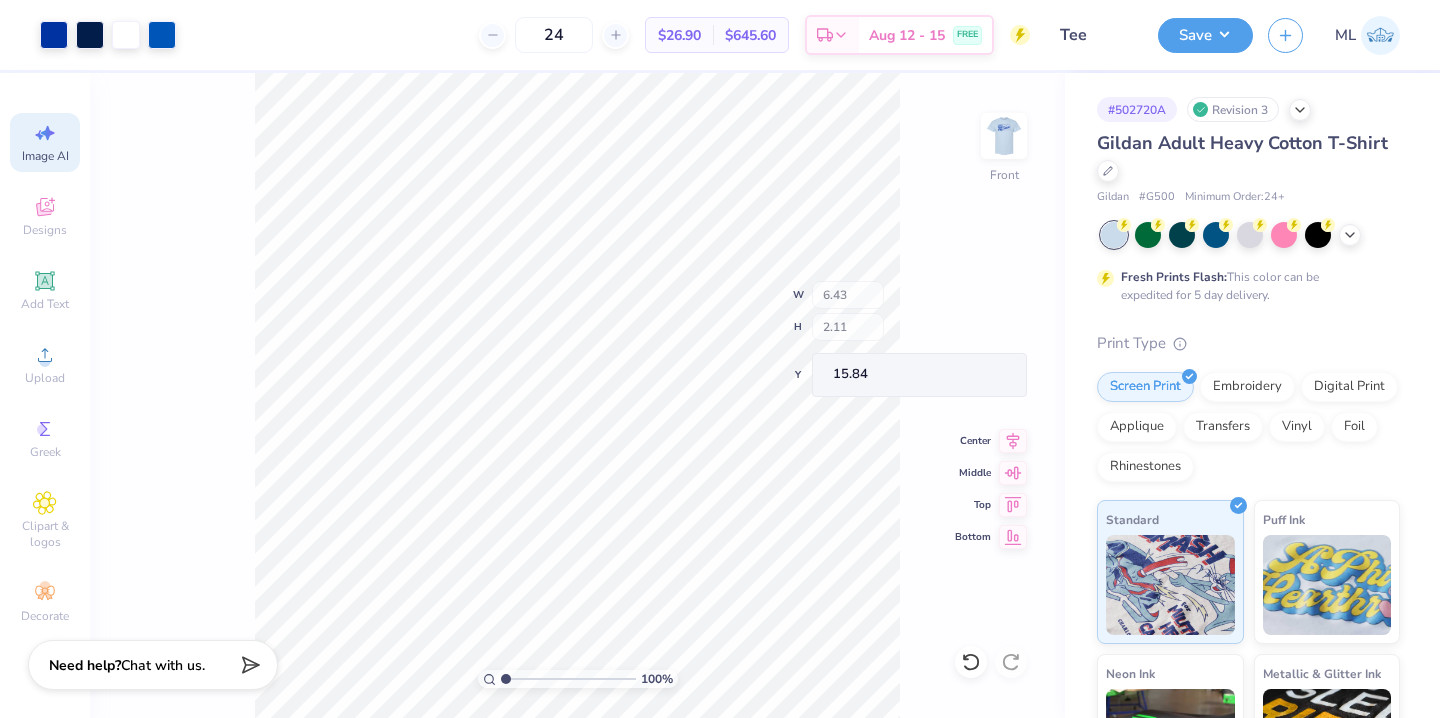 type on "15.84" 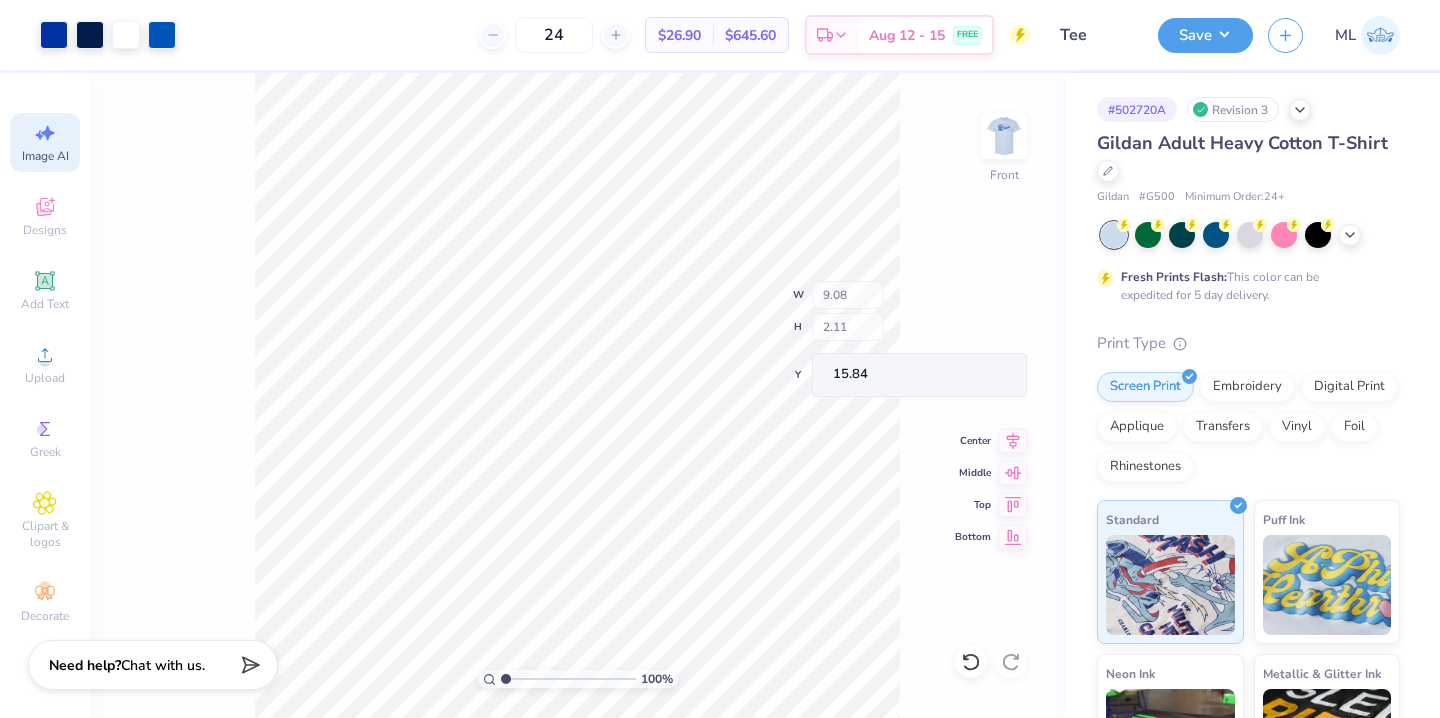 type on "6.10" 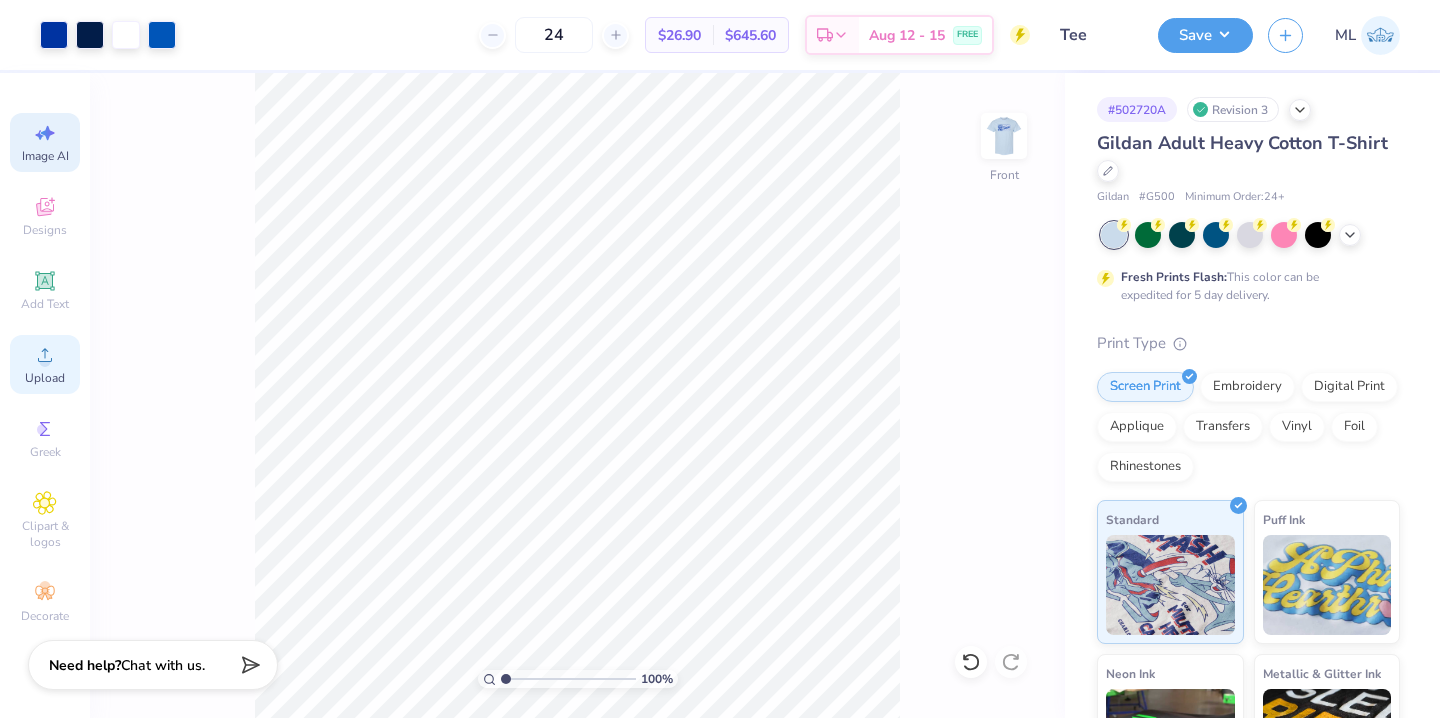 click on "Upload" at bounding box center (45, 364) 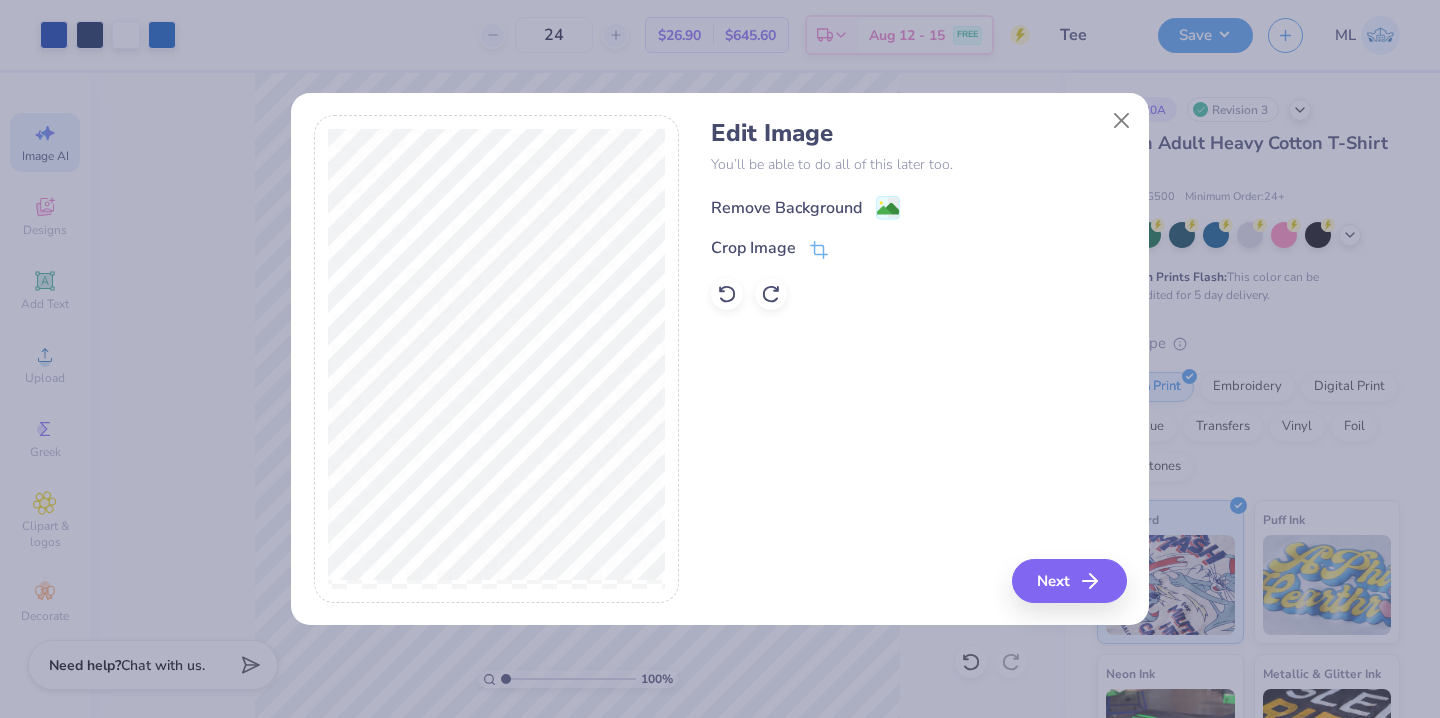 click 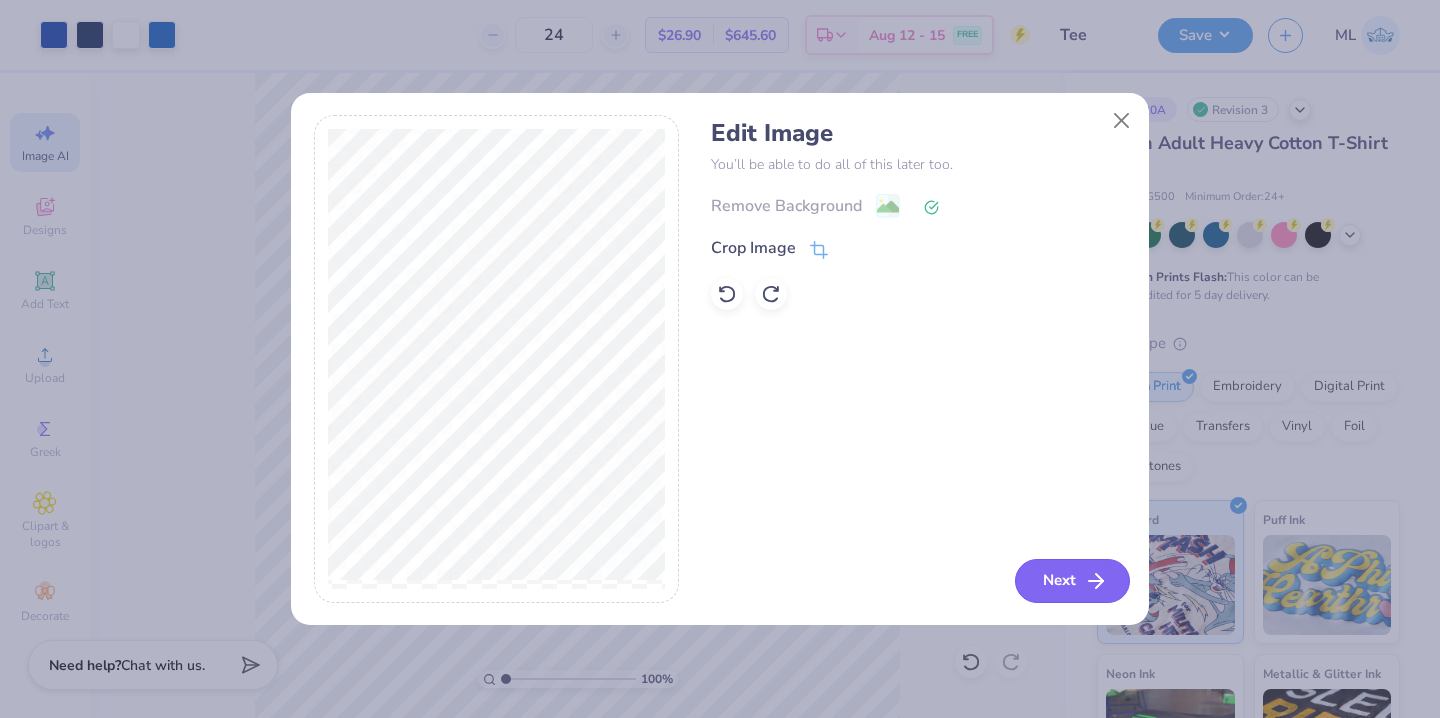 click on "Next" at bounding box center [1072, 581] 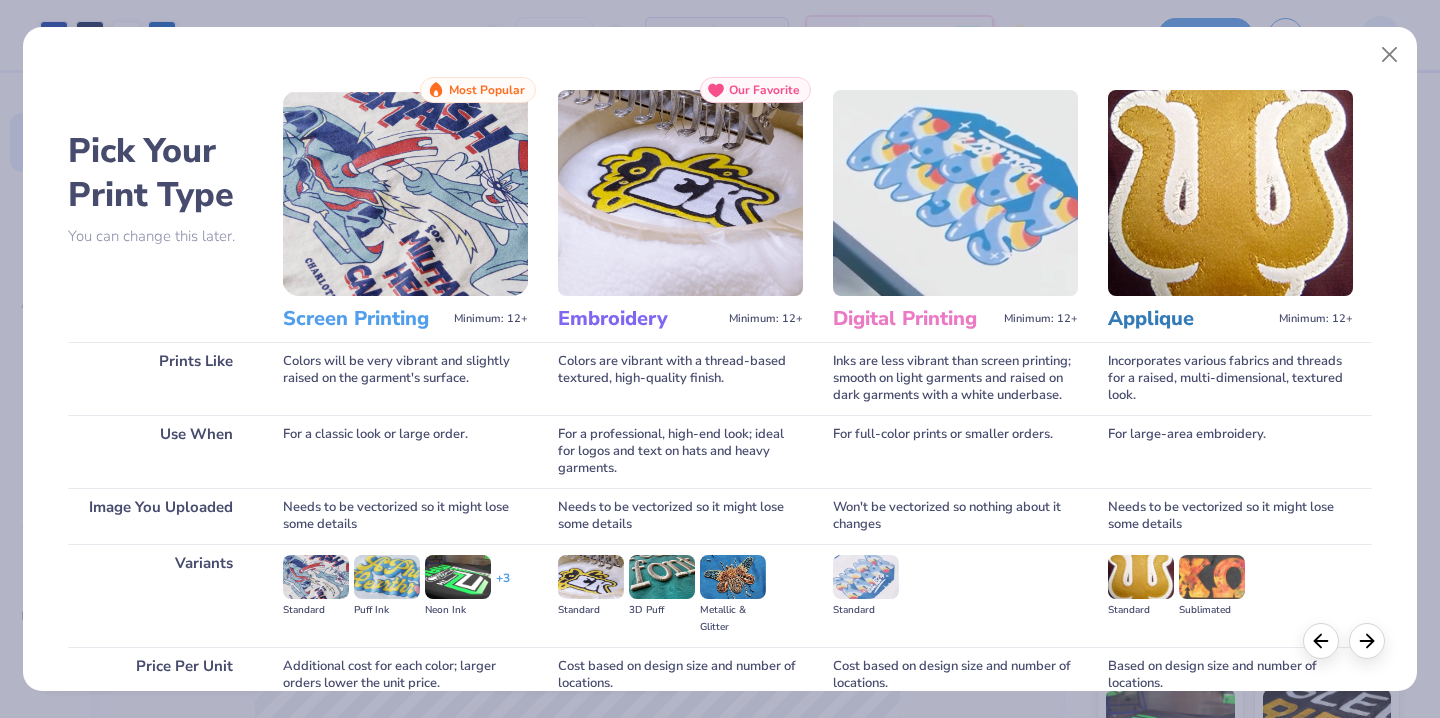 scroll, scrollTop: 179, scrollLeft: 0, axis: vertical 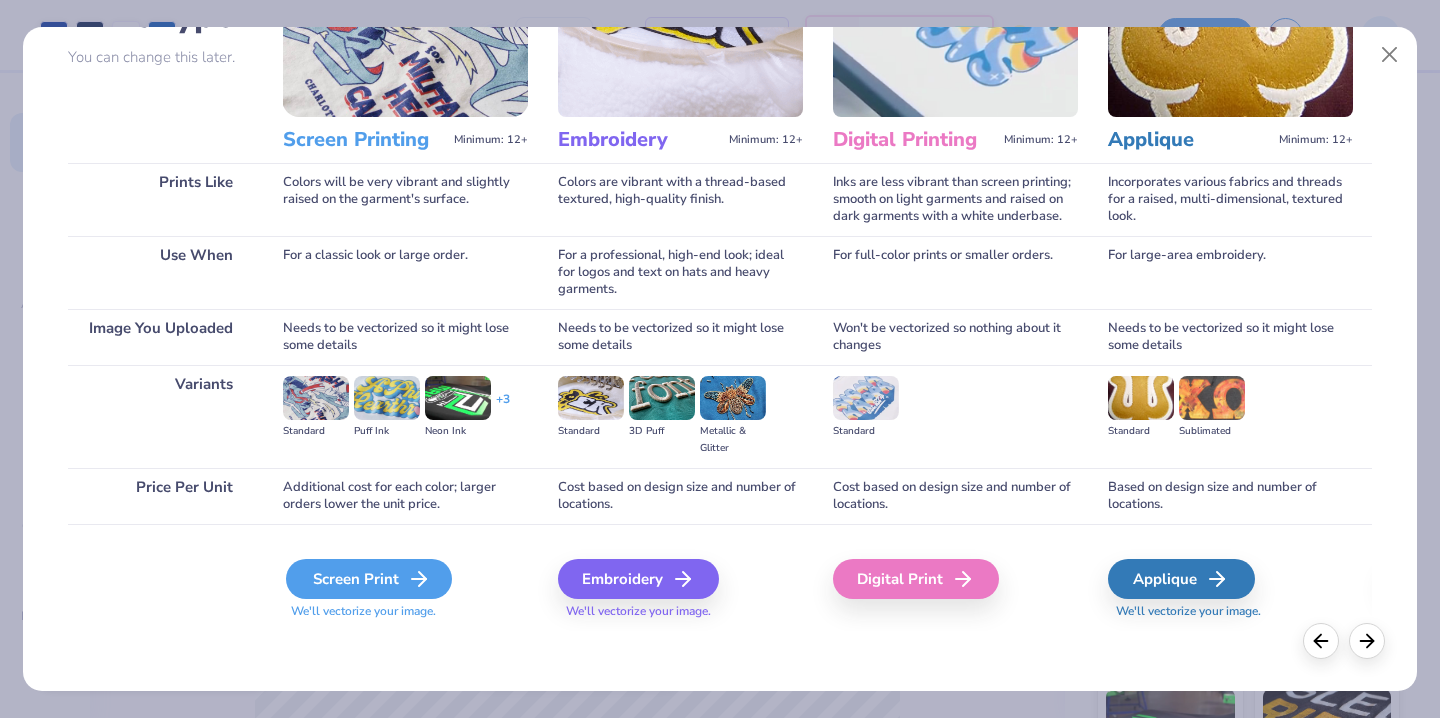 click on "Screen Print" at bounding box center [369, 579] 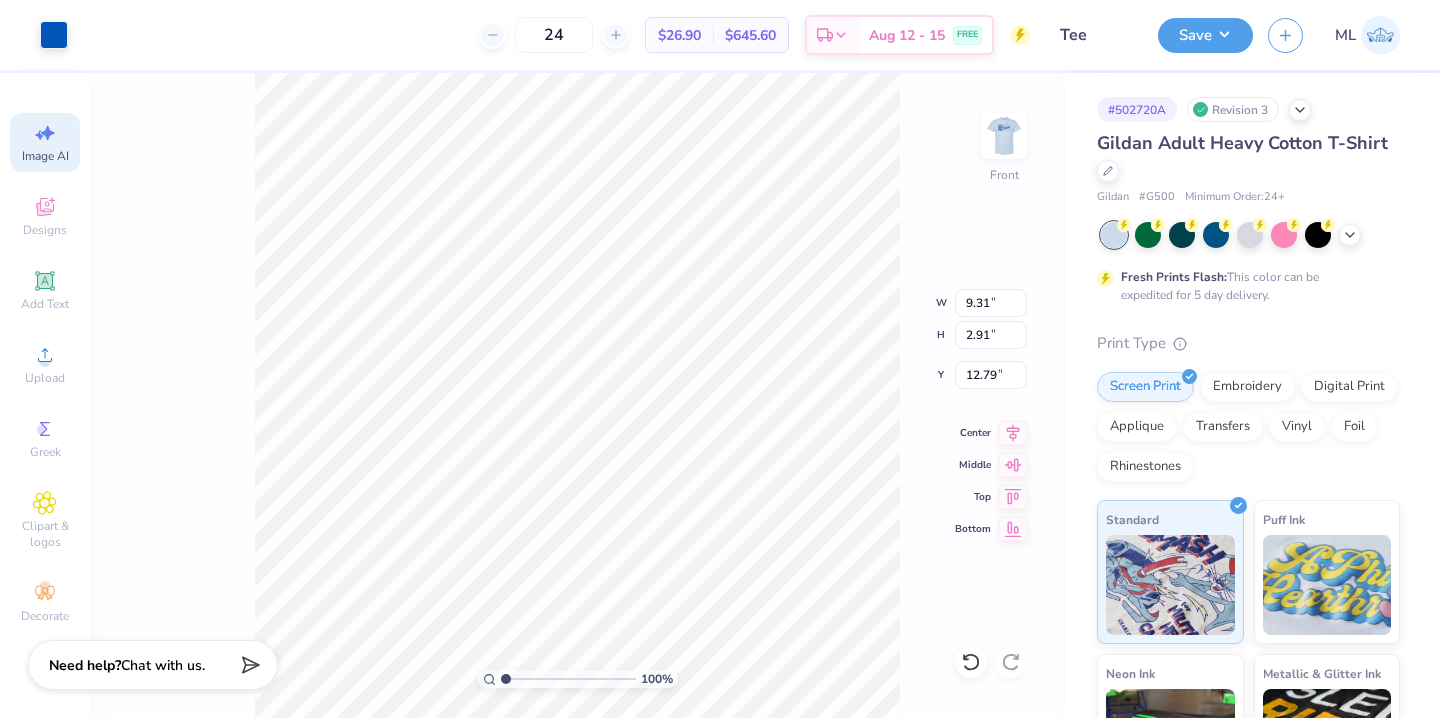 type on "18.40" 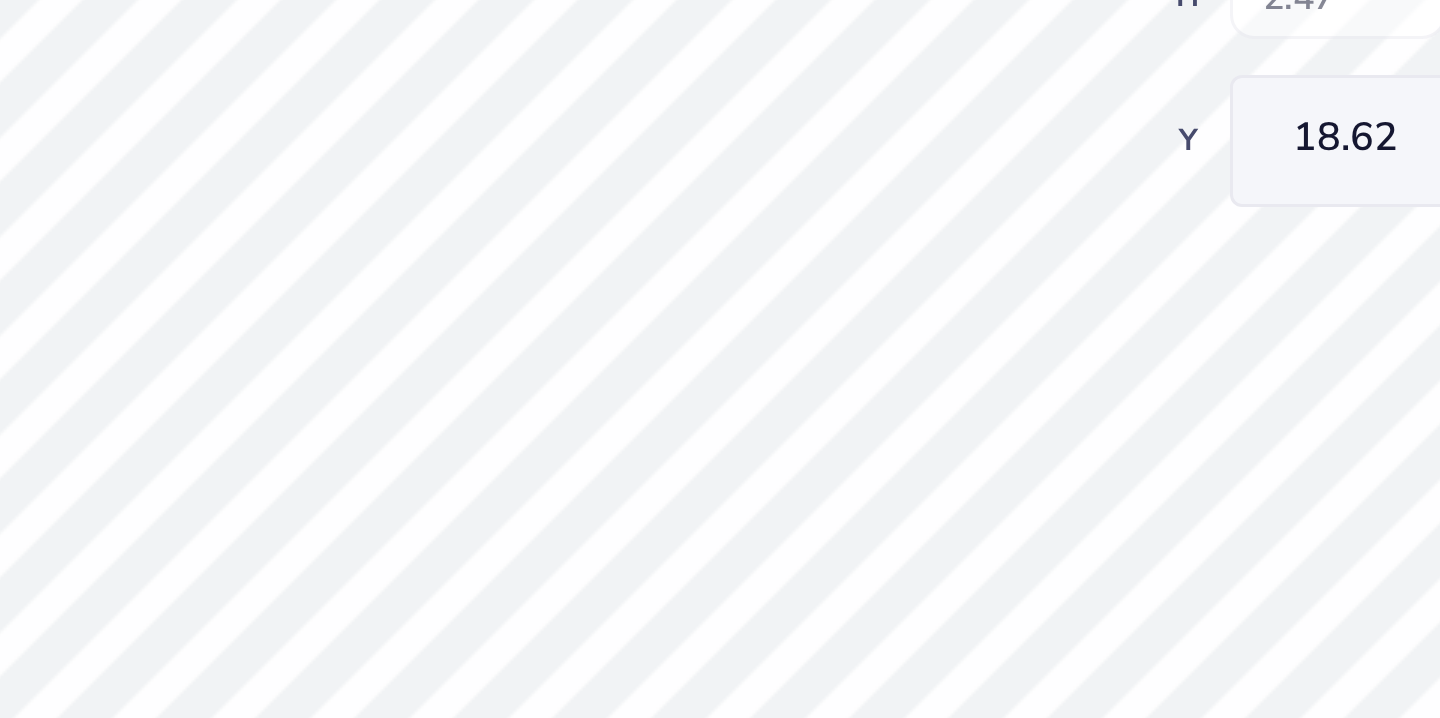type on "18.62" 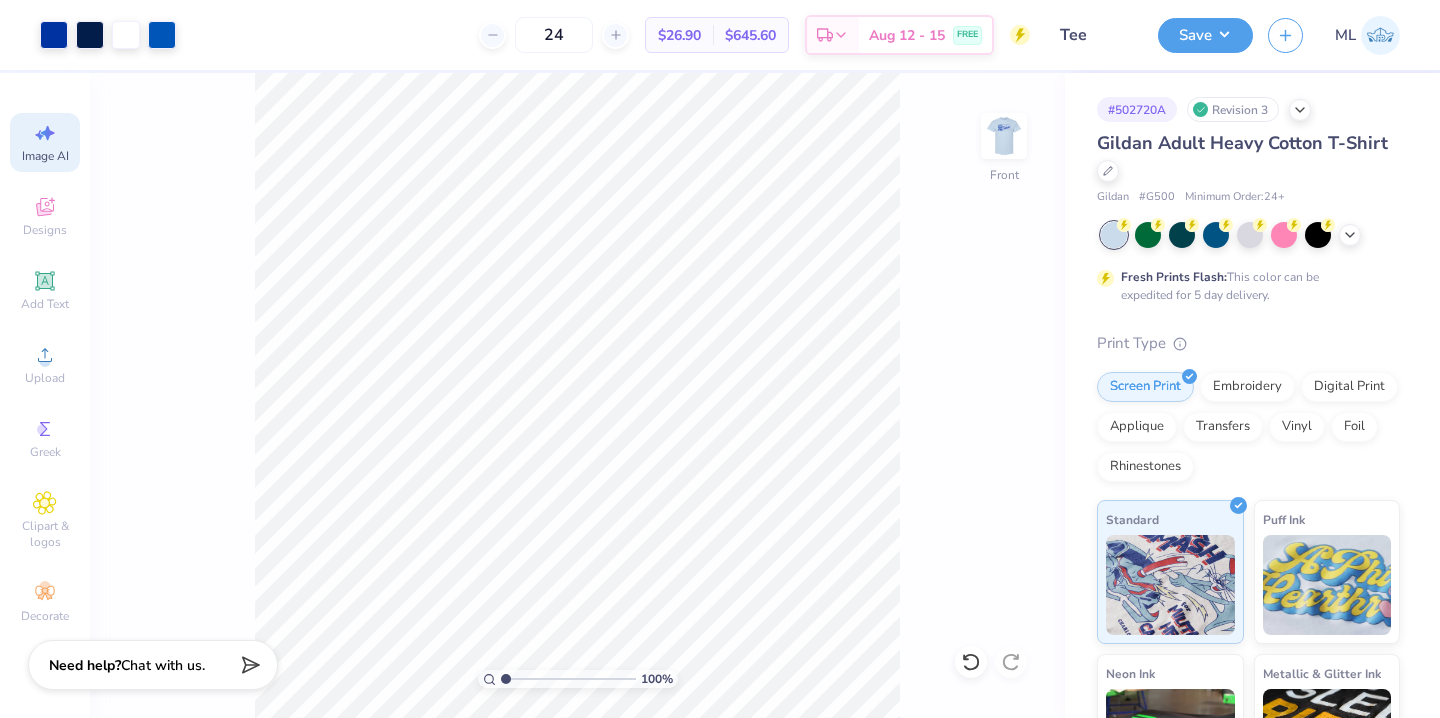 click on "Image AI" at bounding box center (45, 142) 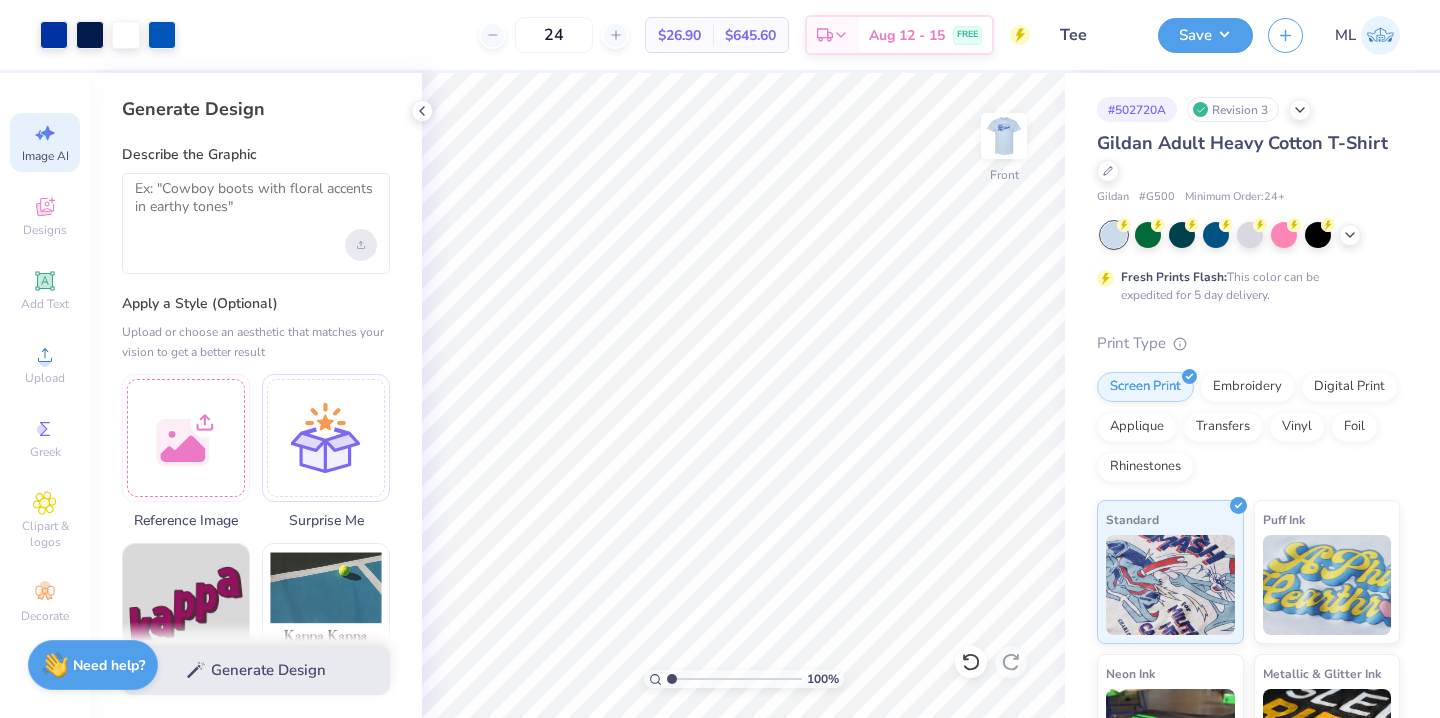 click at bounding box center [361, 245] 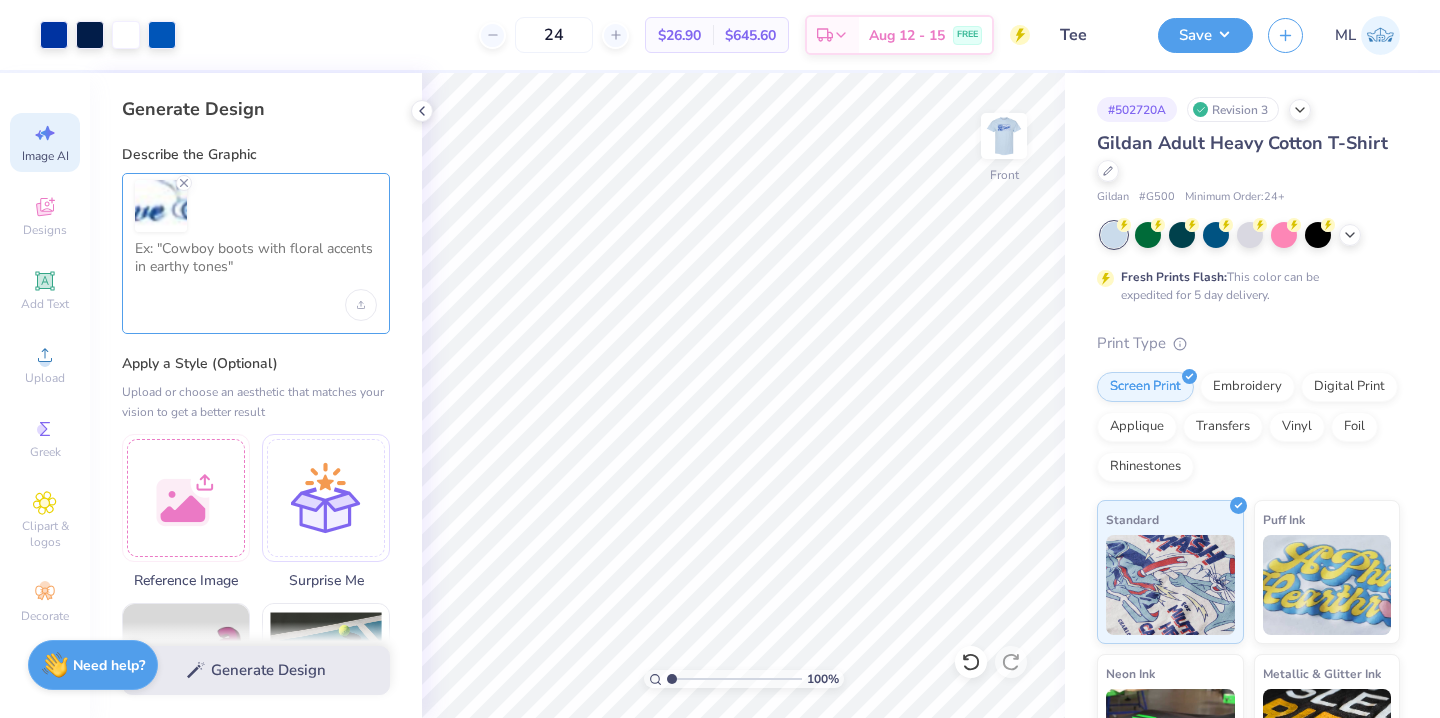 click at bounding box center (256, 265) 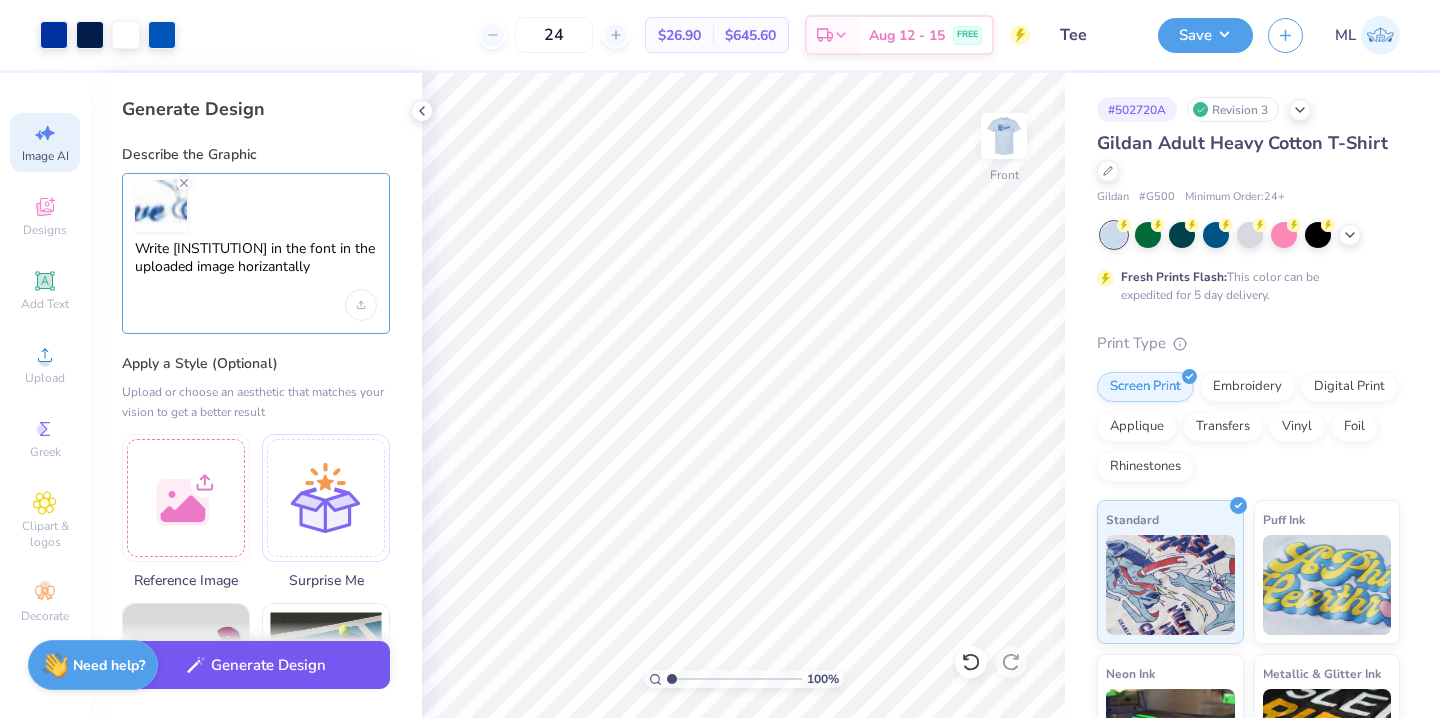 type on "Write St. Timothy's School in the font in the uploaded image horizantally" 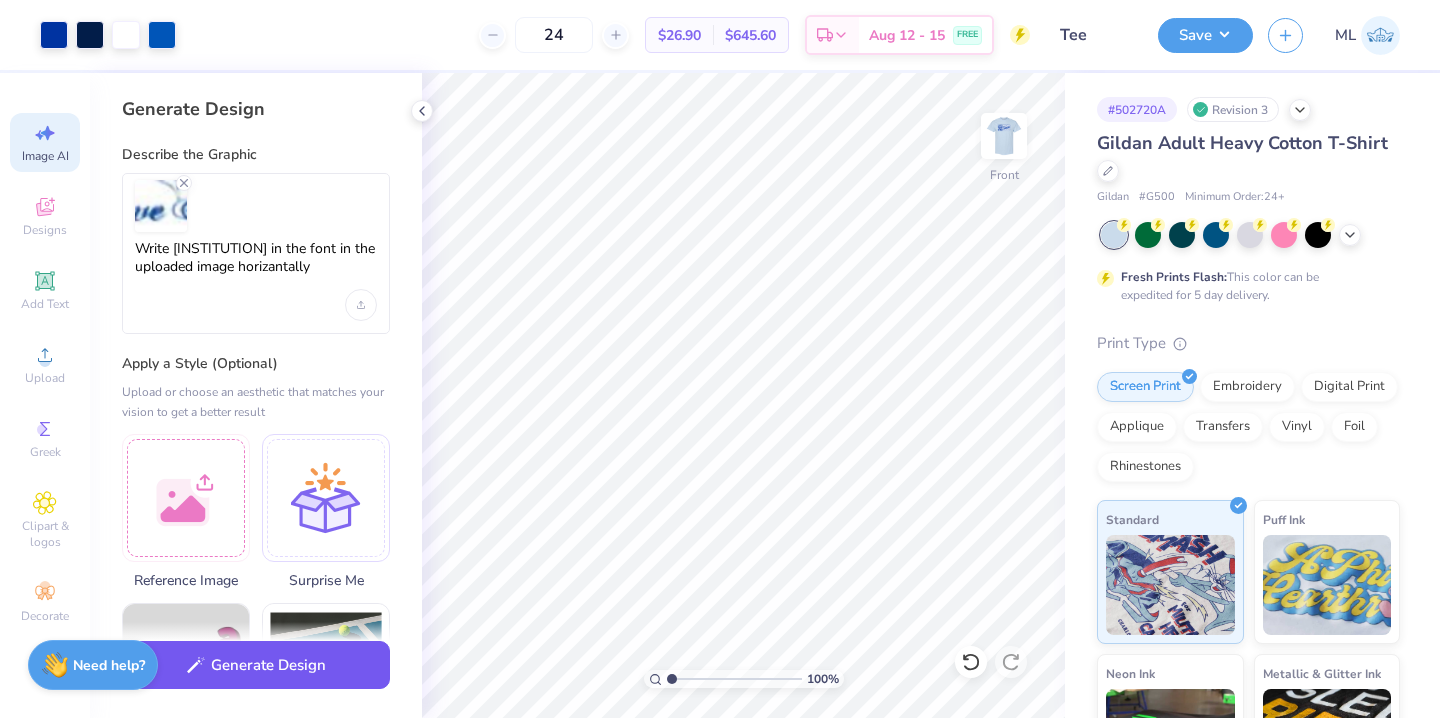 click on "Generate Design" at bounding box center [256, 665] 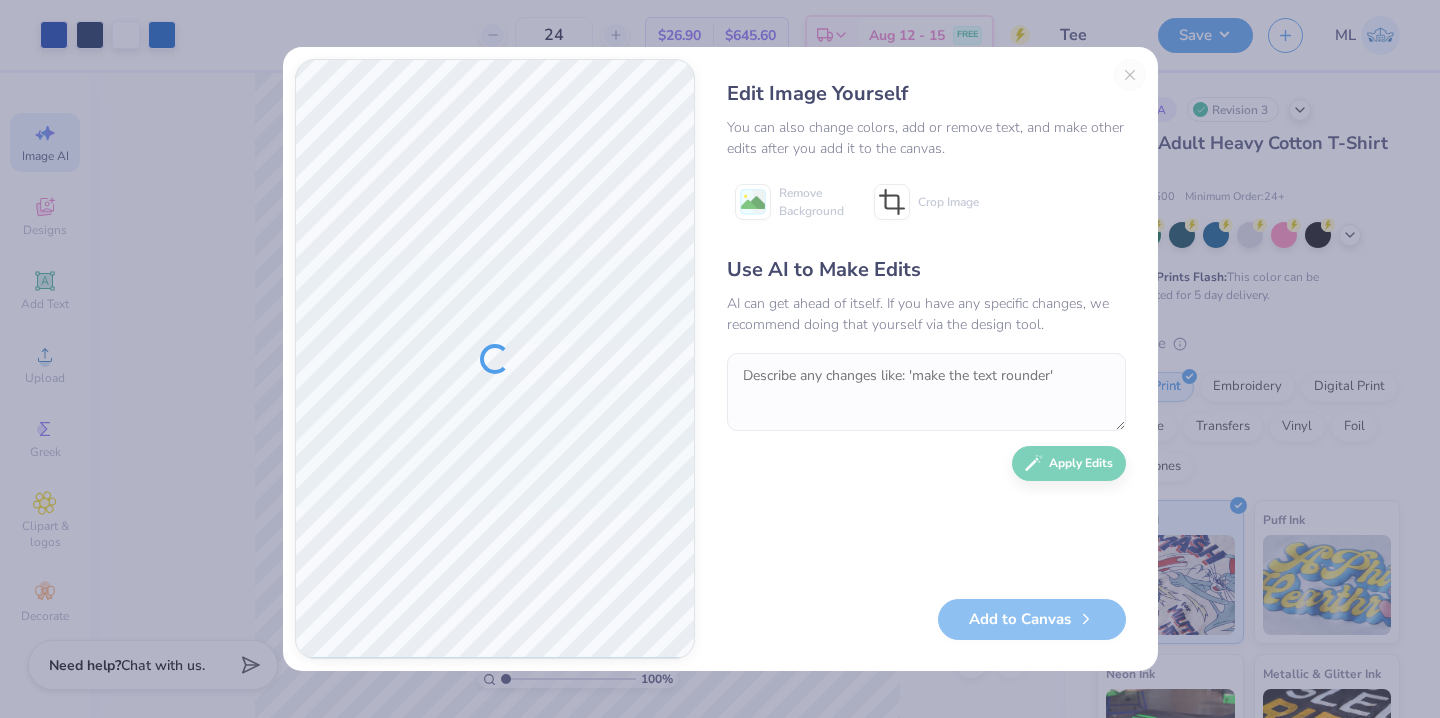 scroll, scrollTop: 0, scrollLeft: 0, axis: both 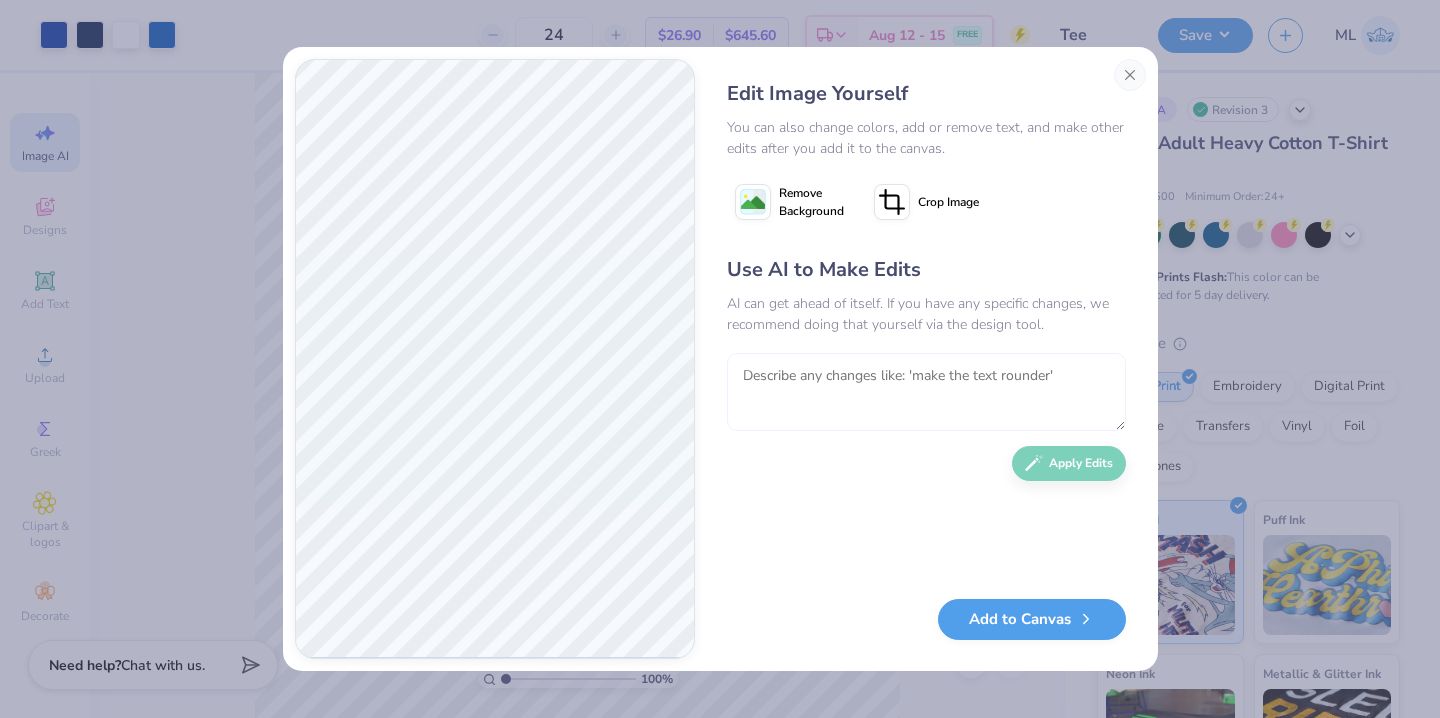 click at bounding box center (926, 392) 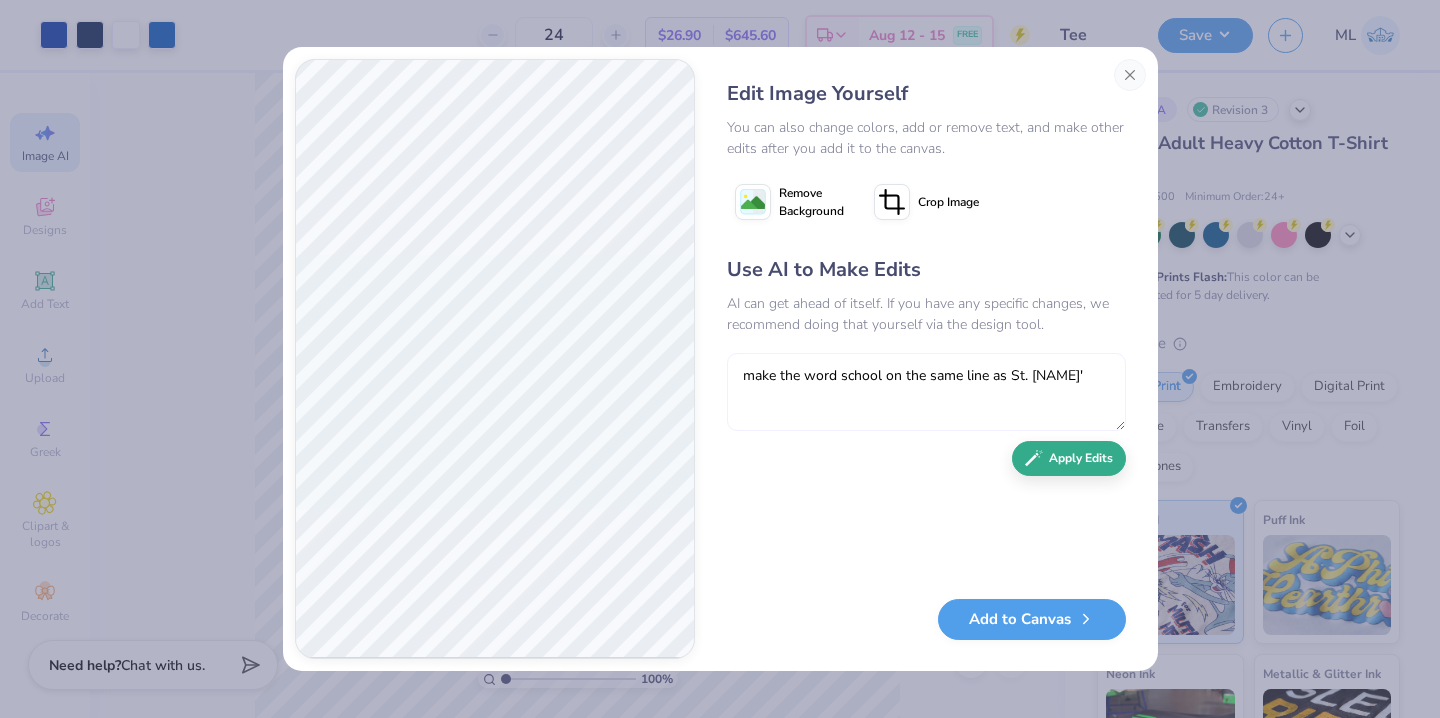 type on "make the word school on the same line as St. Timothy's" 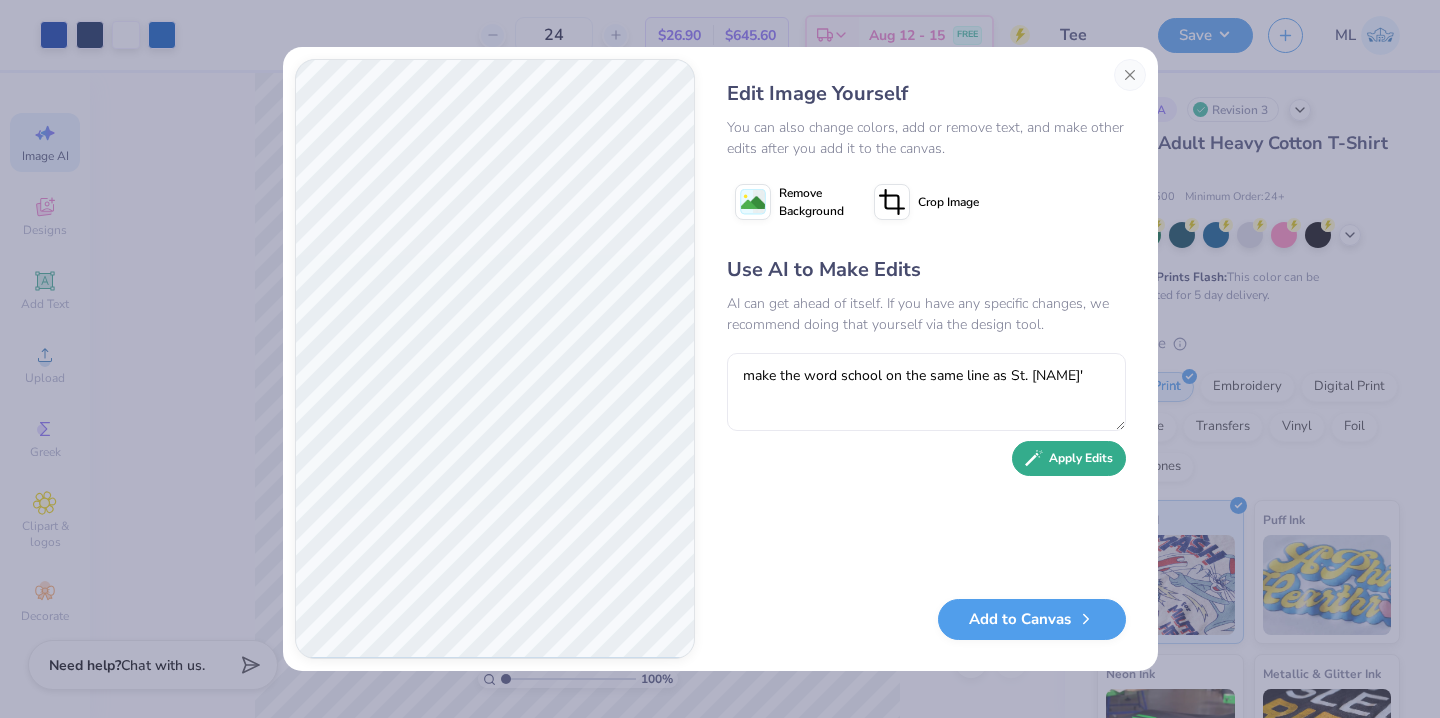 click on "Apply Edits" at bounding box center [1069, 458] 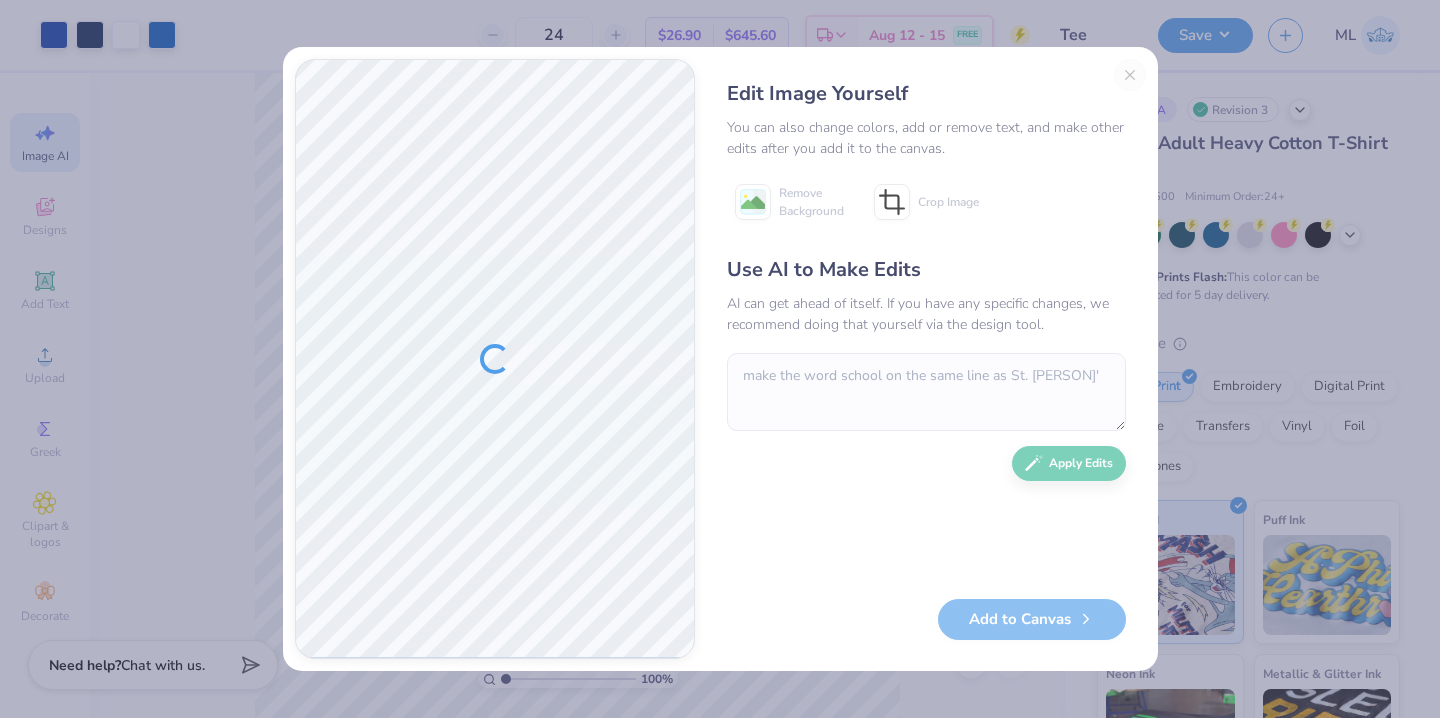scroll, scrollTop: 0, scrollLeft: 0, axis: both 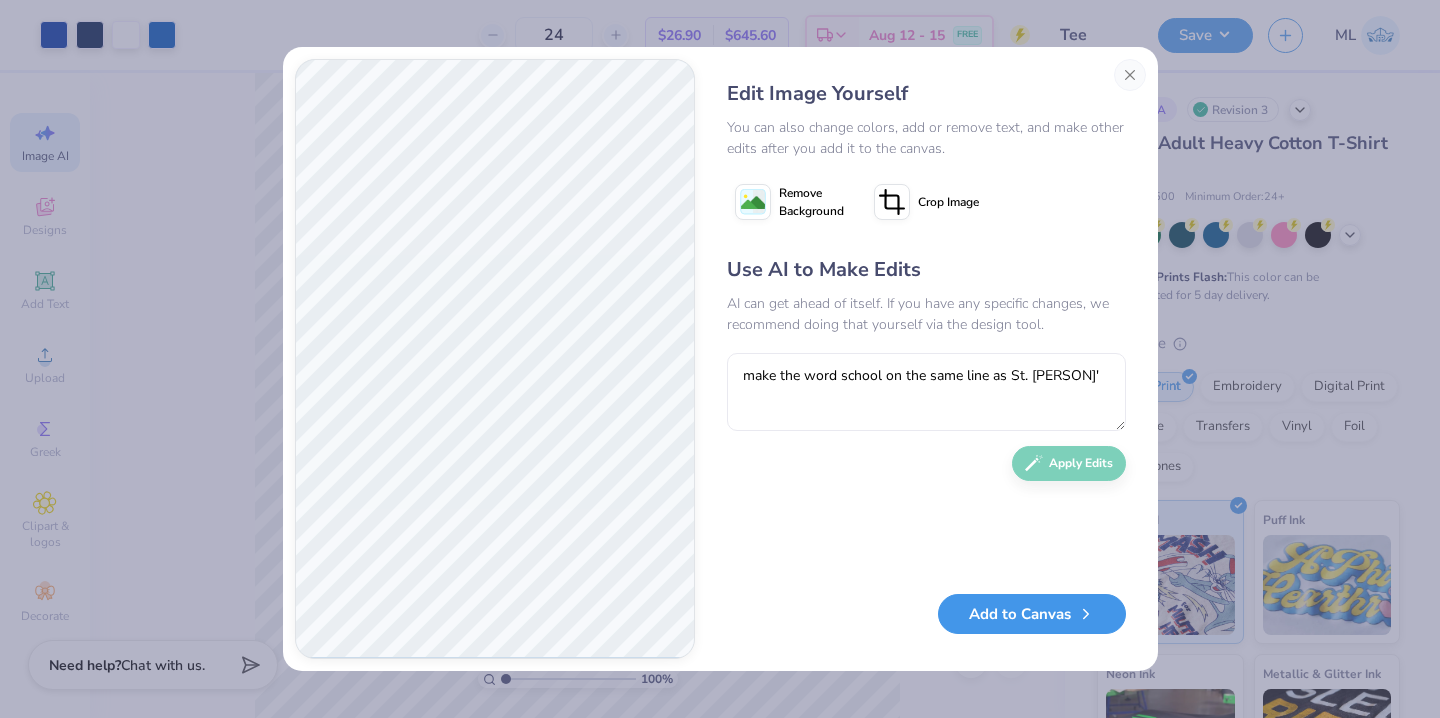 click on "Add to Canvas" at bounding box center [1032, 614] 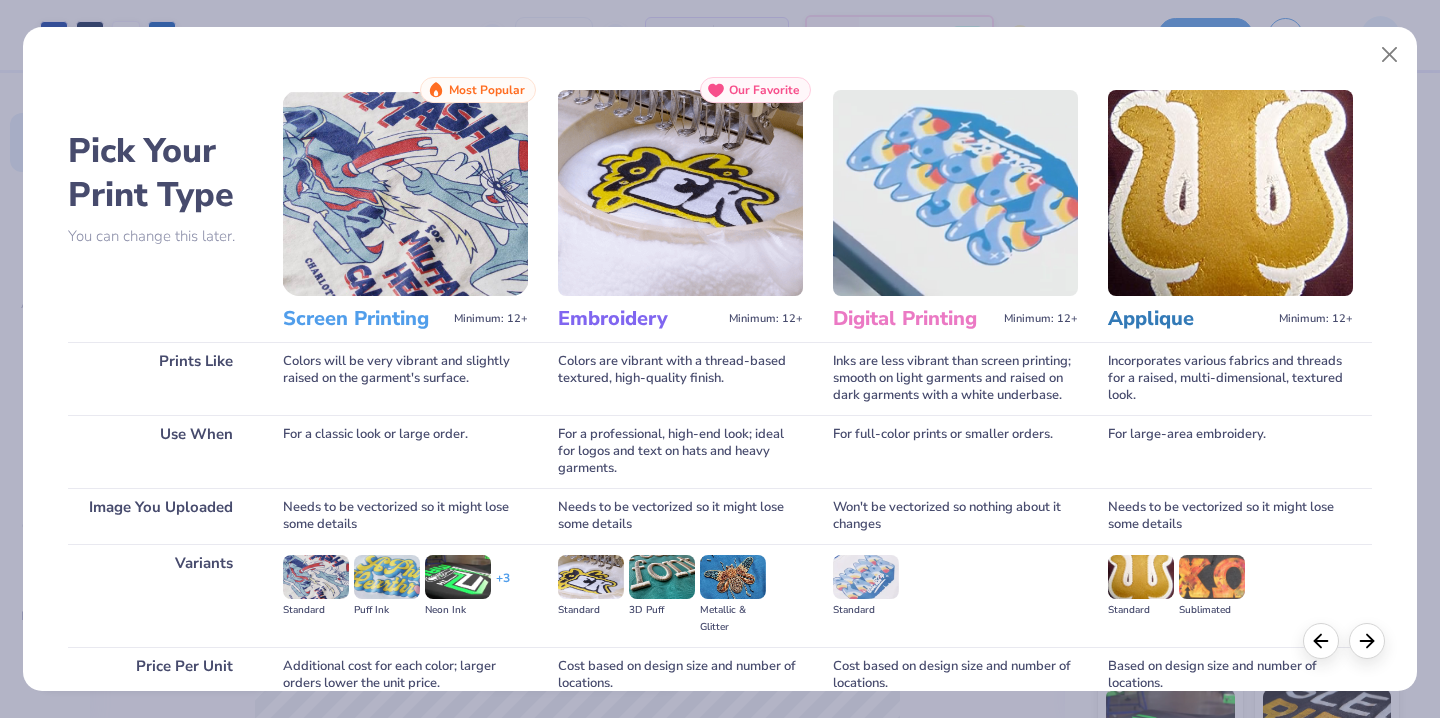 scroll, scrollTop: 179, scrollLeft: 0, axis: vertical 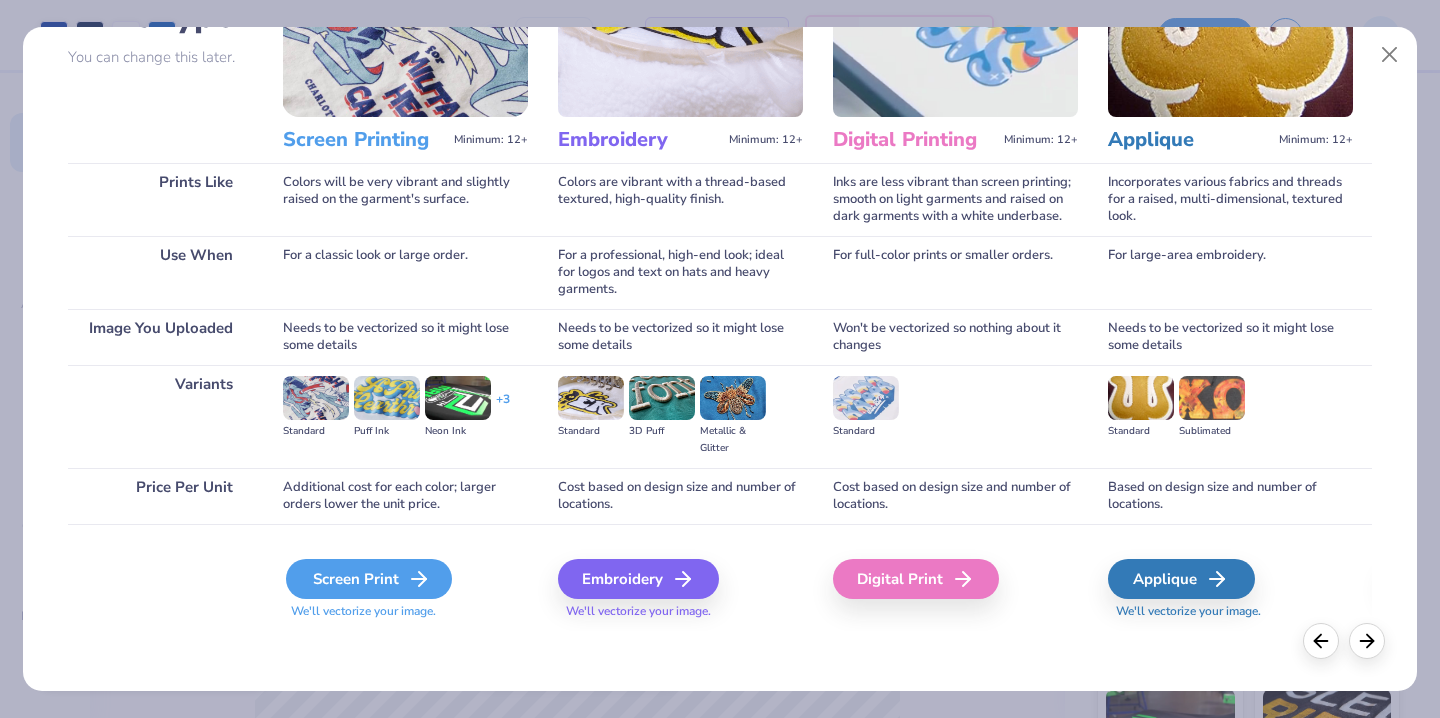 click on "Screen Print" at bounding box center [369, 579] 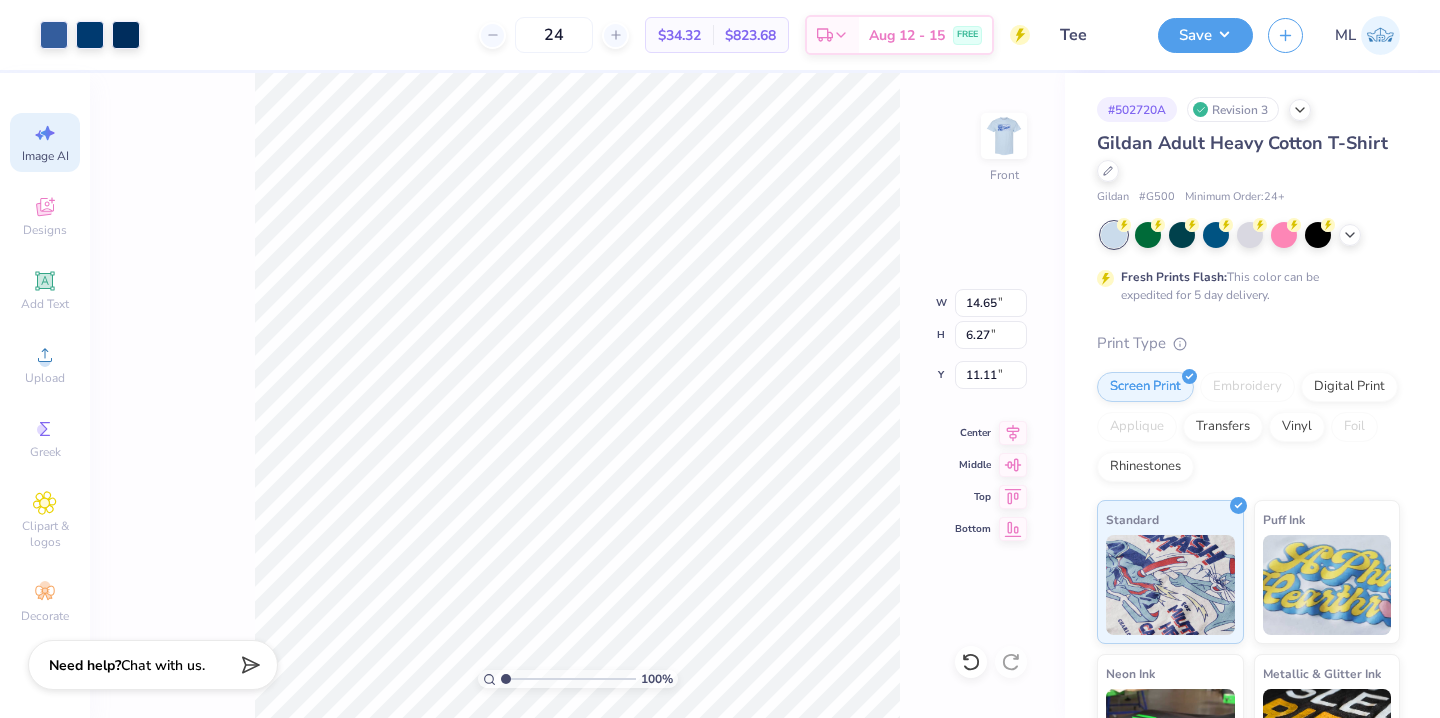 click on "Image AI" at bounding box center [45, 142] 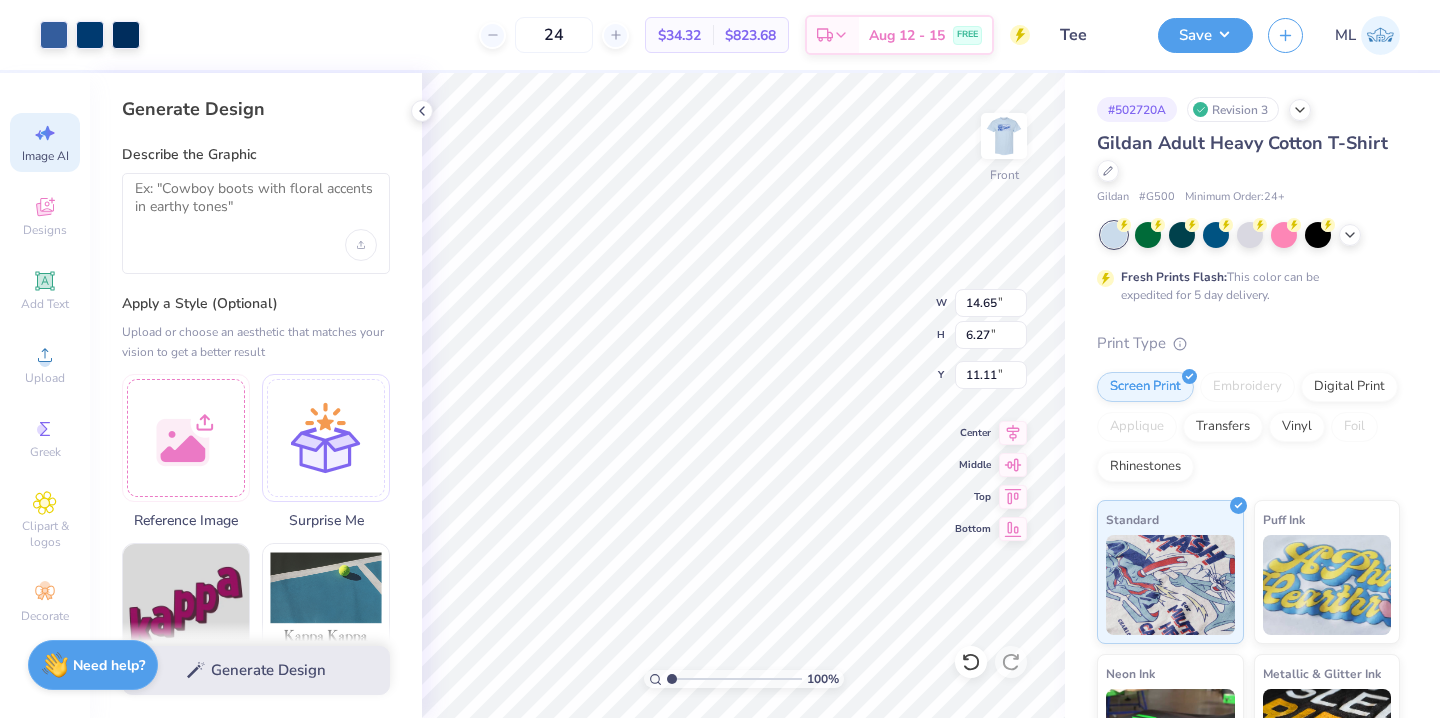 type on "19.85" 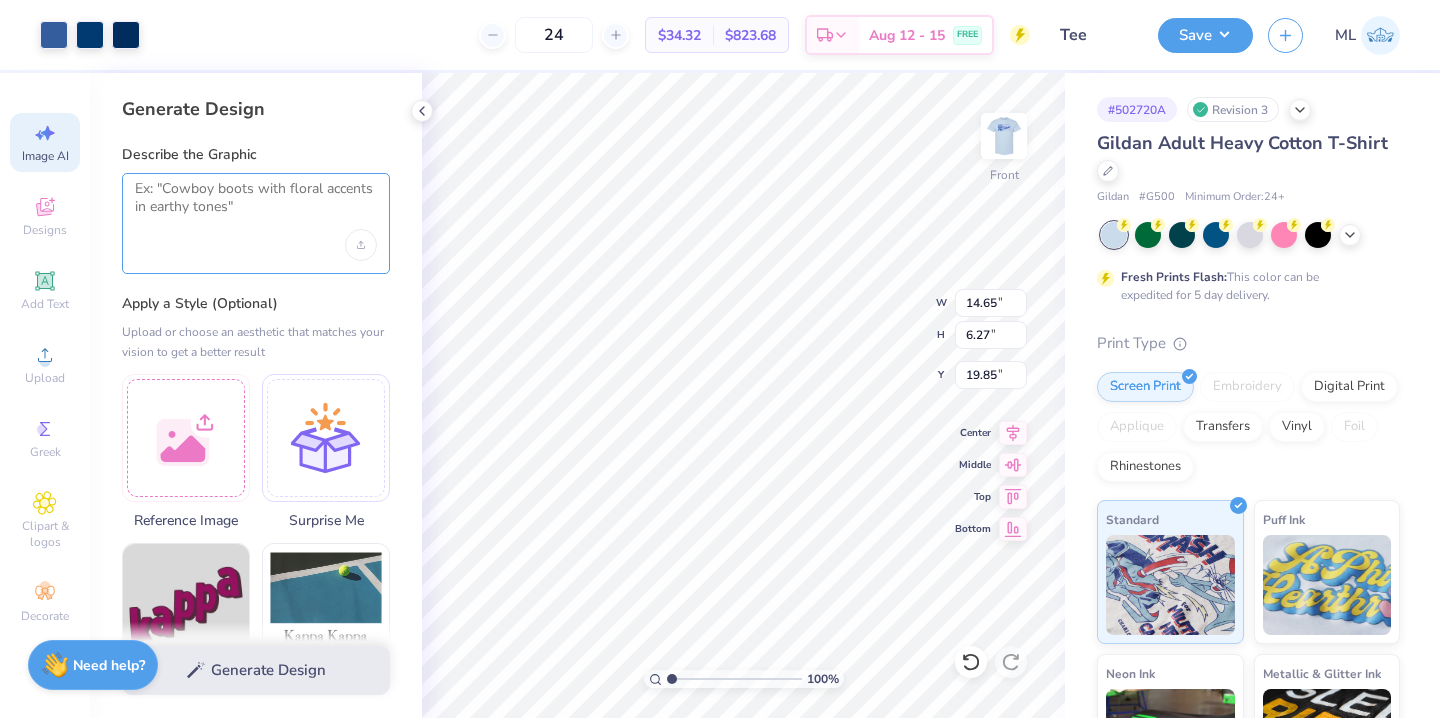 click at bounding box center [256, 205] 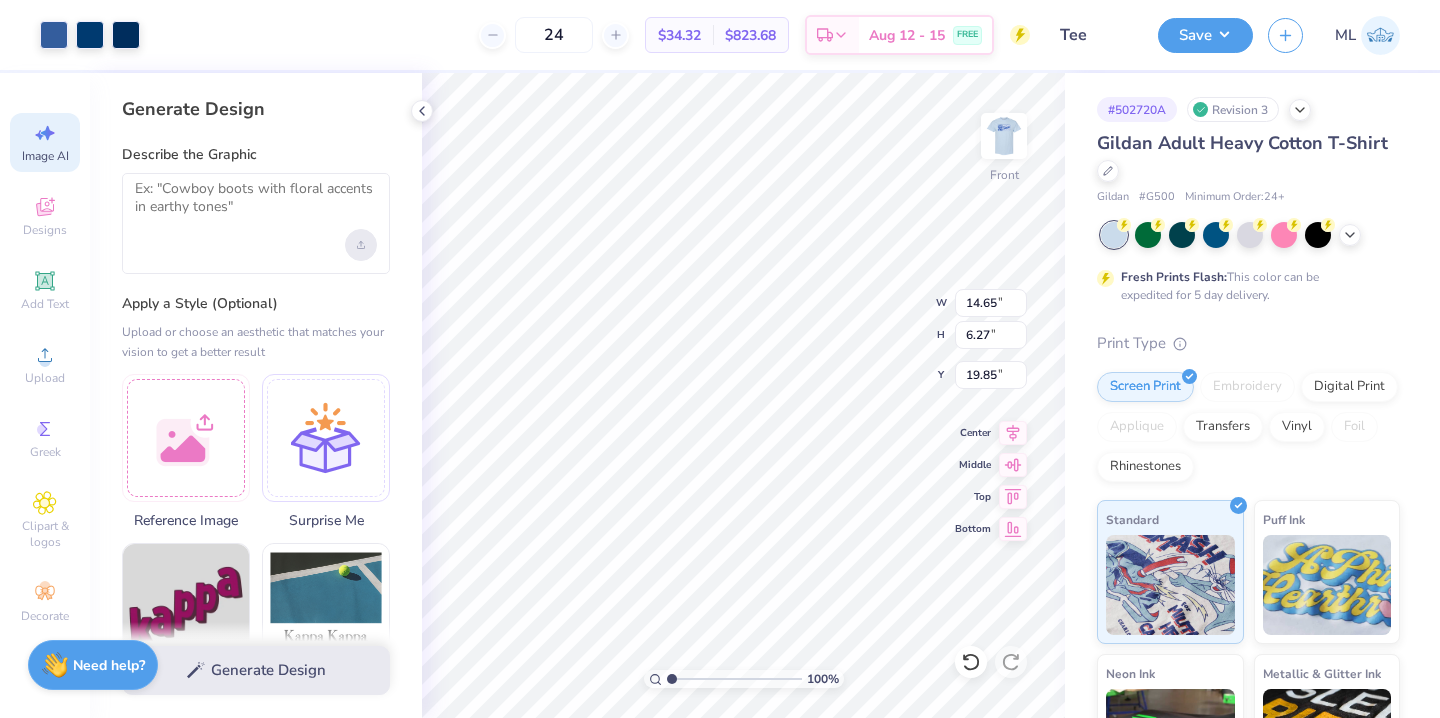 click at bounding box center [361, 245] 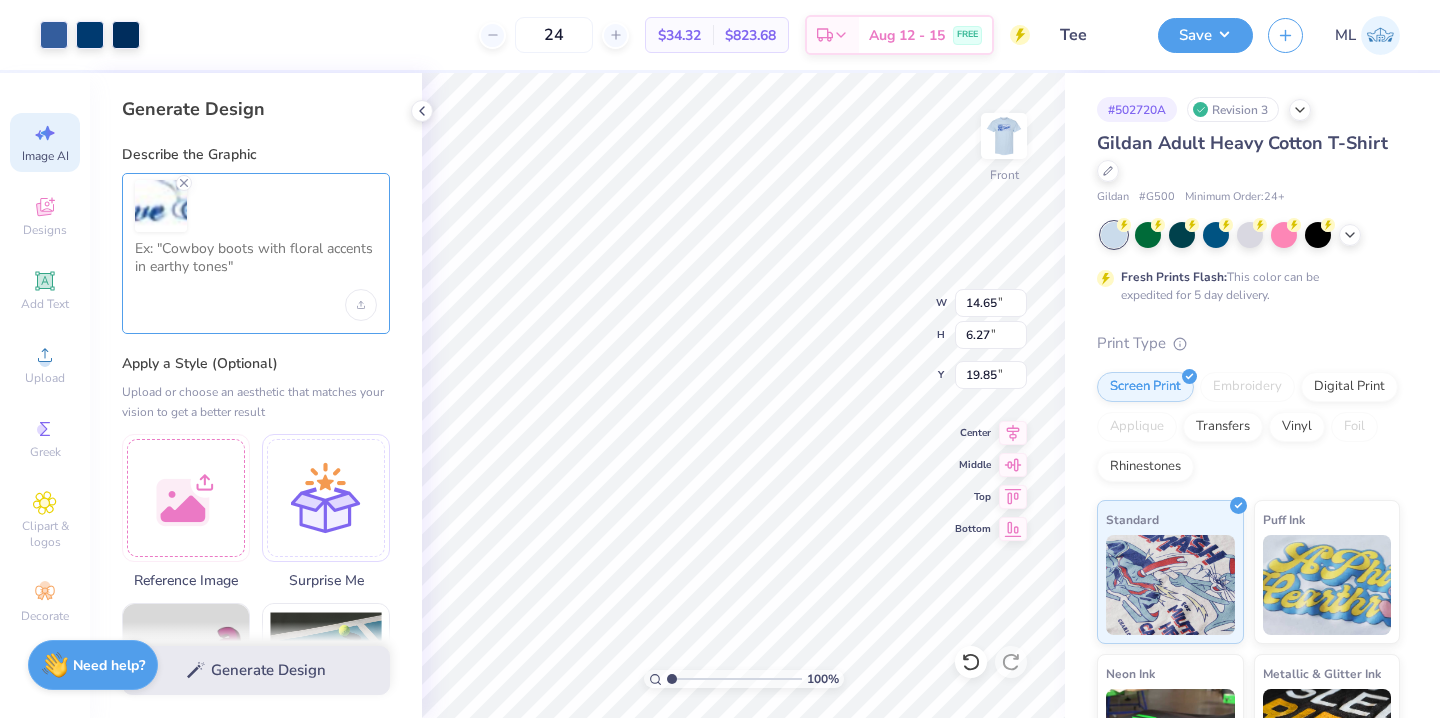 click at bounding box center [256, 265] 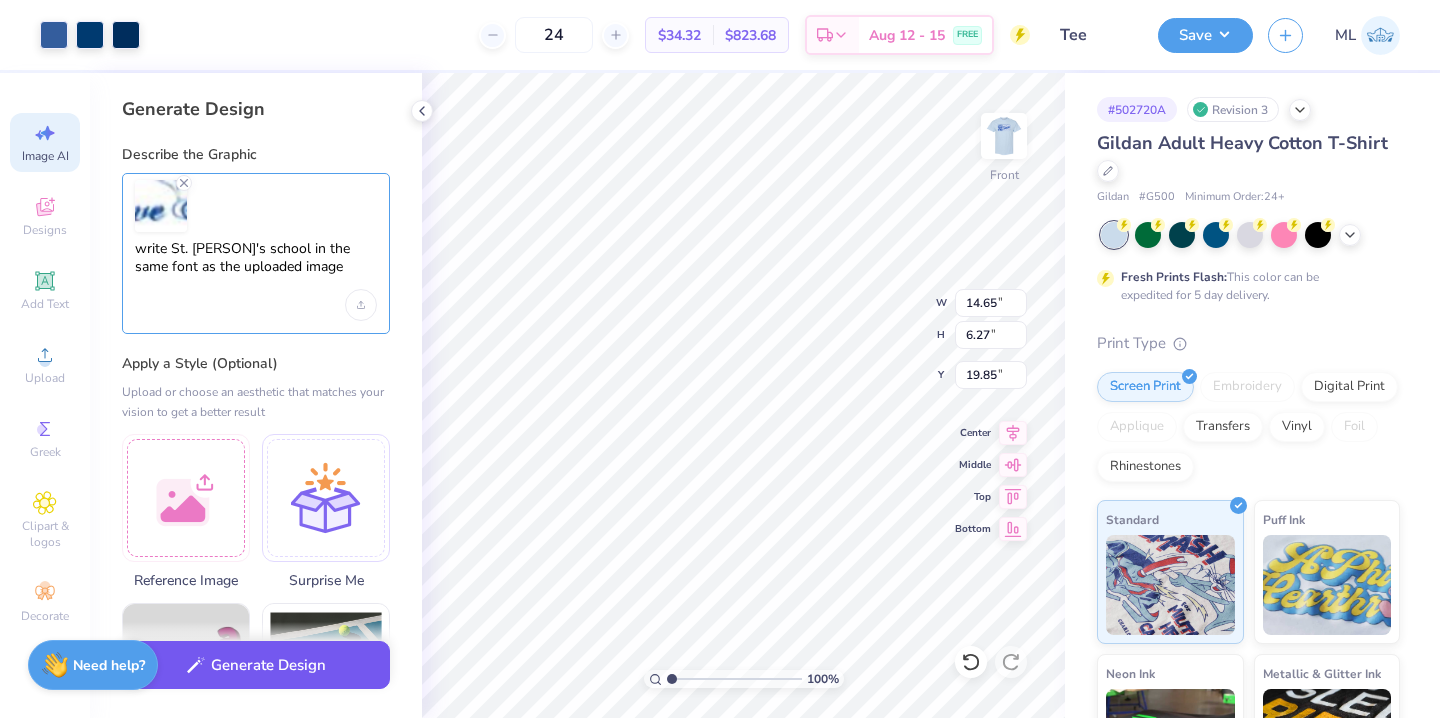 type on "write St. Timothy's school in the same font as the uploaded image" 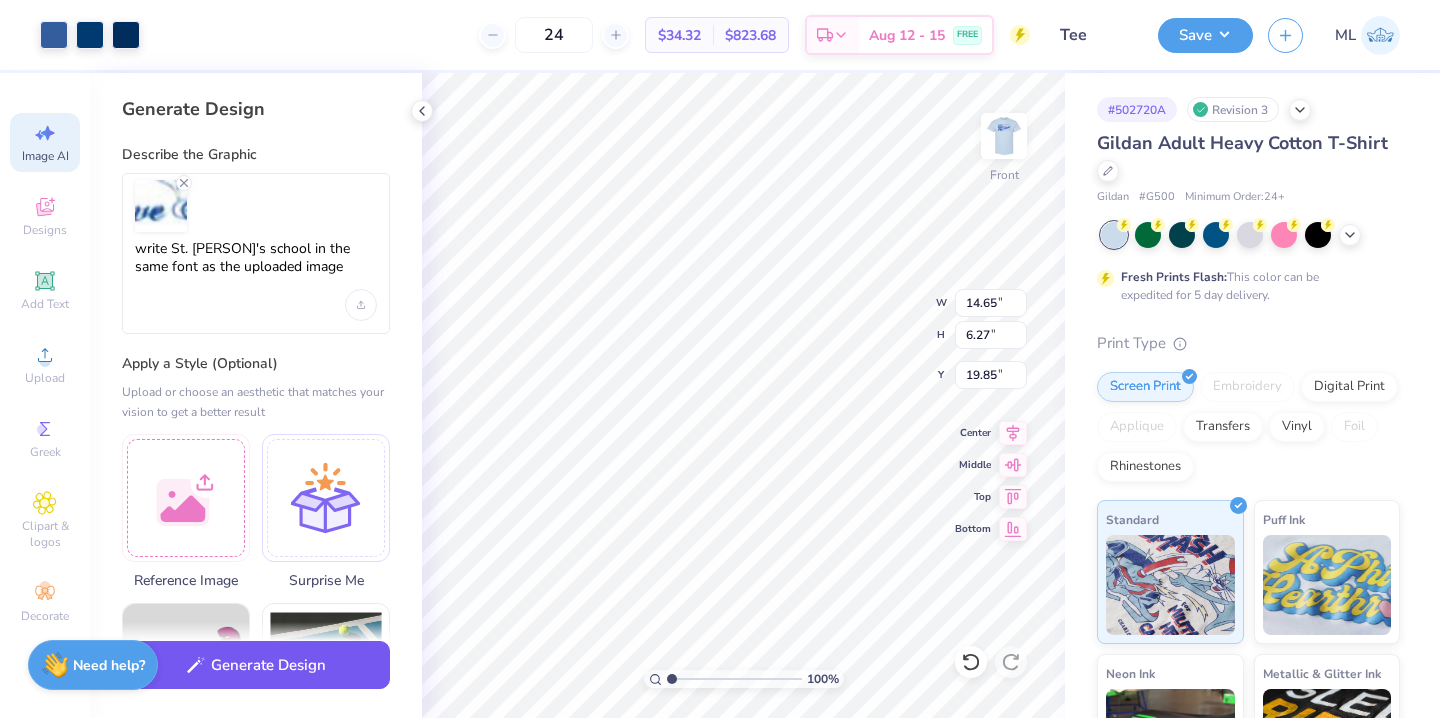 click on "Generate Design" at bounding box center [256, 665] 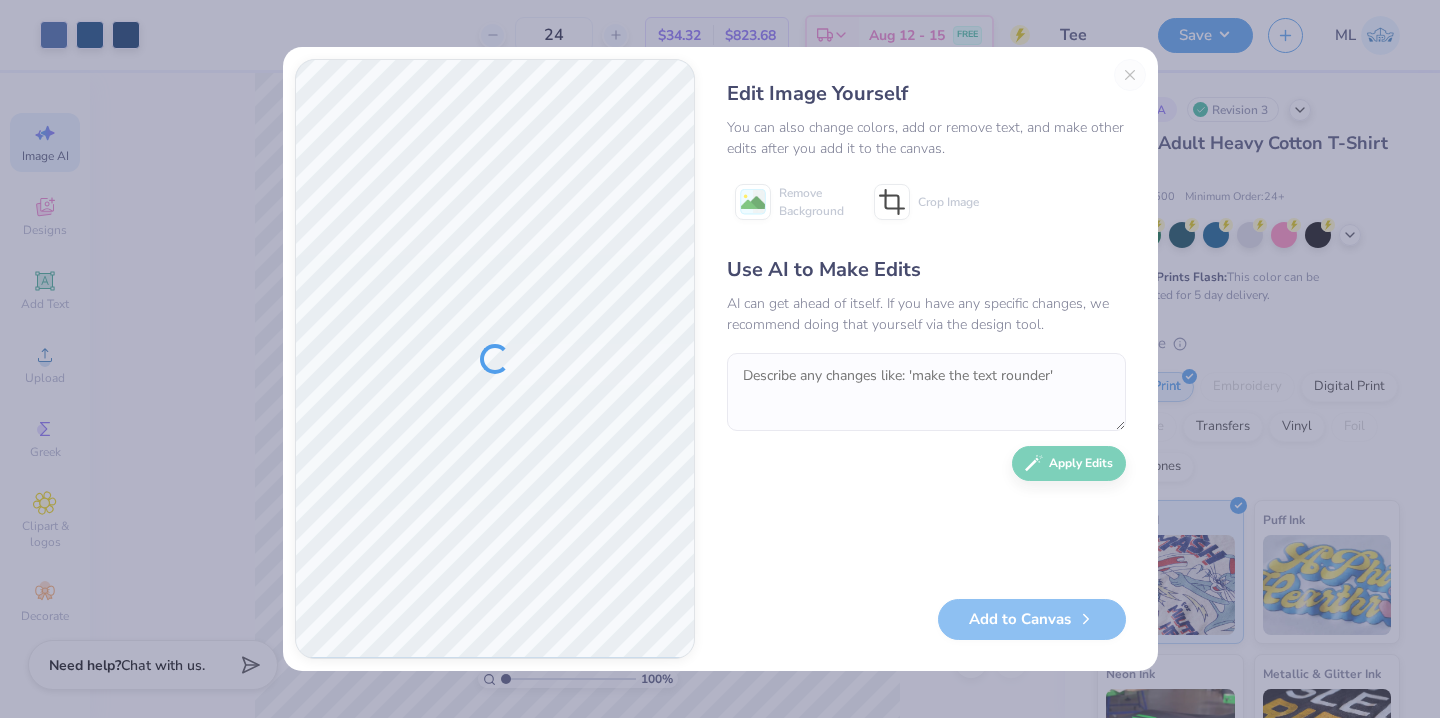 scroll, scrollTop: 0, scrollLeft: 0, axis: both 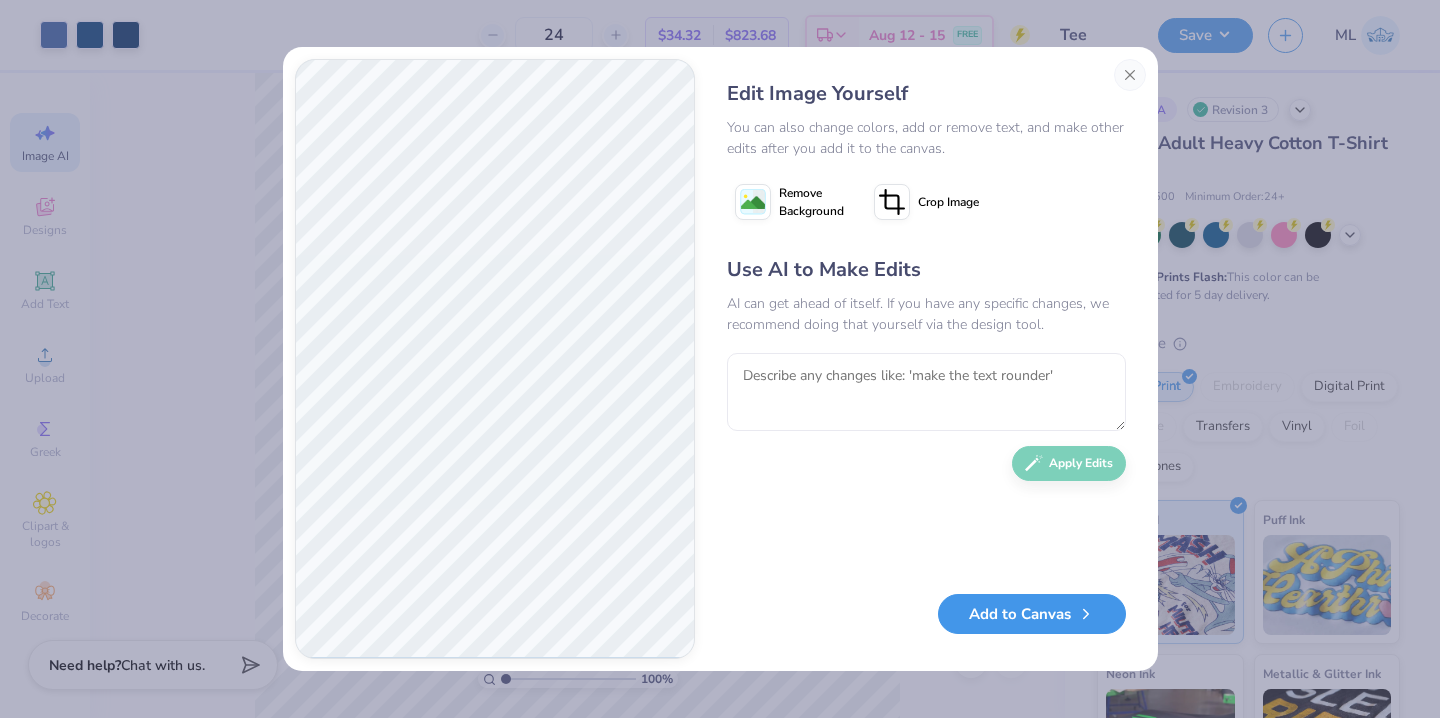 click on "Add to Canvas" at bounding box center [1032, 614] 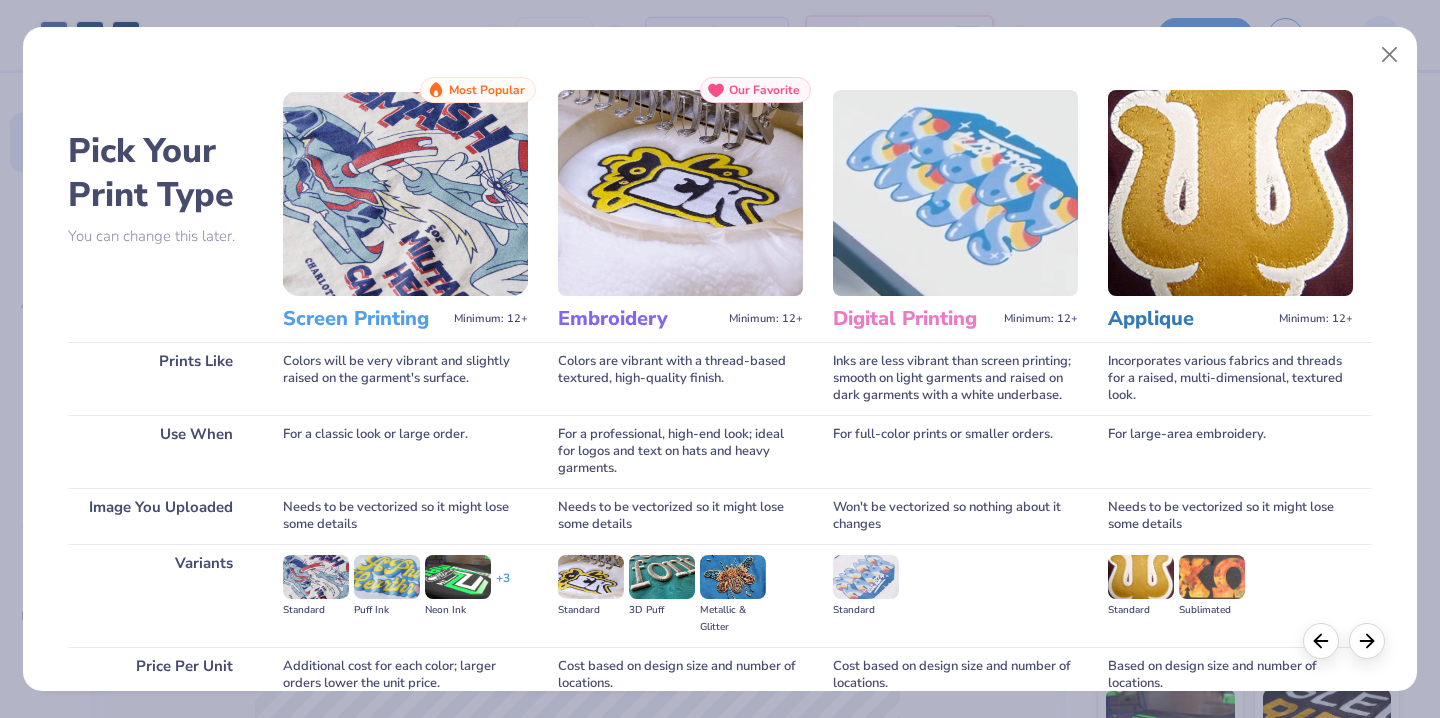 scroll, scrollTop: 179, scrollLeft: 0, axis: vertical 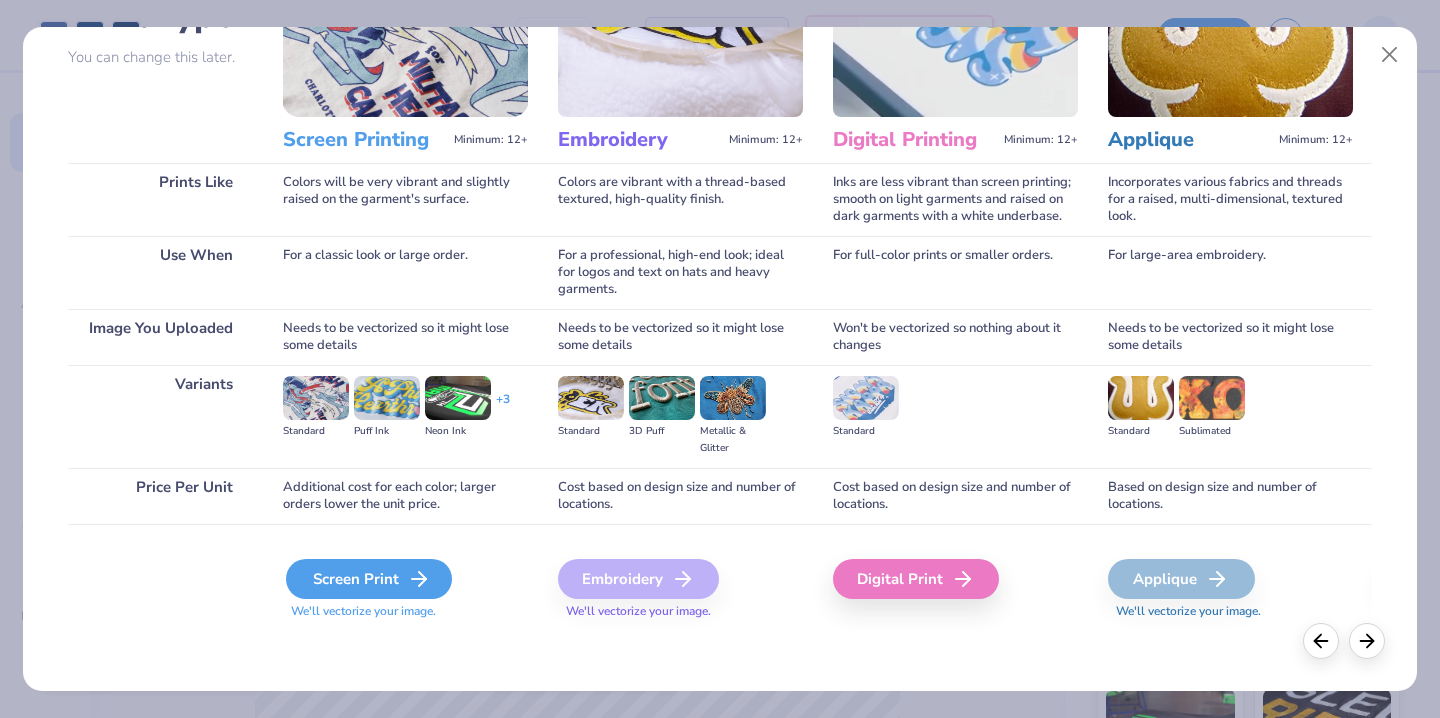 click on "Screen Print" at bounding box center [369, 579] 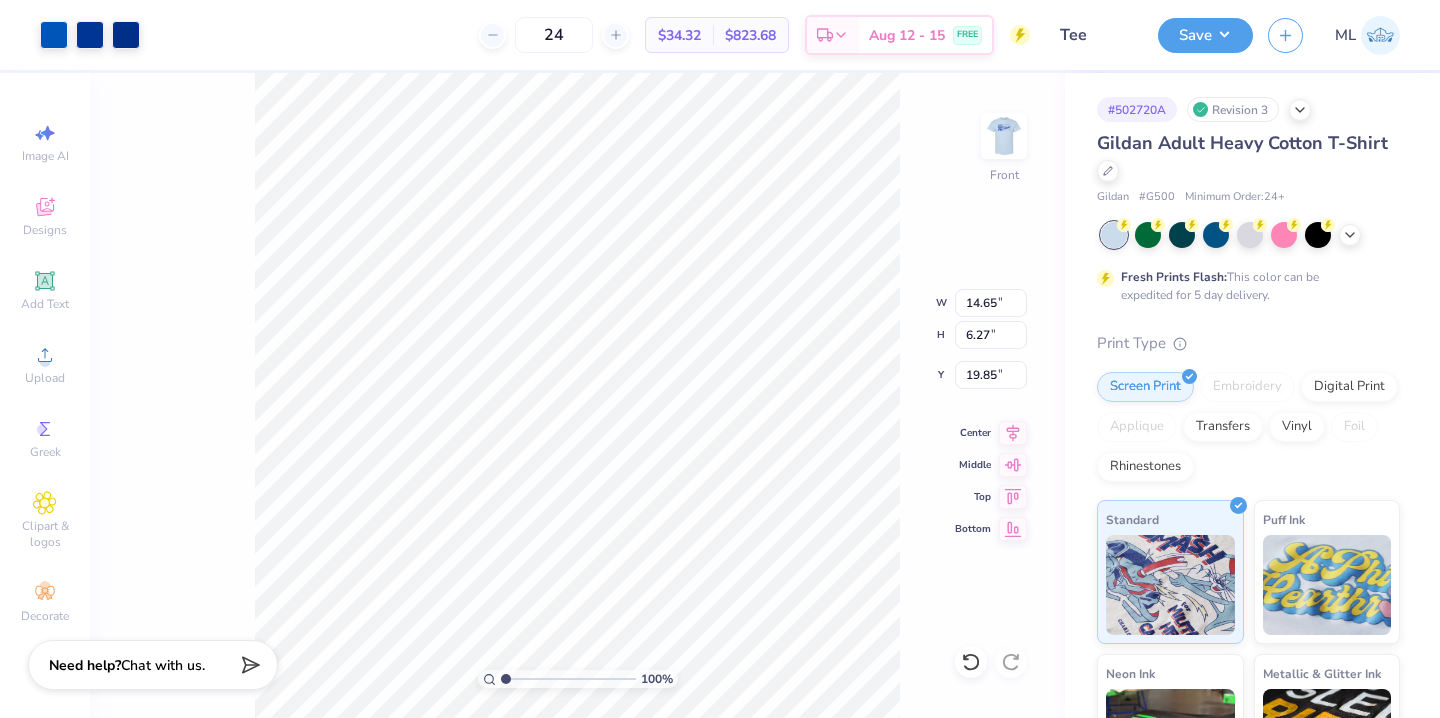 type on "9.67" 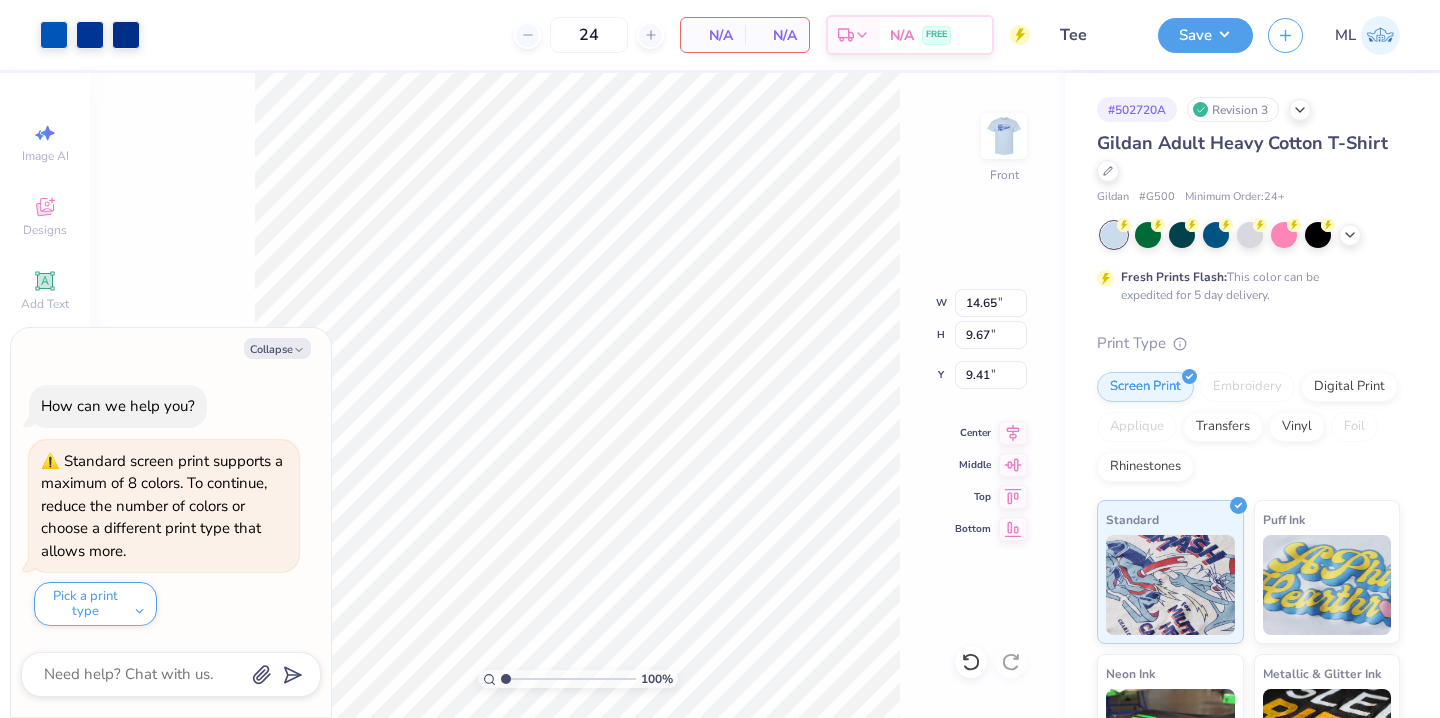 type on "6.27" 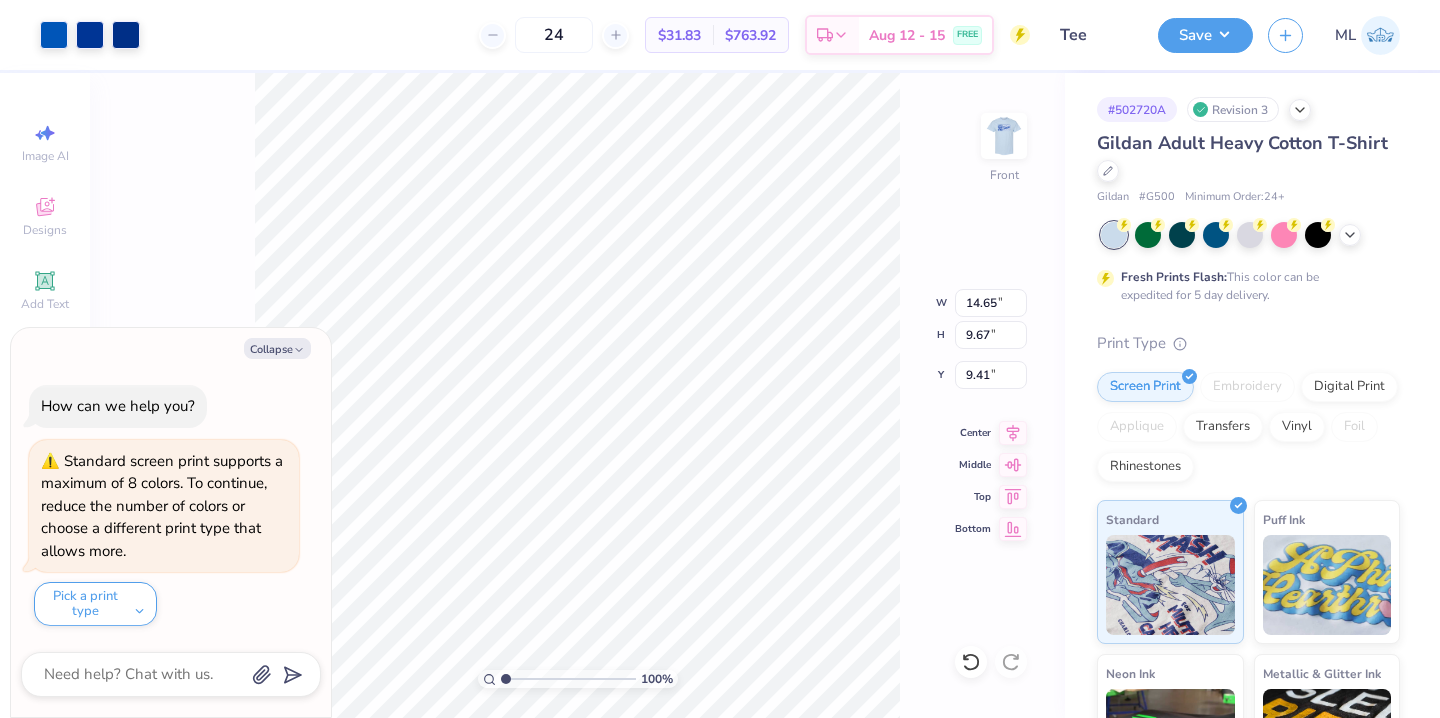 type on "x" 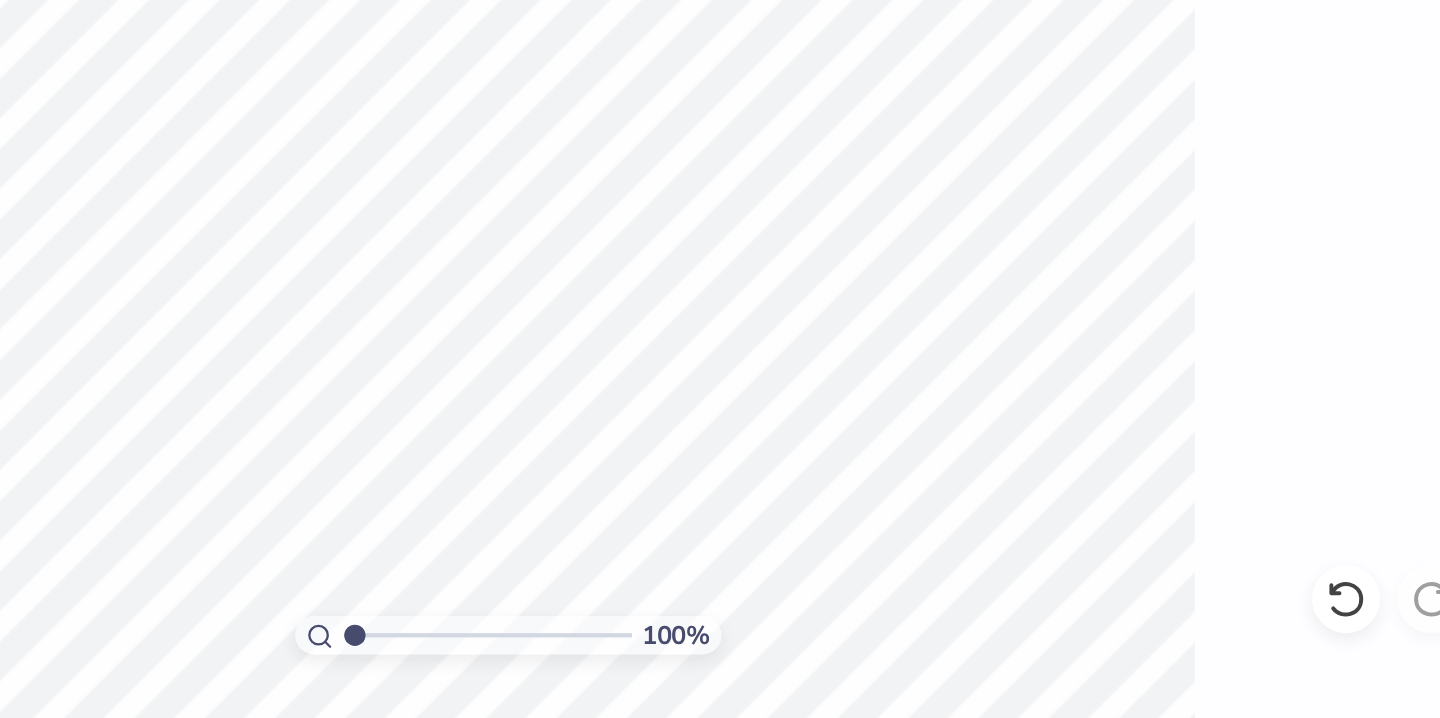 scroll, scrollTop: 0, scrollLeft: 0, axis: both 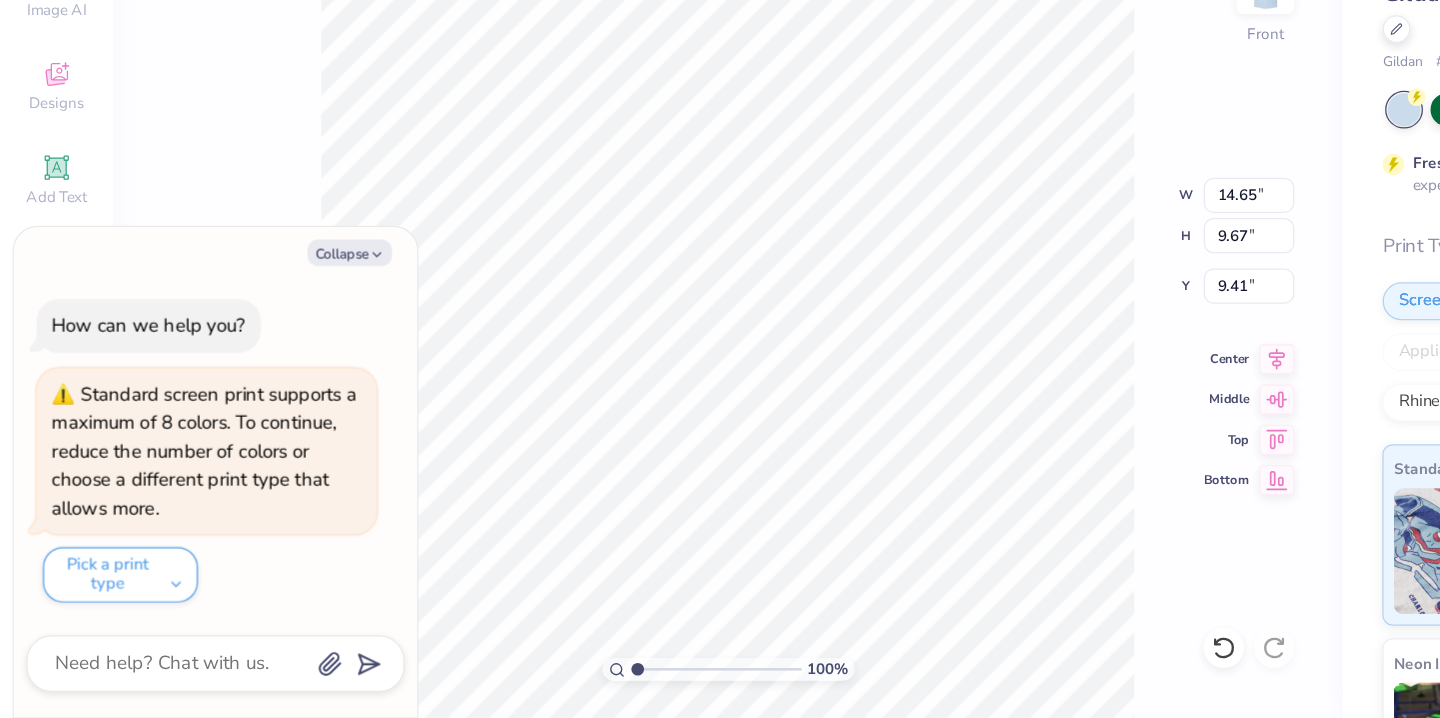 type on "x" 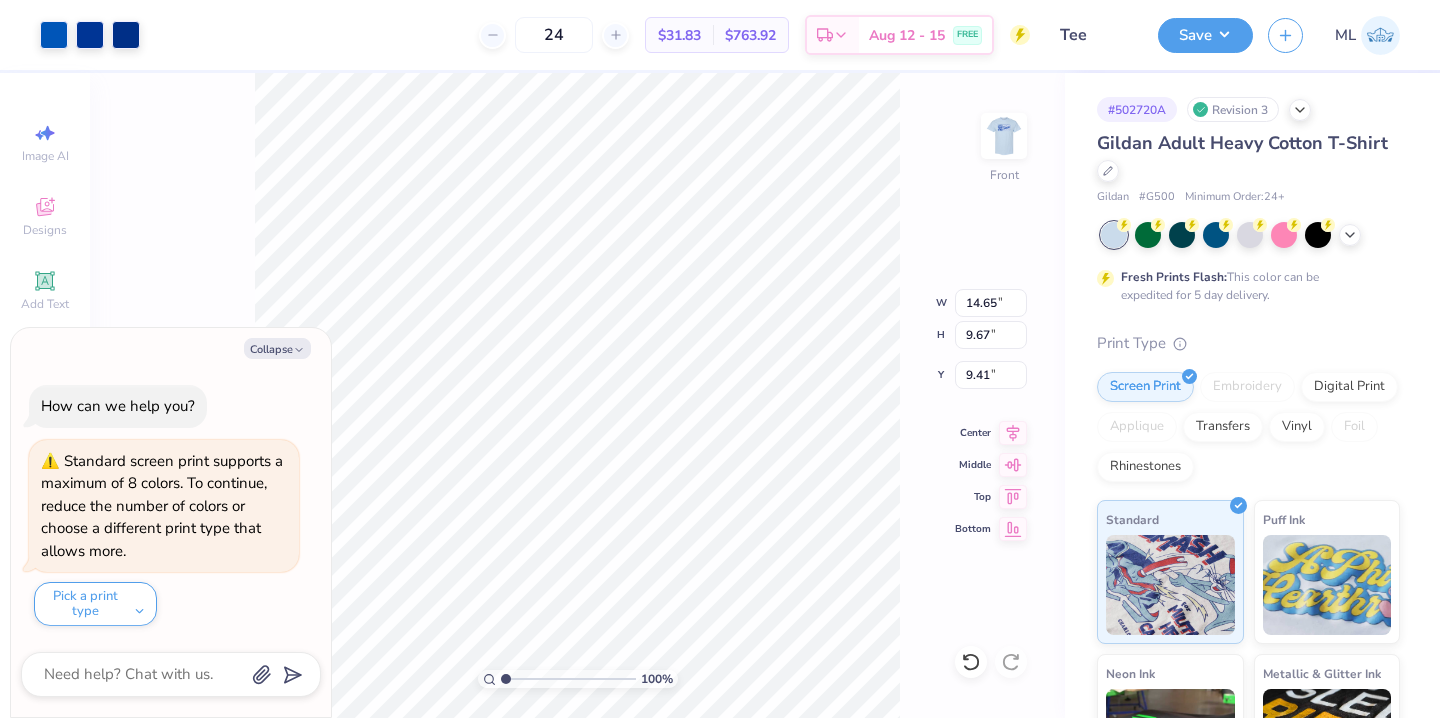 scroll, scrollTop: 0, scrollLeft: 0, axis: both 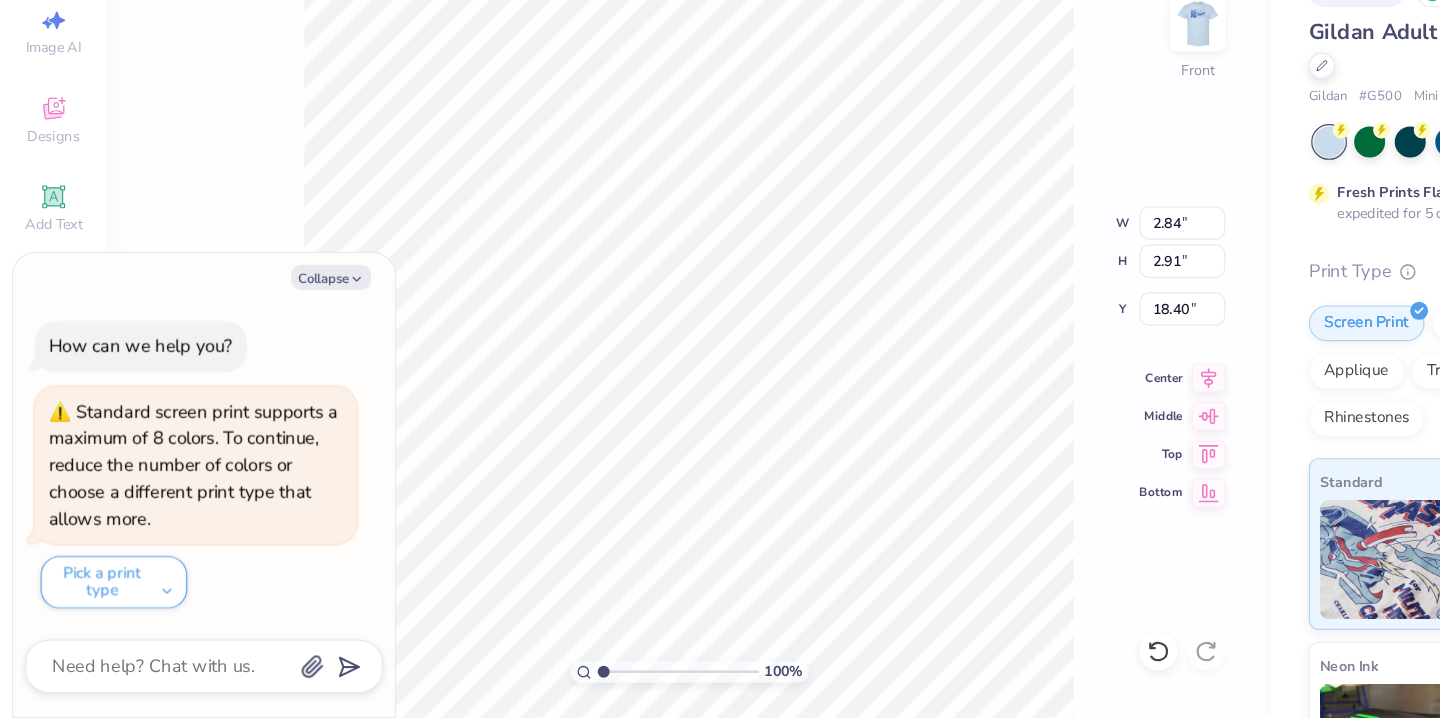 type on "x" 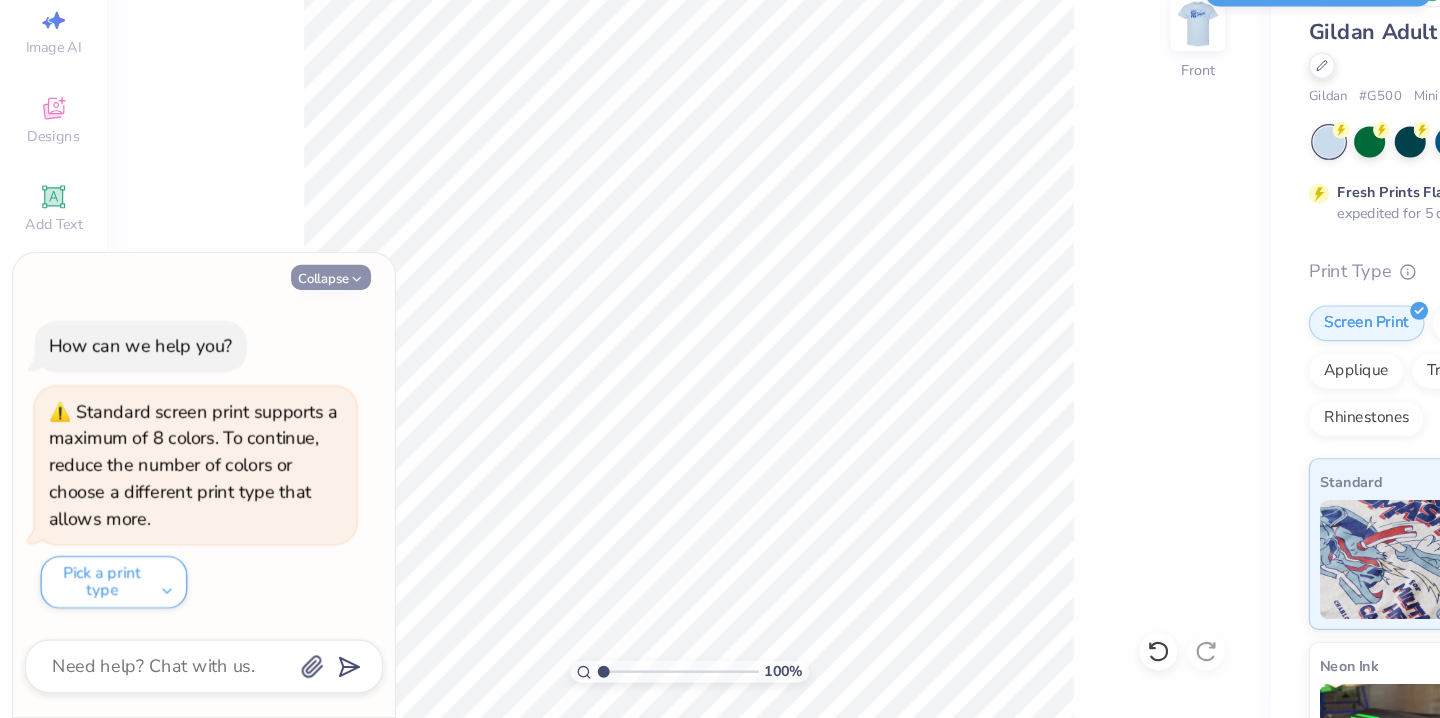 click on "Collapse" at bounding box center (277, 348) 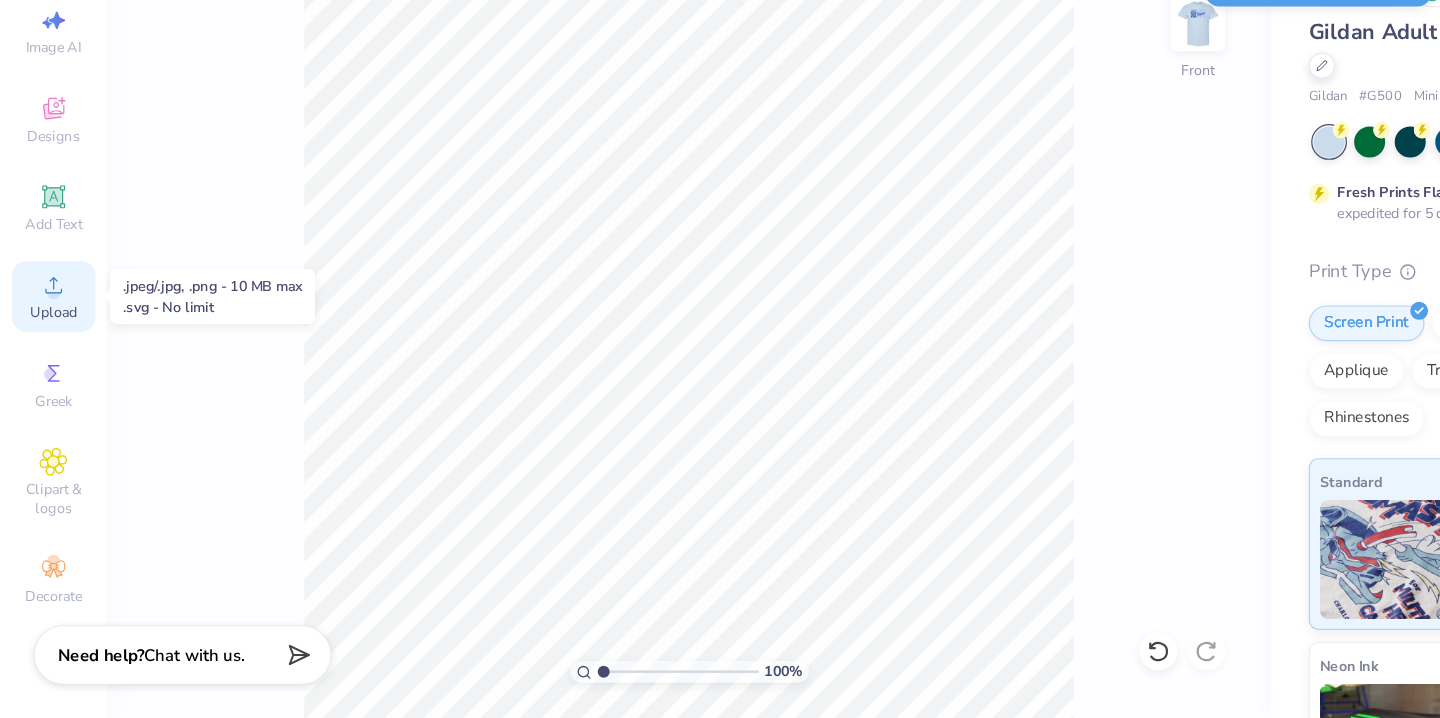 click on "Upload" at bounding box center (45, 378) 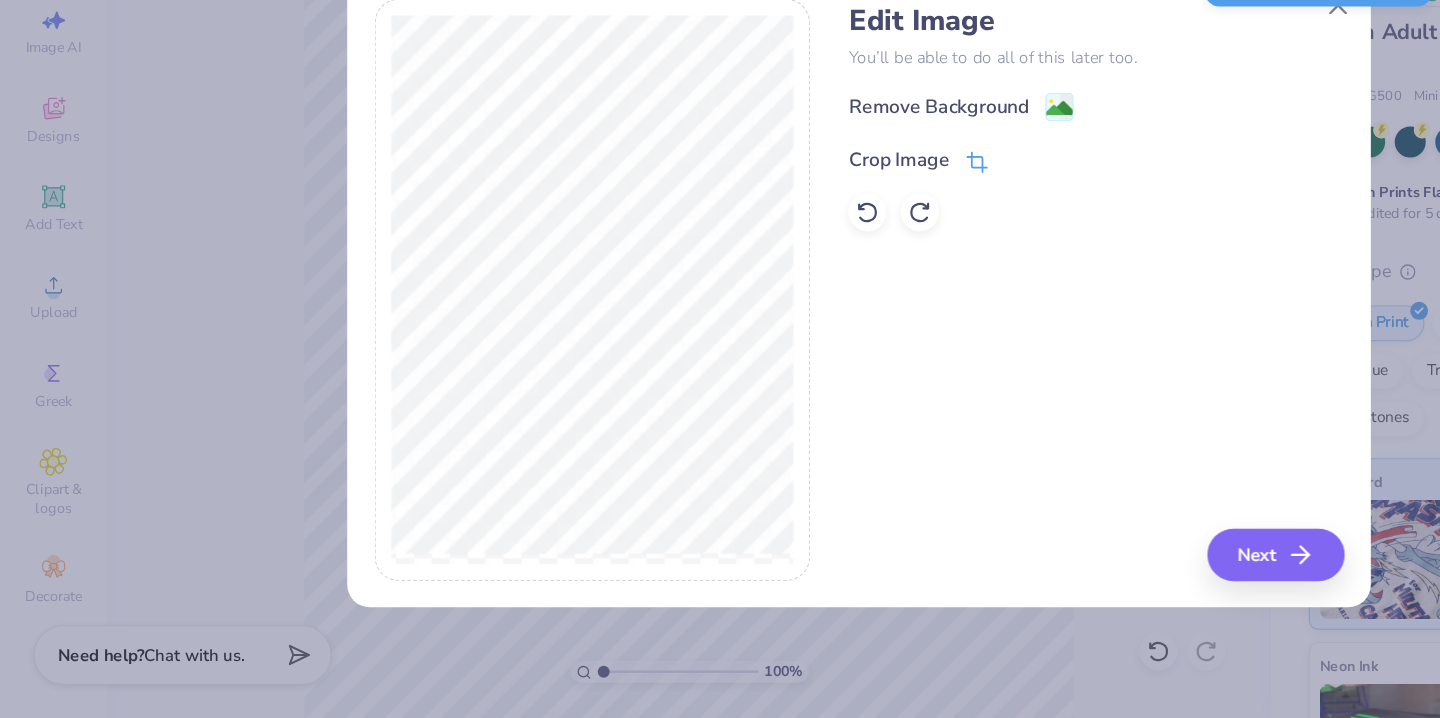 click 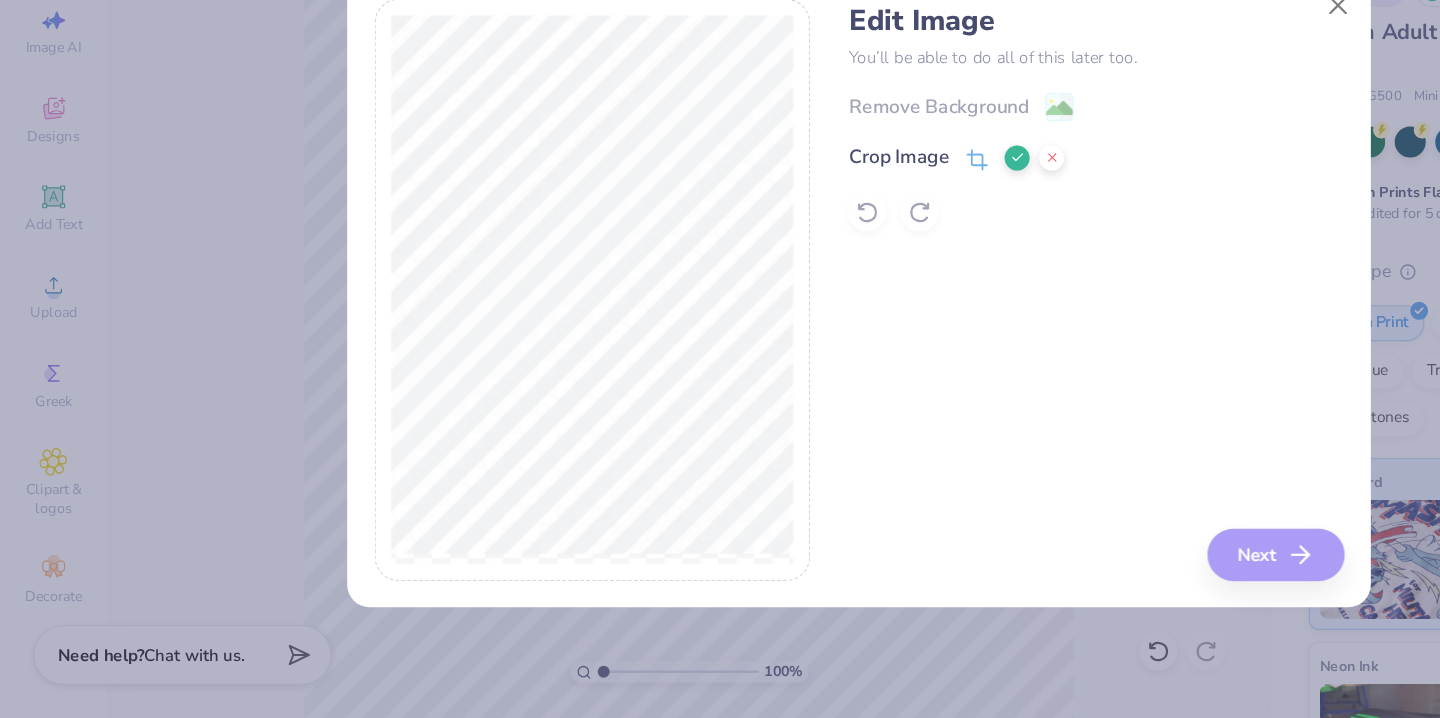 click 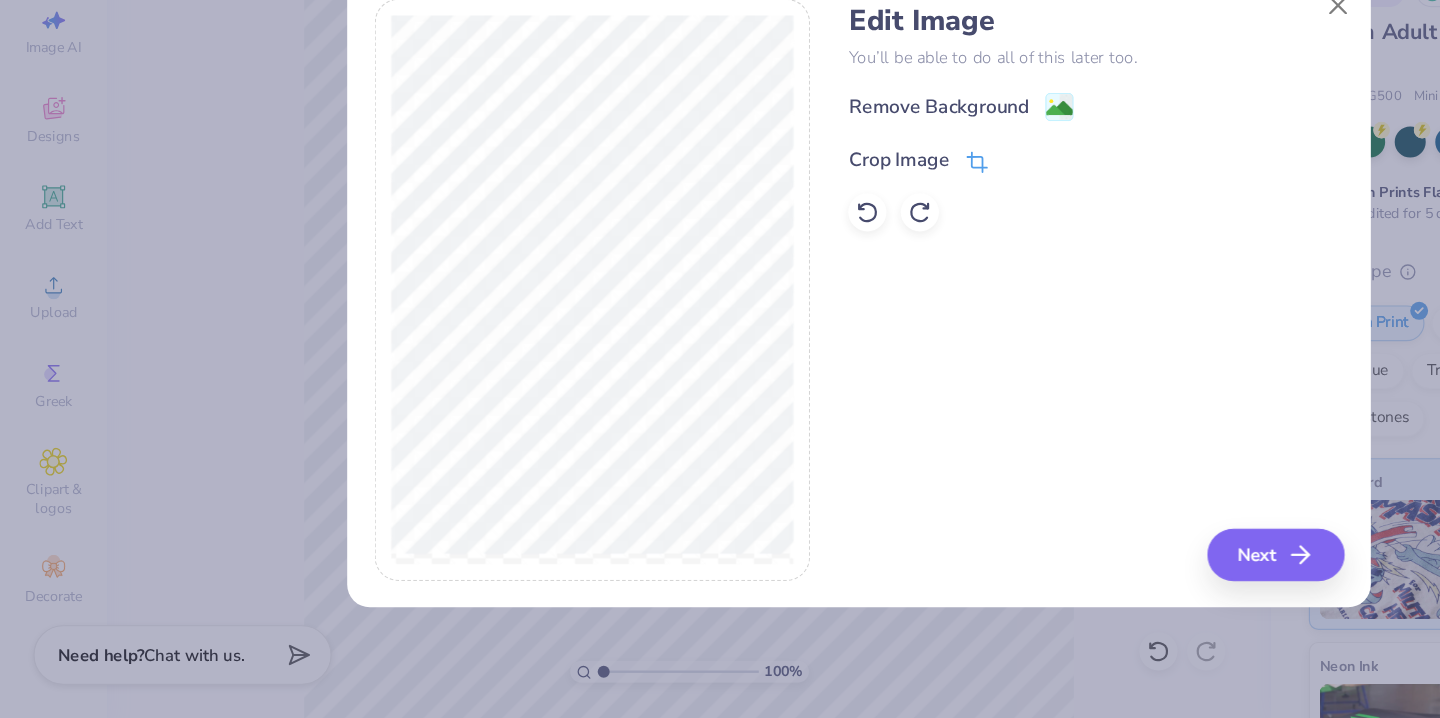 click 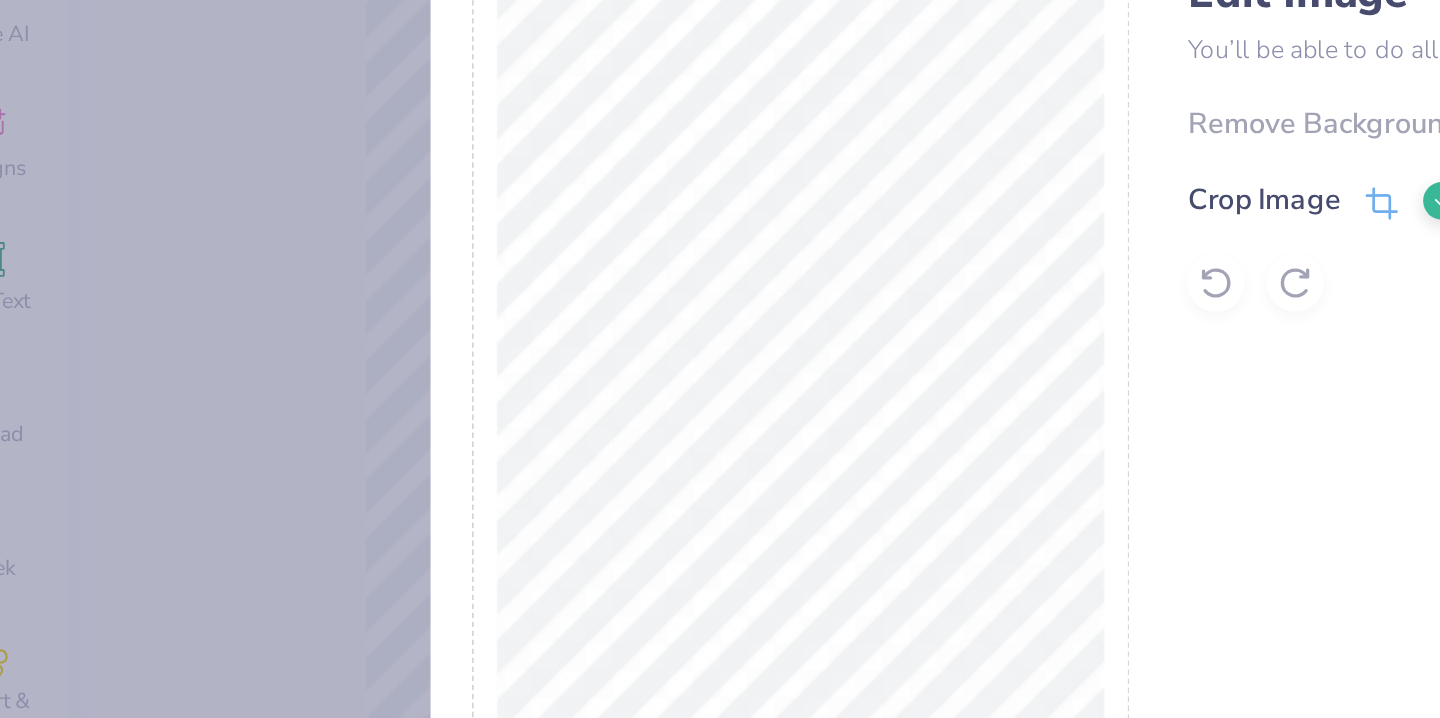 click 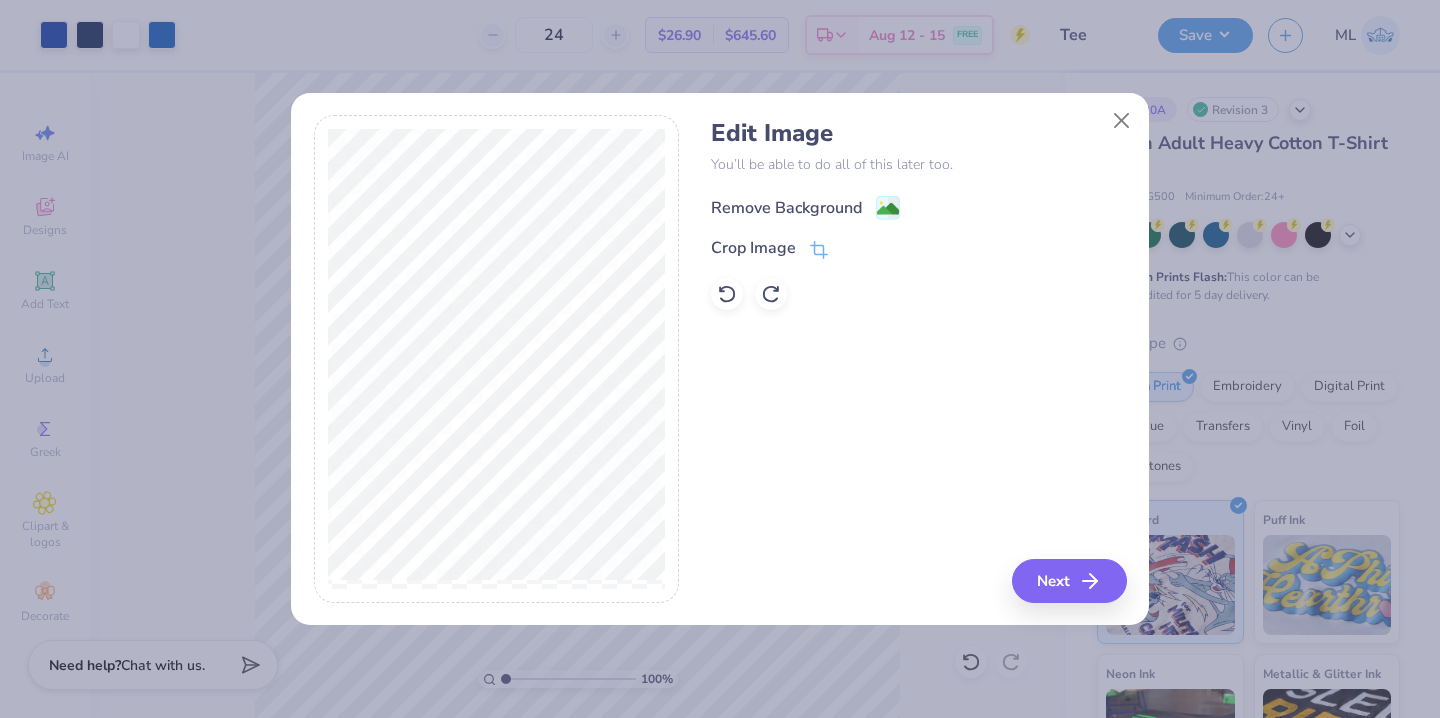 click 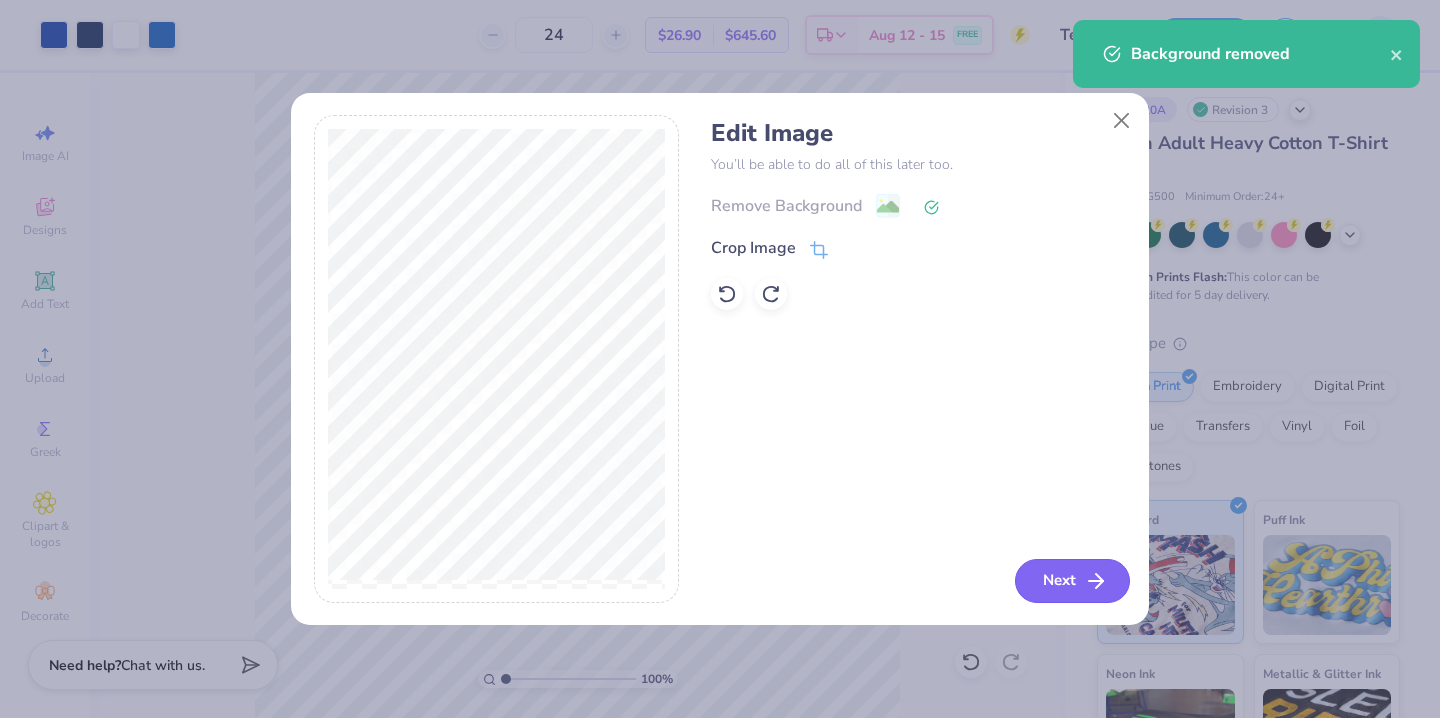 click on "Next" at bounding box center (1072, 581) 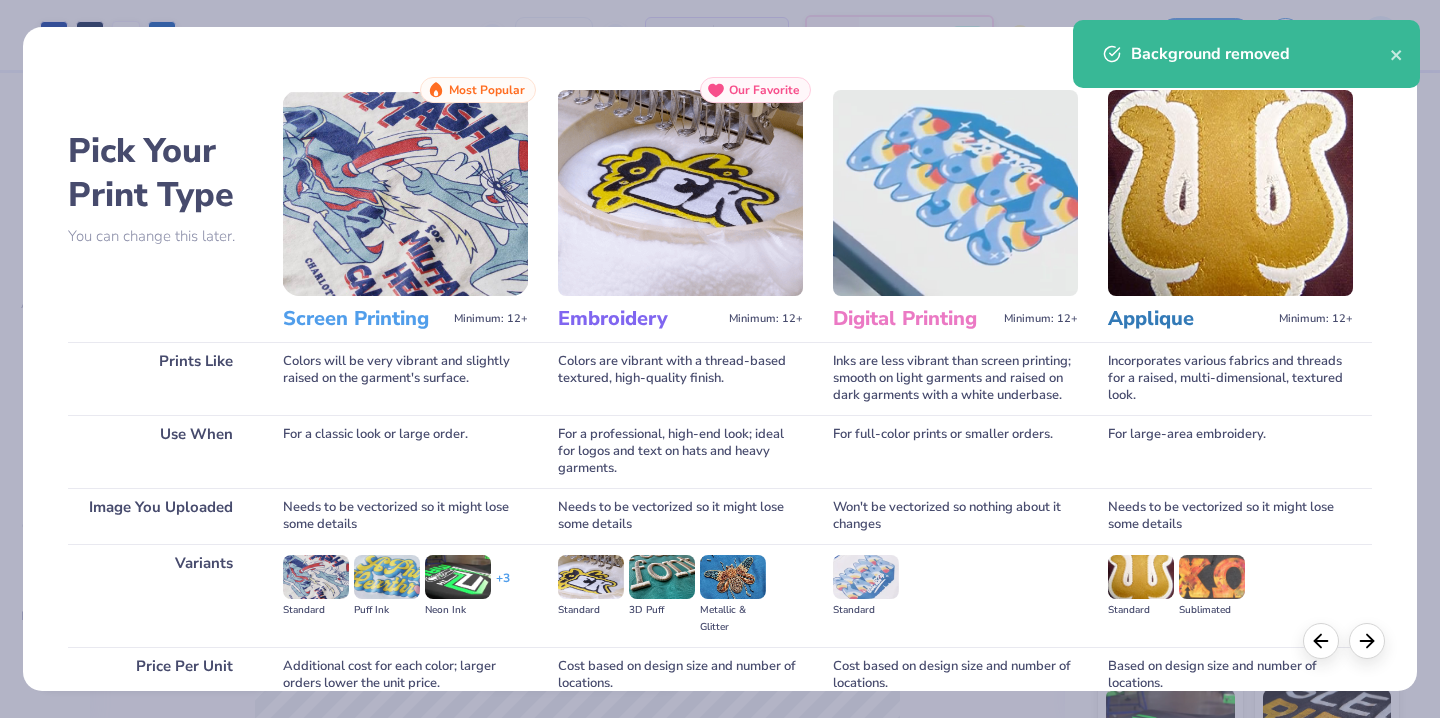 scroll, scrollTop: 179, scrollLeft: 0, axis: vertical 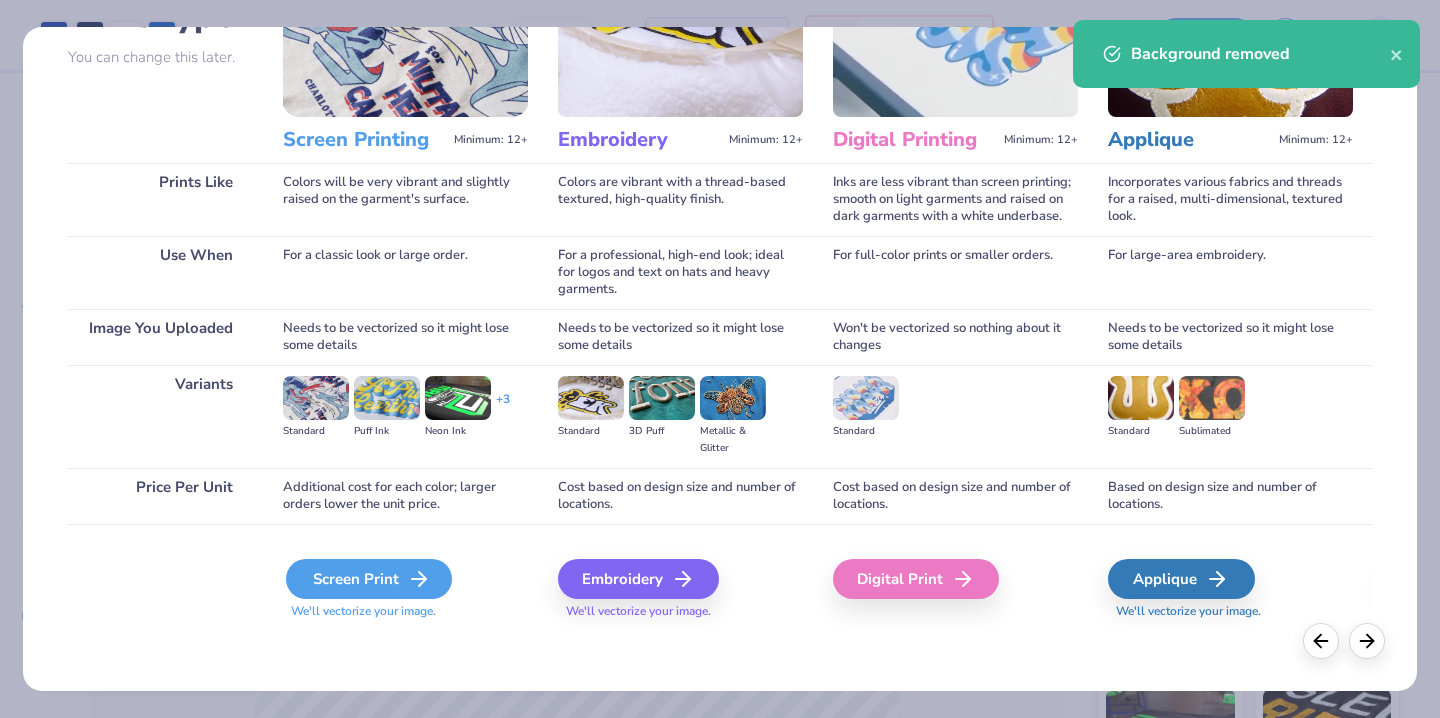 click on "Screen Print" at bounding box center [369, 579] 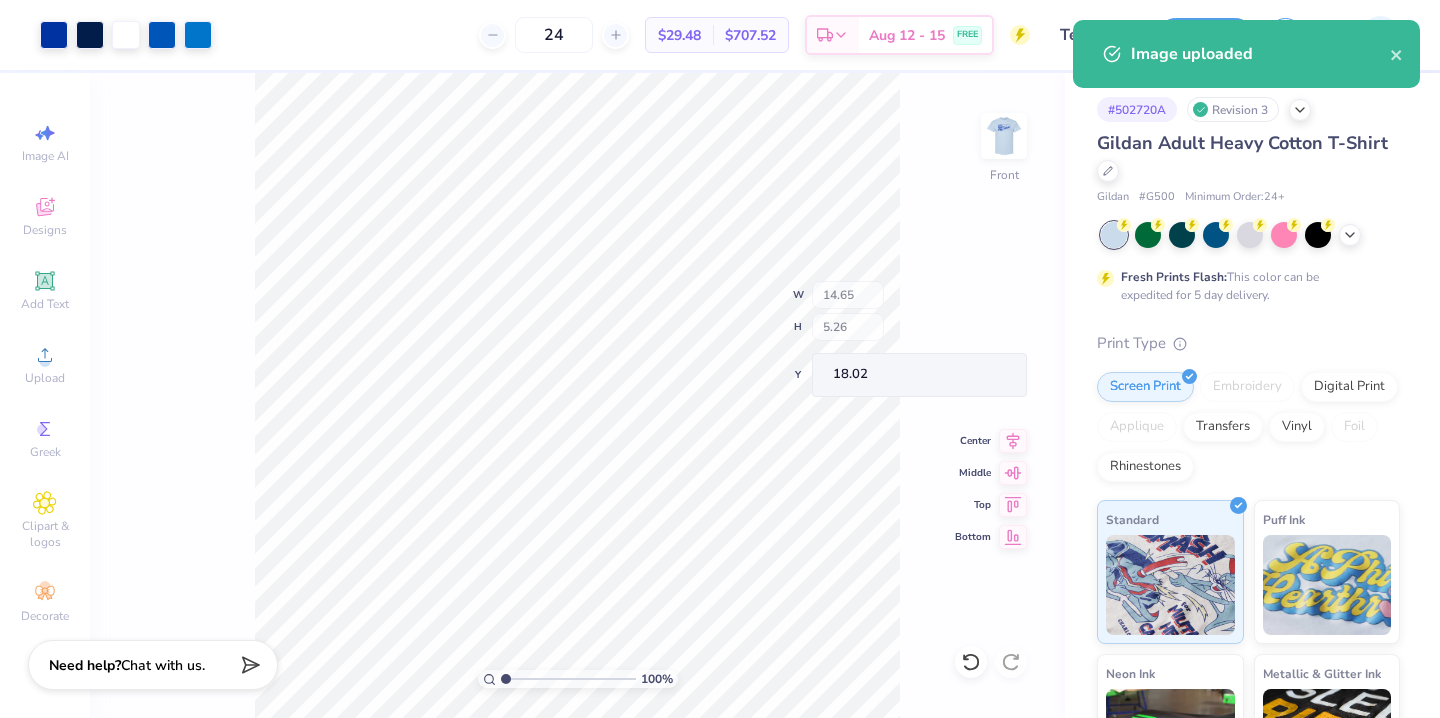 type on "18.02" 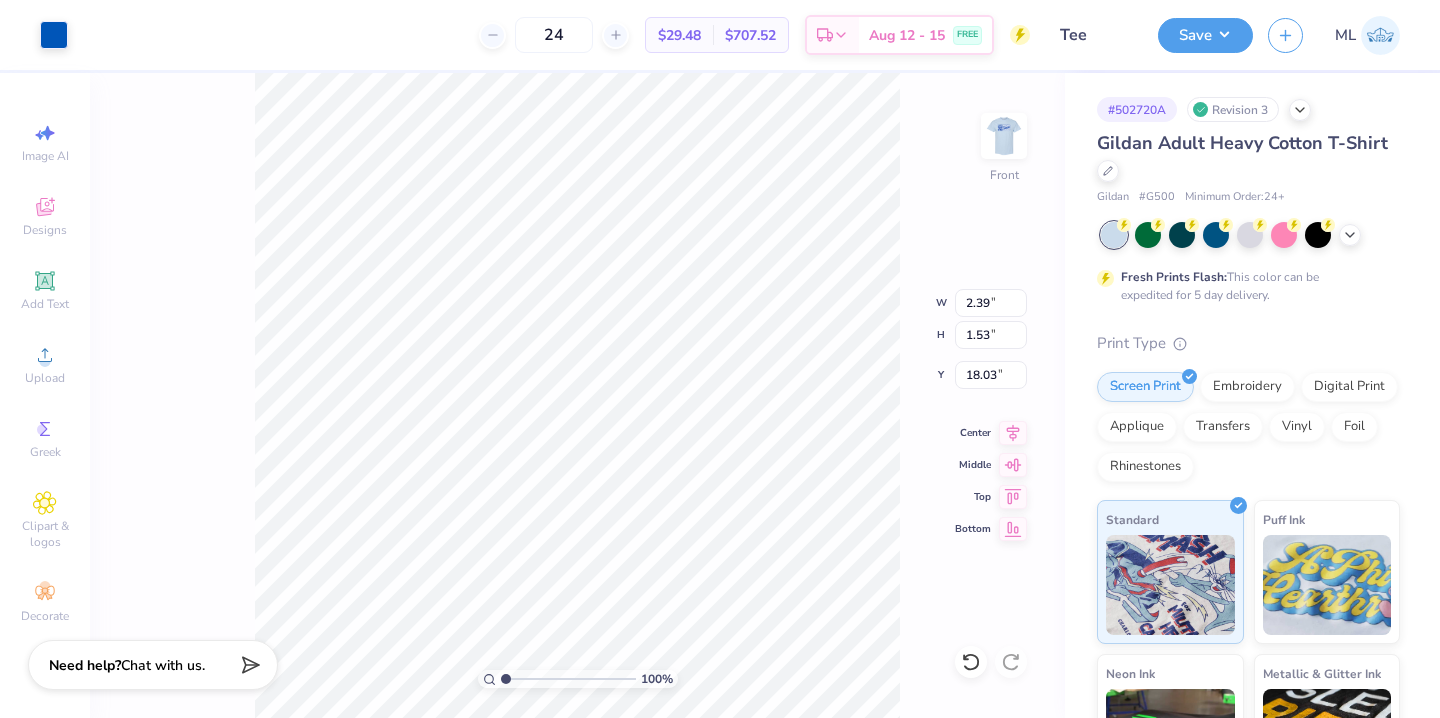 type on "2.39" 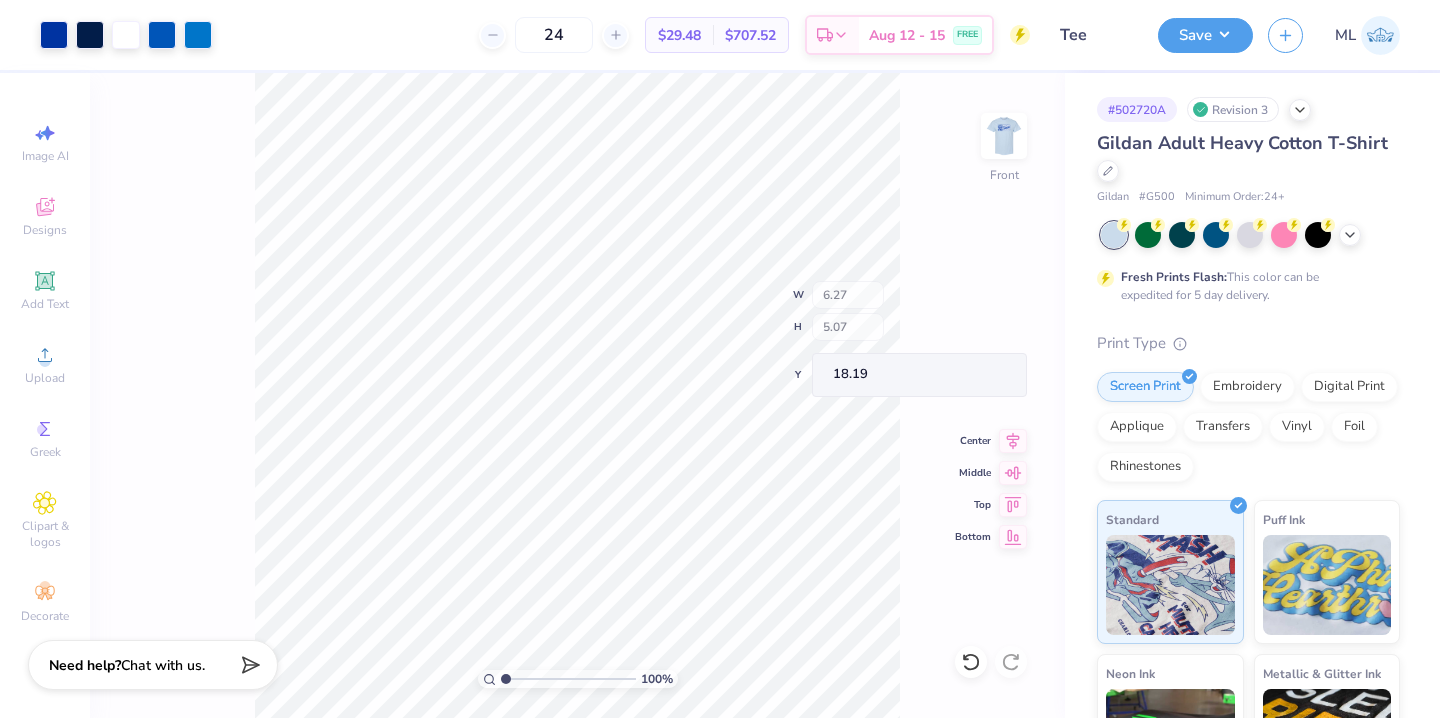 type on "18.19" 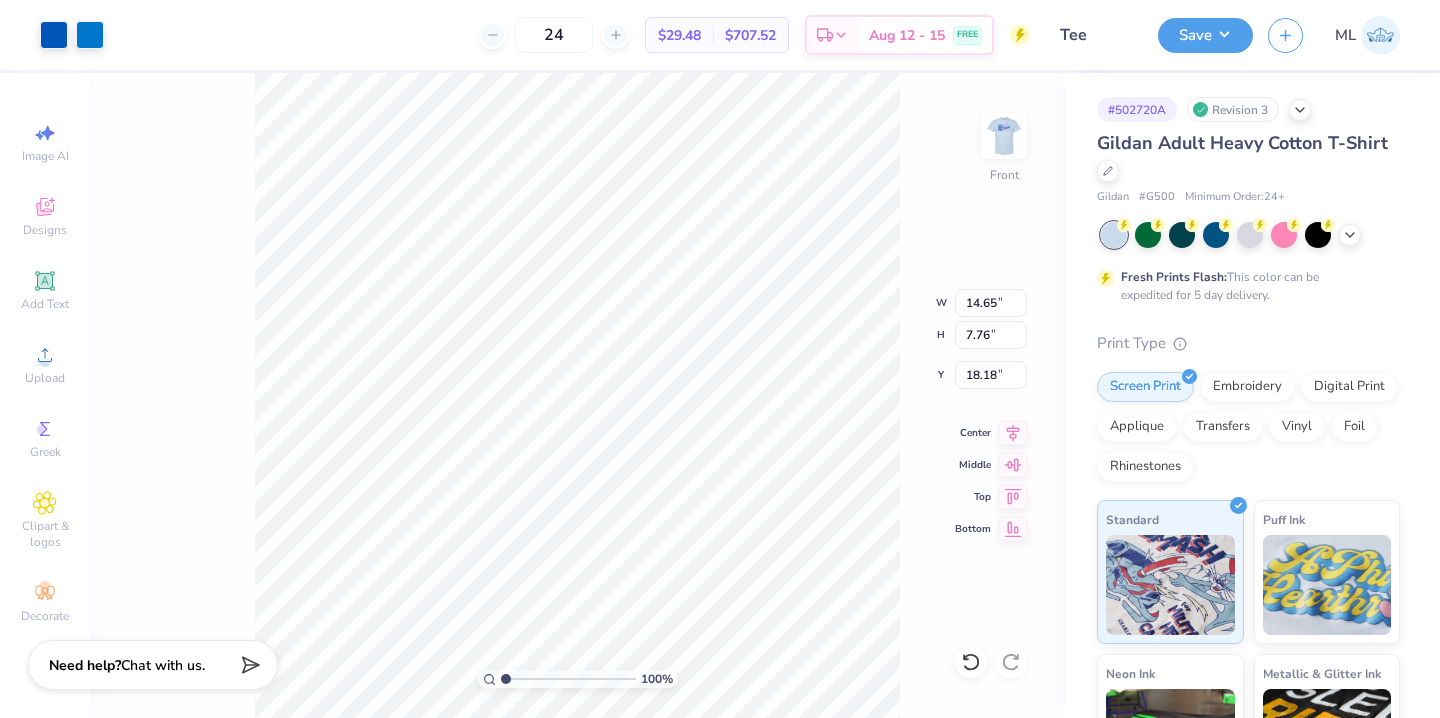 scroll, scrollTop: 0, scrollLeft: 0, axis: both 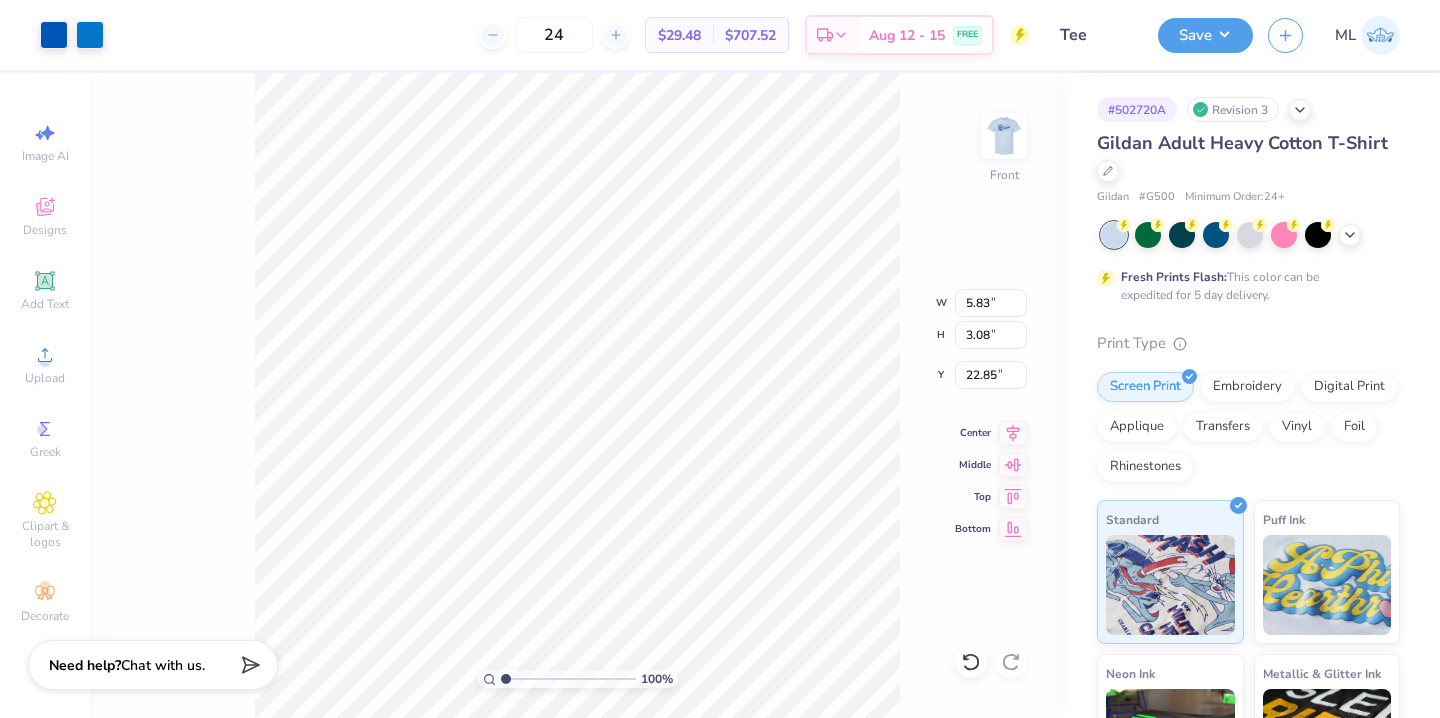 type on "5.83" 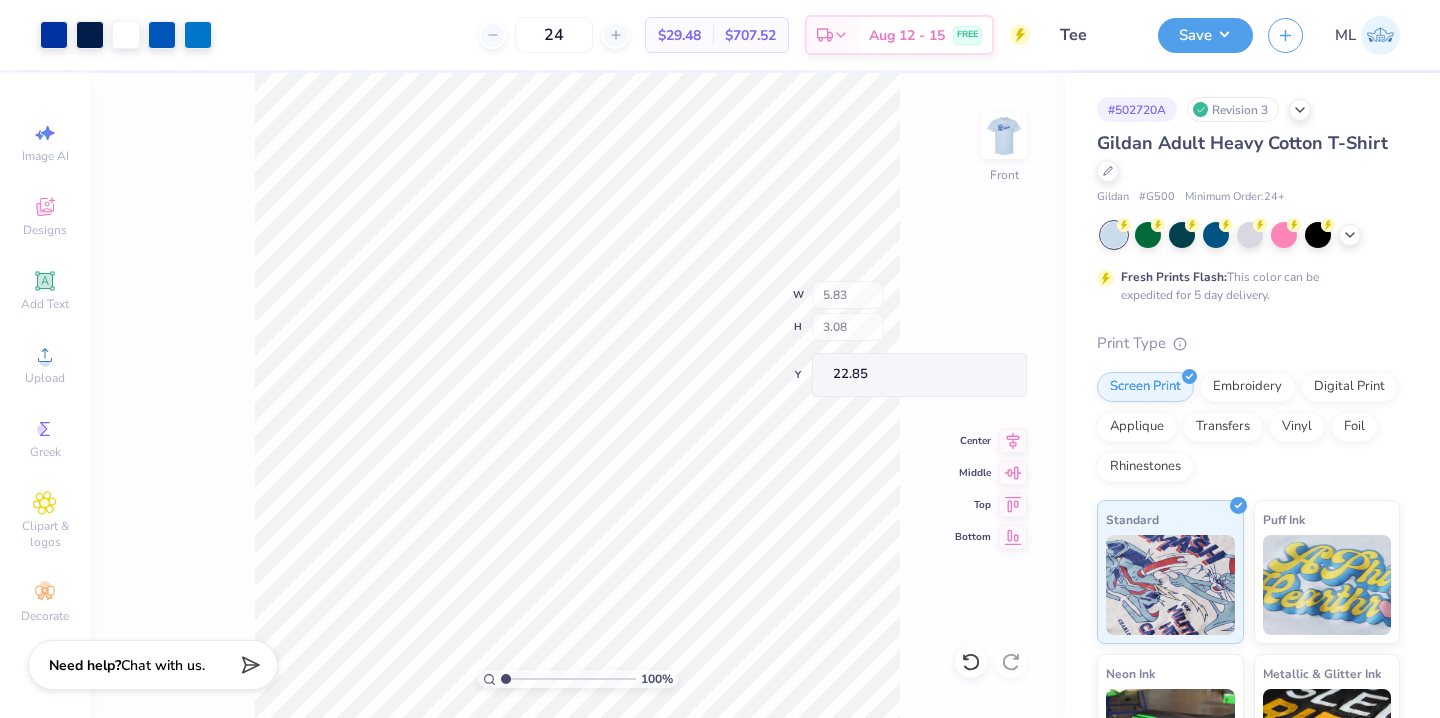 type on "21.50" 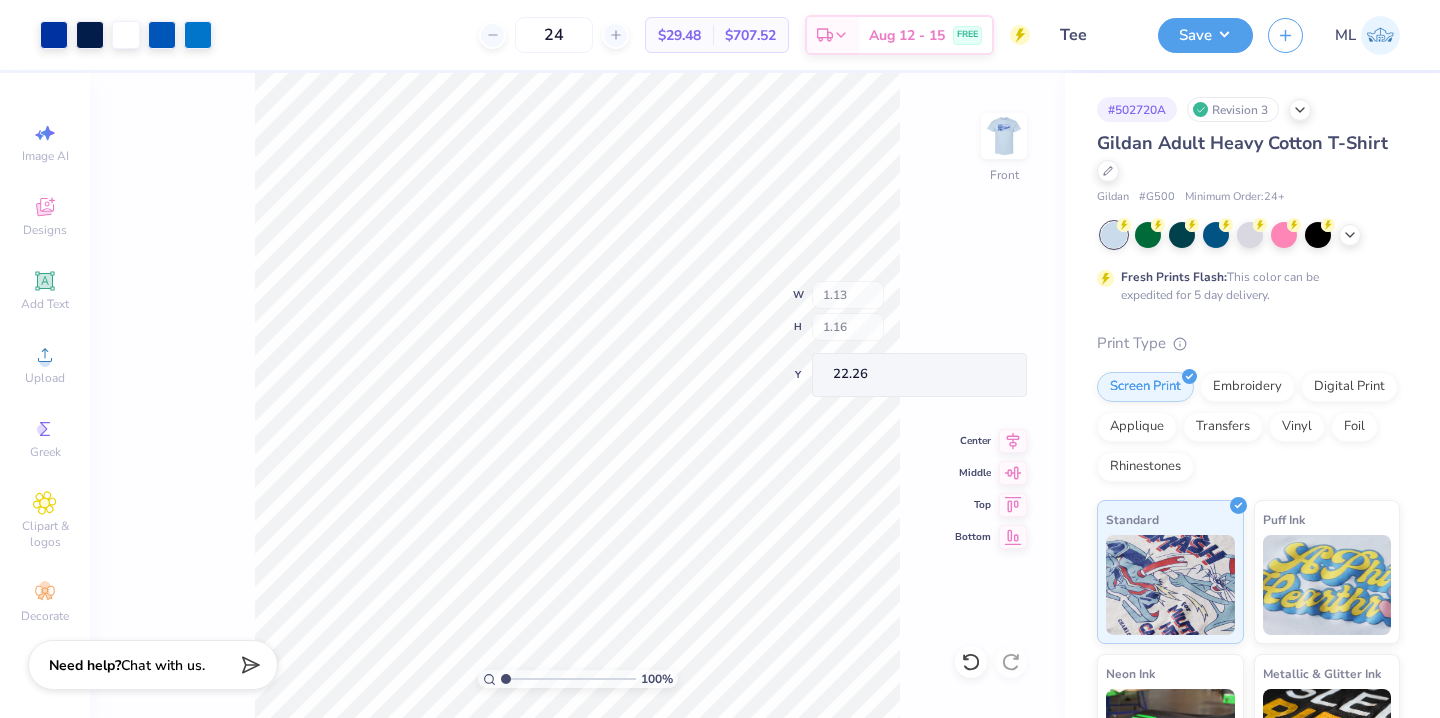 type on "22.26" 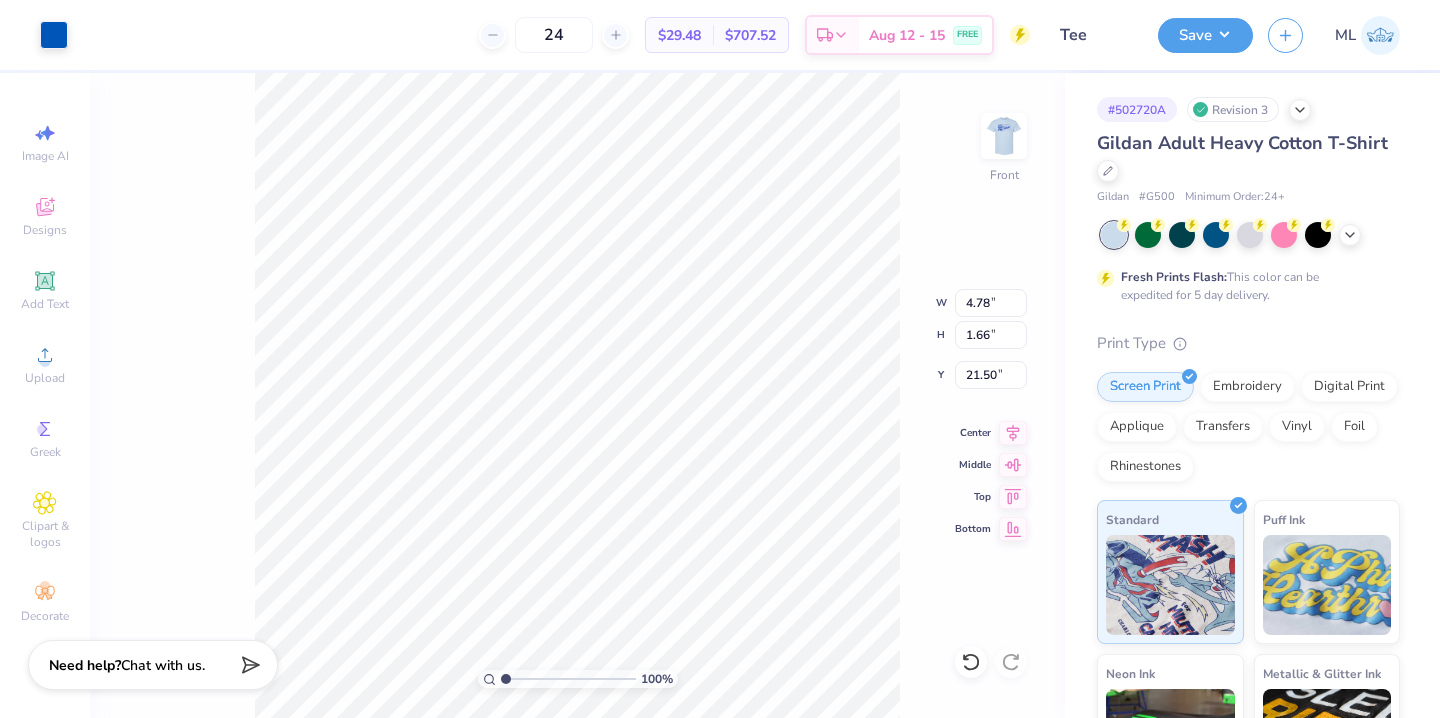type on "4.78" 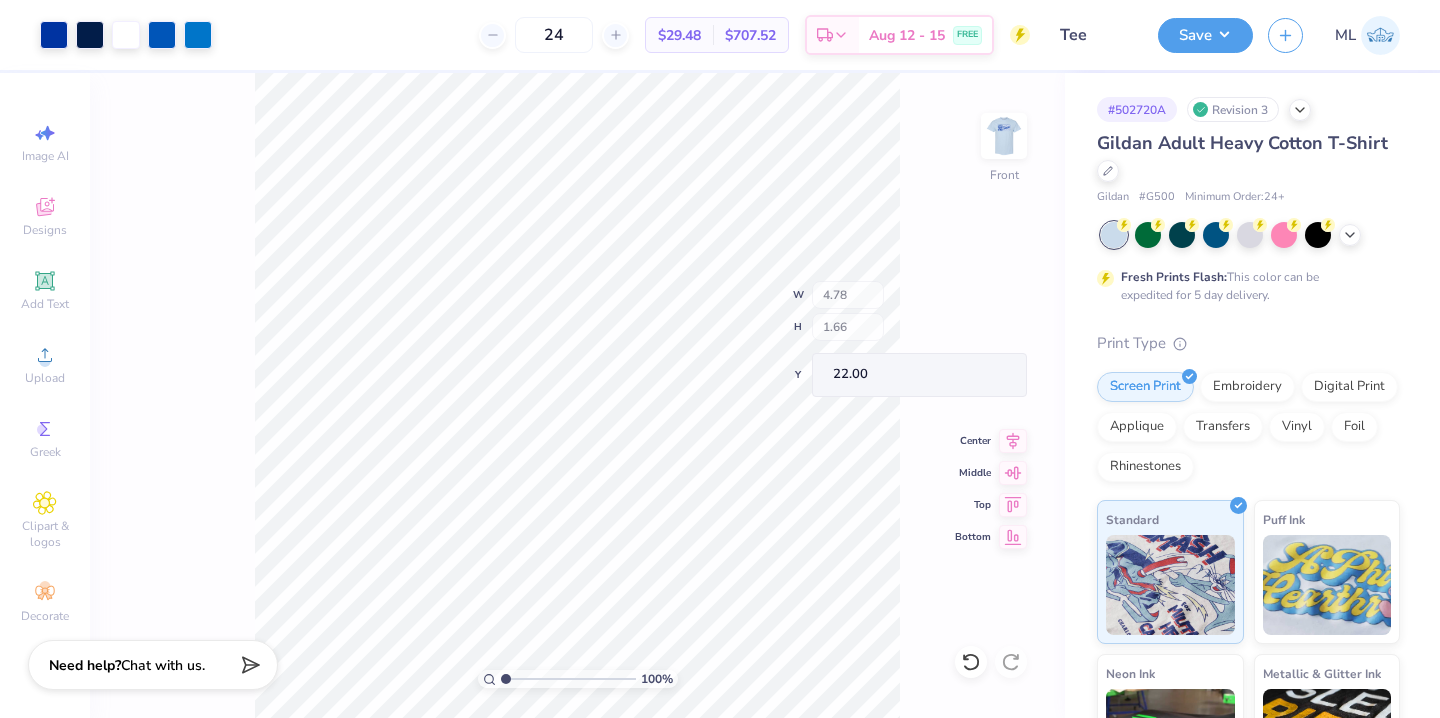 type on "22.00" 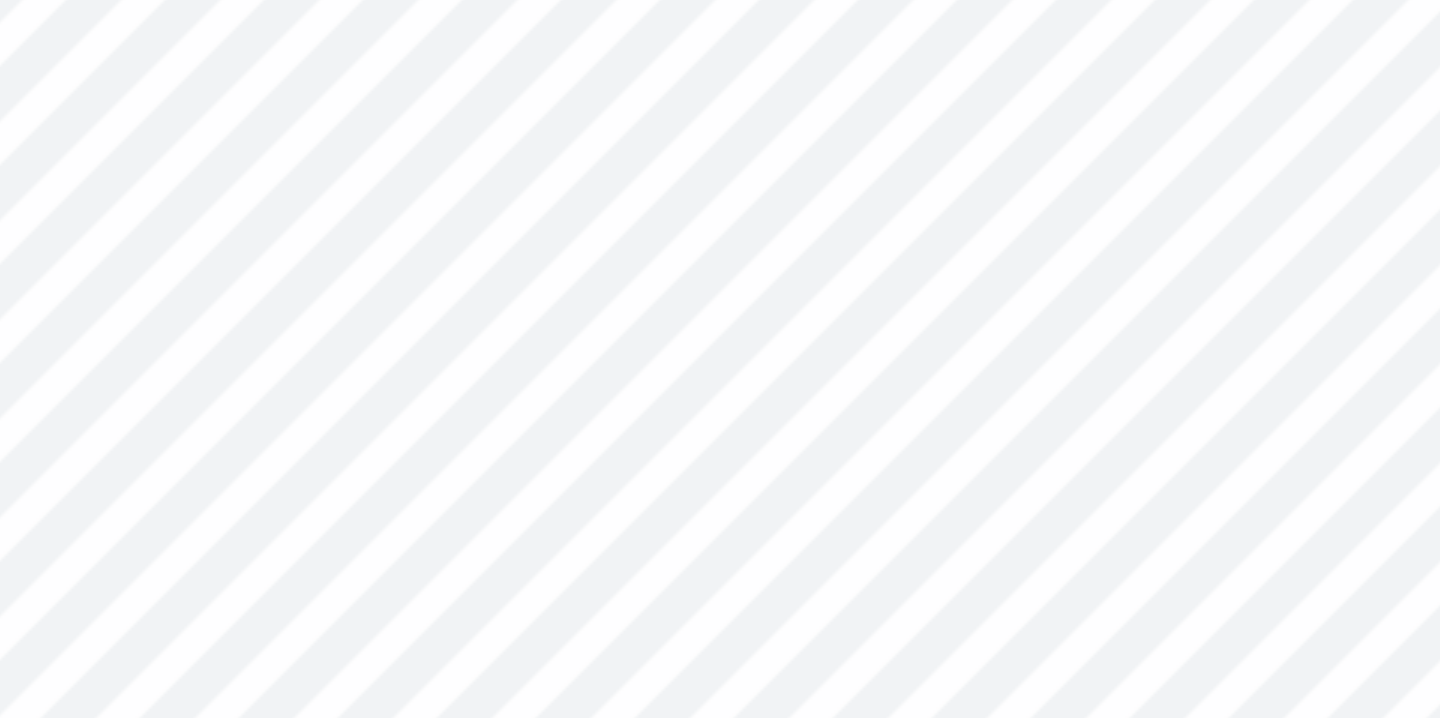 type on "4.02" 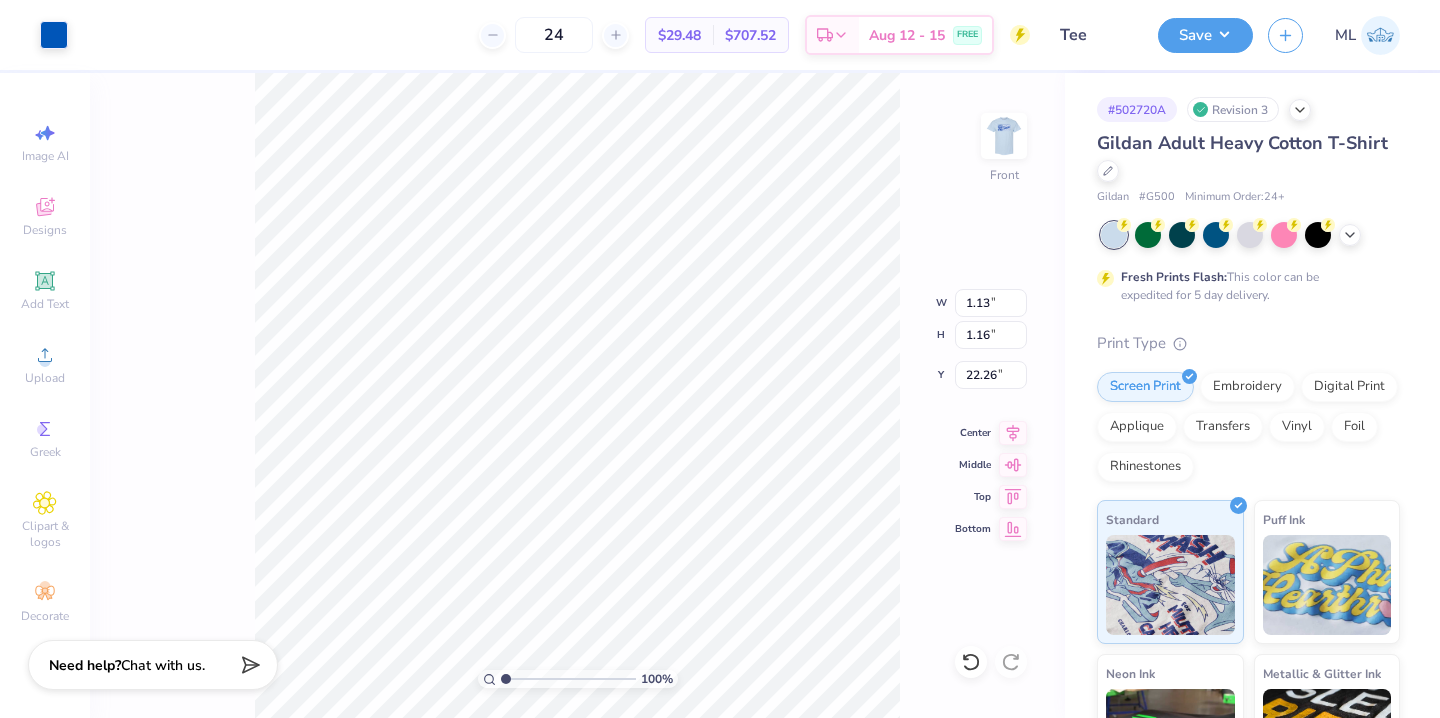 scroll, scrollTop: 0, scrollLeft: 0, axis: both 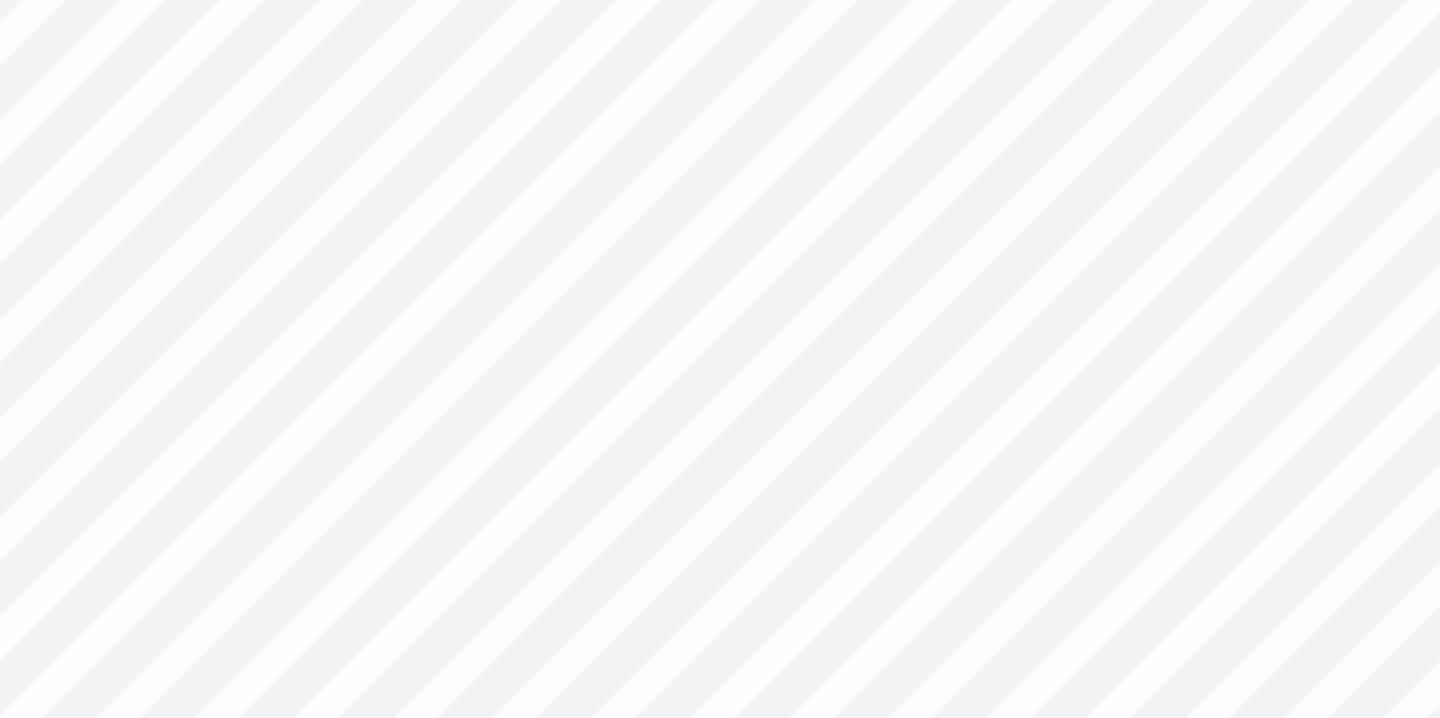 type on "22.37" 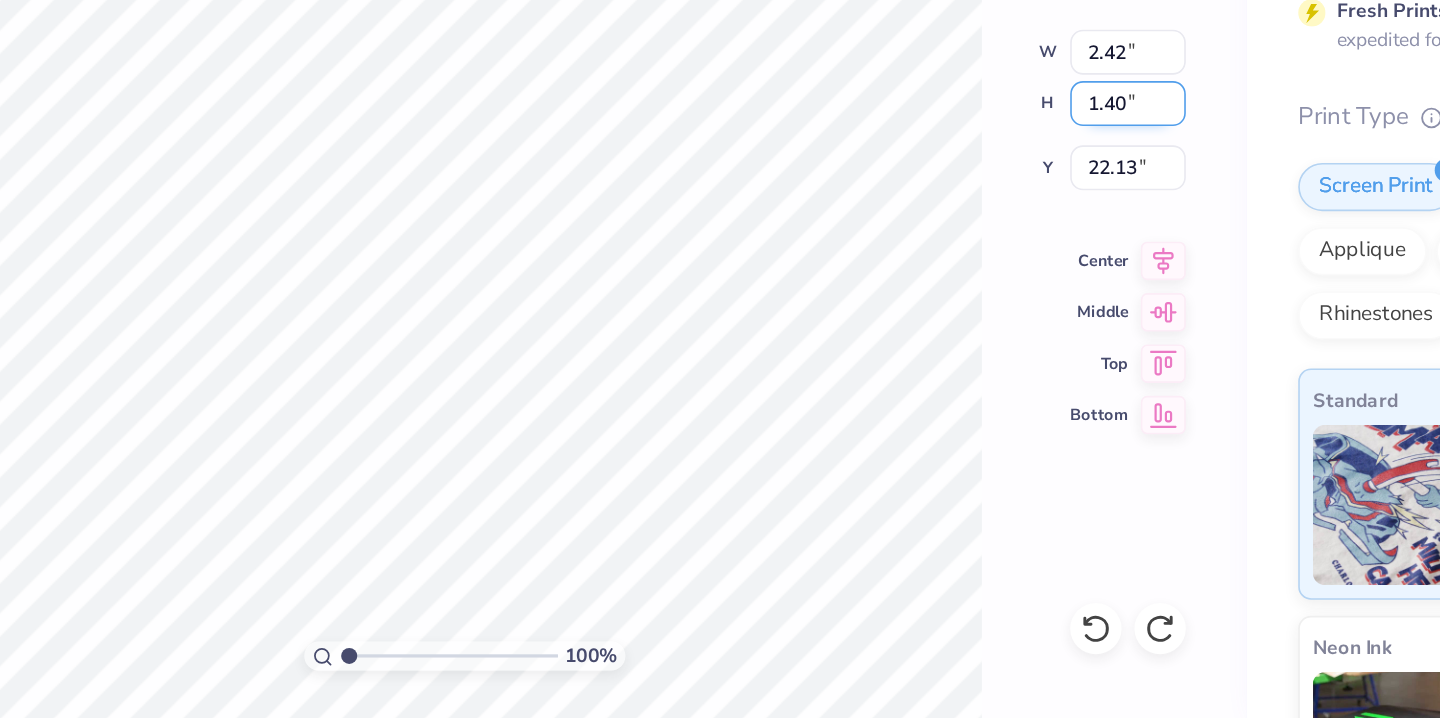 click on "1.40" at bounding box center (991, 335) 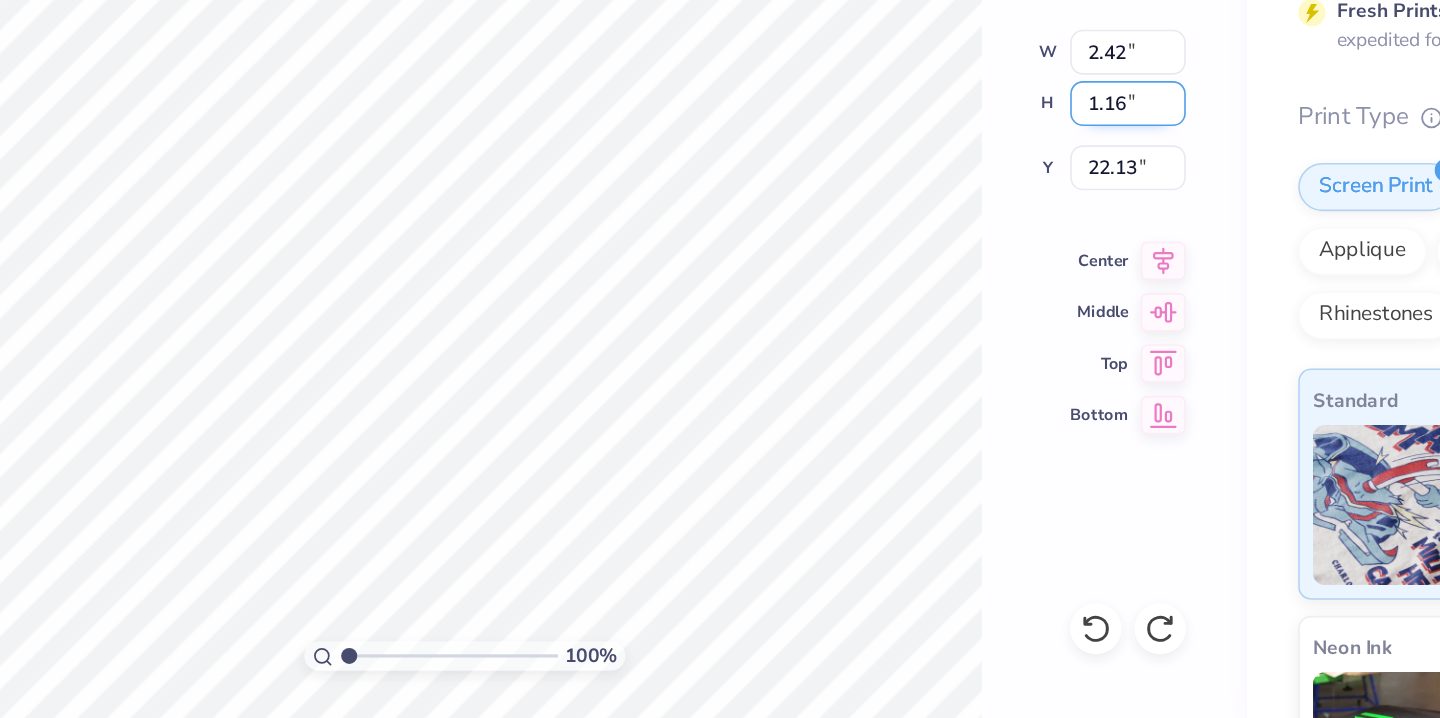 type on "1.16" 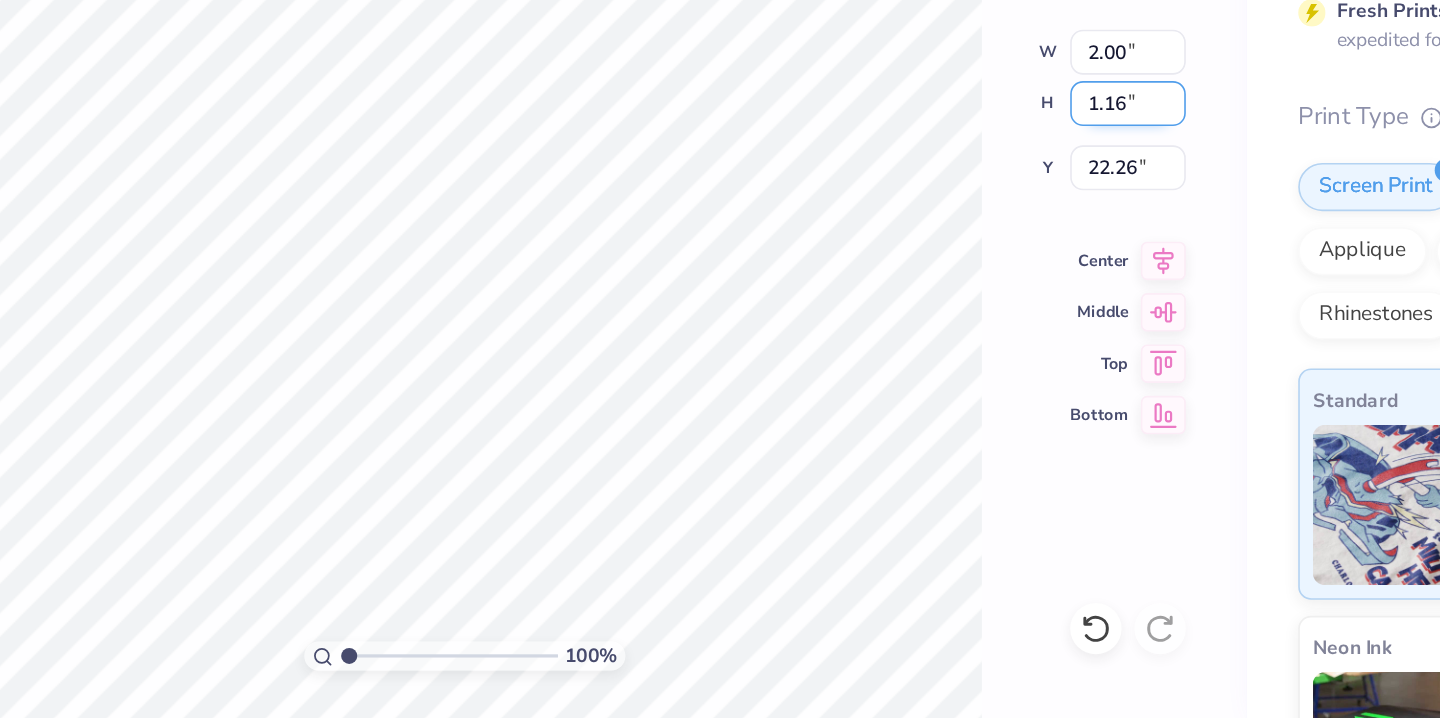 type on "2.00" 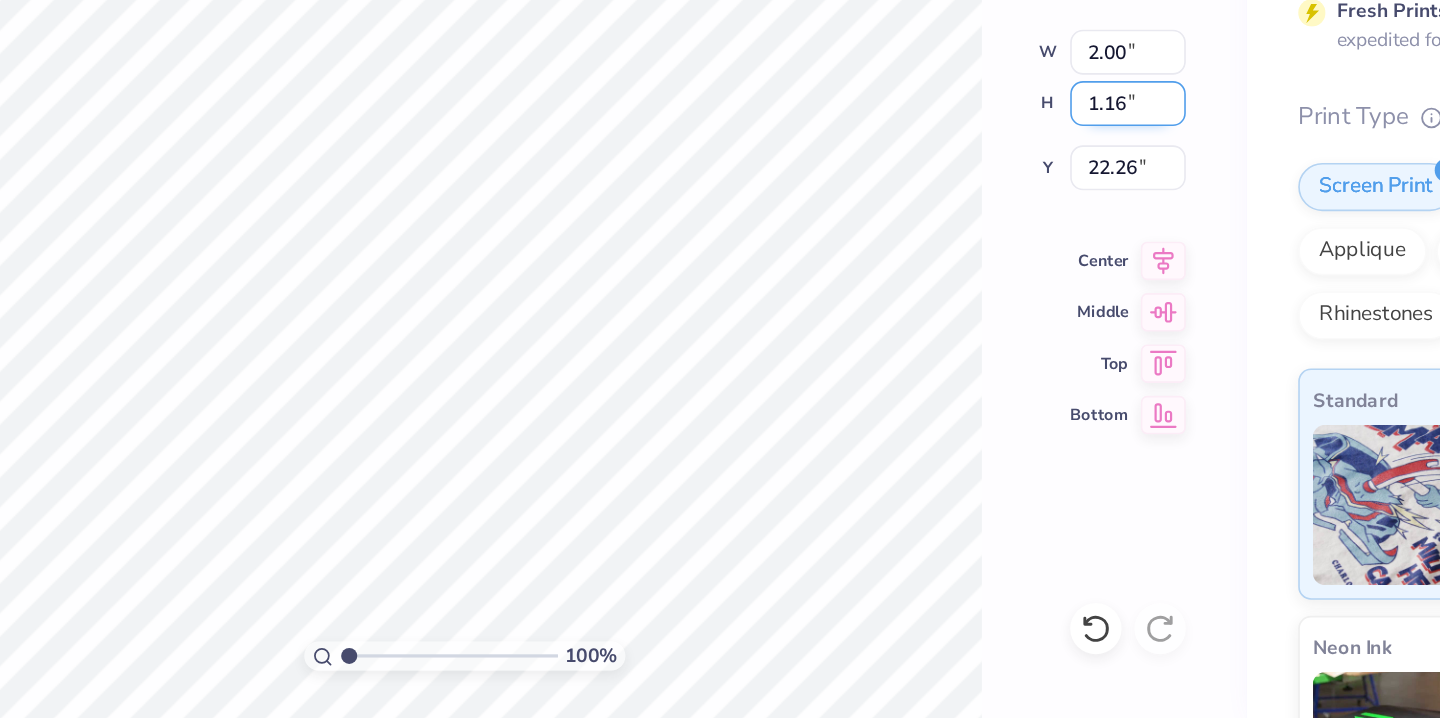 type on "22.26" 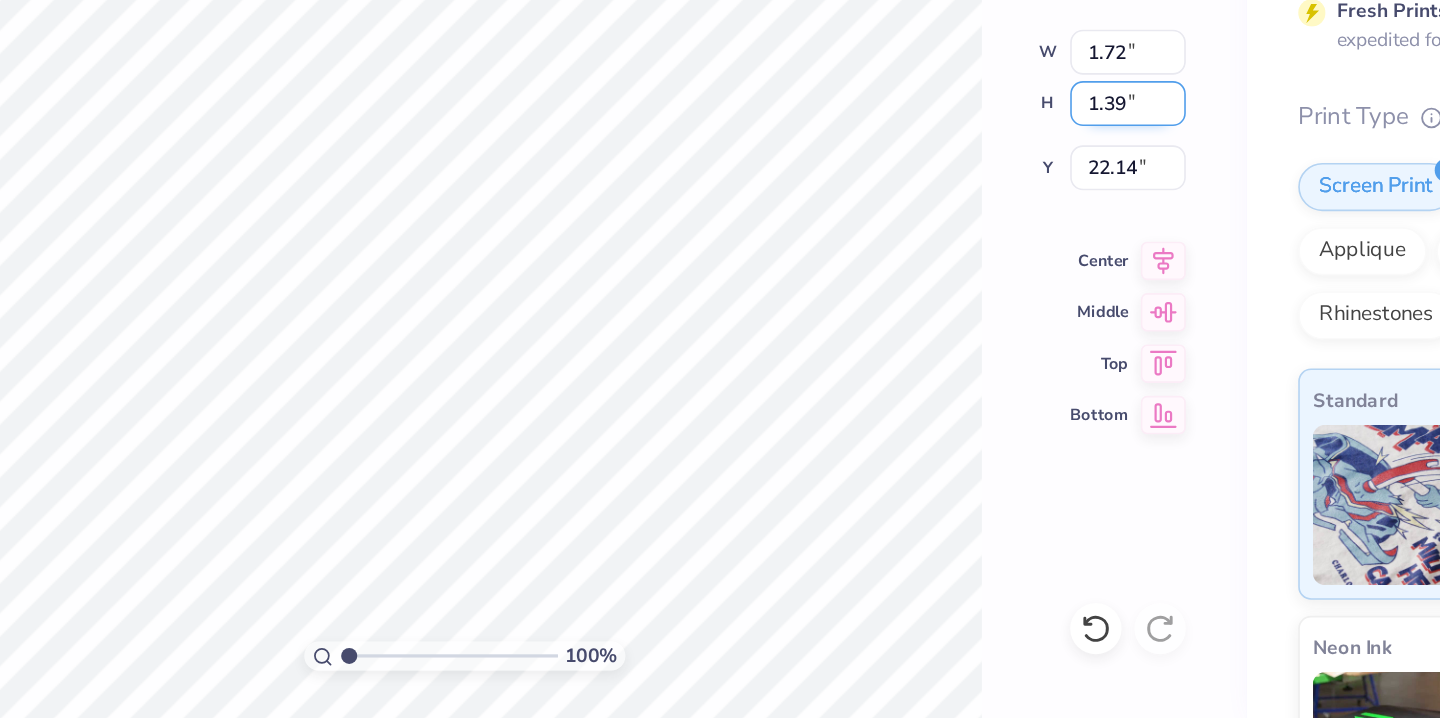 click on "1.39" at bounding box center (991, 335) 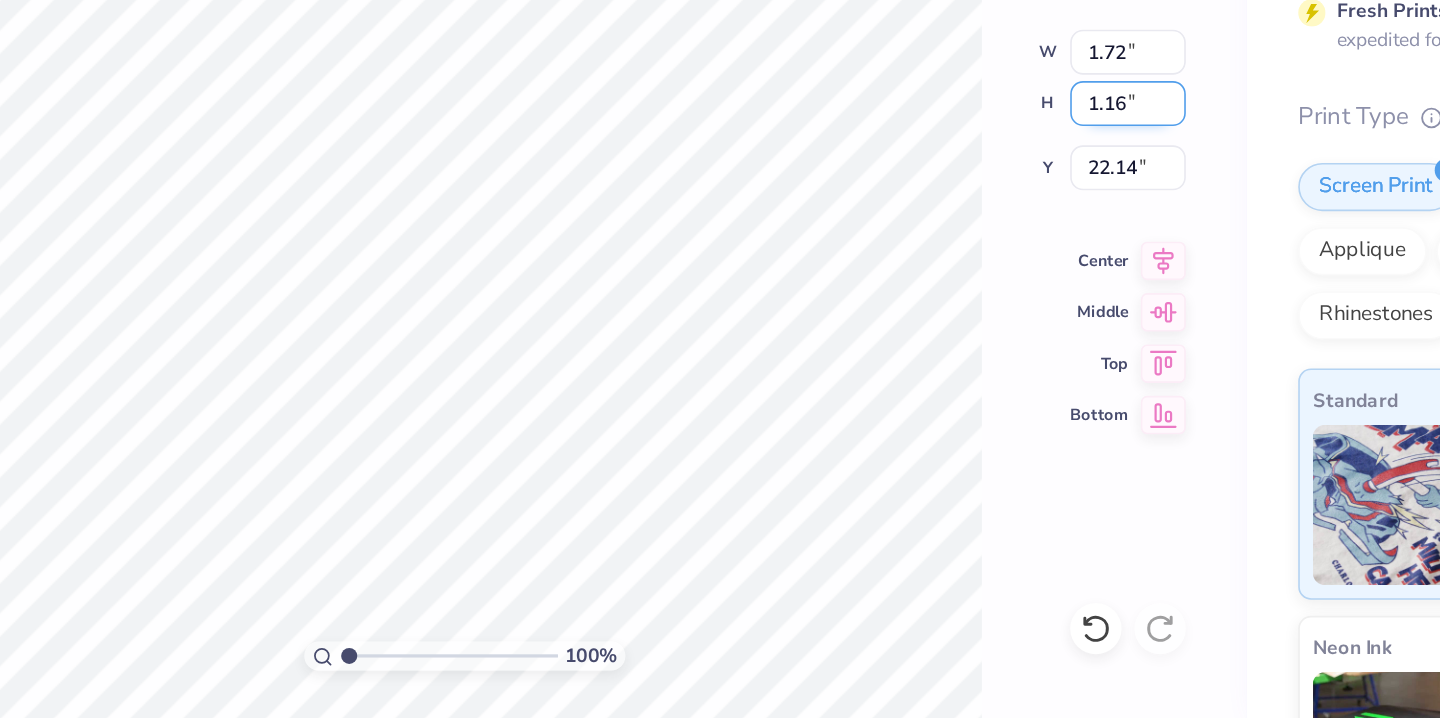 type on "1.16" 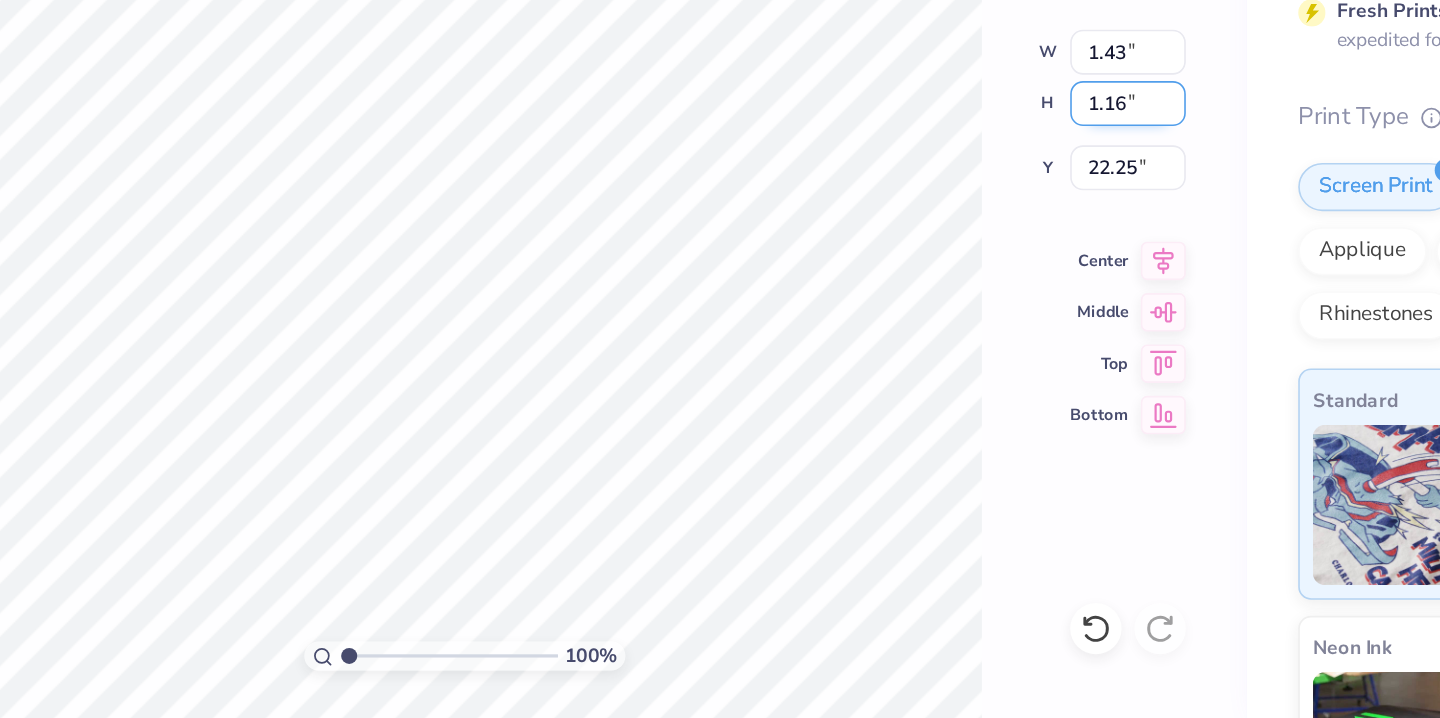 type on "1.43" 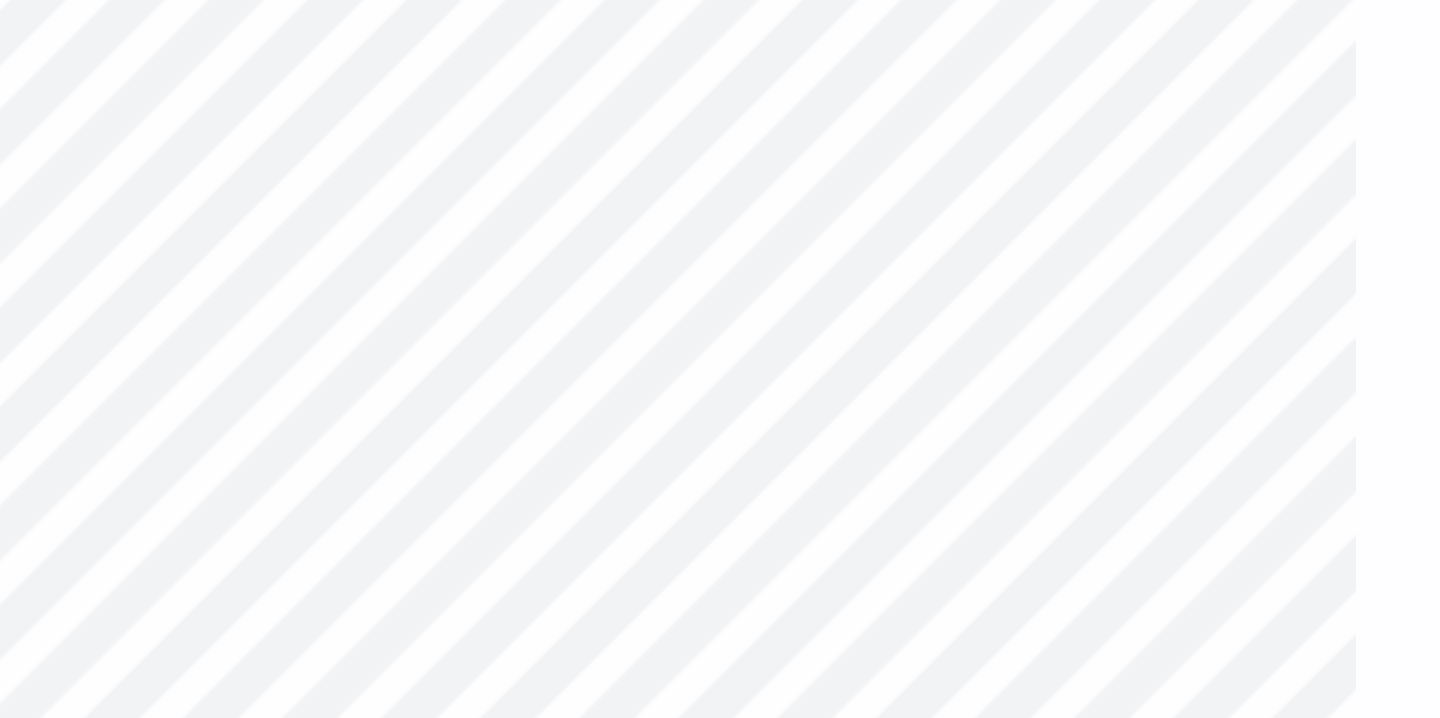 type on "22.26" 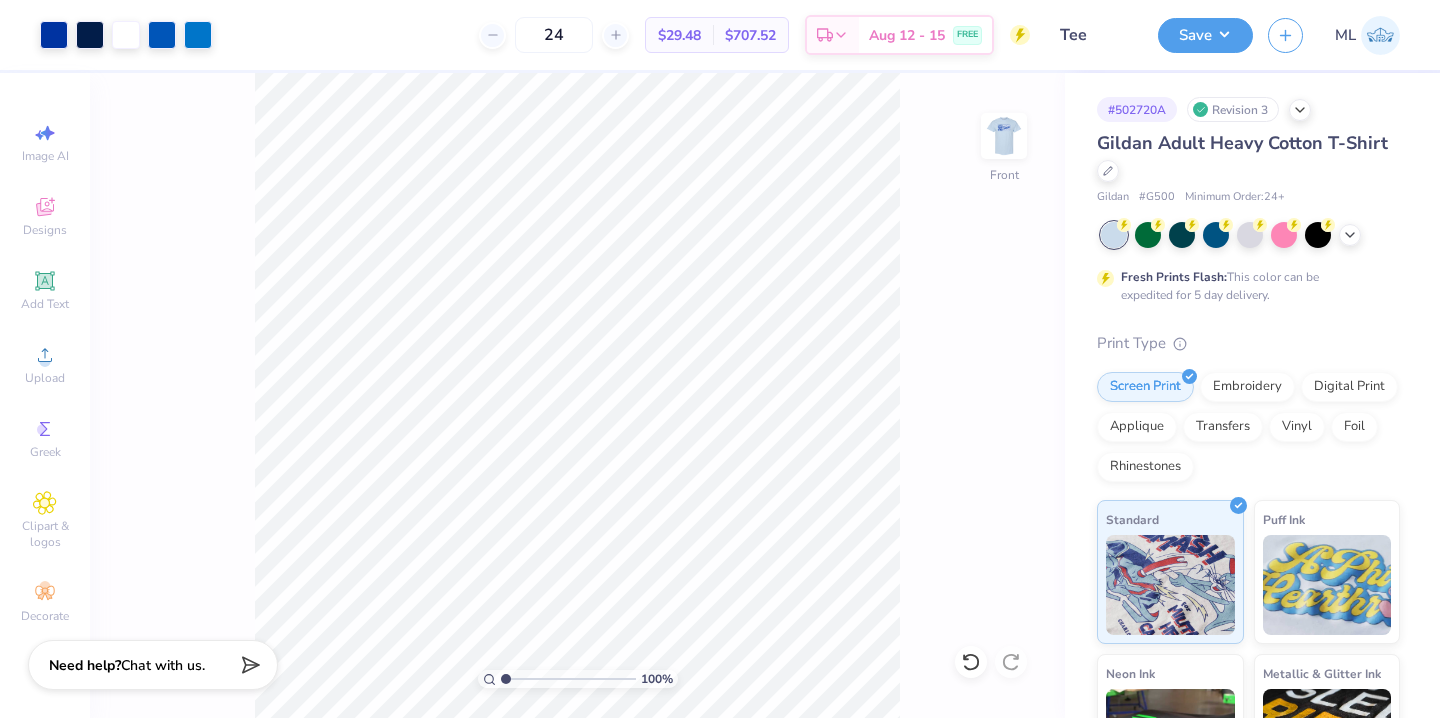 scroll, scrollTop: 0, scrollLeft: 0, axis: both 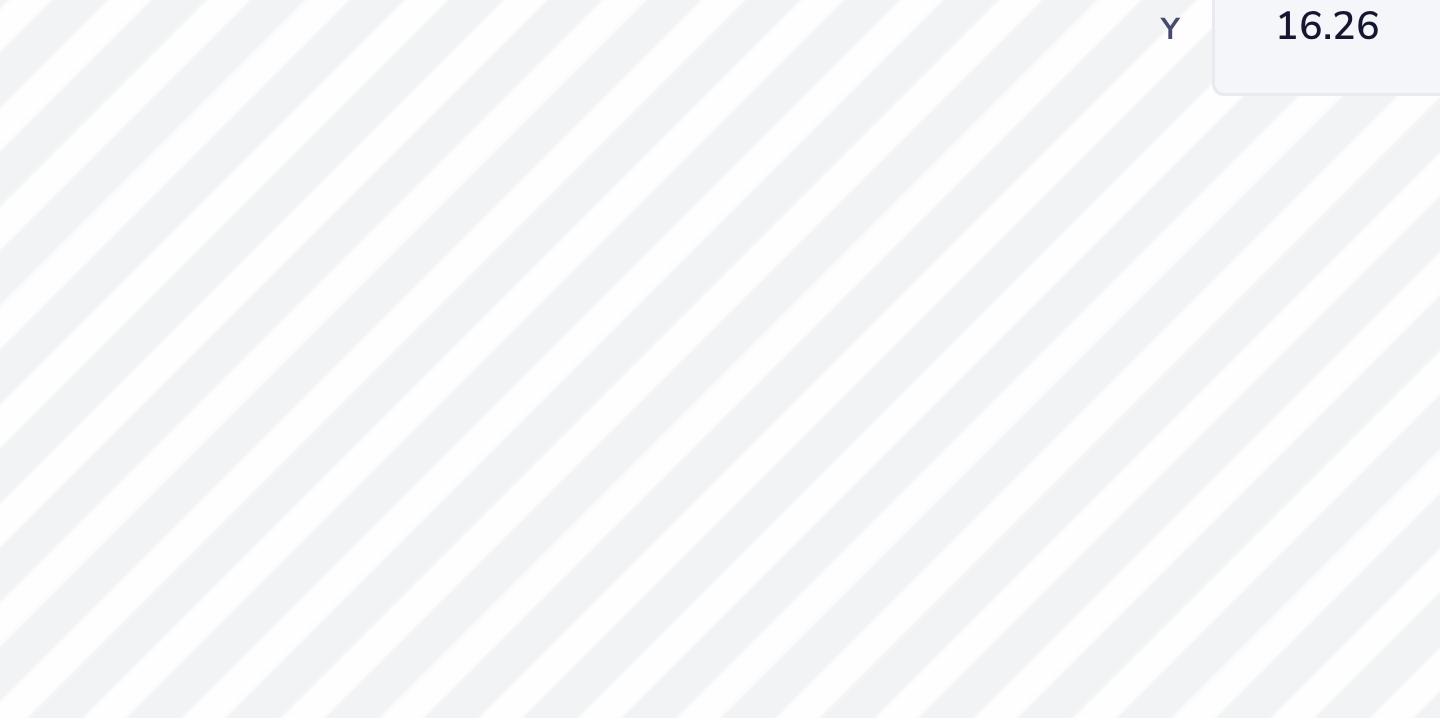 type on "15.67" 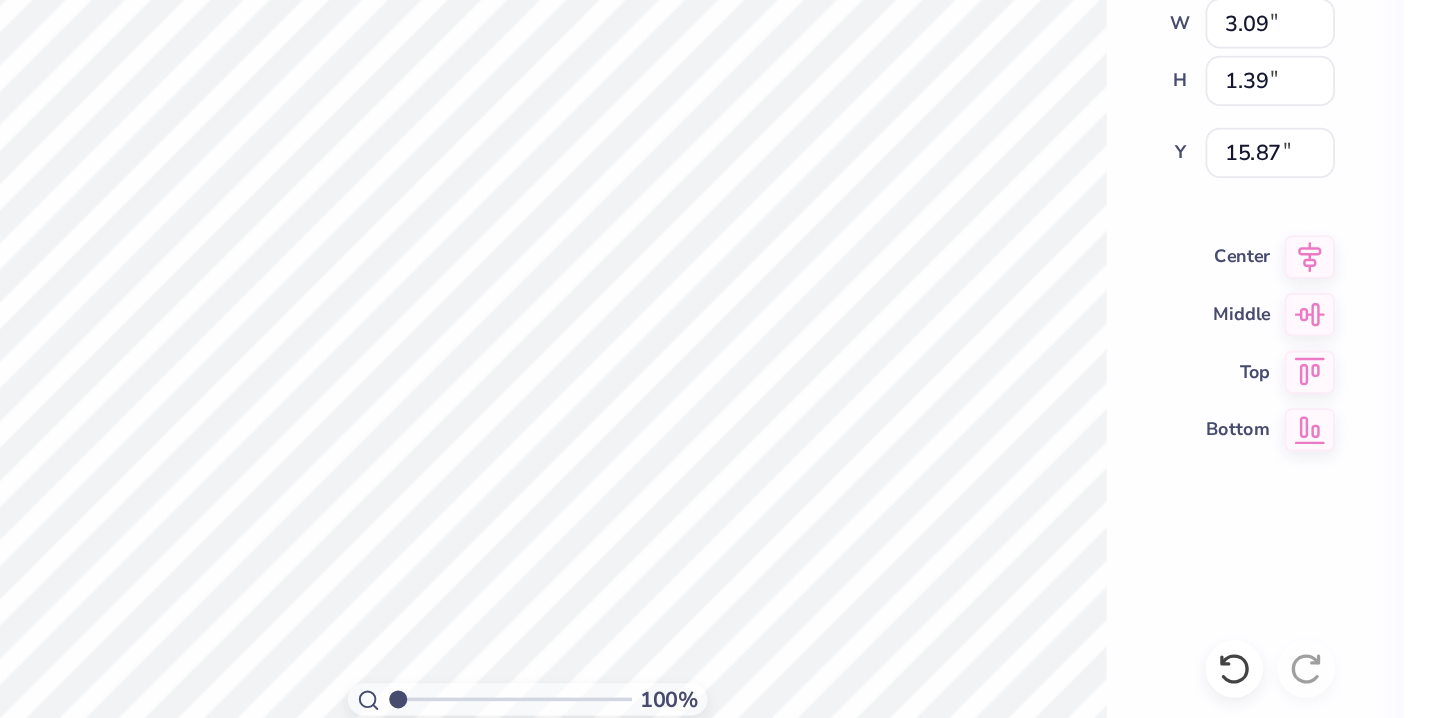 type on "2.00" 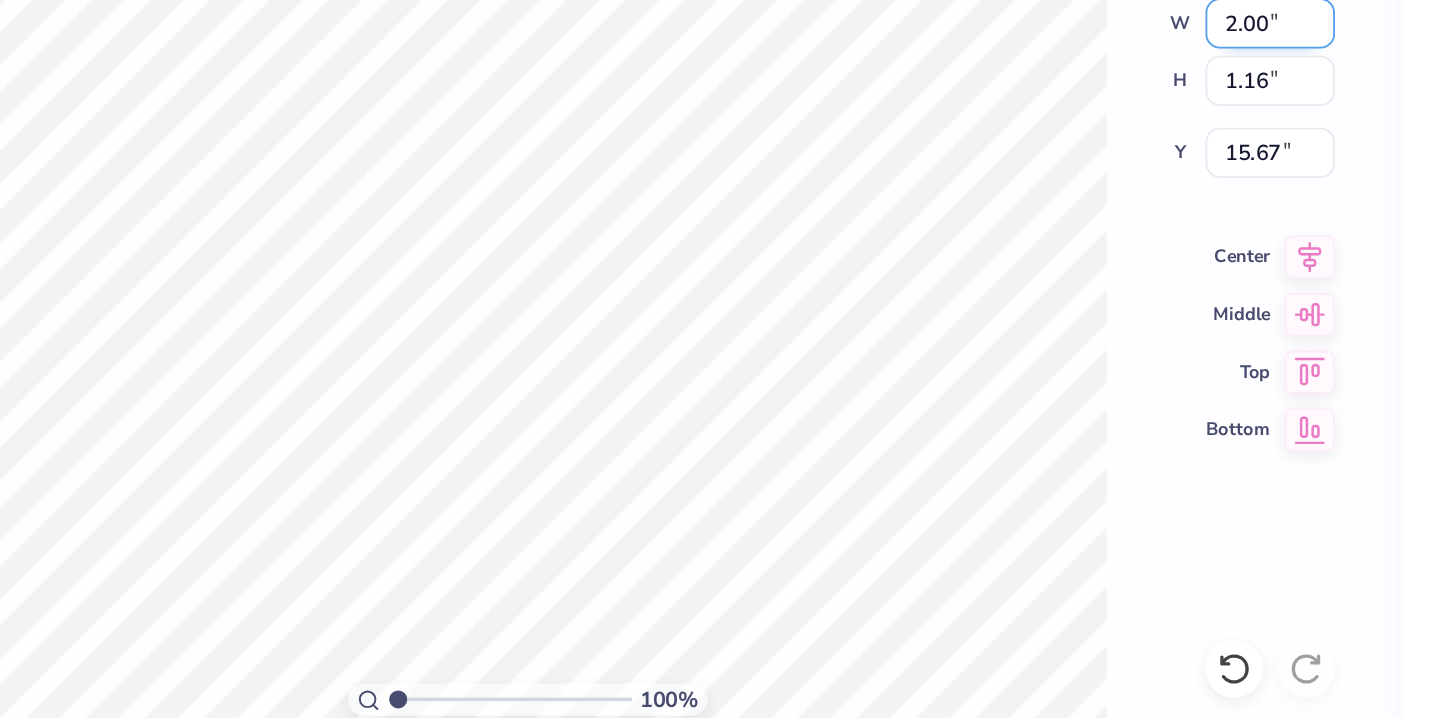 drag, startPoint x: 990, startPoint y: 307, endPoint x: 963, endPoint y: 306, distance: 27.018513 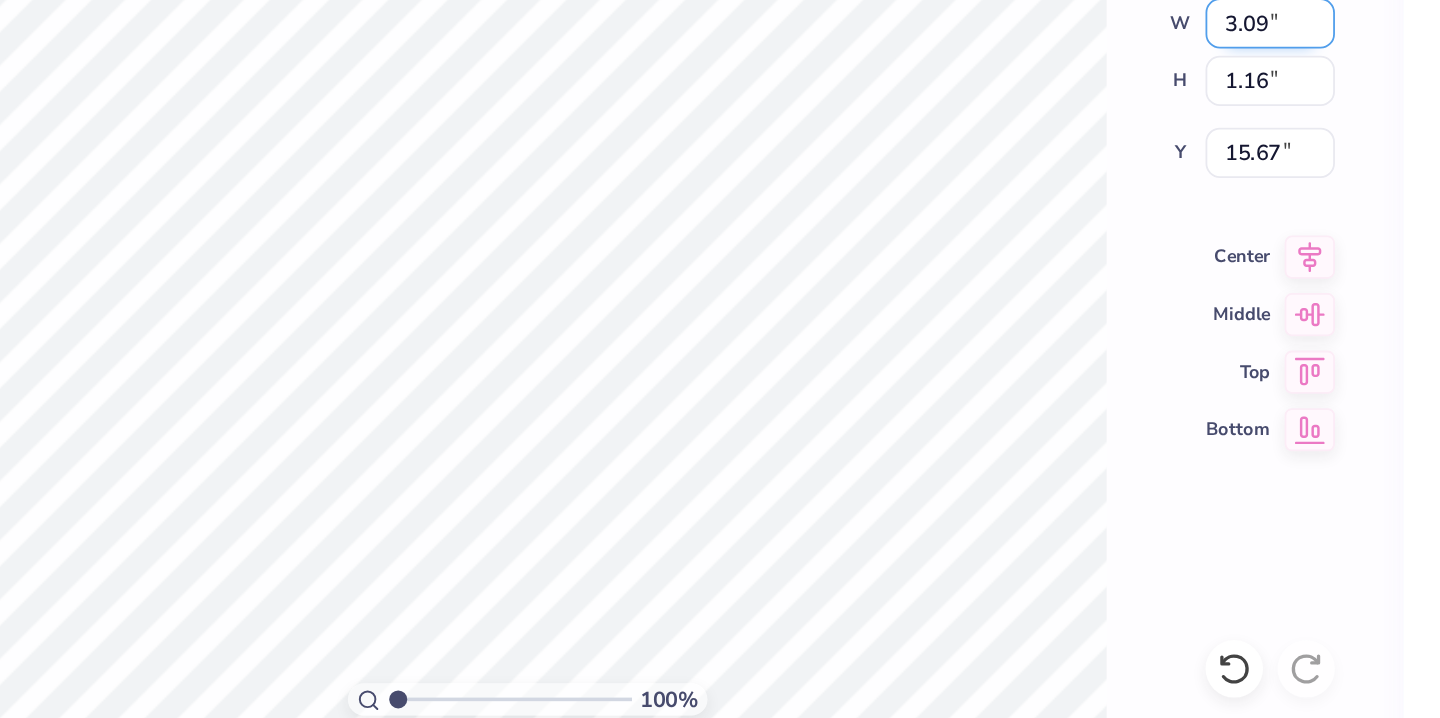 type on "3.09" 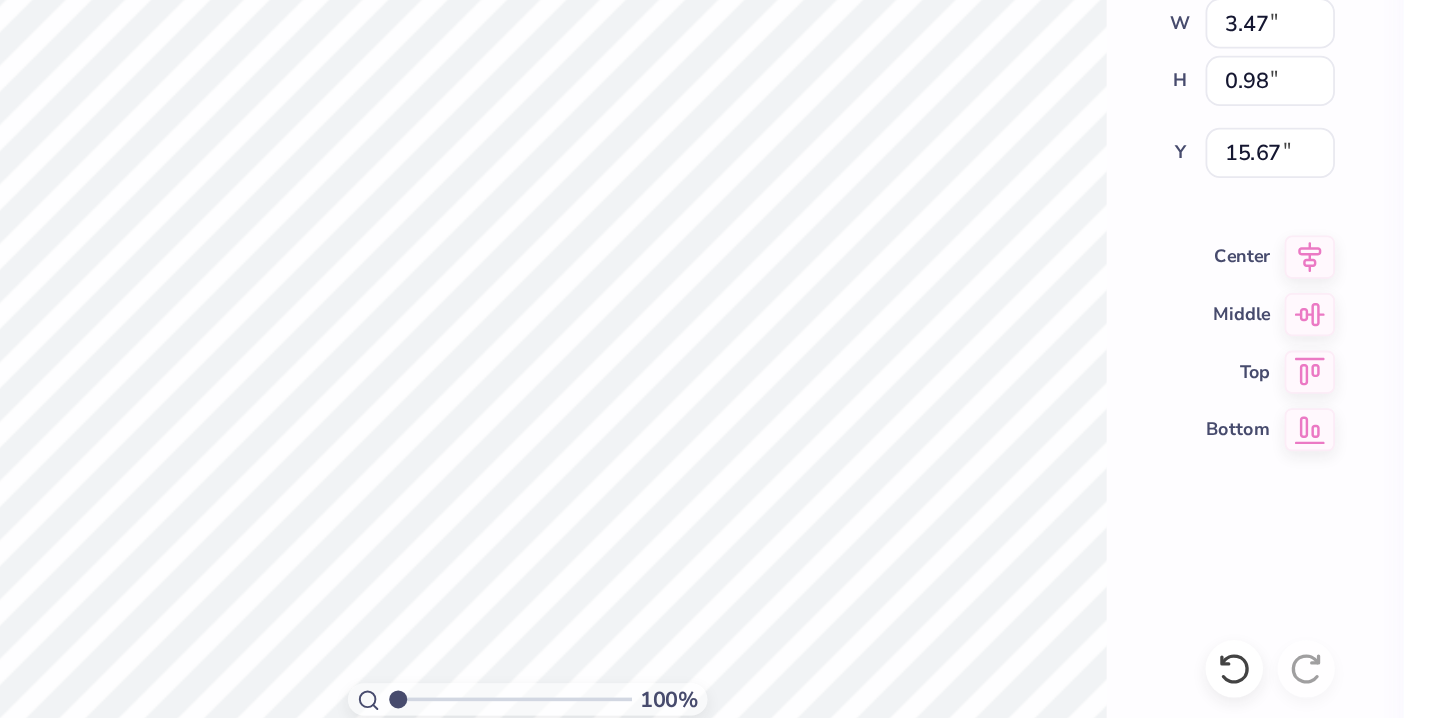 type on "3.47" 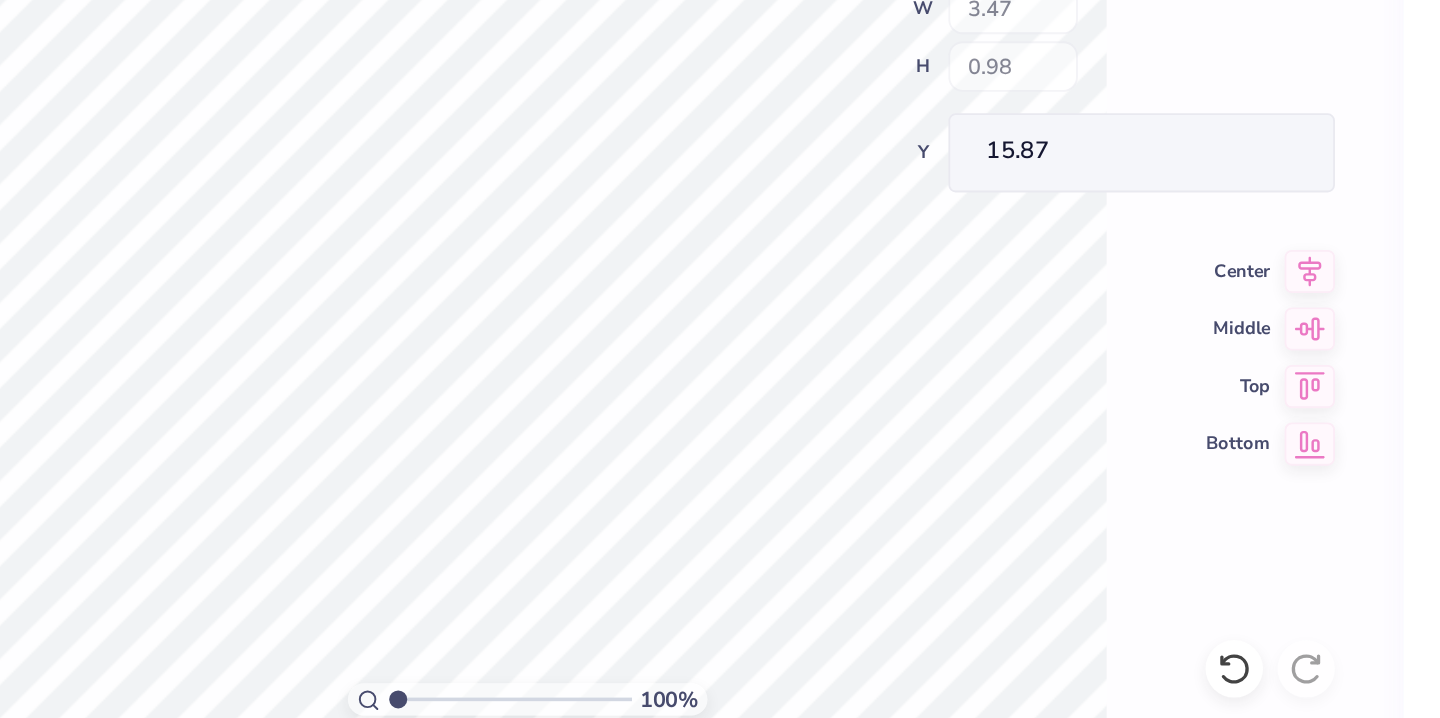 type on "15.87" 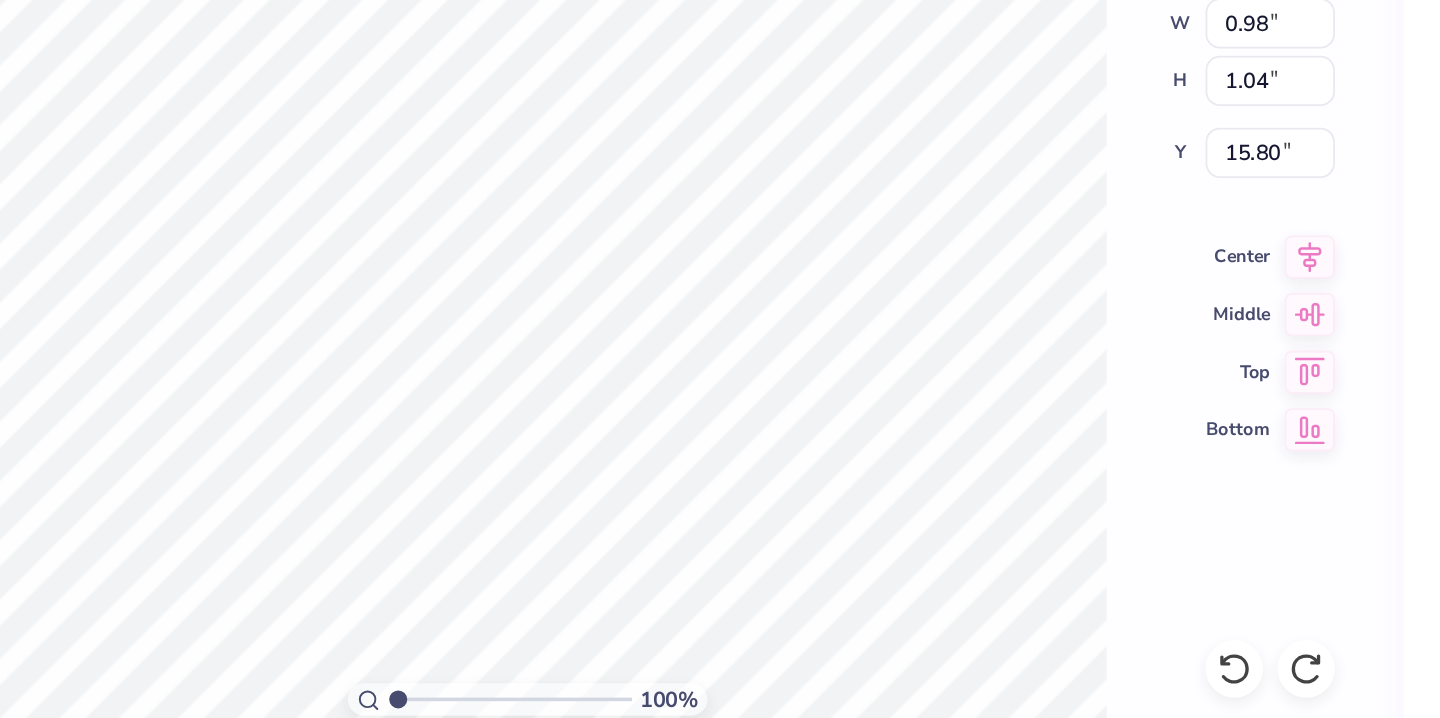 type on "14.85" 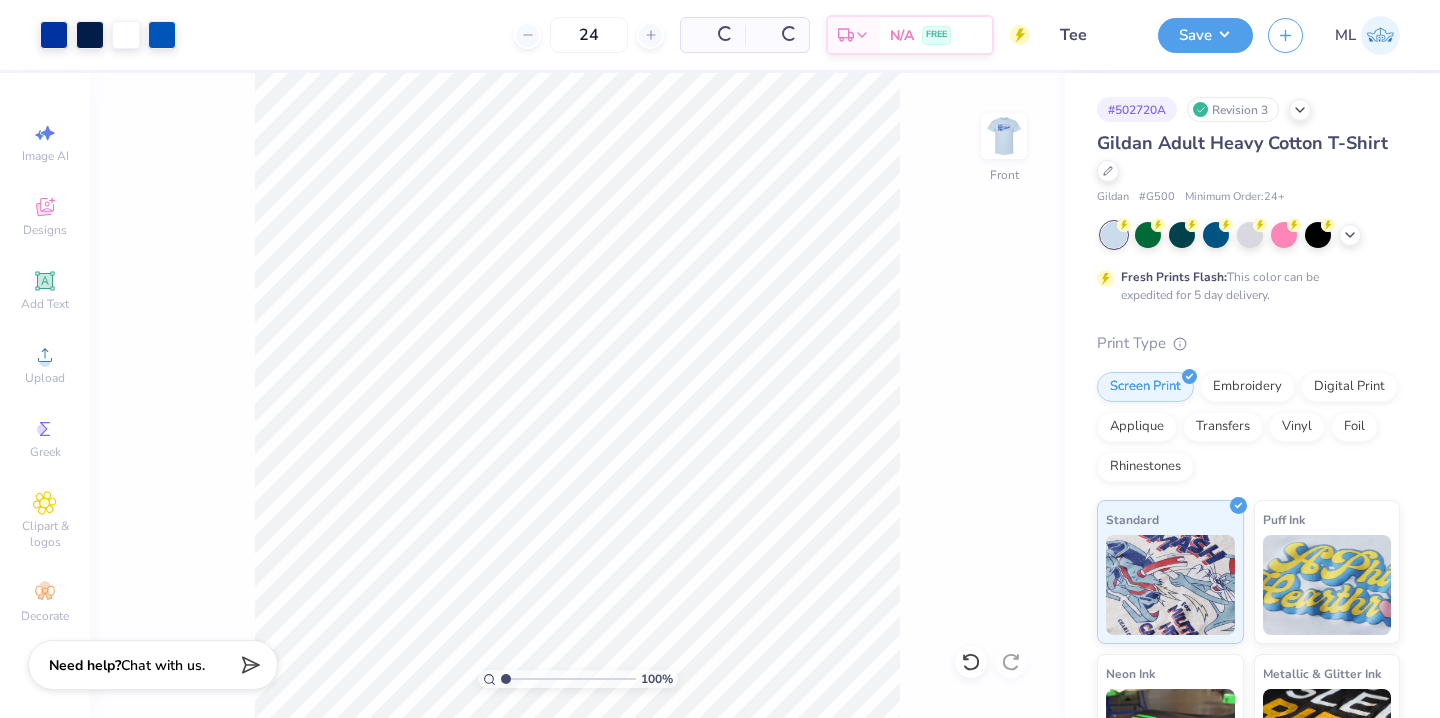 scroll, scrollTop: 0, scrollLeft: 0, axis: both 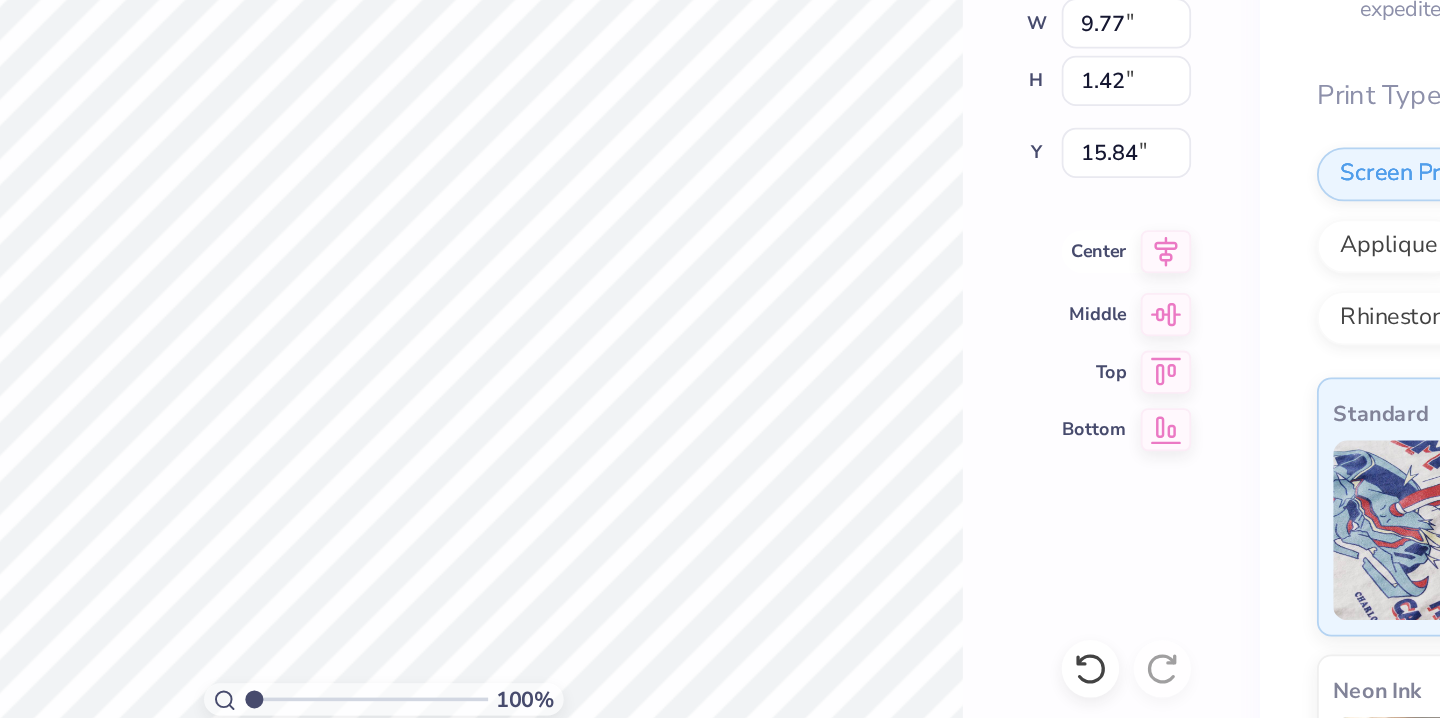 click 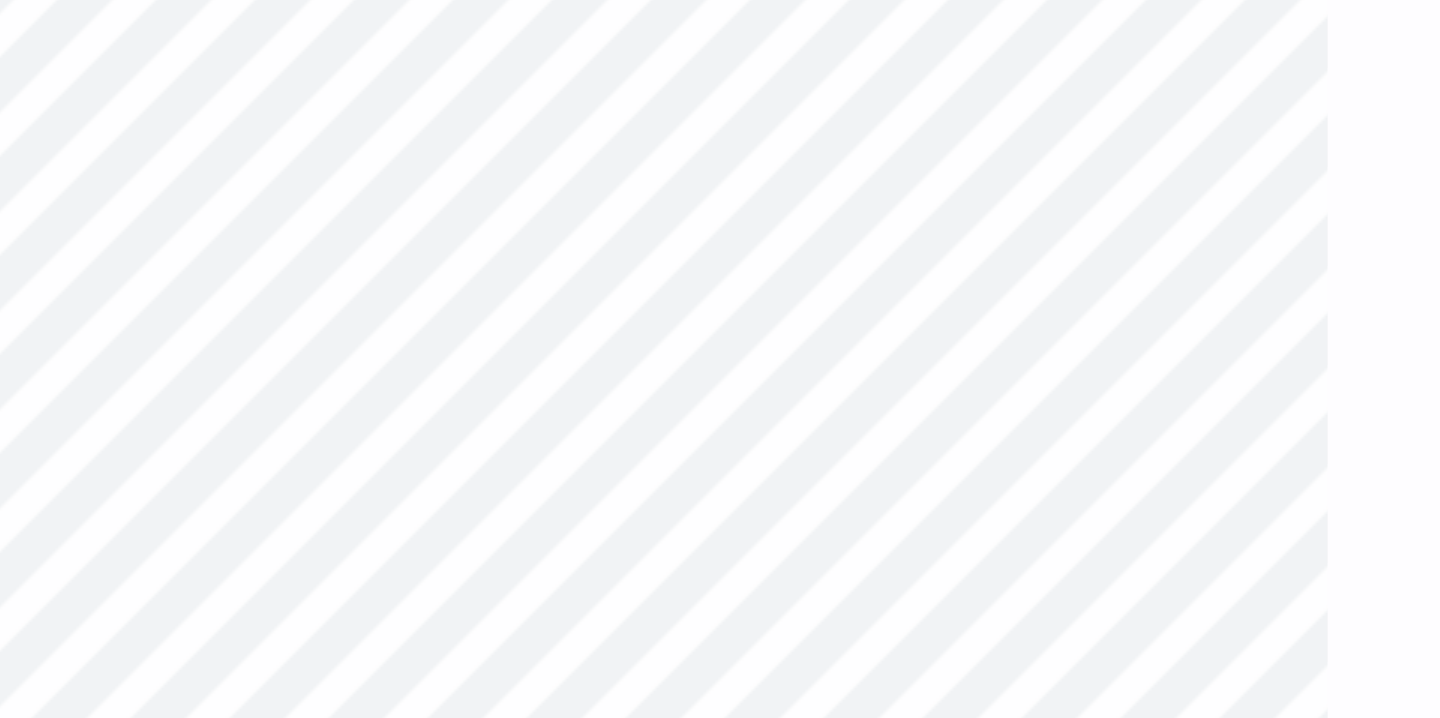 type on "14.85" 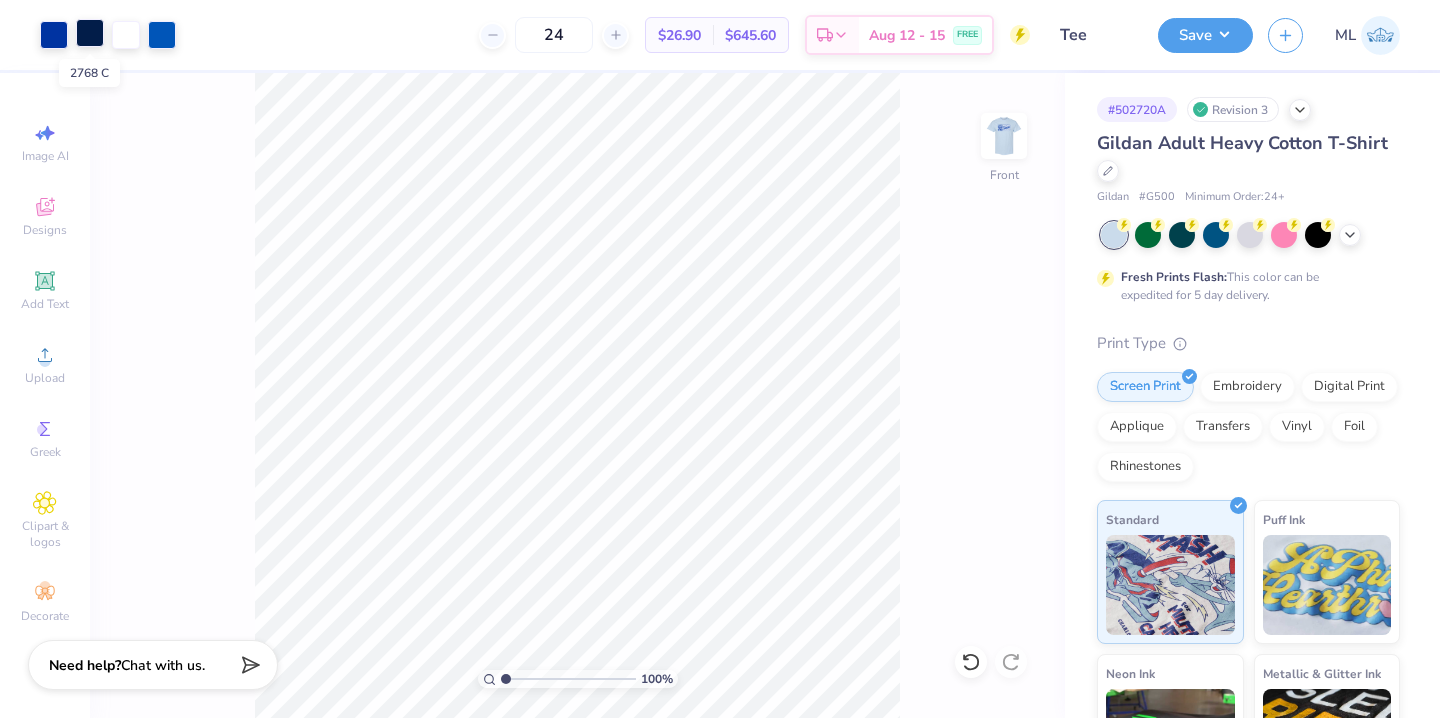 click at bounding box center (90, 33) 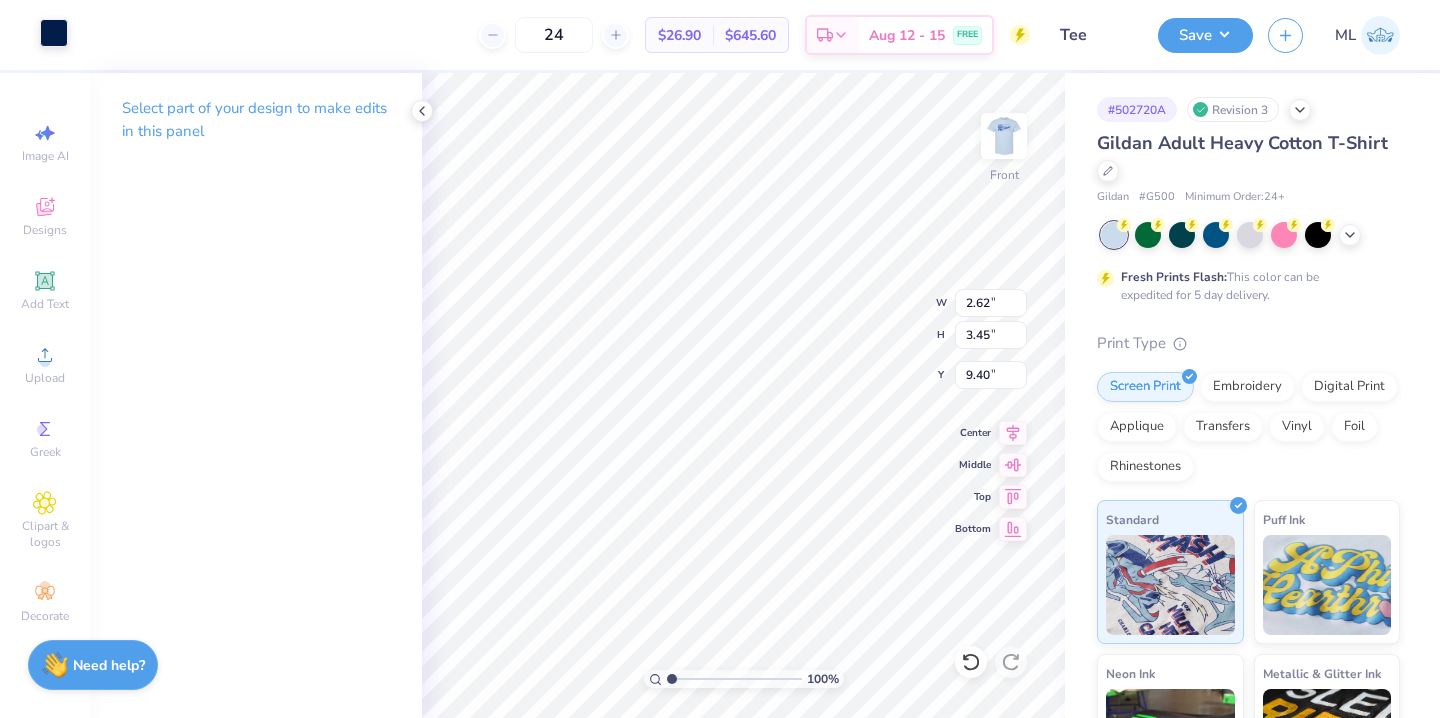 click at bounding box center [54, 33] 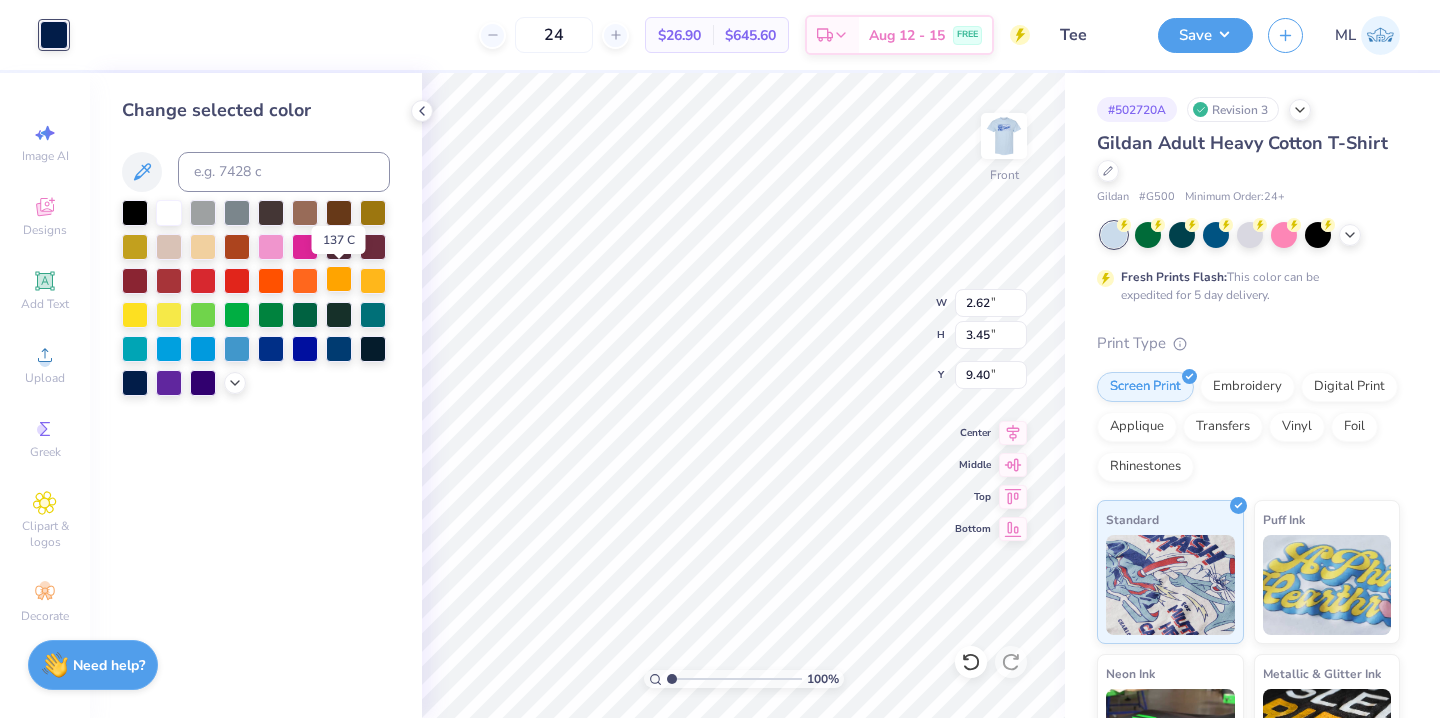 click at bounding box center (339, 279) 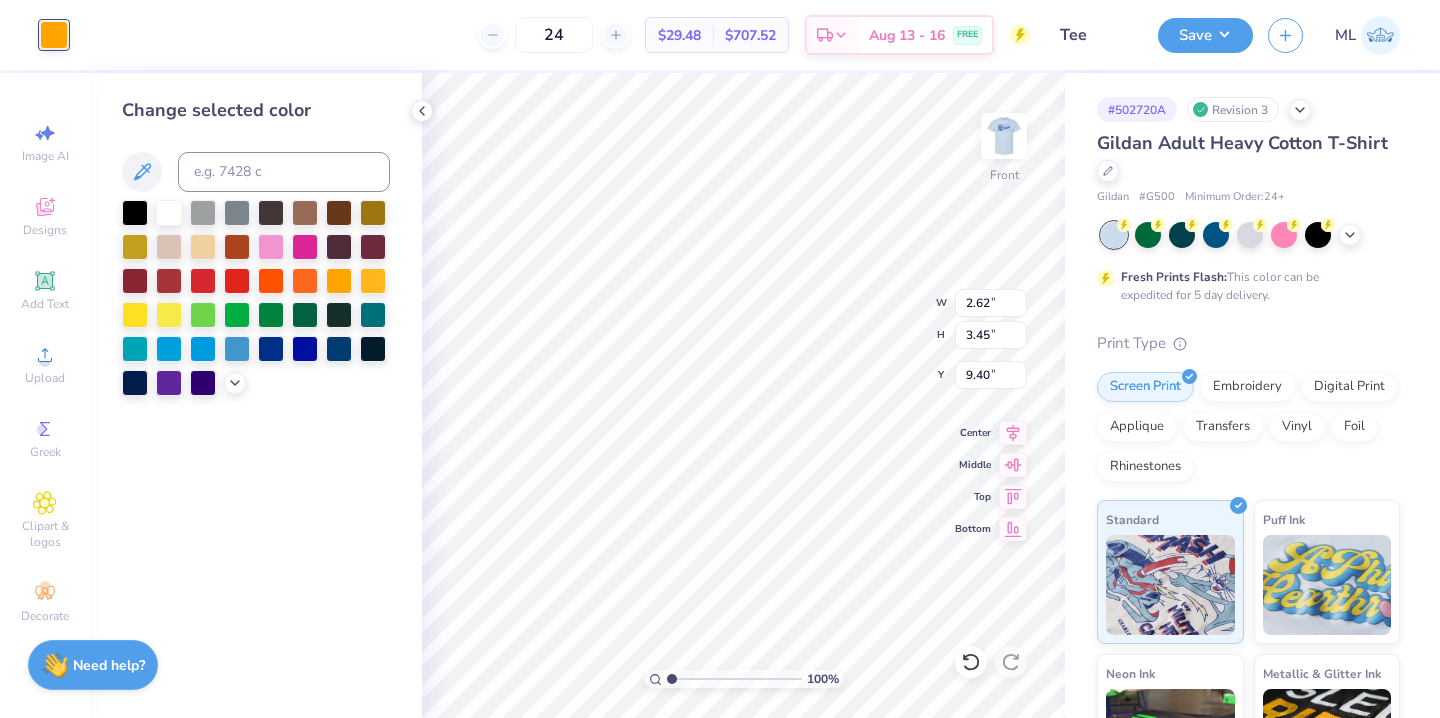 type on "10.00" 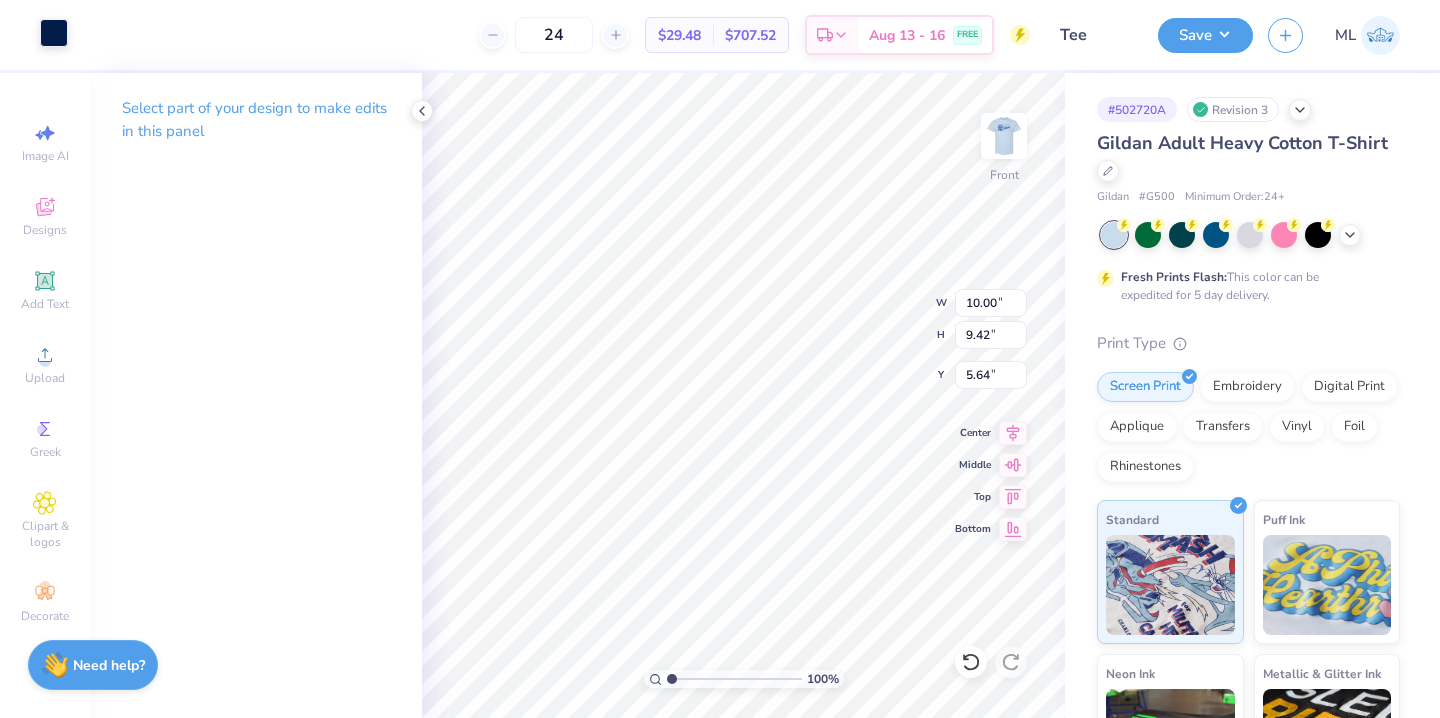 click at bounding box center [54, 33] 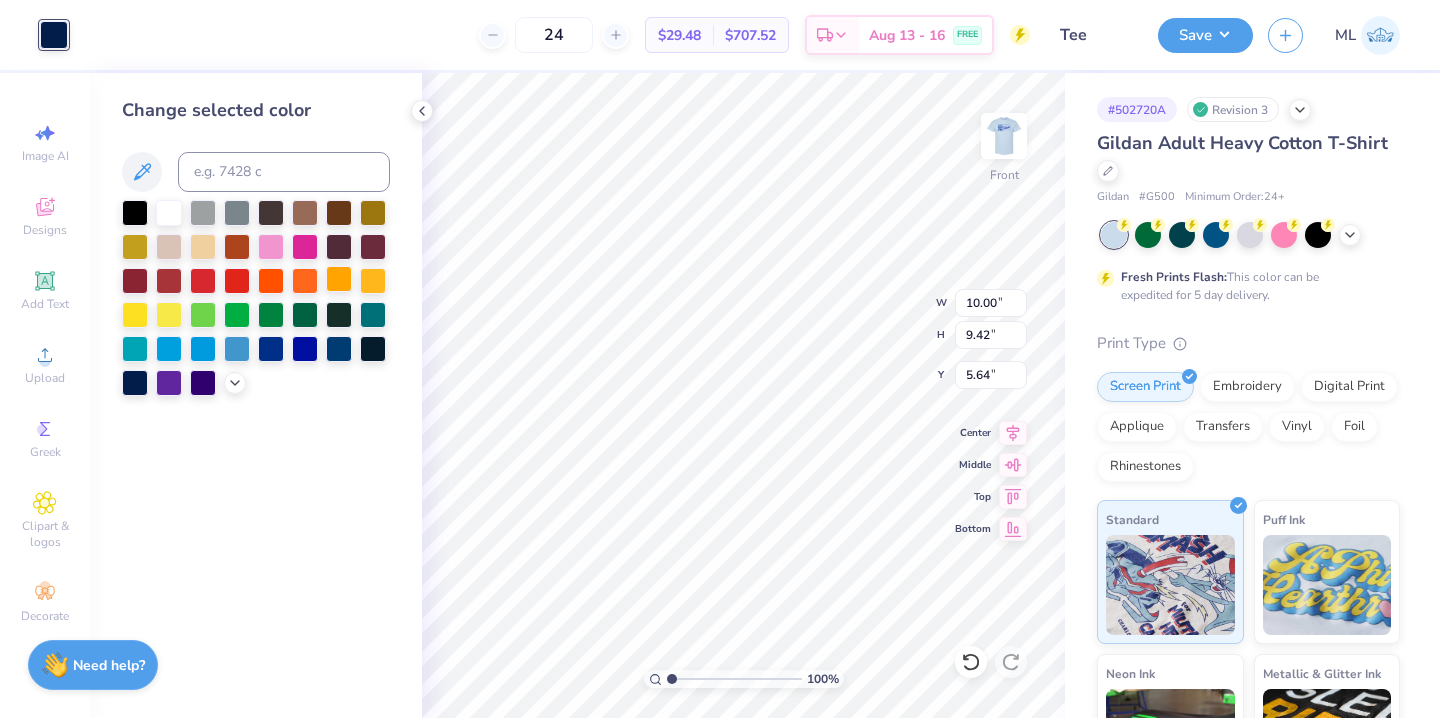 click at bounding box center (339, 279) 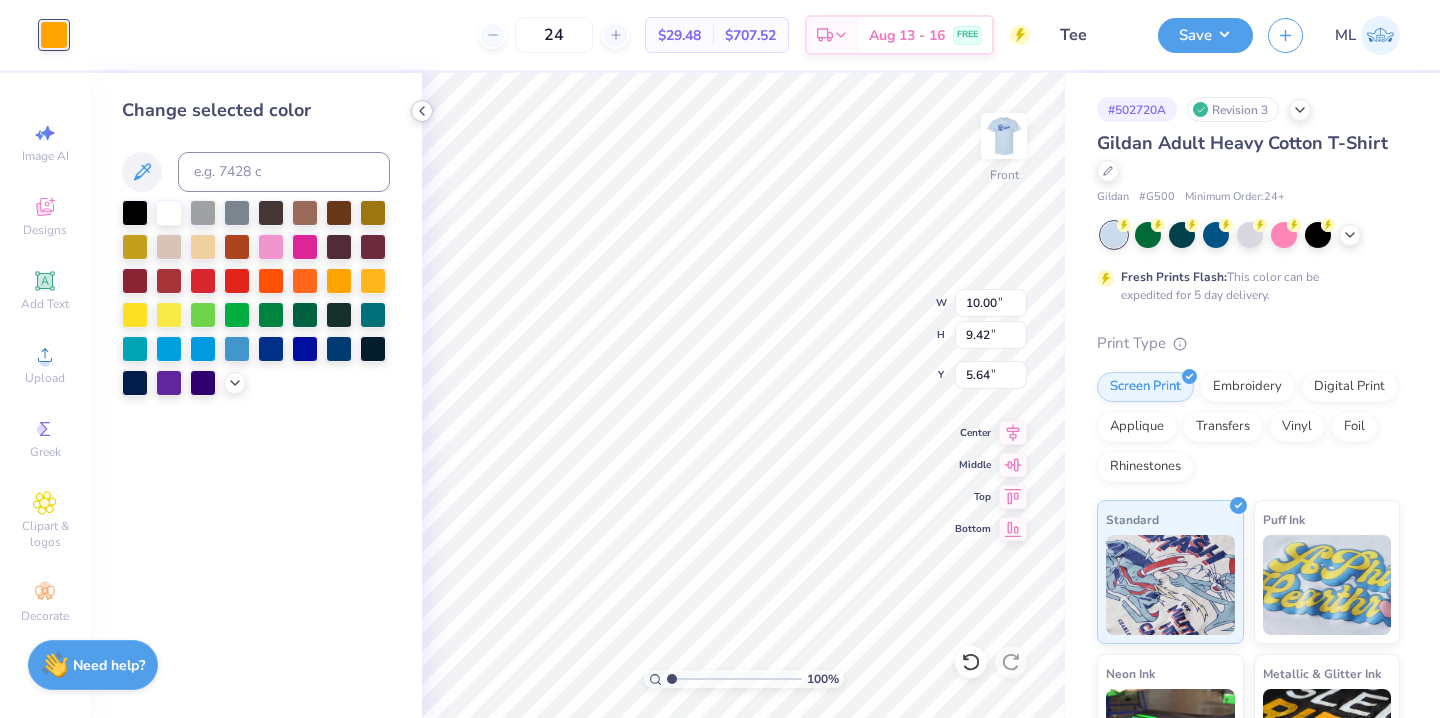click 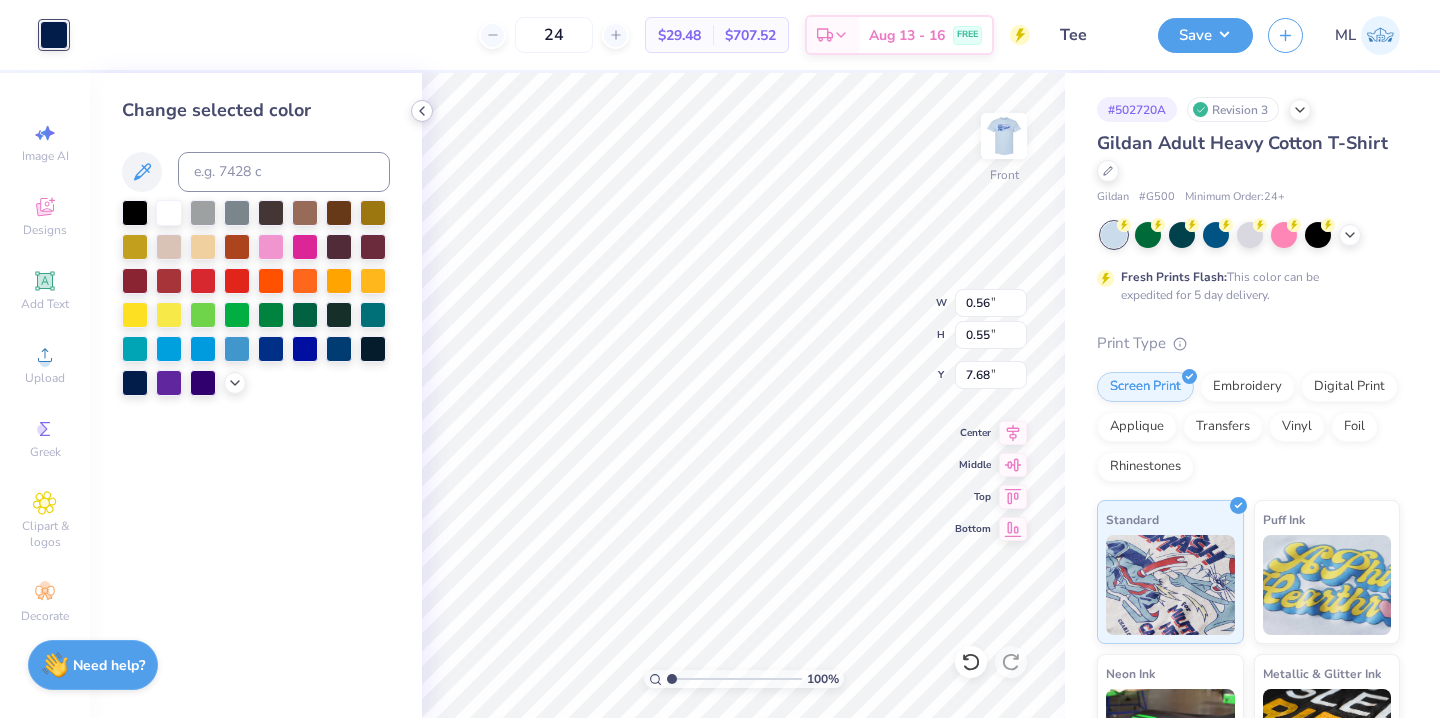type on "7.84" 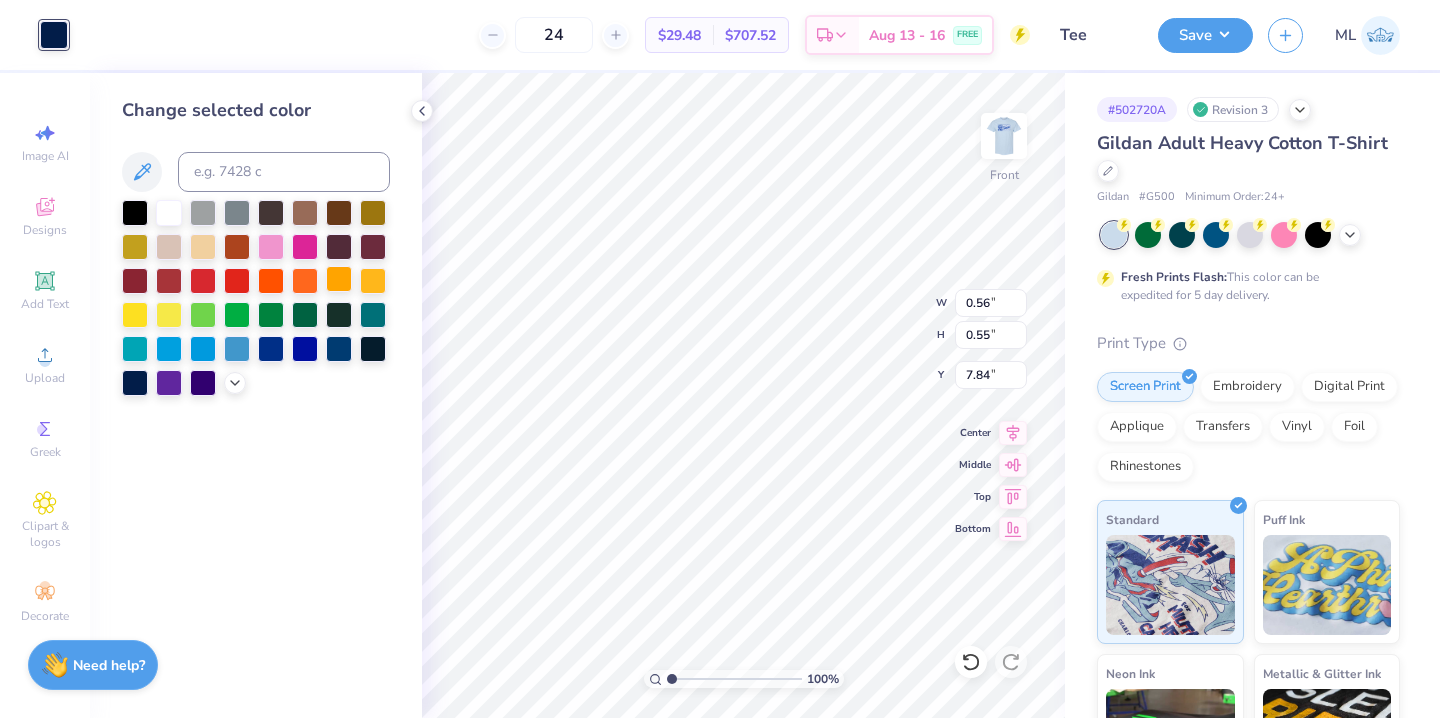 click at bounding box center [339, 279] 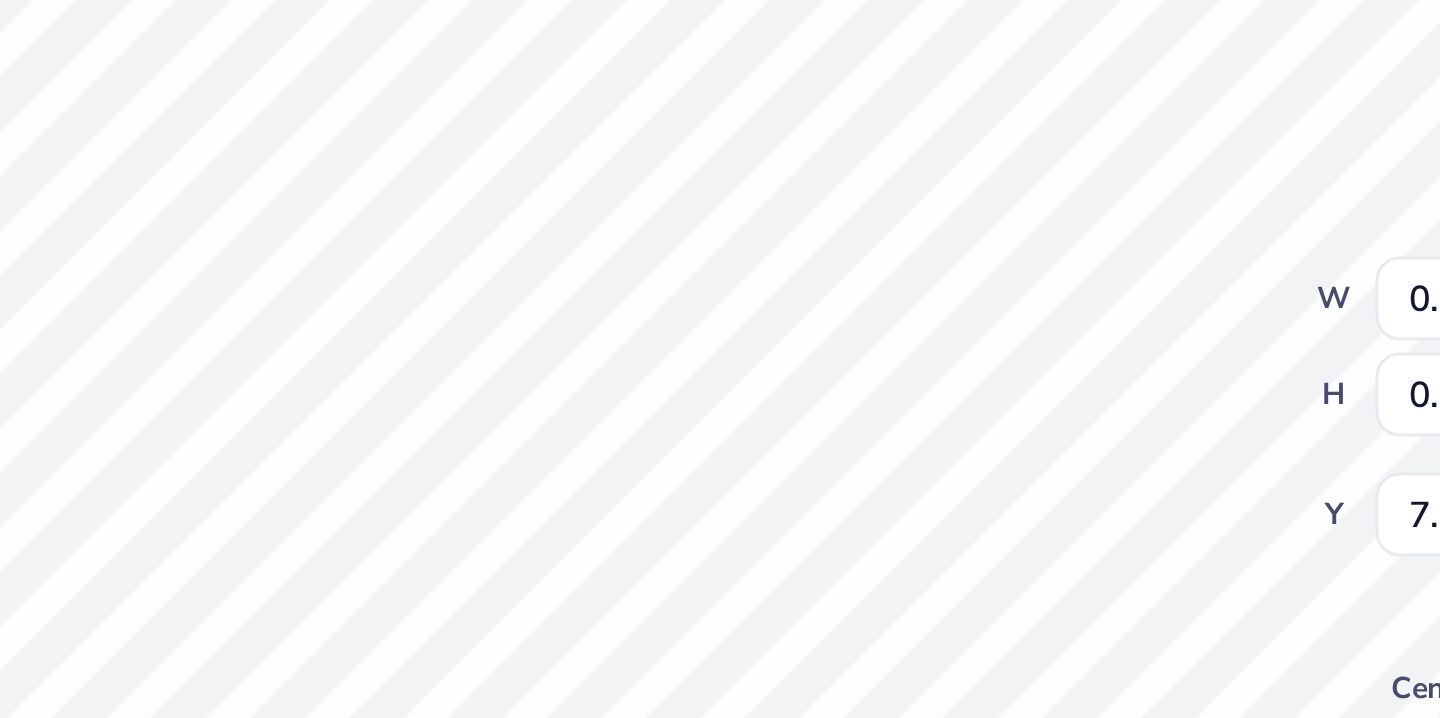 type on "1.82" 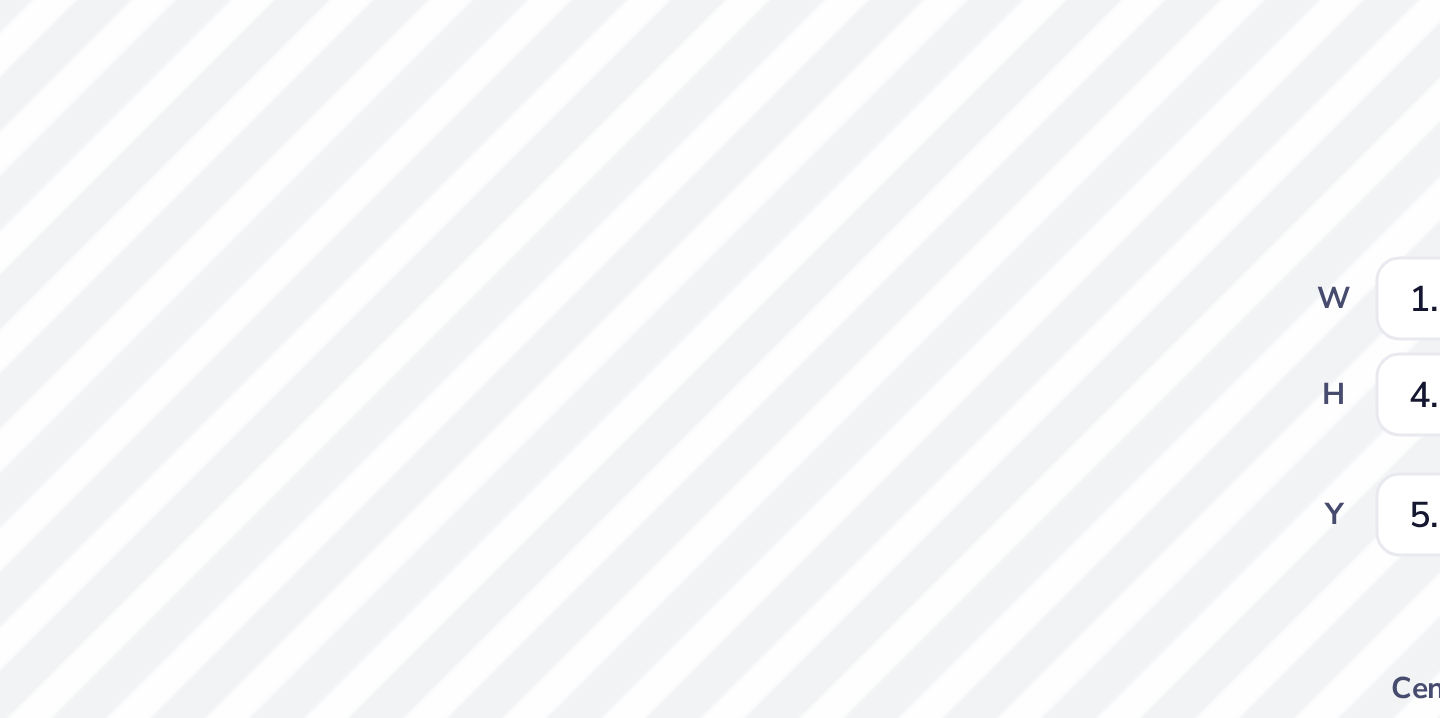 type on "4.87" 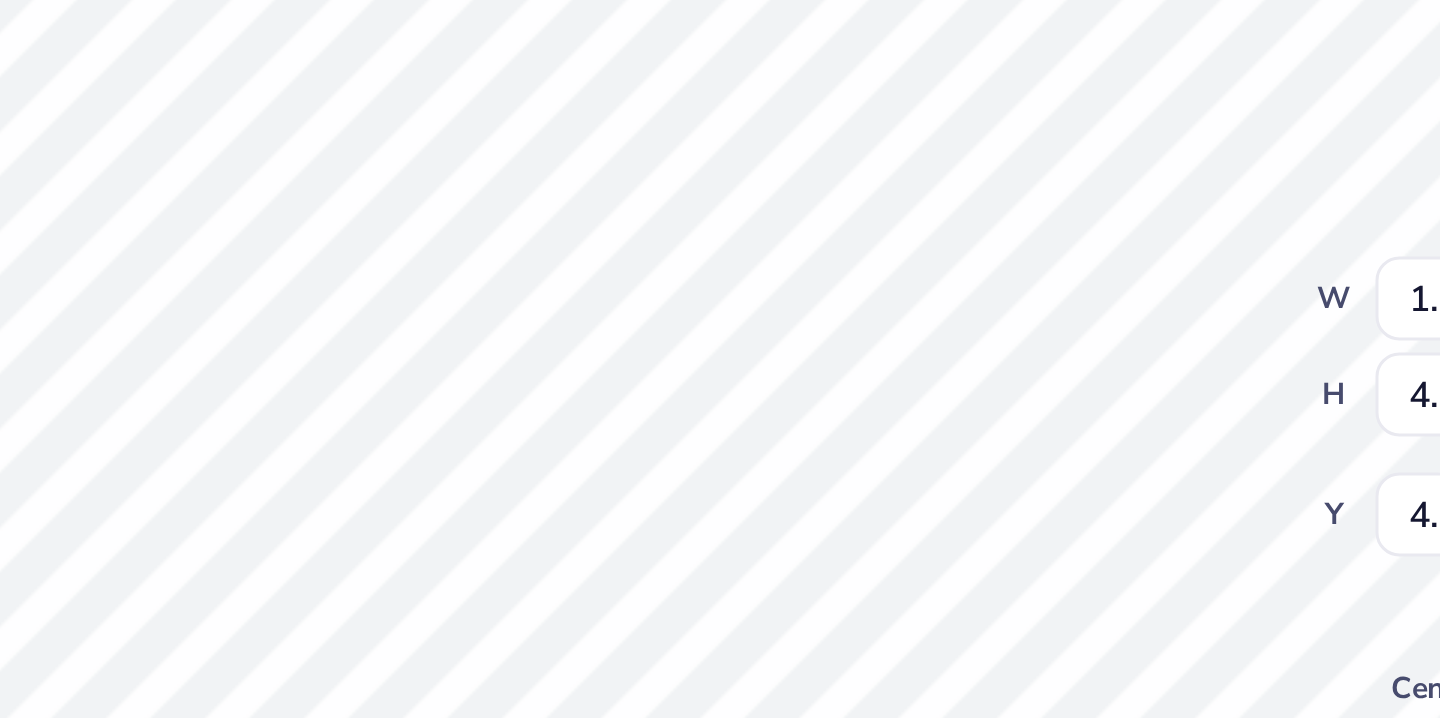 type on "0.56" 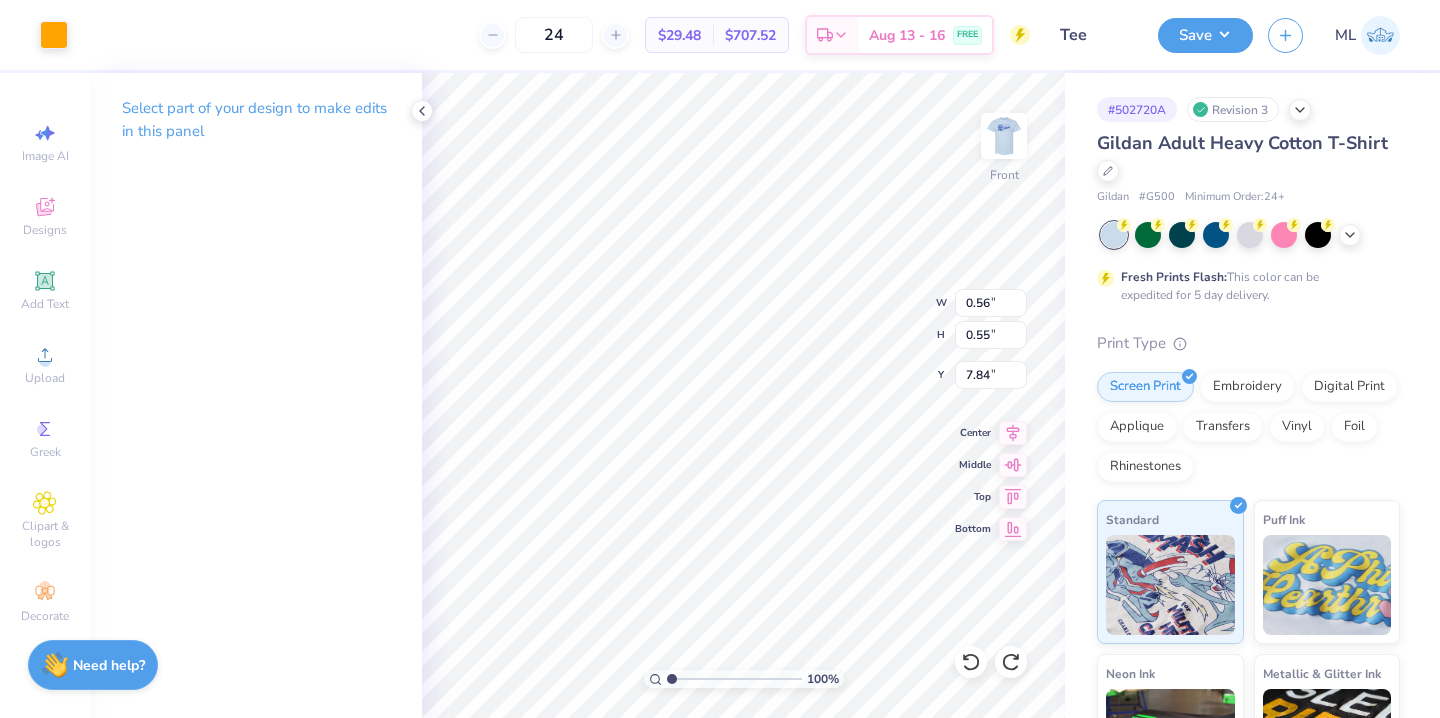 scroll, scrollTop: 0, scrollLeft: 0, axis: both 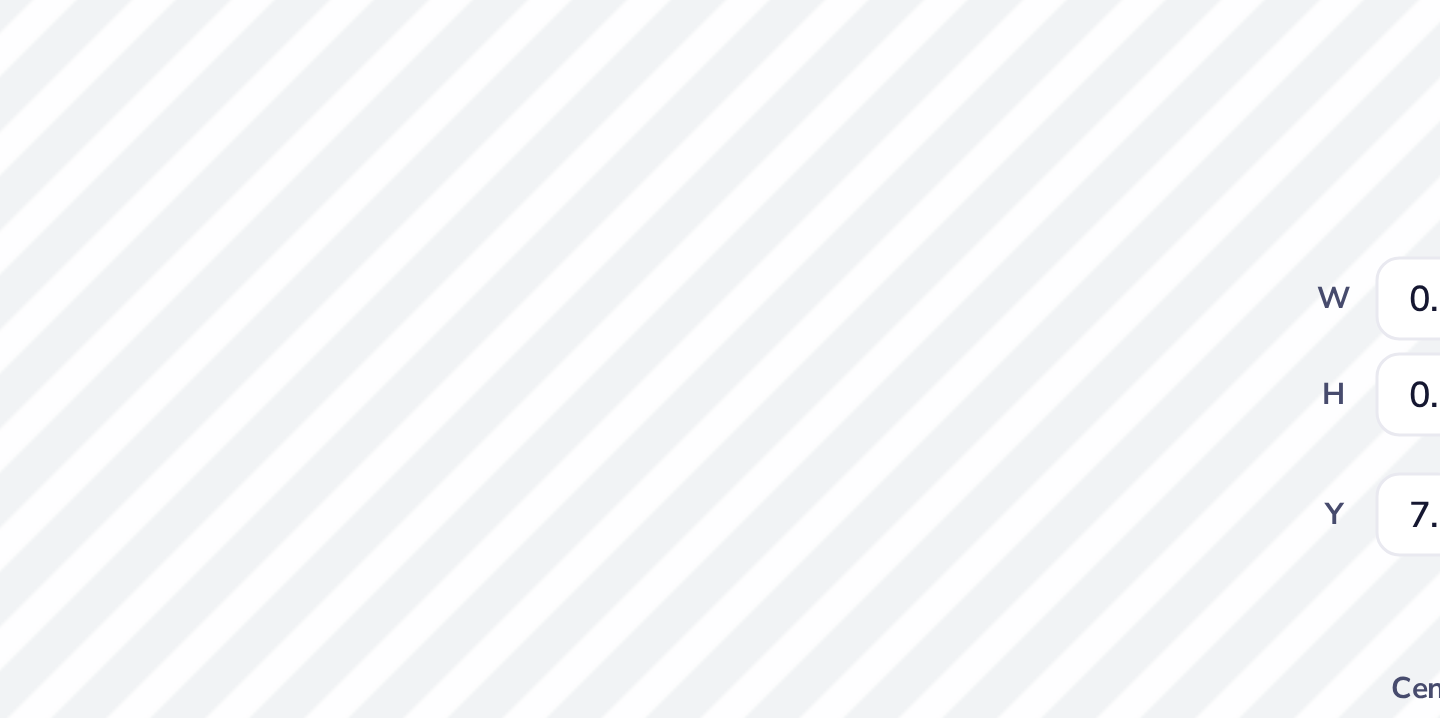 type on "7.68" 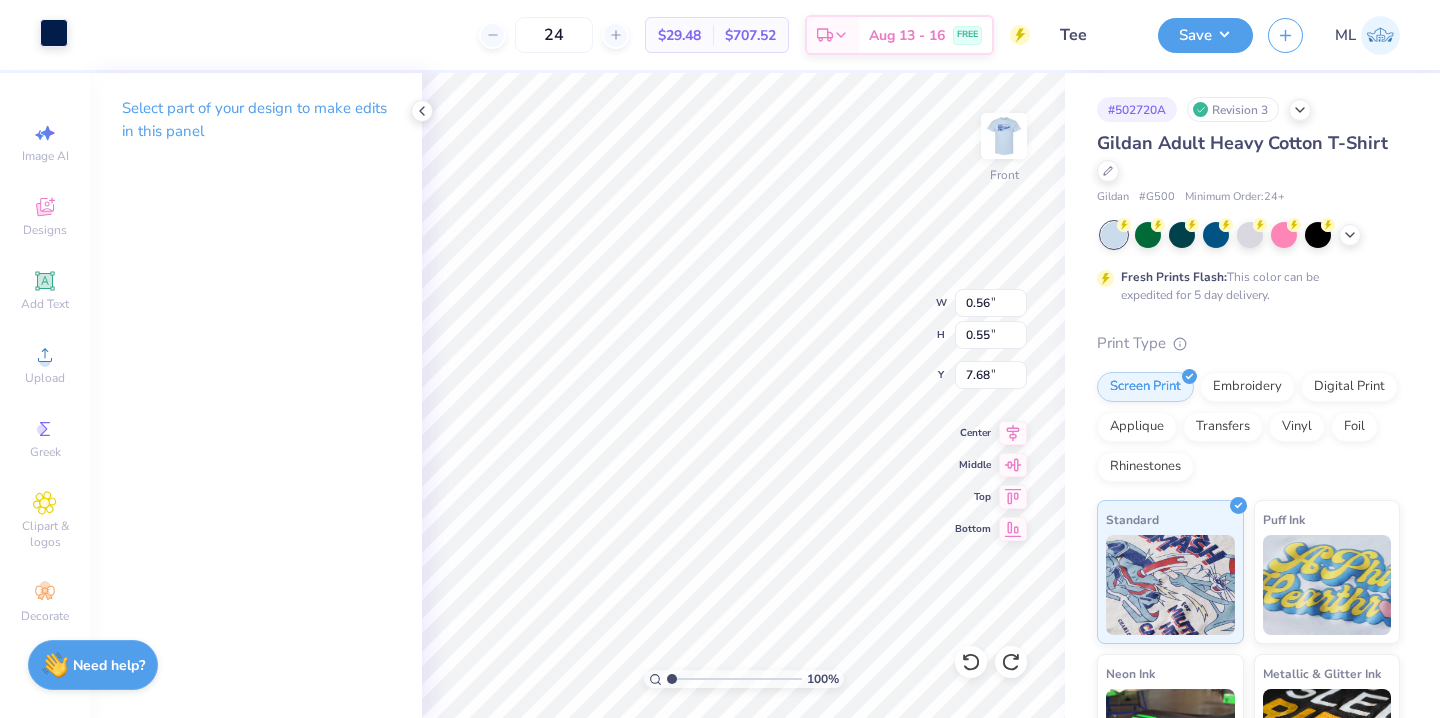 click at bounding box center (54, 33) 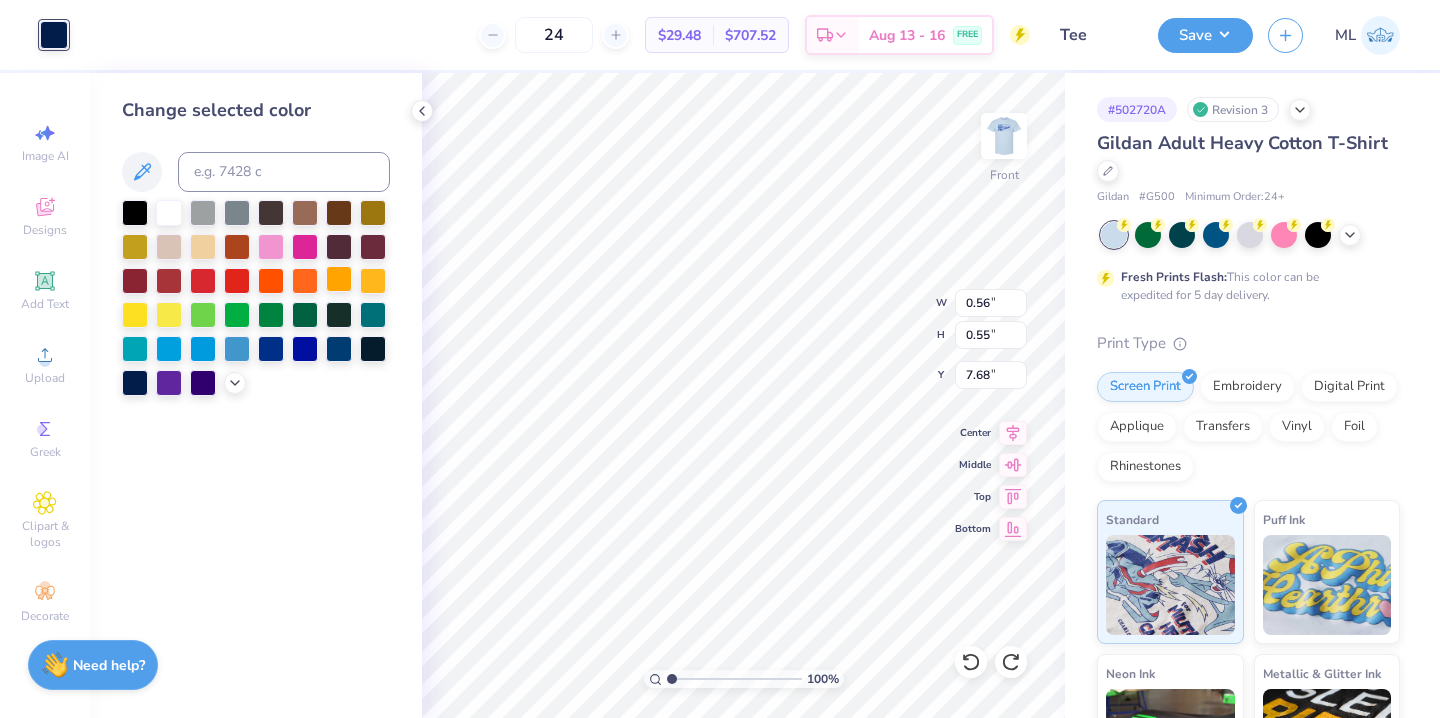 click at bounding box center [339, 279] 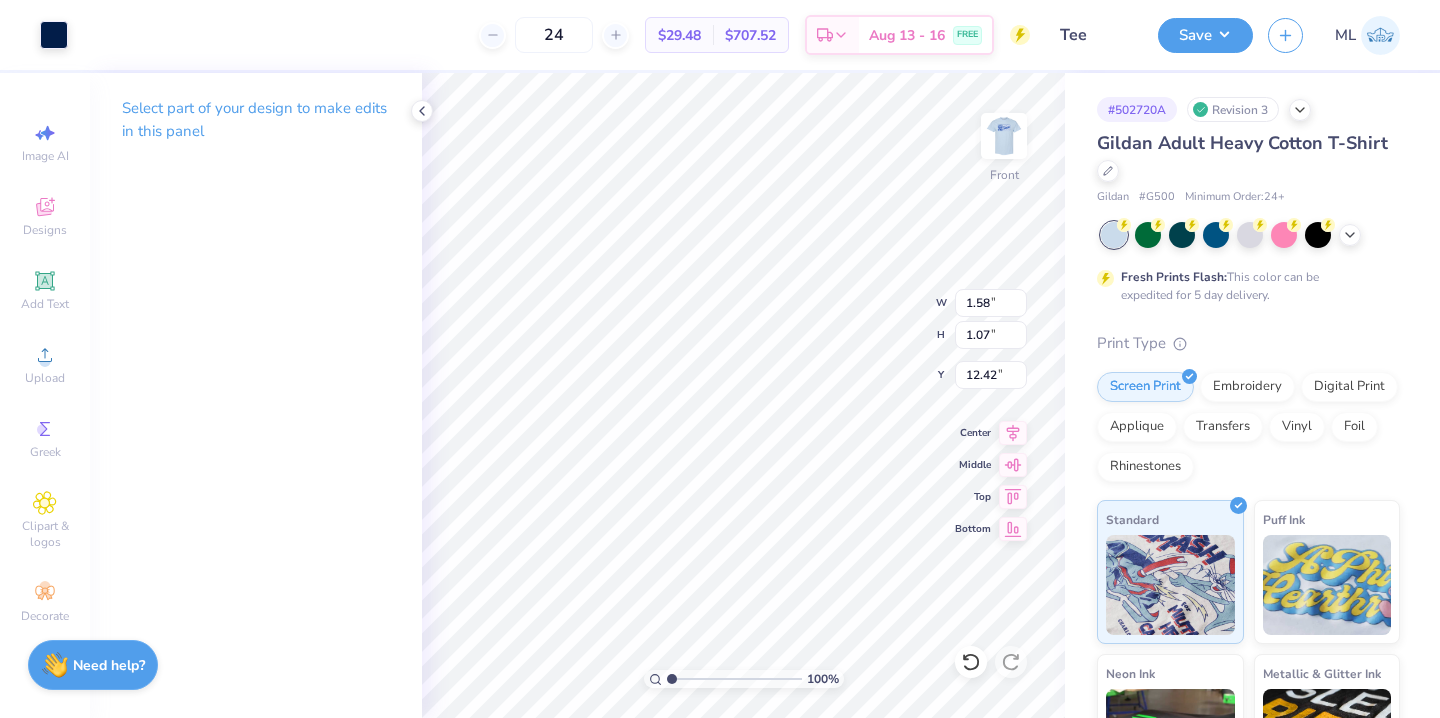 click on "Art colors 24 $29.48 Per Item $707.52 Total Est.  Delivery Aug 13 - 16 FREE Design Title Tee Save ML" at bounding box center (720, 35) 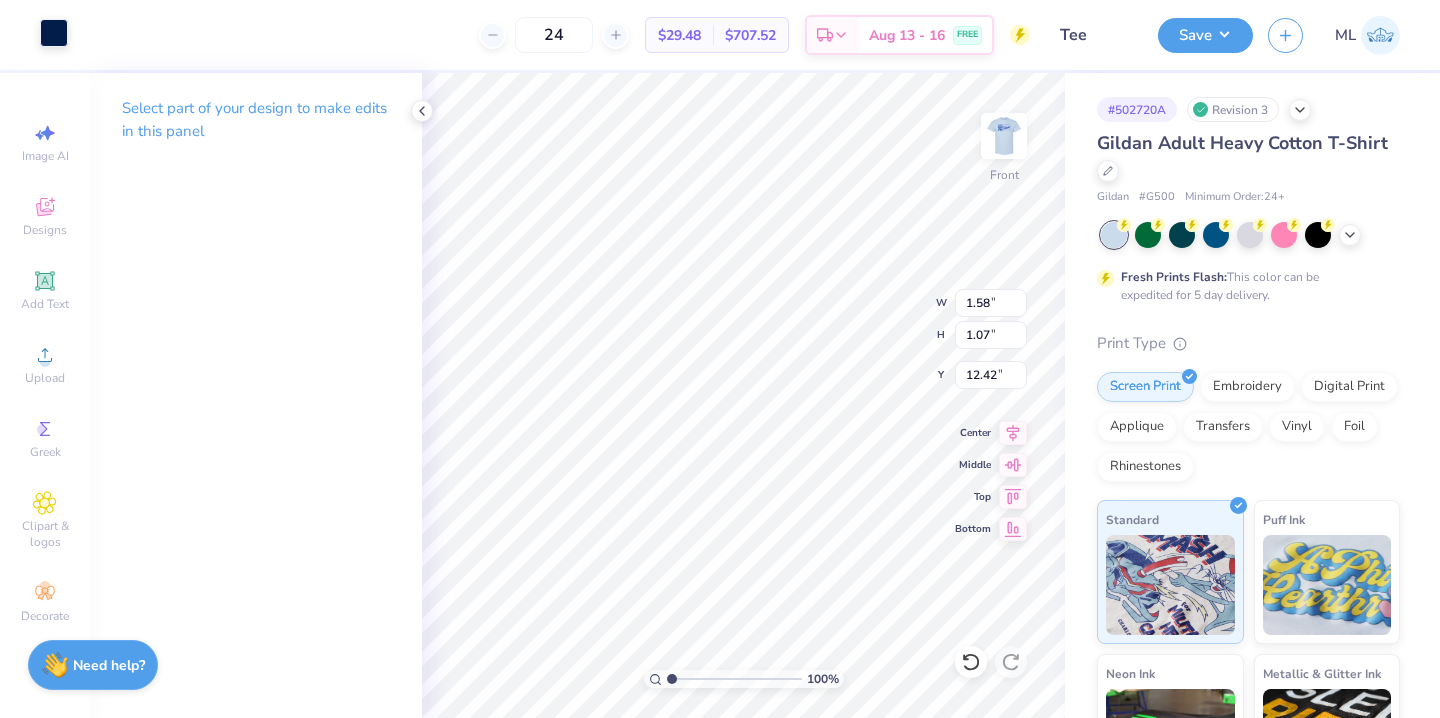 click at bounding box center [54, 33] 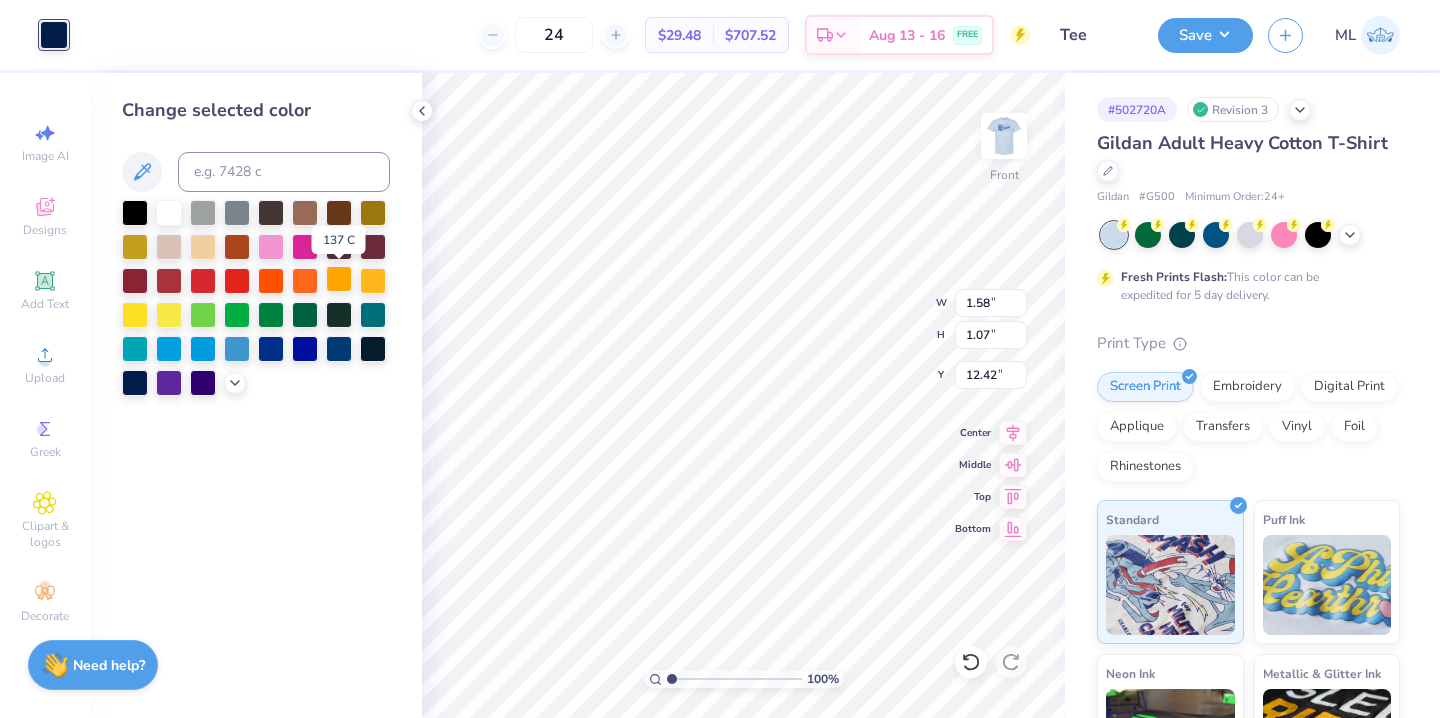 click at bounding box center [339, 279] 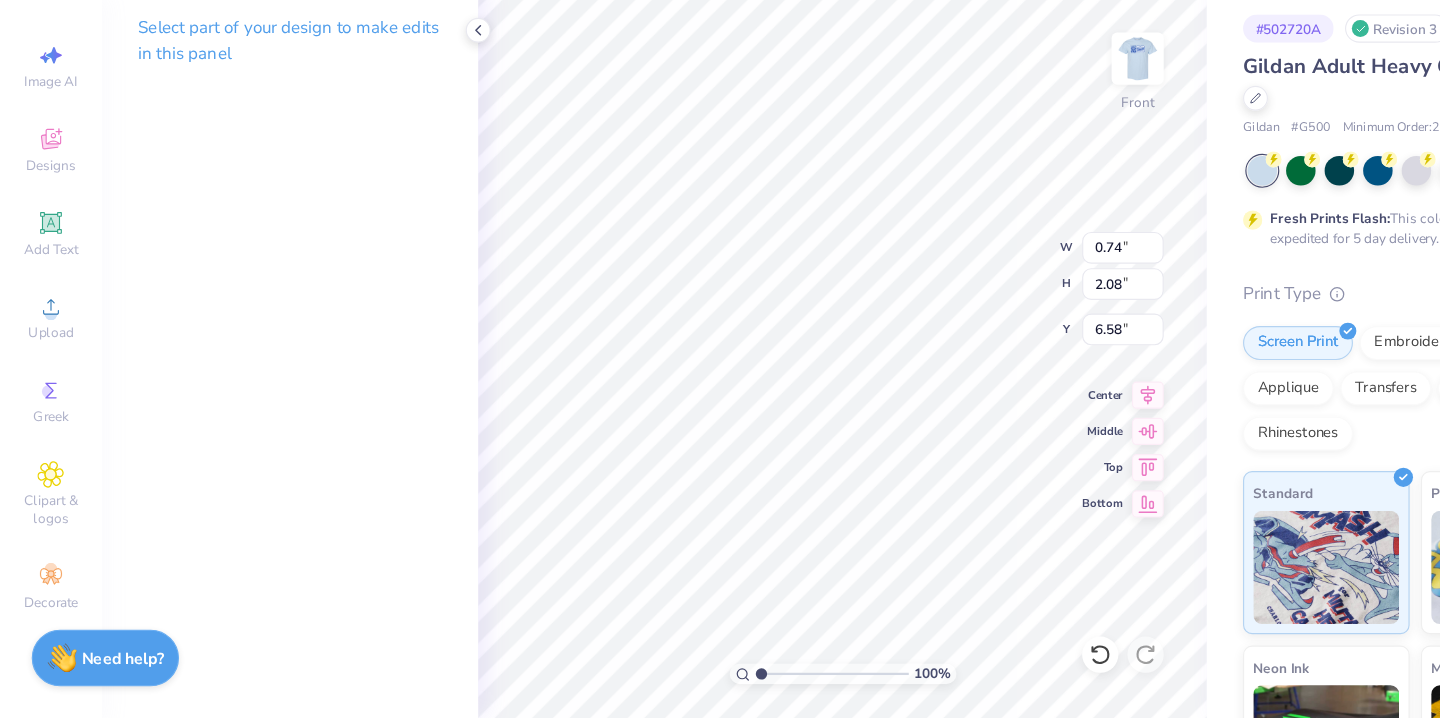 scroll, scrollTop: 0, scrollLeft: 0, axis: both 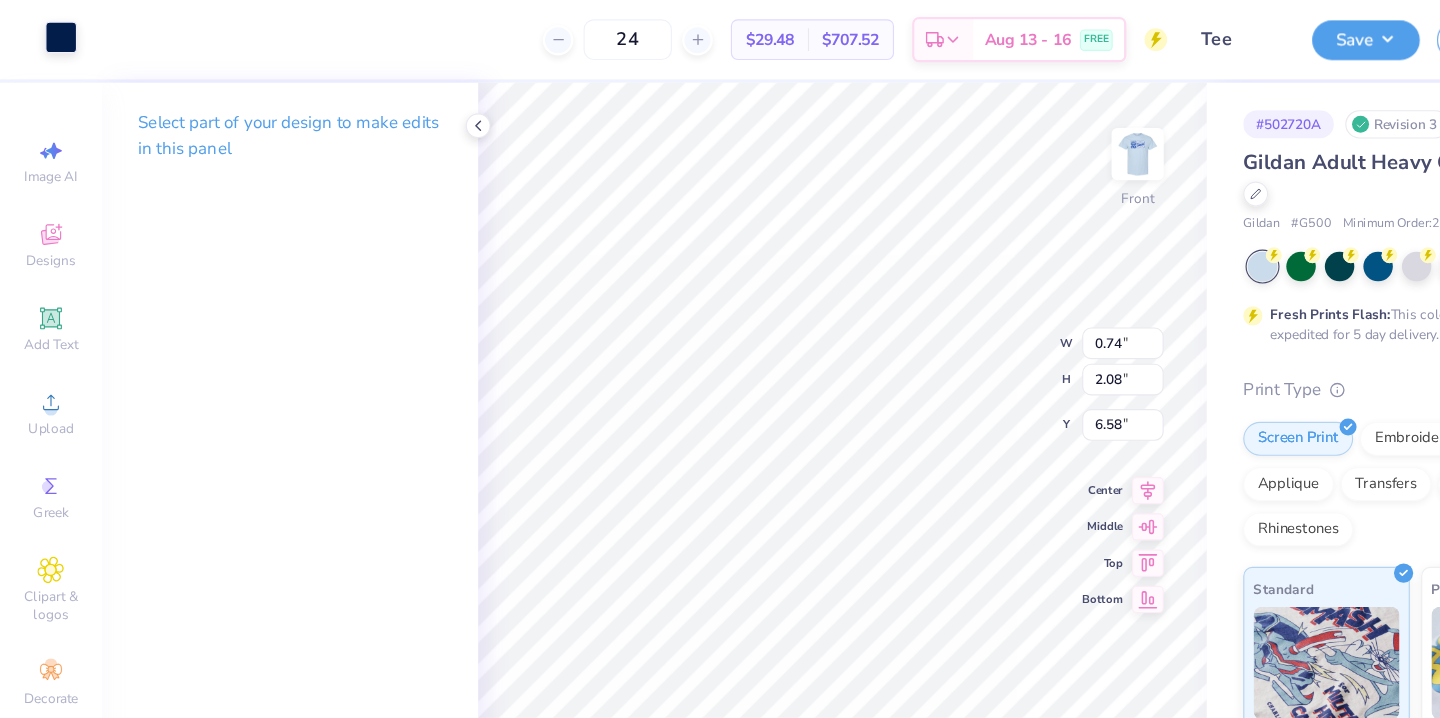 click at bounding box center (54, 33) 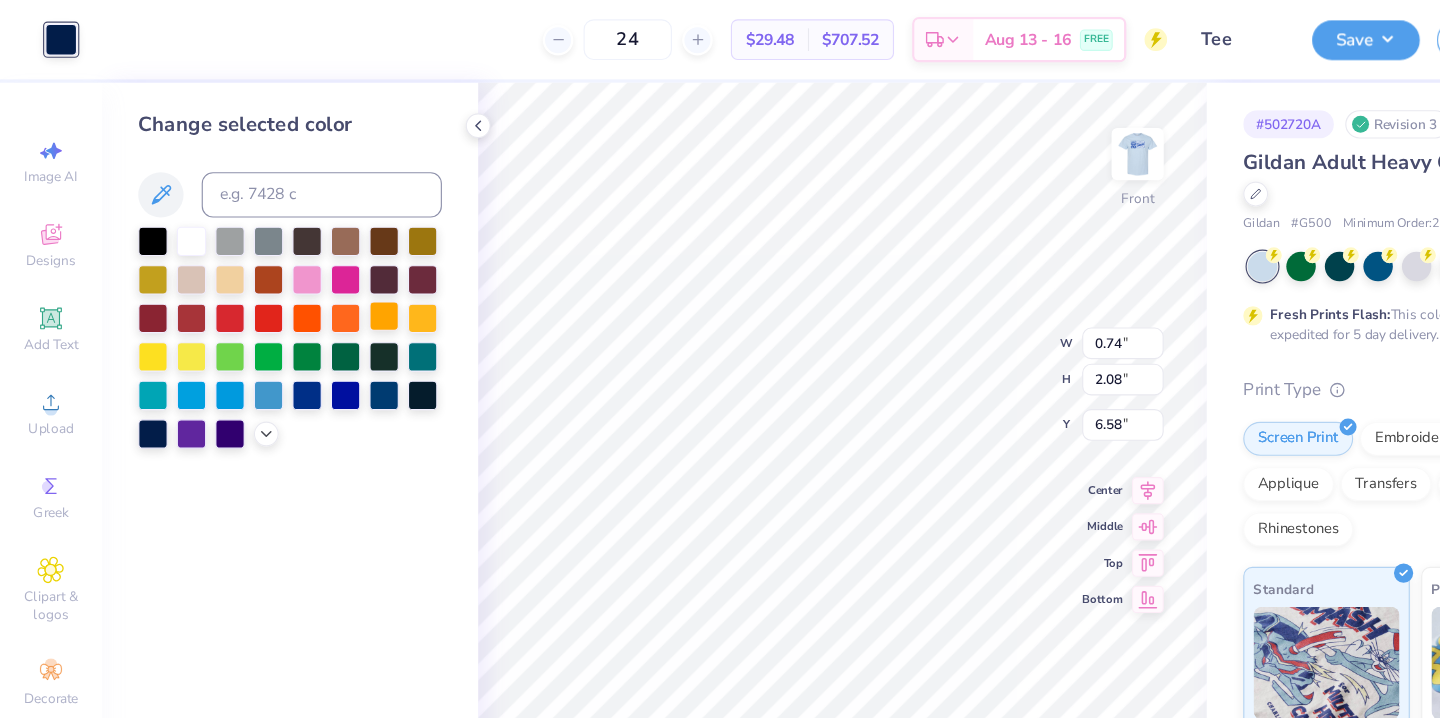click at bounding box center (339, 279) 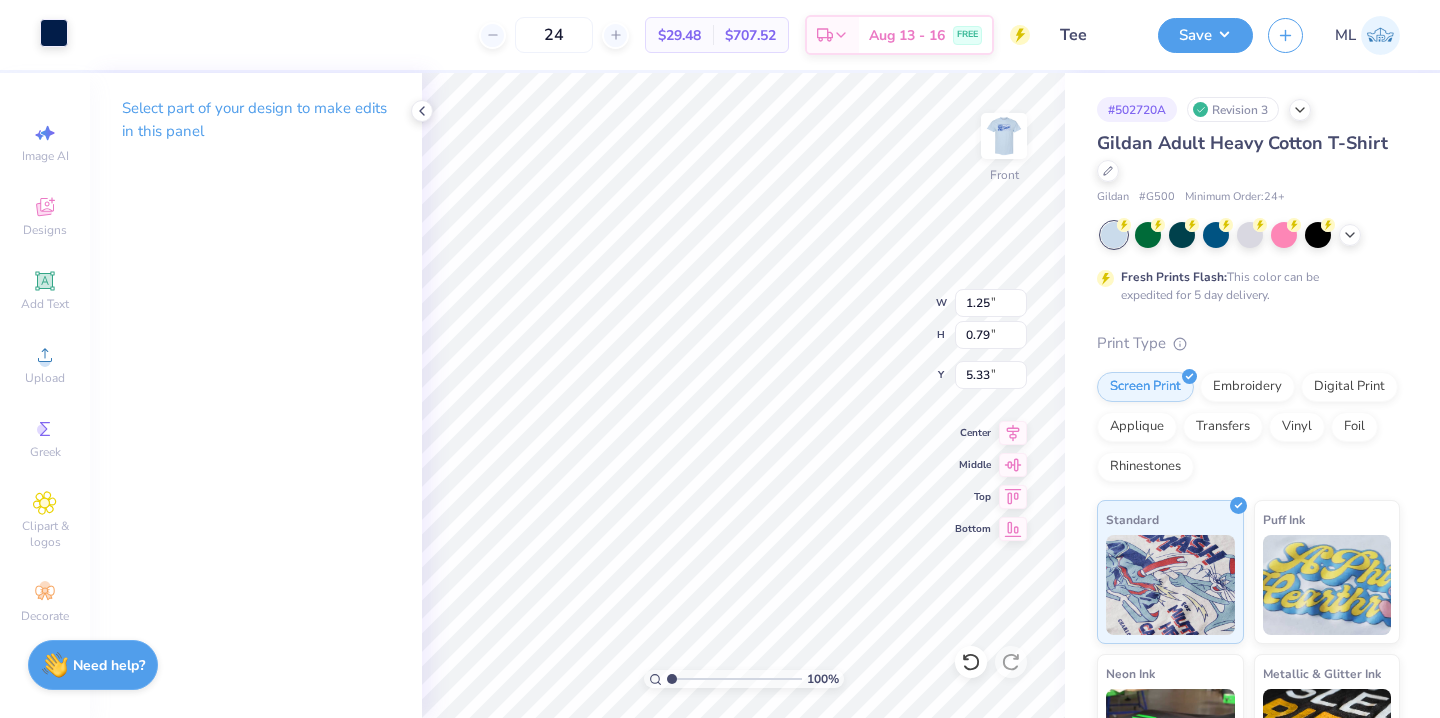 click at bounding box center (54, 33) 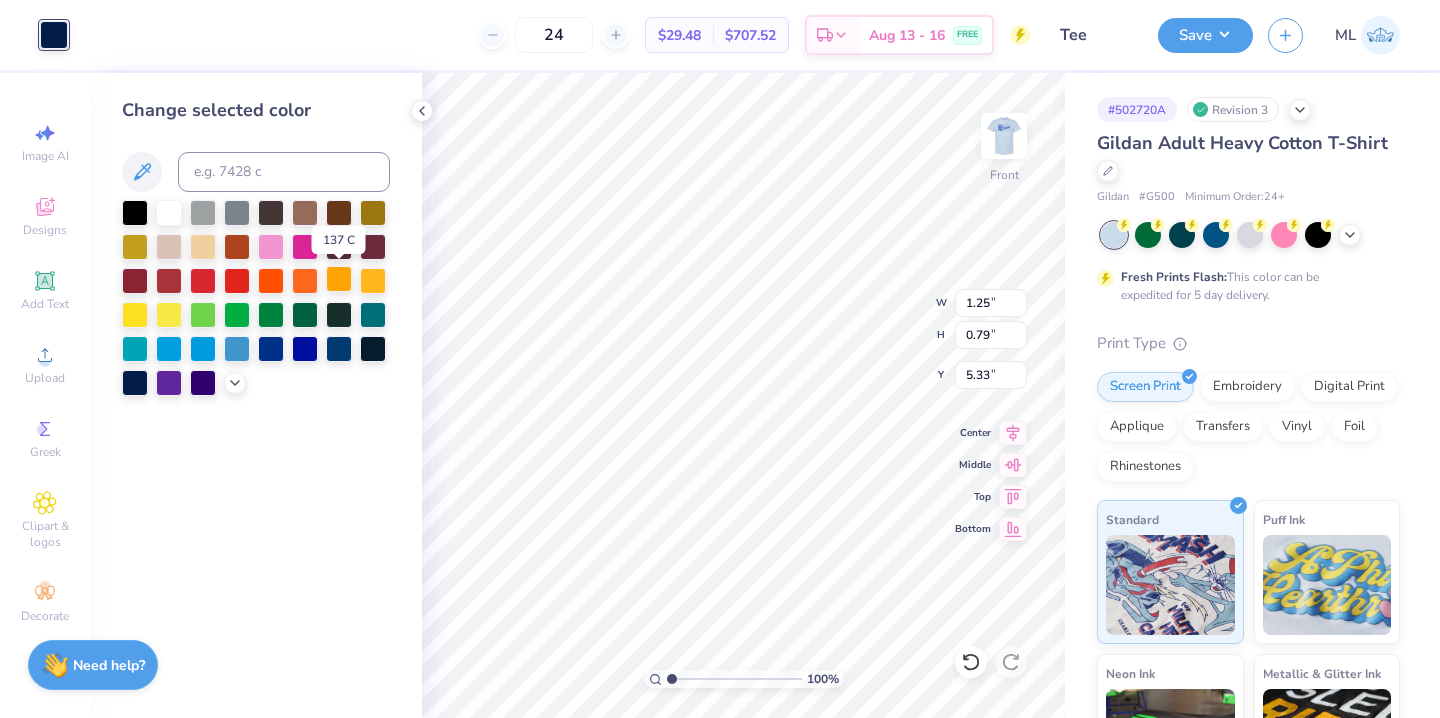 click at bounding box center [339, 279] 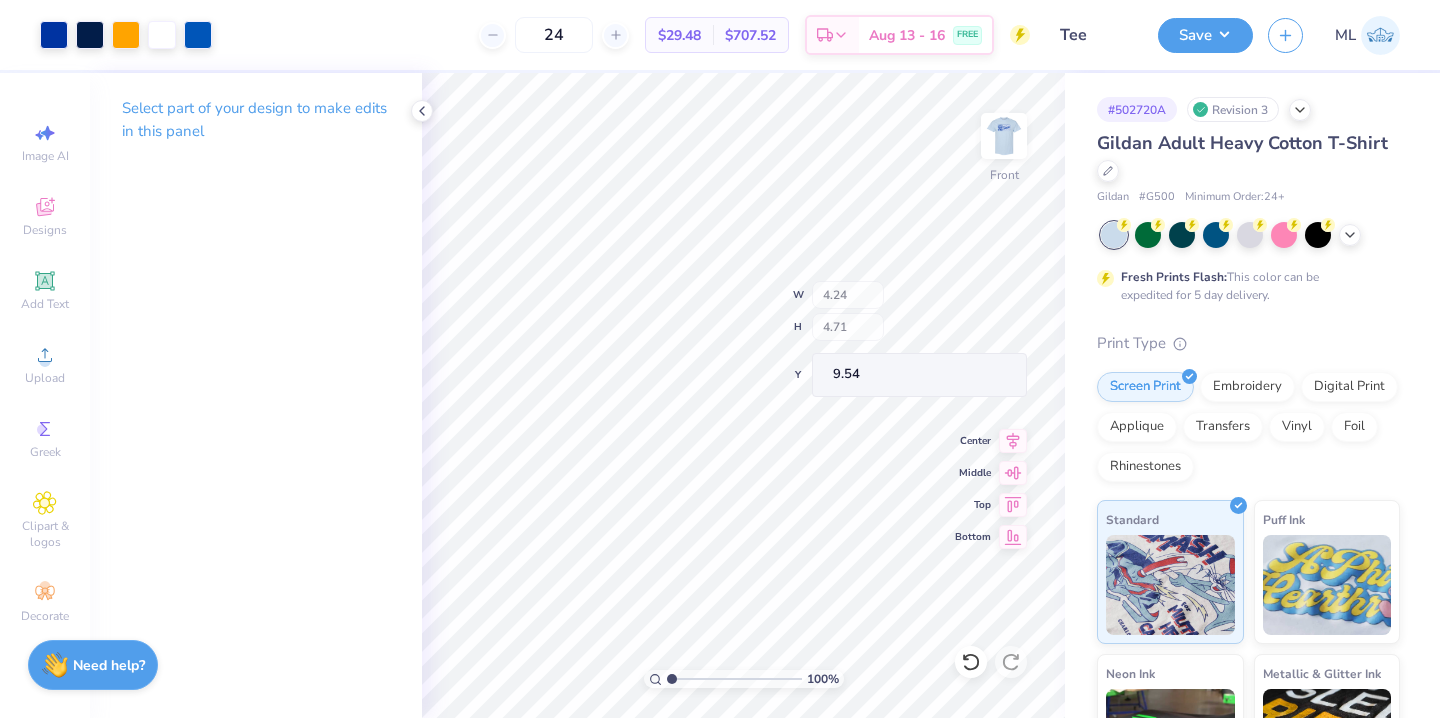 type on "9.54" 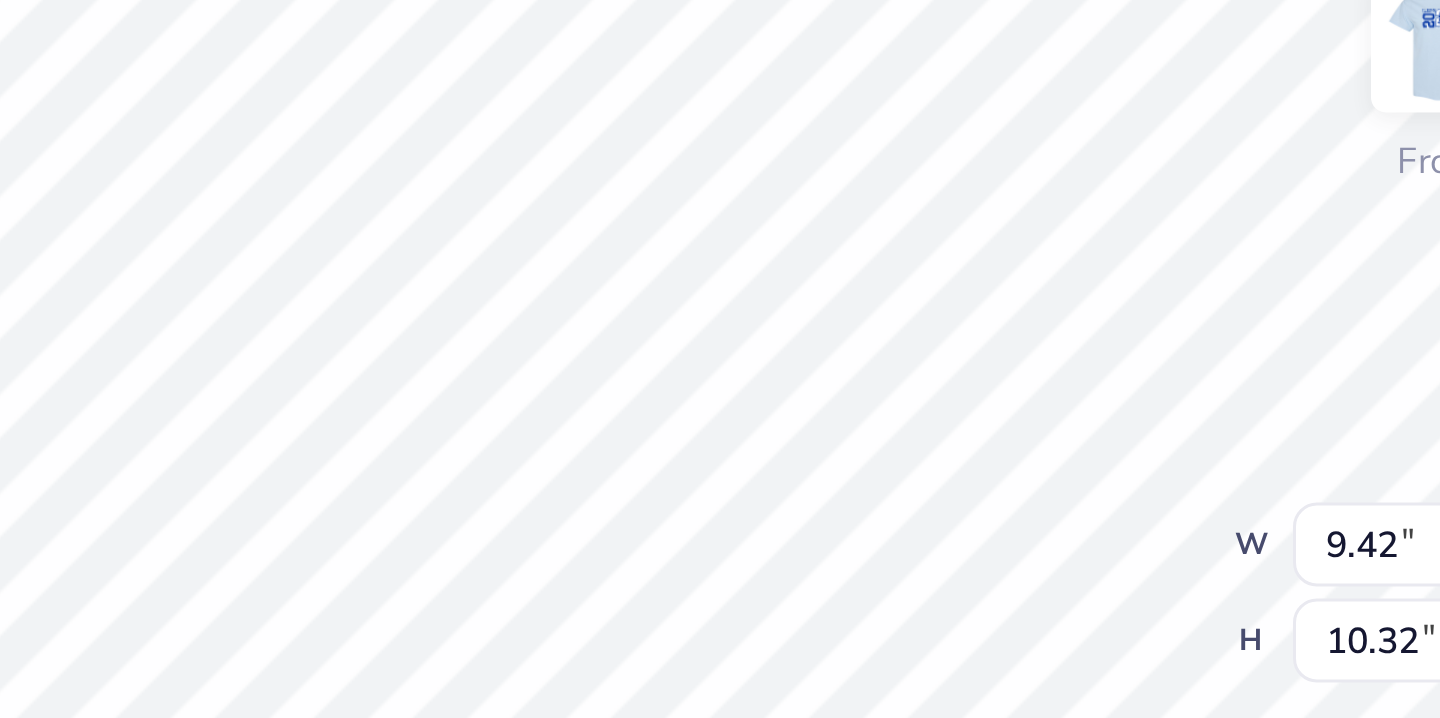 type on "0.52" 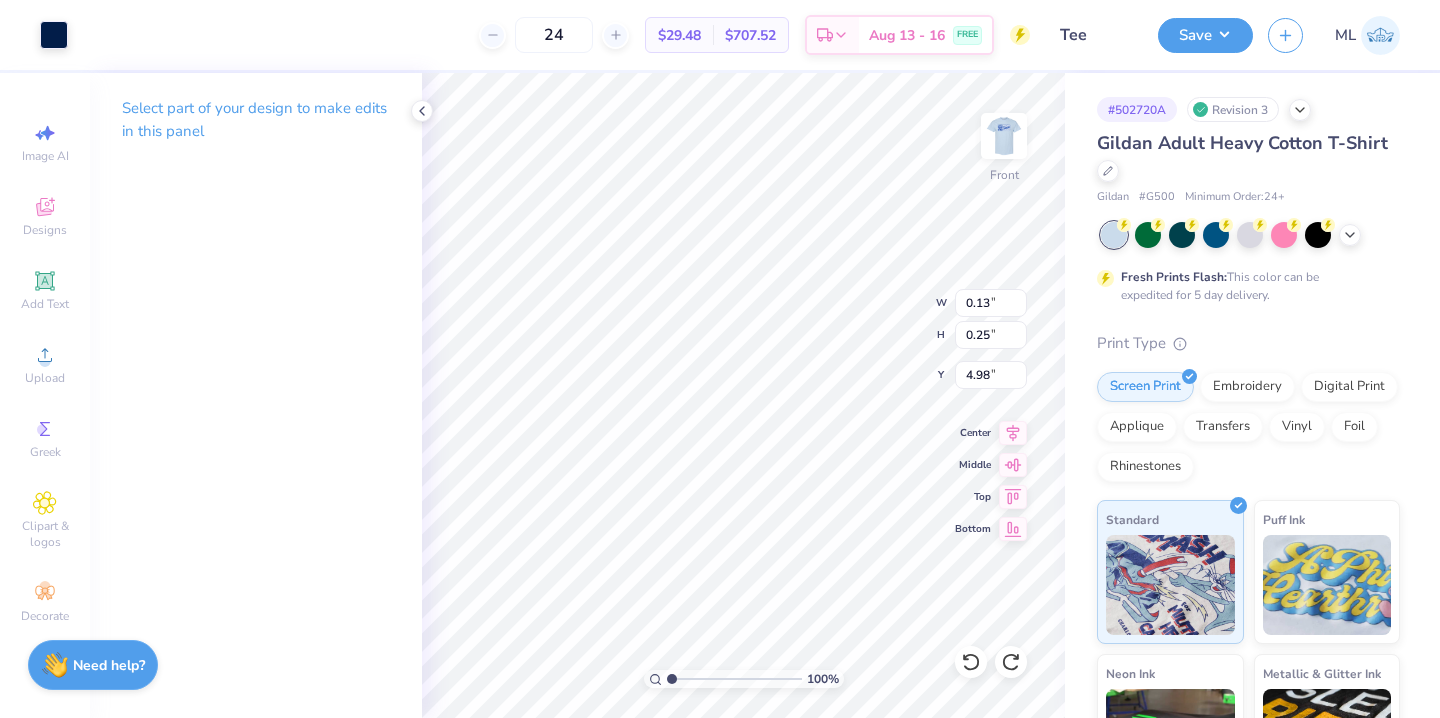 click on "Art colors" at bounding box center [34, 35] 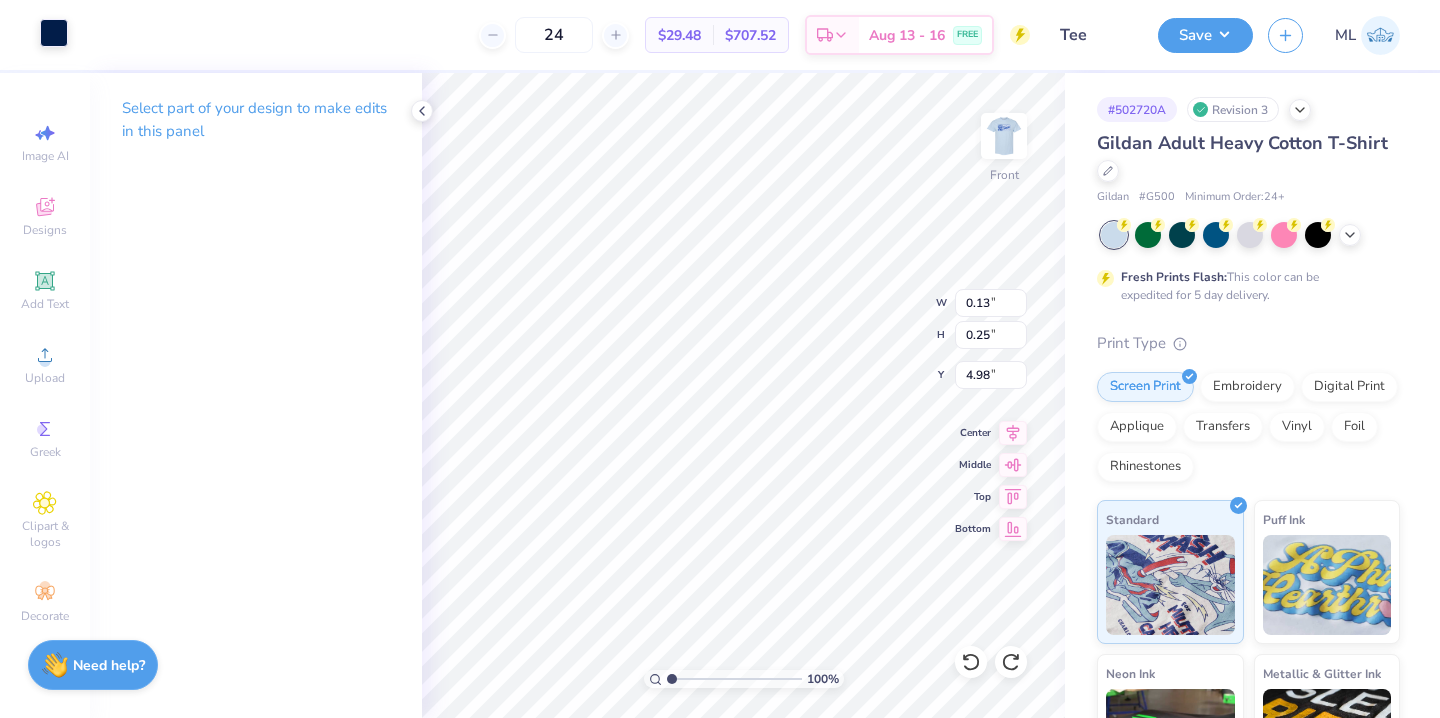 click at bounding box center (54, 33) 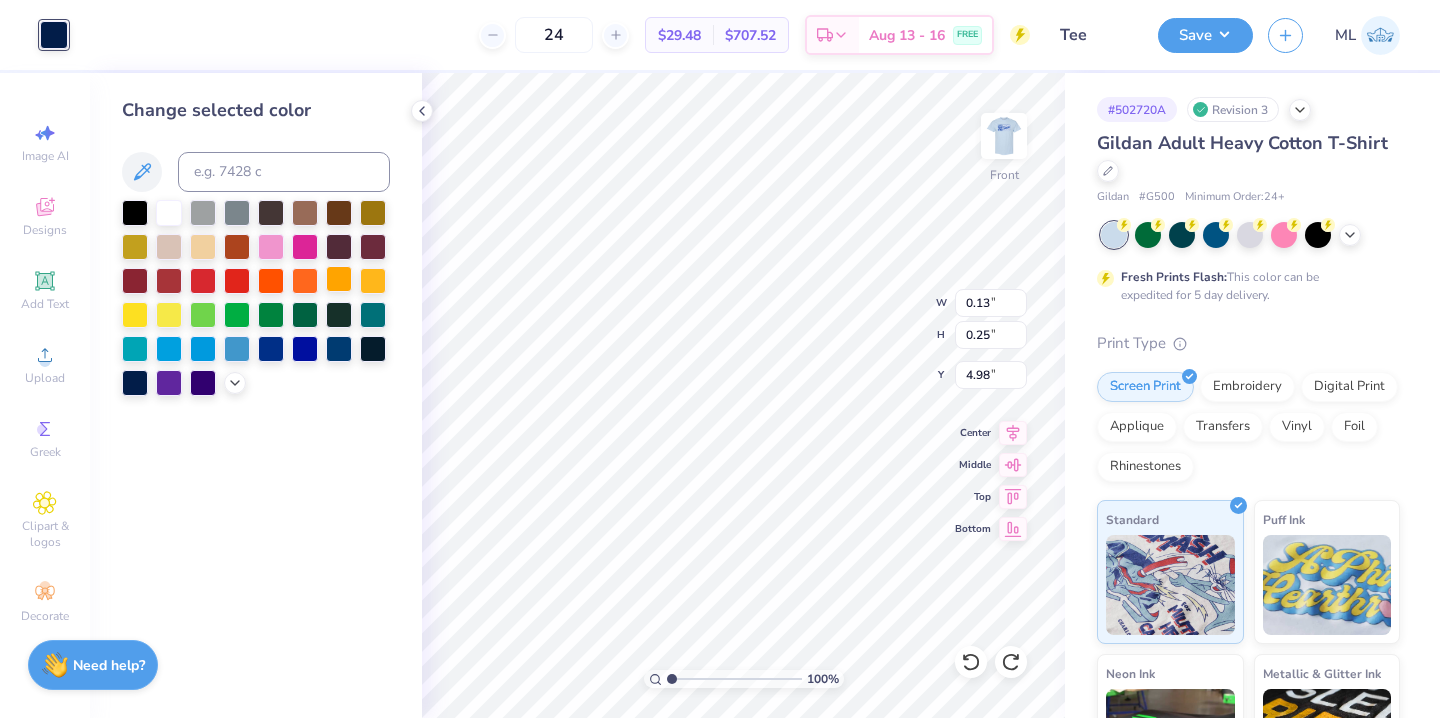 click at bounding box center (339, 279) 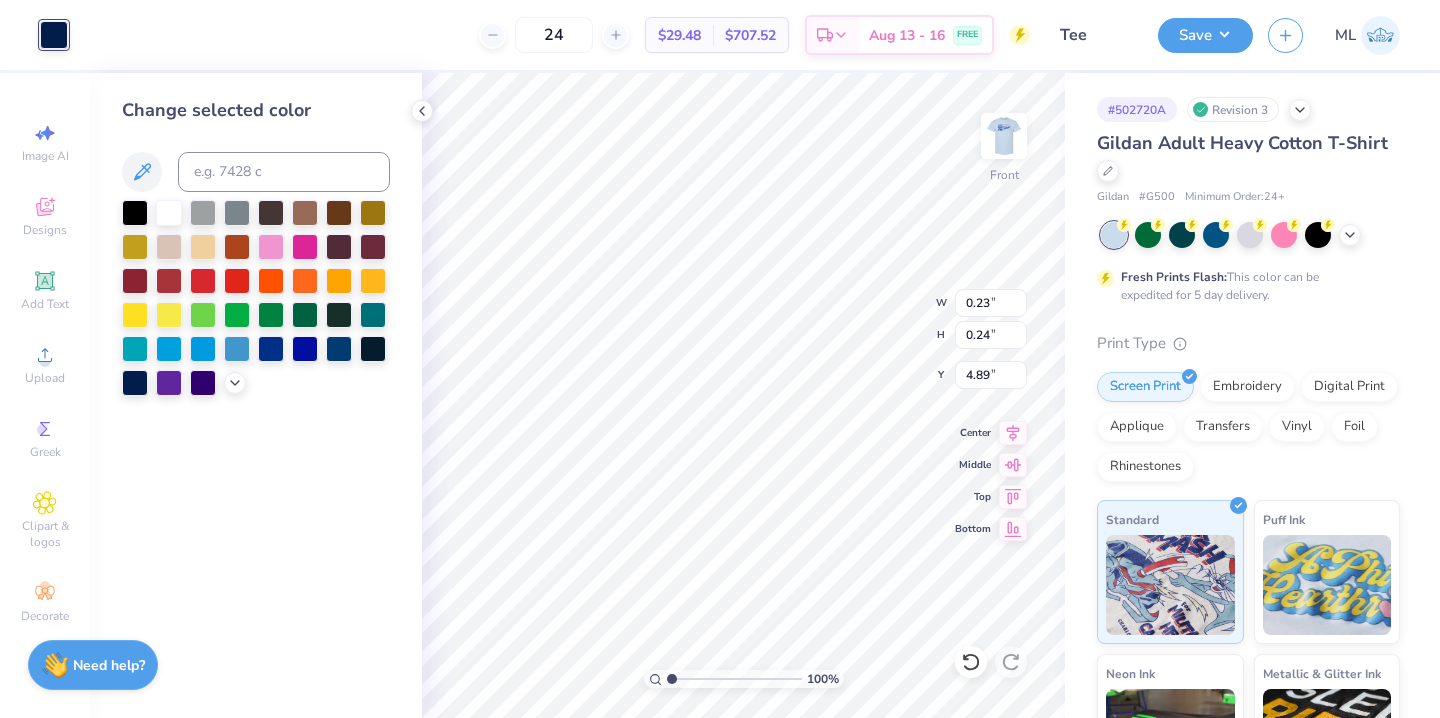 scroll, scrollTop: 0, scrollLeft: 0, axis: both 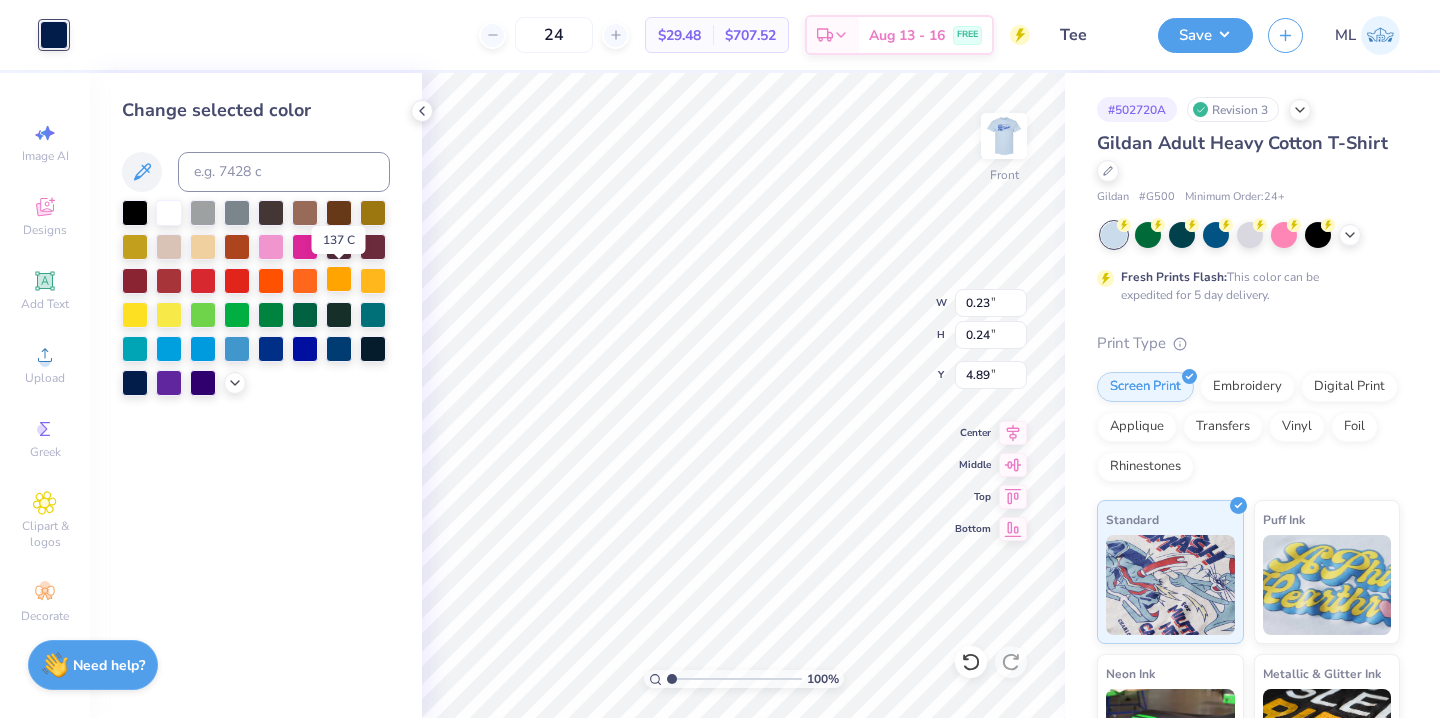 click at bounding box center (339, 279) 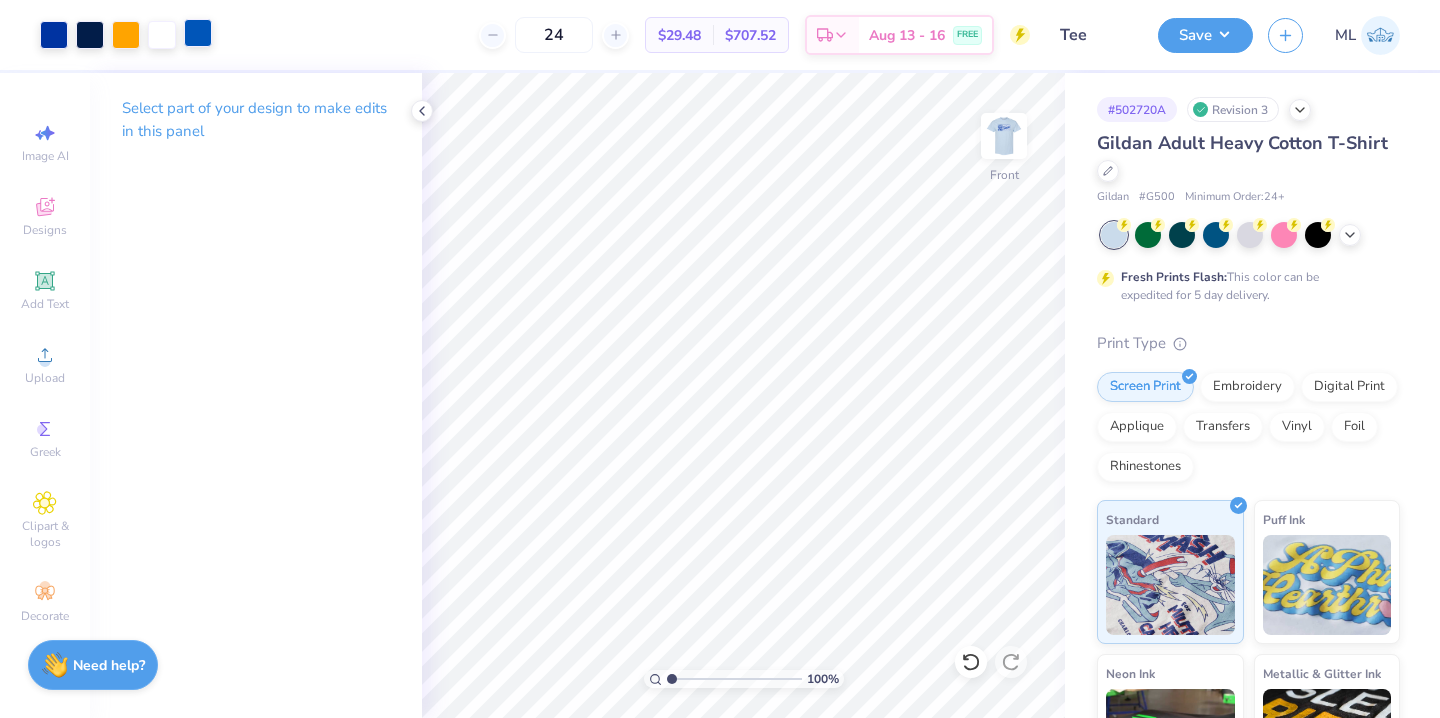 click at bounding box center (198, 33) 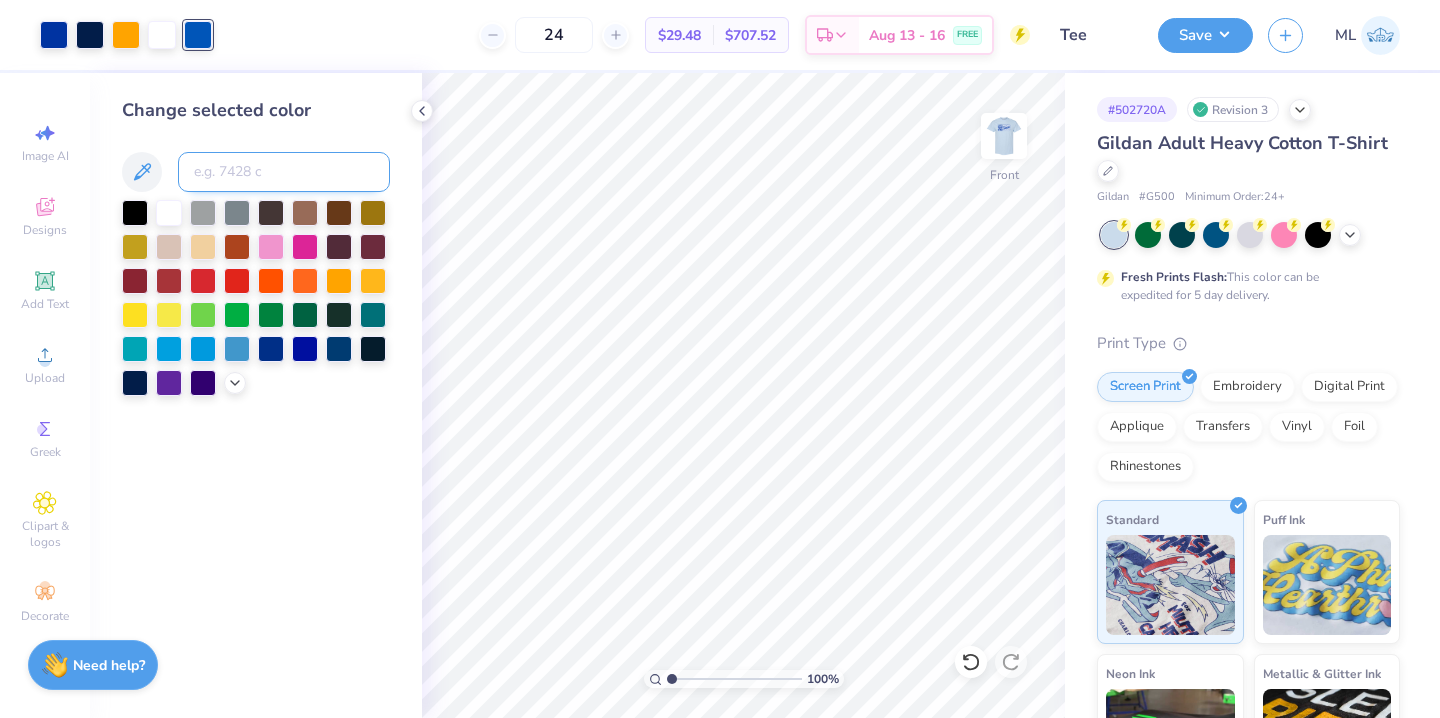 click at bounding box center [284, 172] 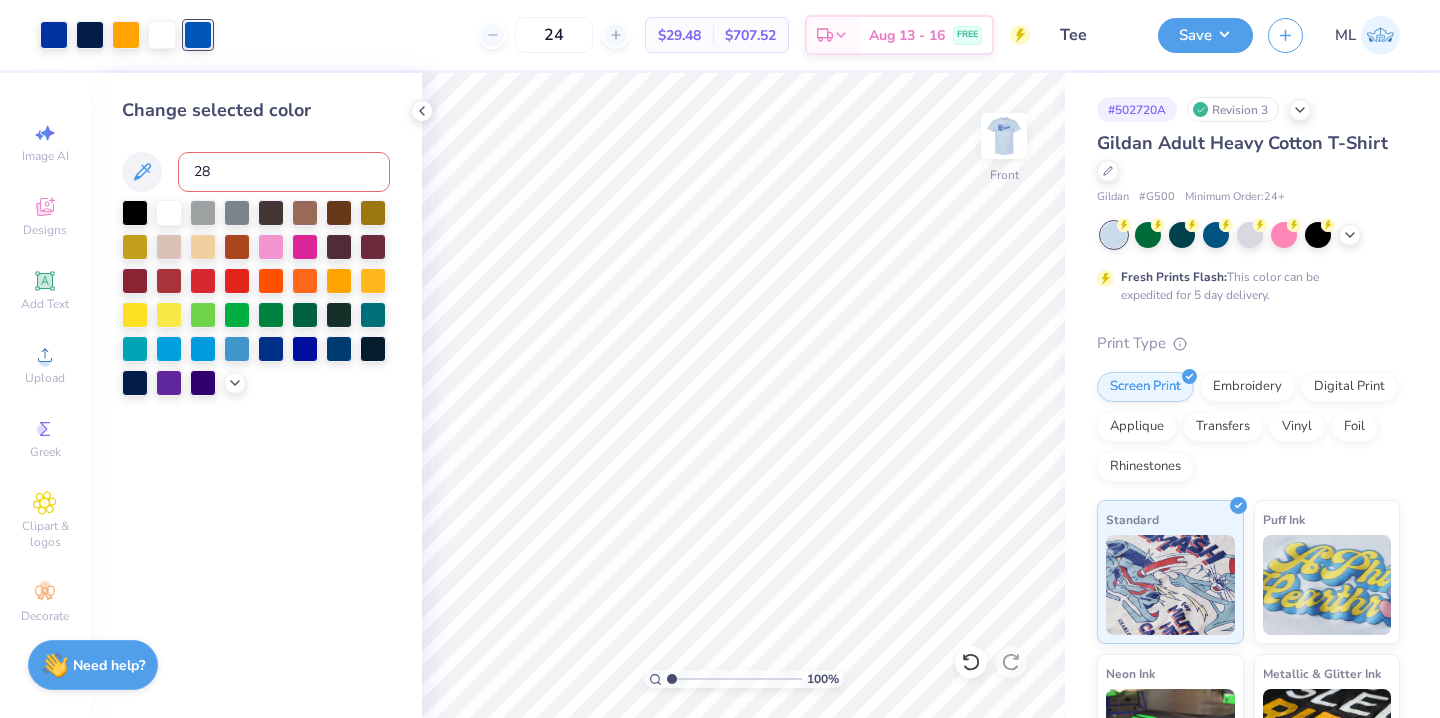 type on "286" 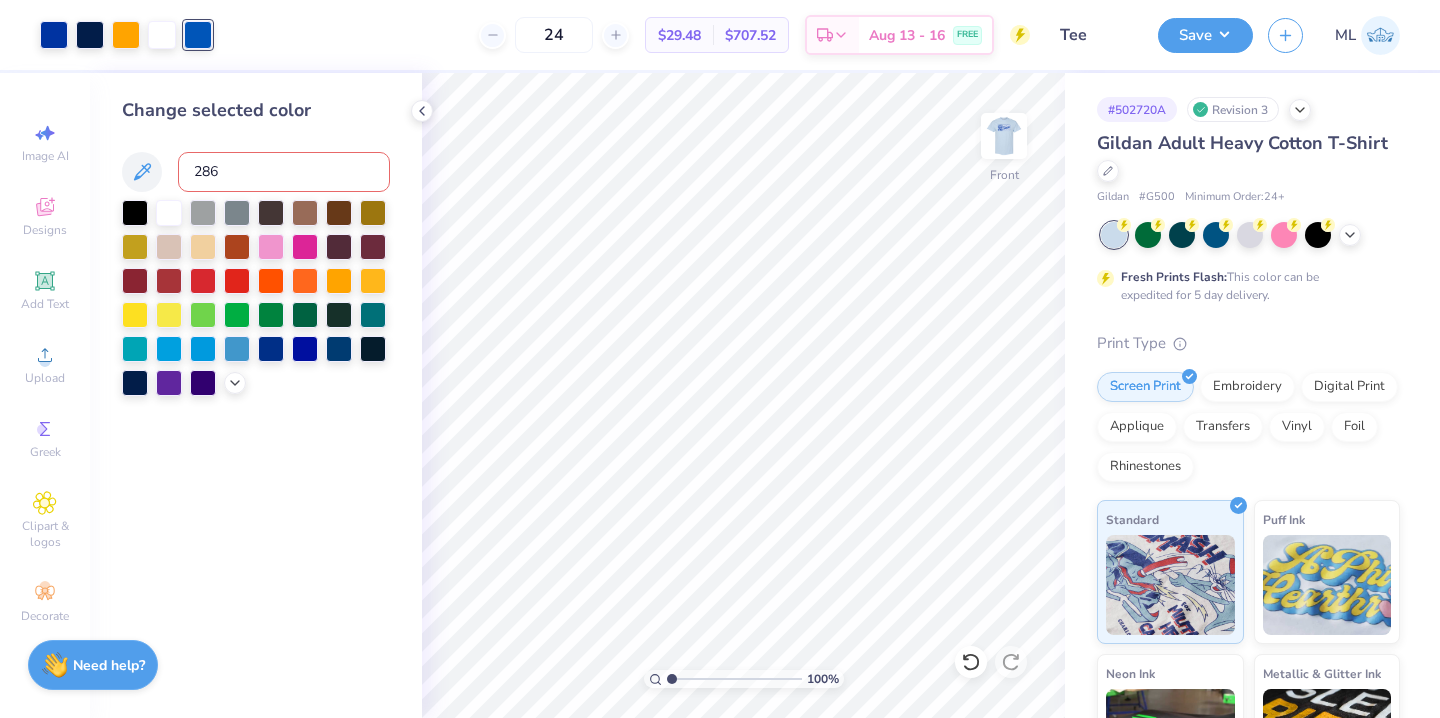 type 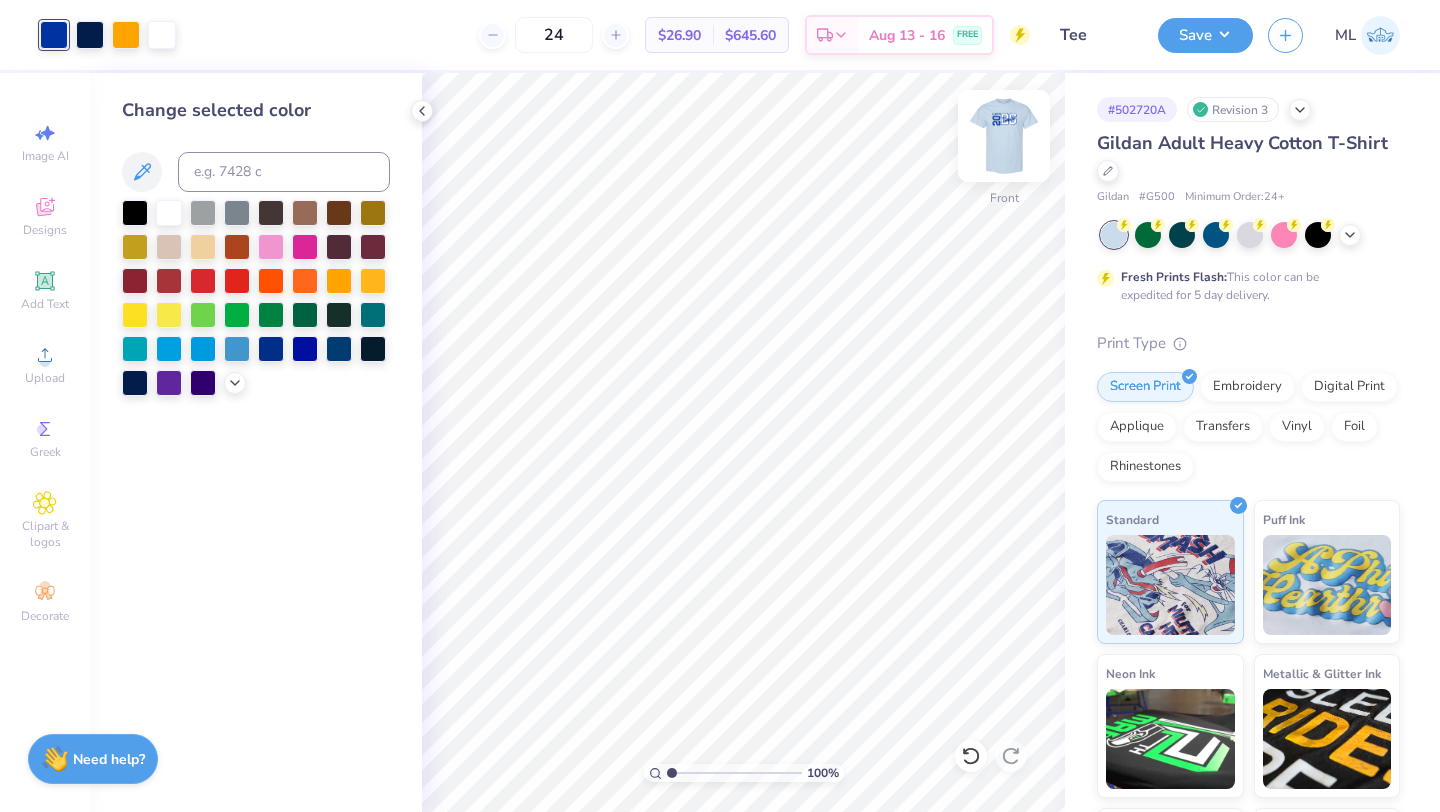 click at bounding box center (1004, 136) 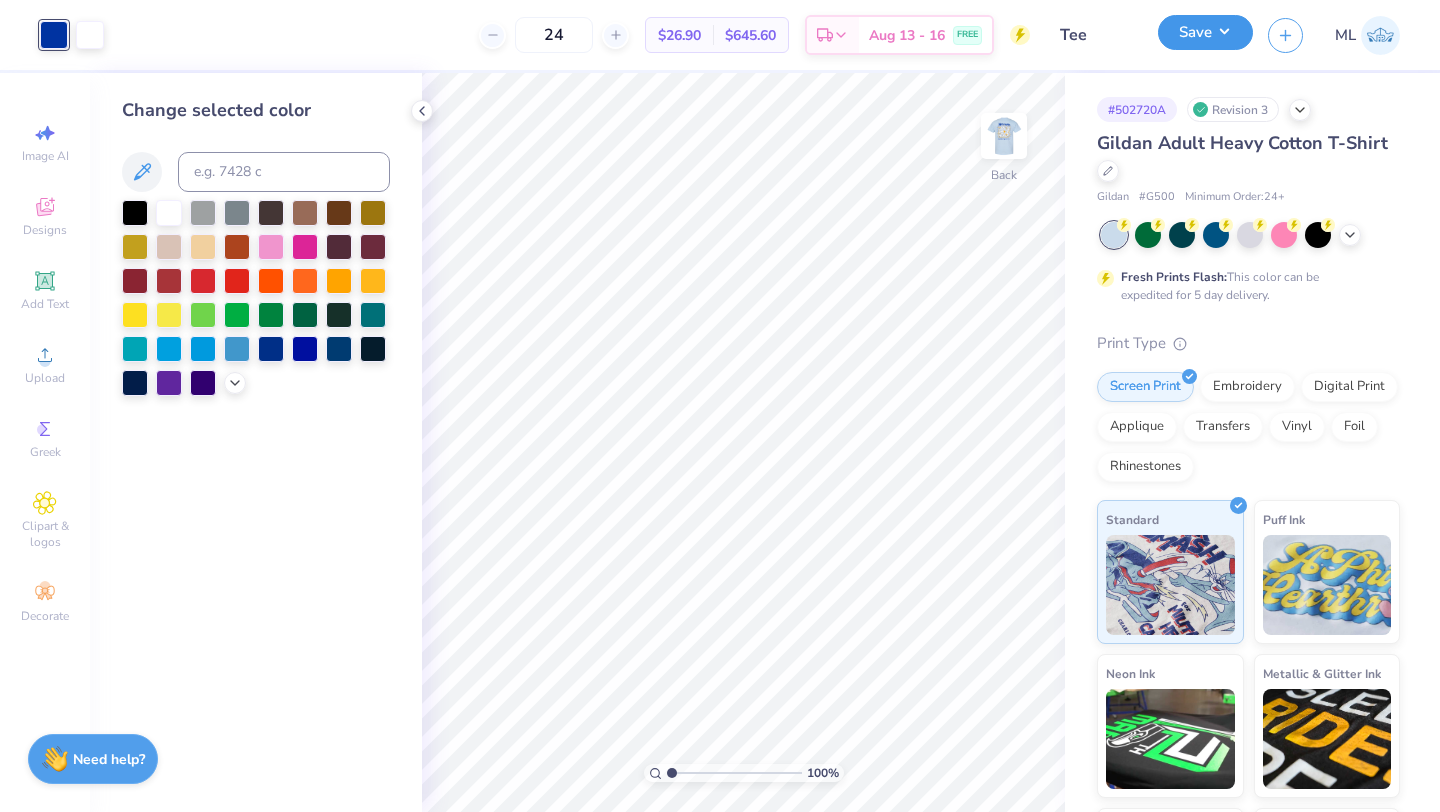 click on "Save" at bounding box center (1205, 32) 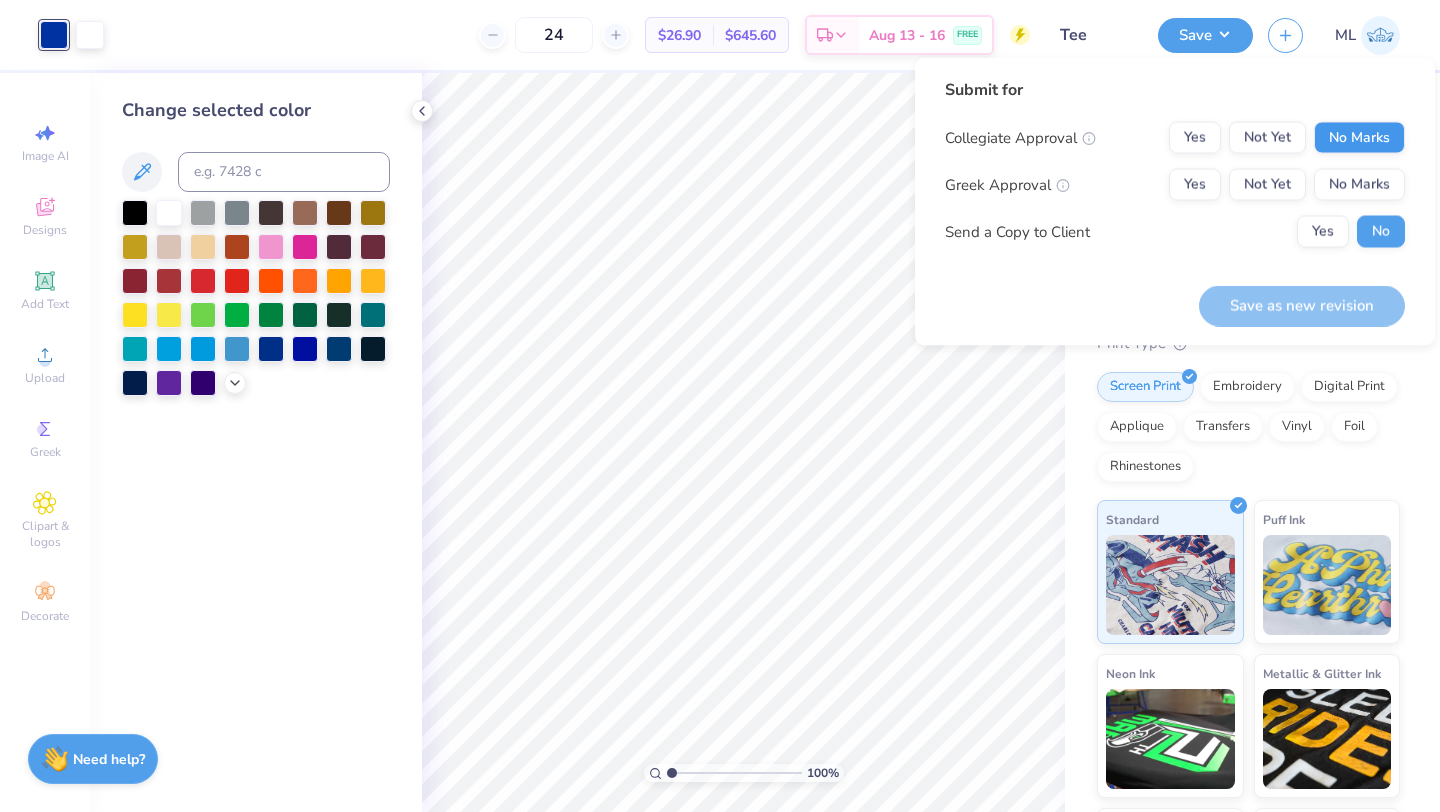 scroll, scrollTop: 0, scrollLeft: 0, axis: both 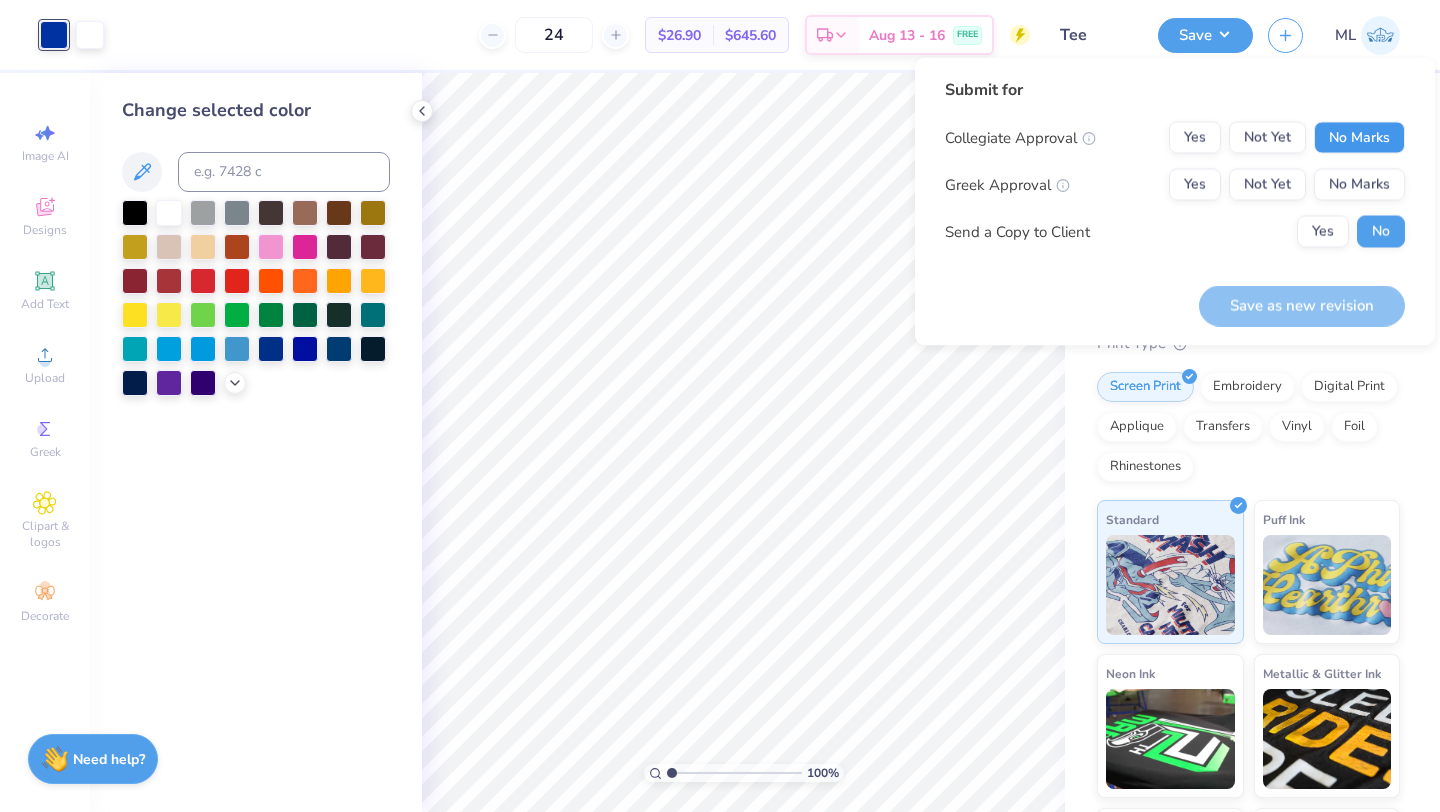 click on "No Marks" at bounding box center [1359, 138] 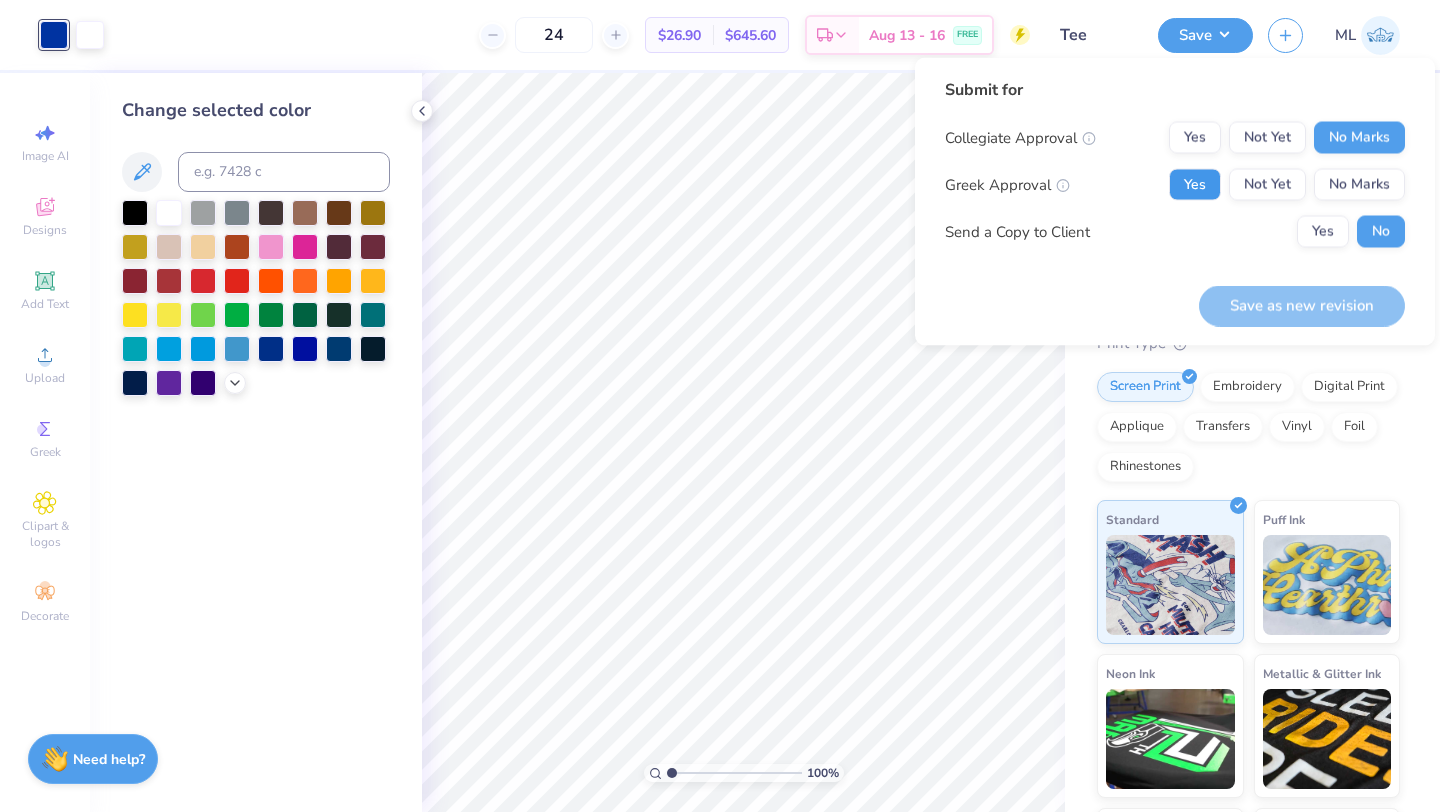 click on "Yes" at bounding box center (1195, 185) 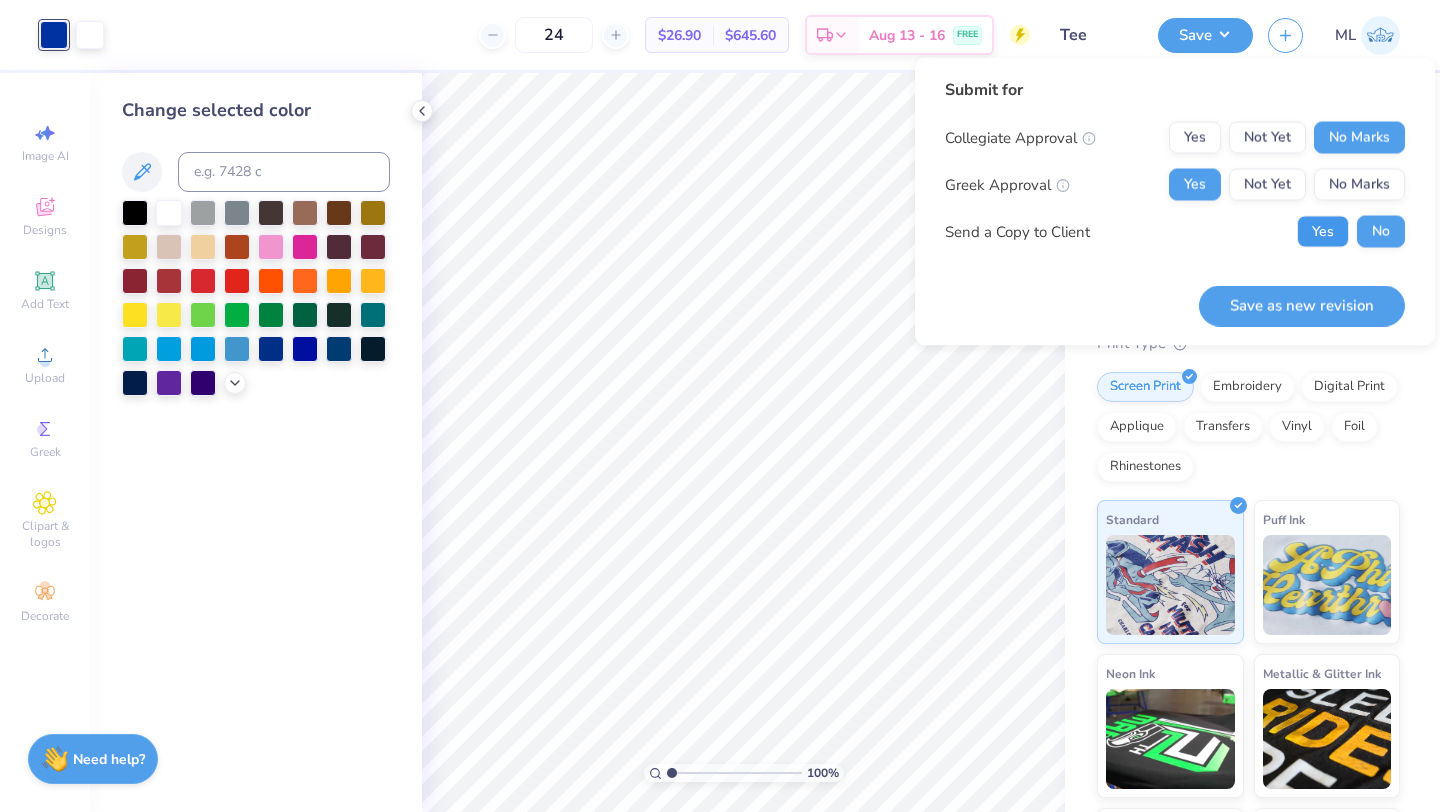 click on "Yes" at bounding box center [1323, 232] 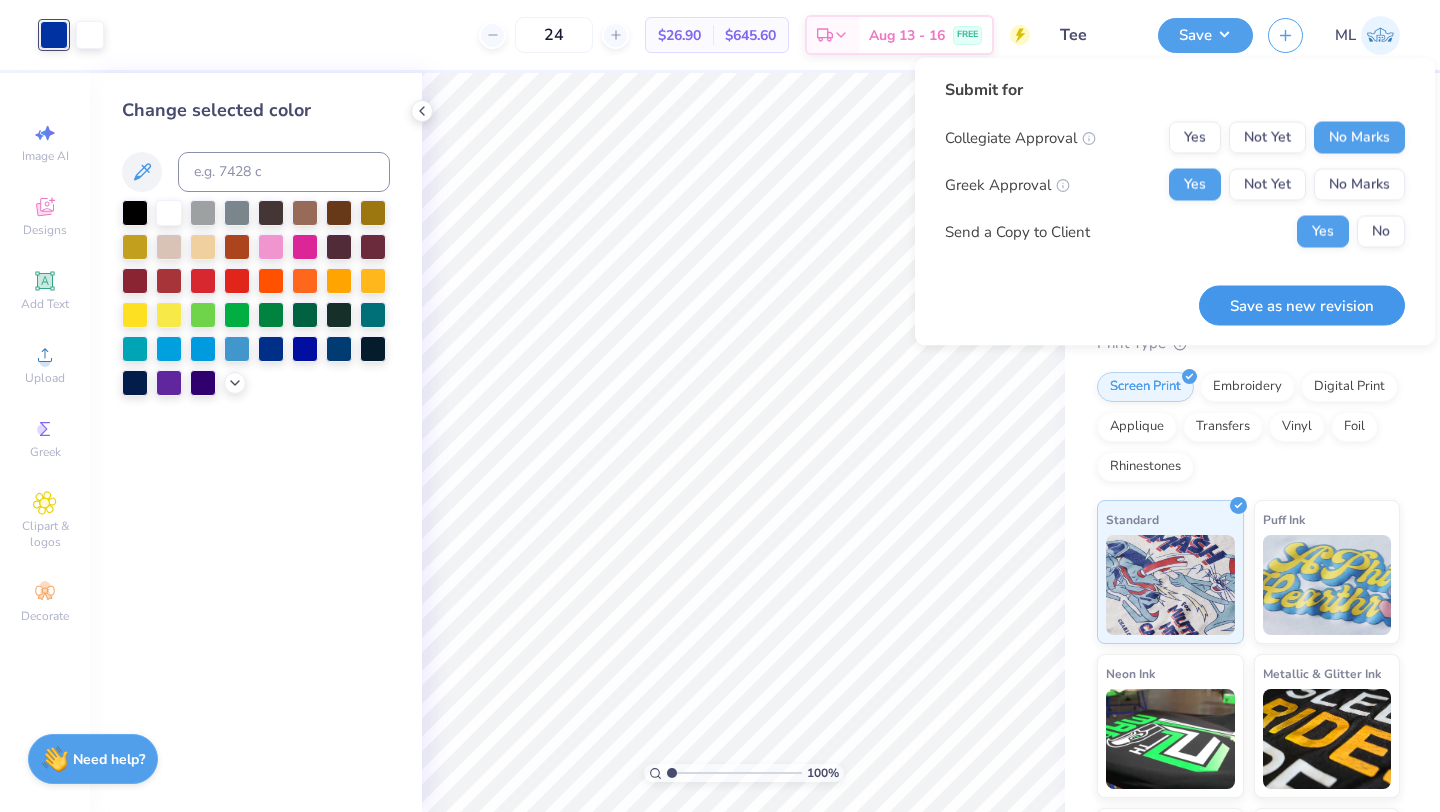 click on "Save as new revision" at bounding box center [1302, 305] 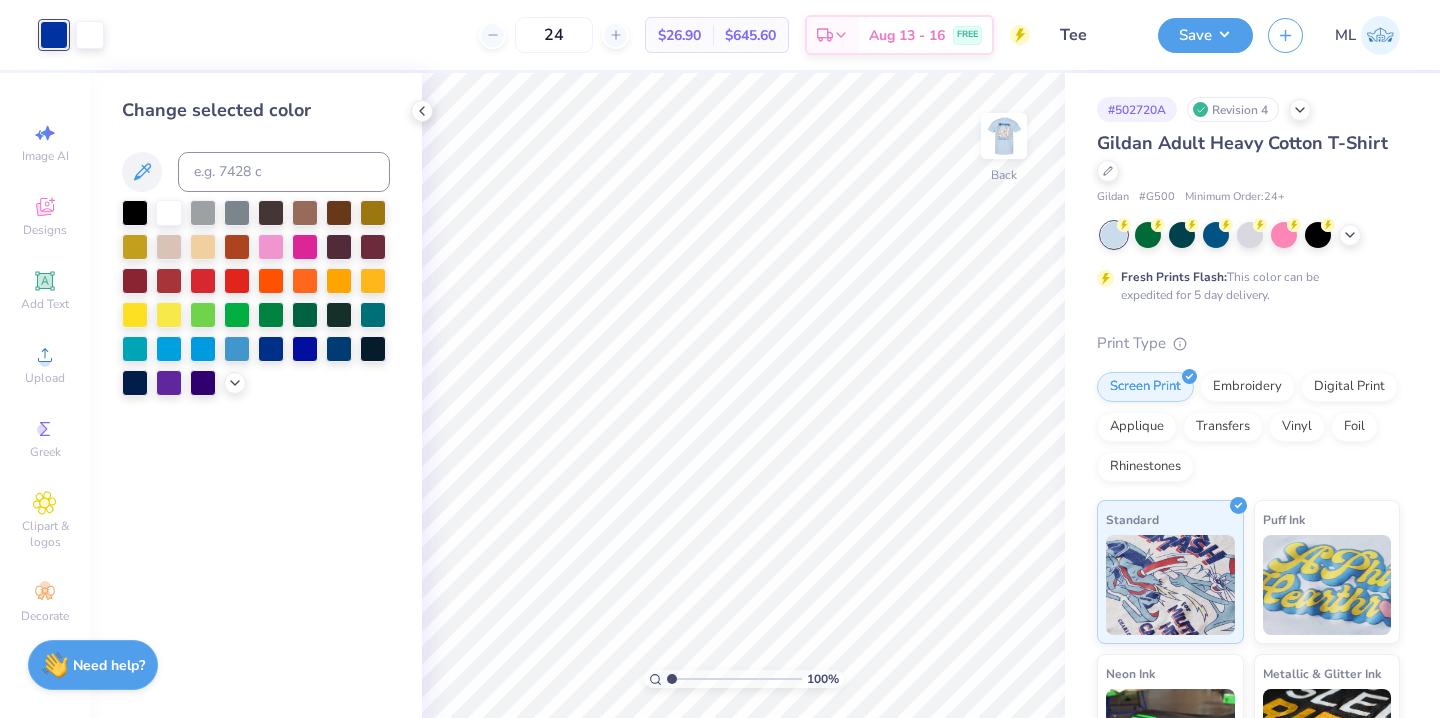 scroll, scrollTop: 0, scrollLeft: 0, axis: both 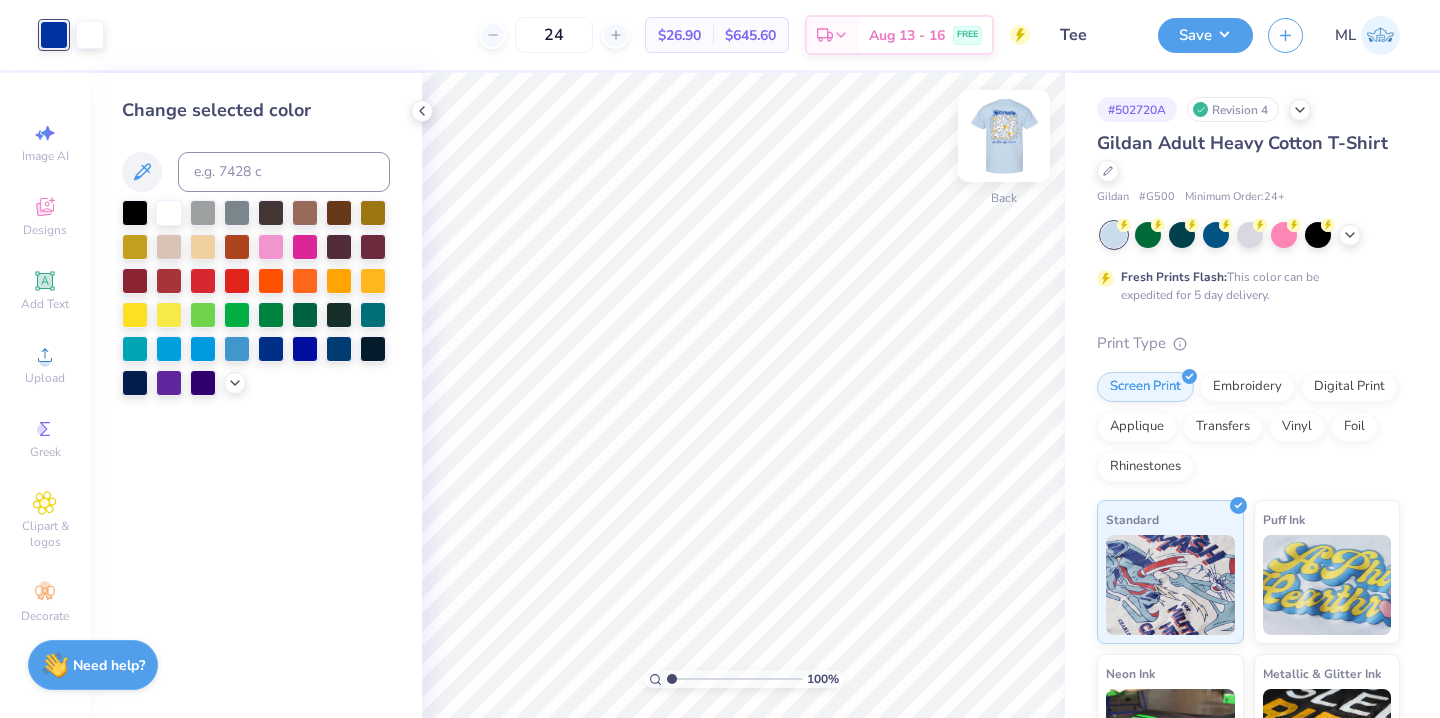 click at bounding box center (1004, 136) 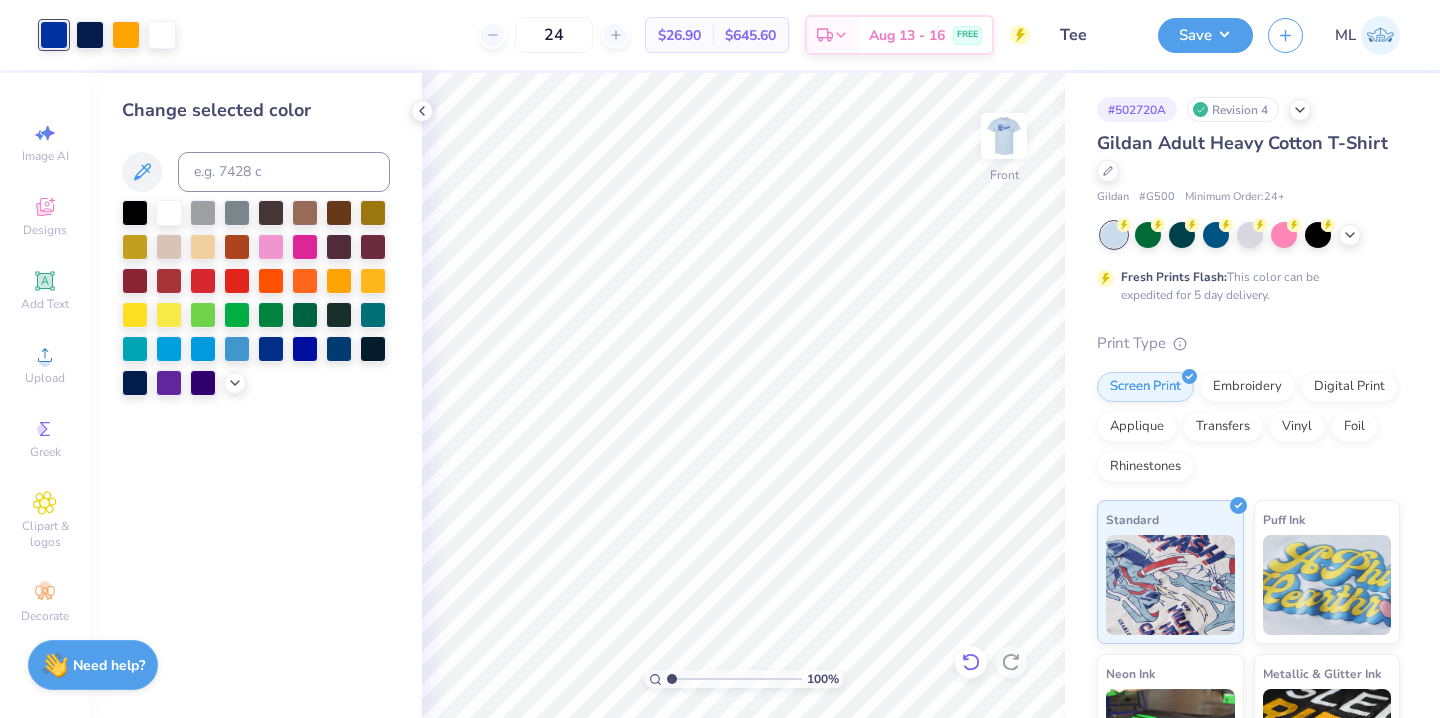 click 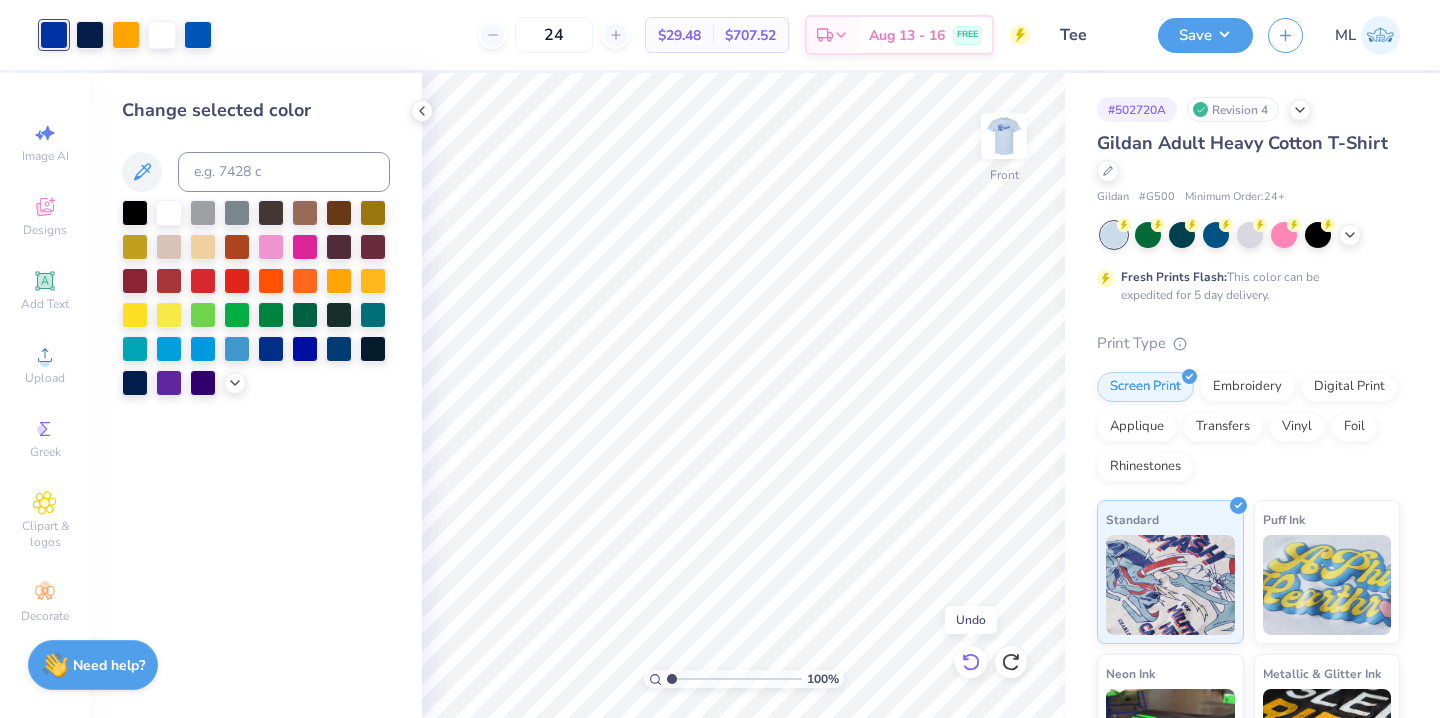 click 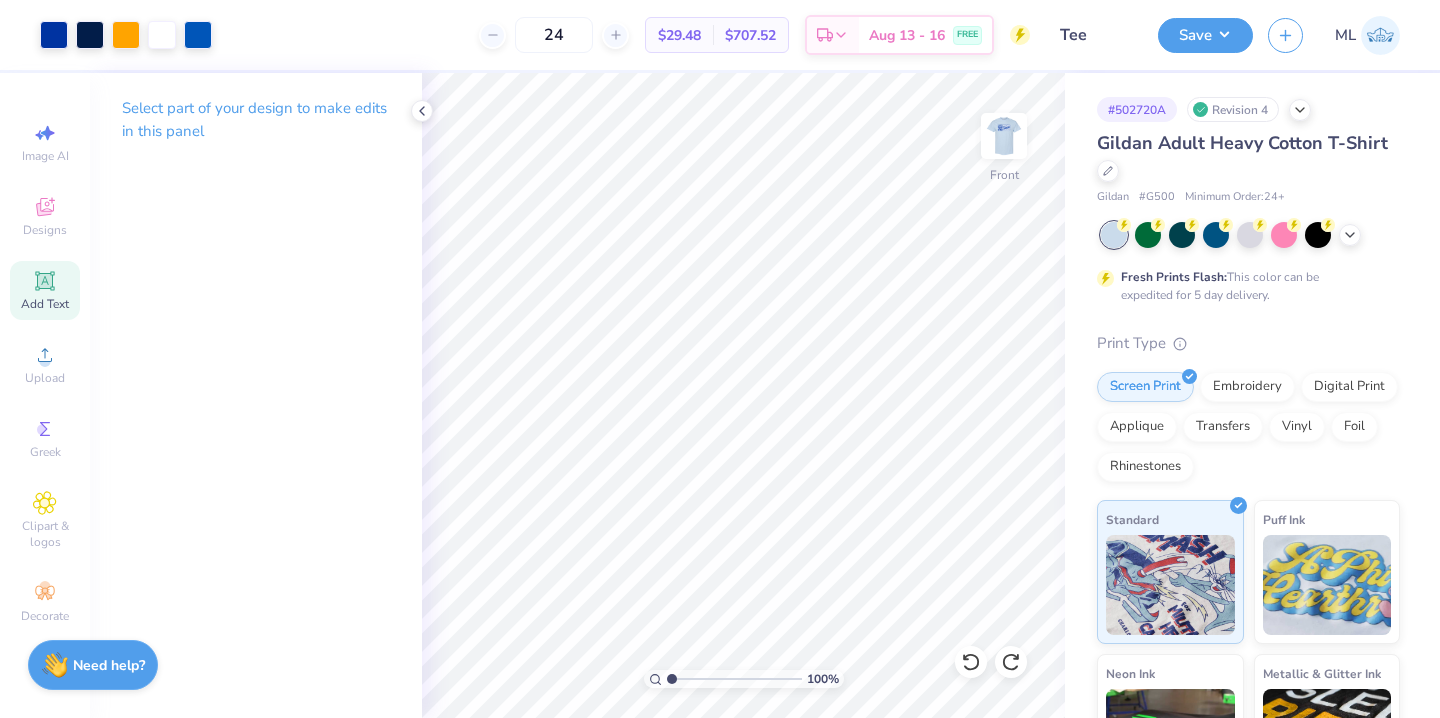 click on "Add Text" at bounding box center (45, 290) 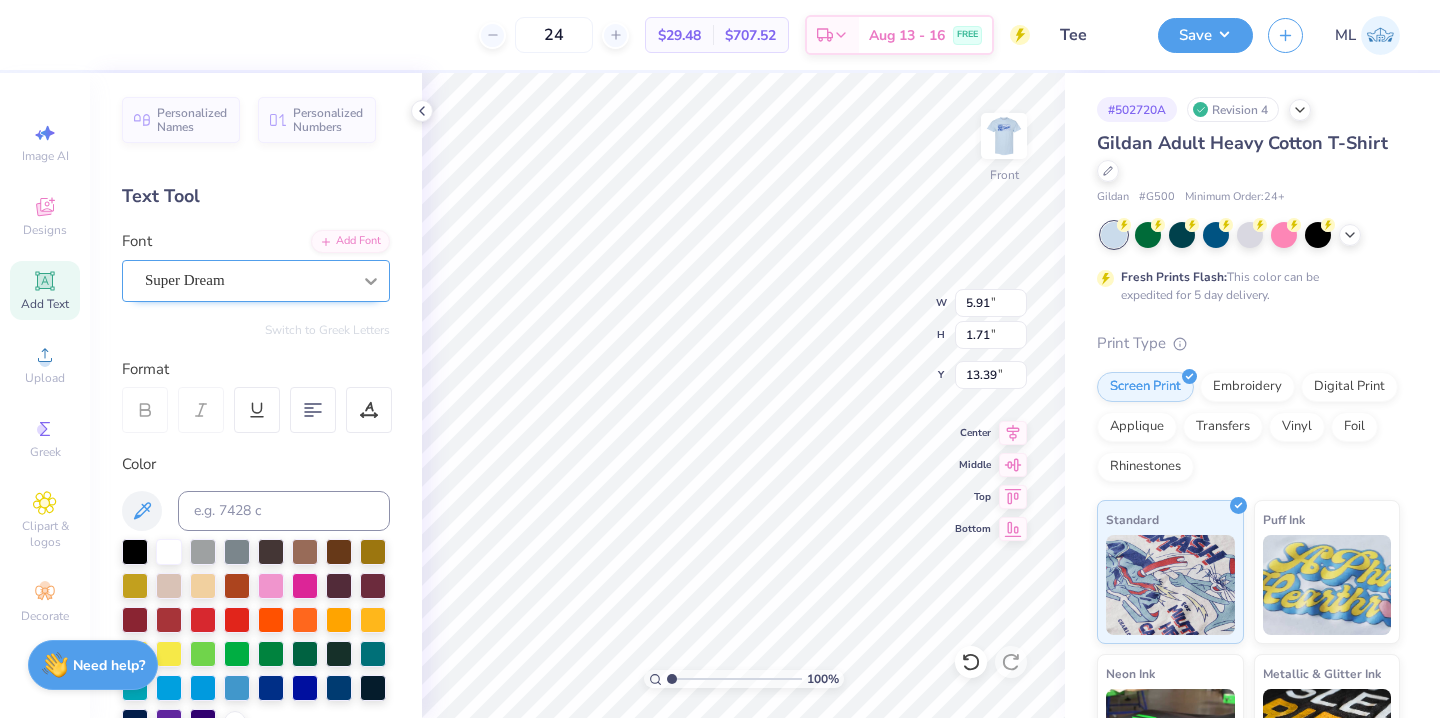type on "21.09" 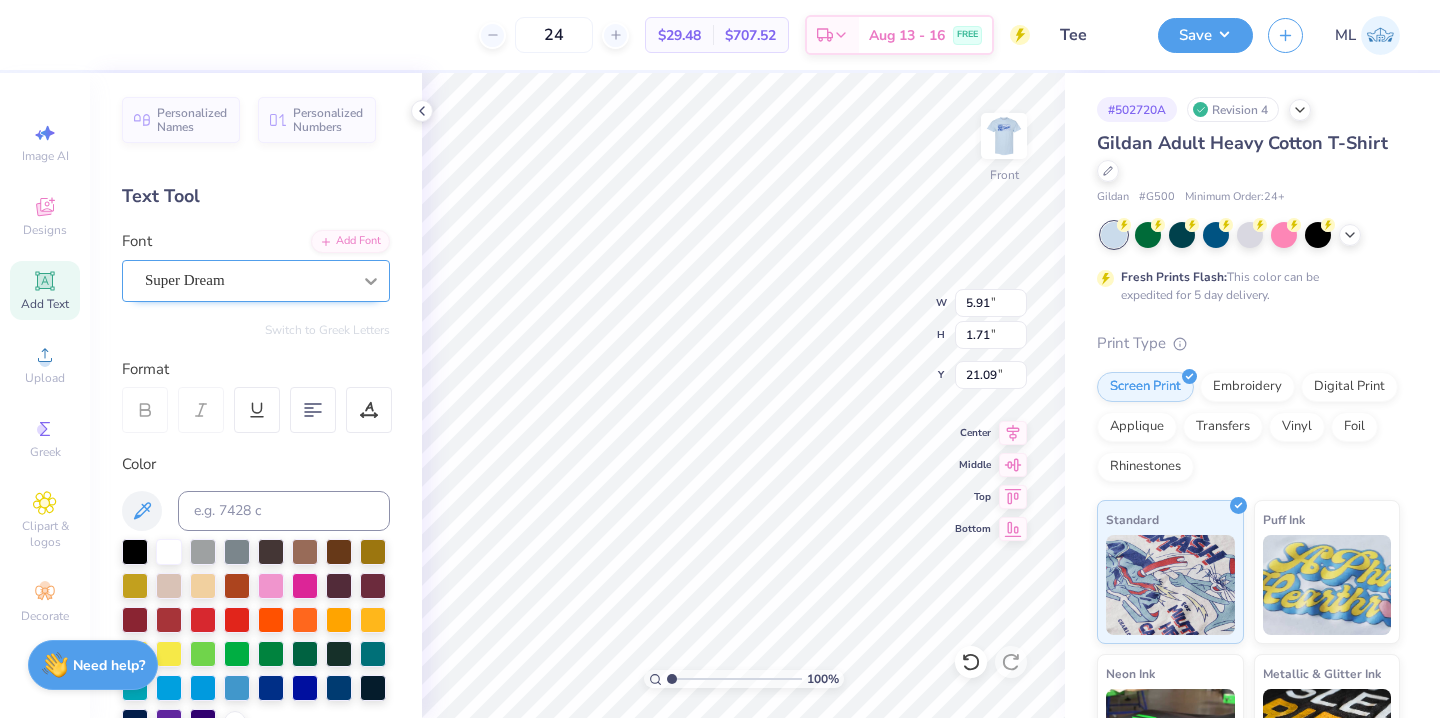 scroll, scrollTop: 0, scrollLeft: 0, axis: both 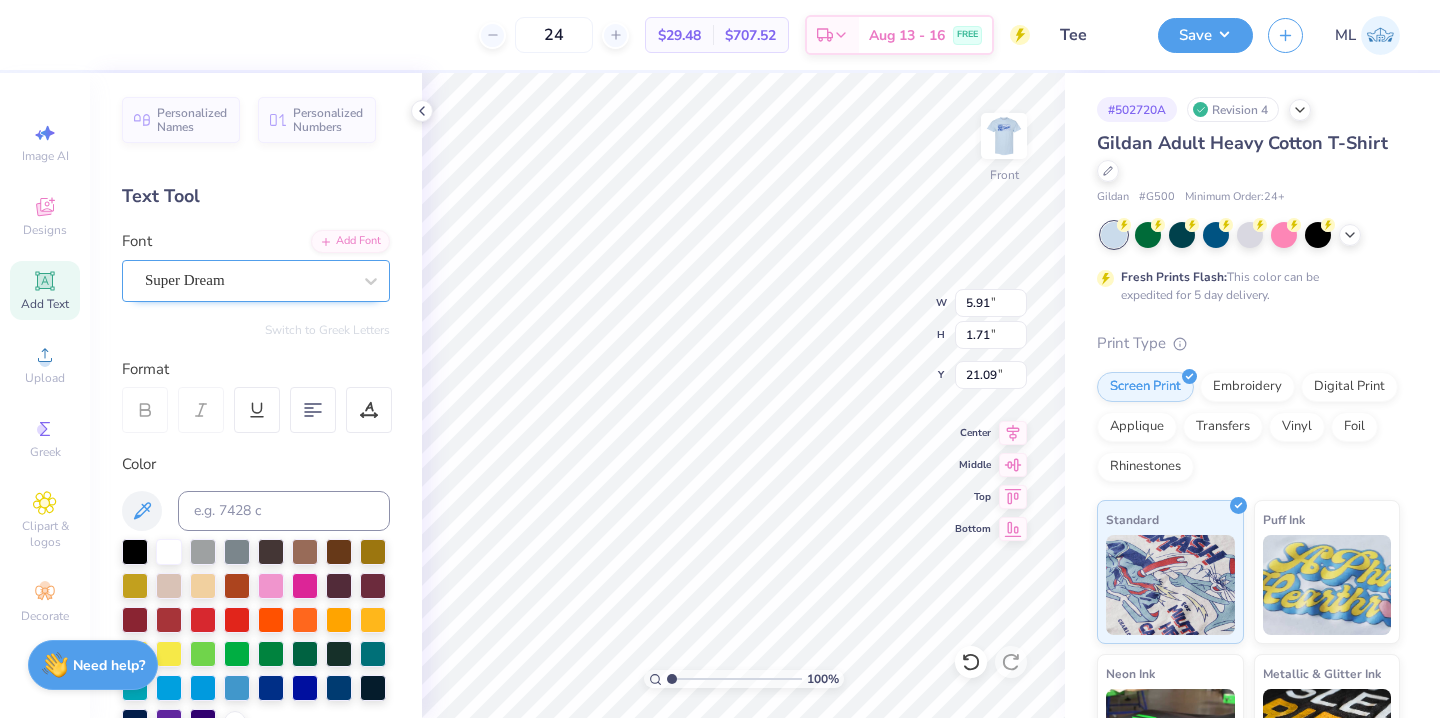 type on "St. Timothy's School" 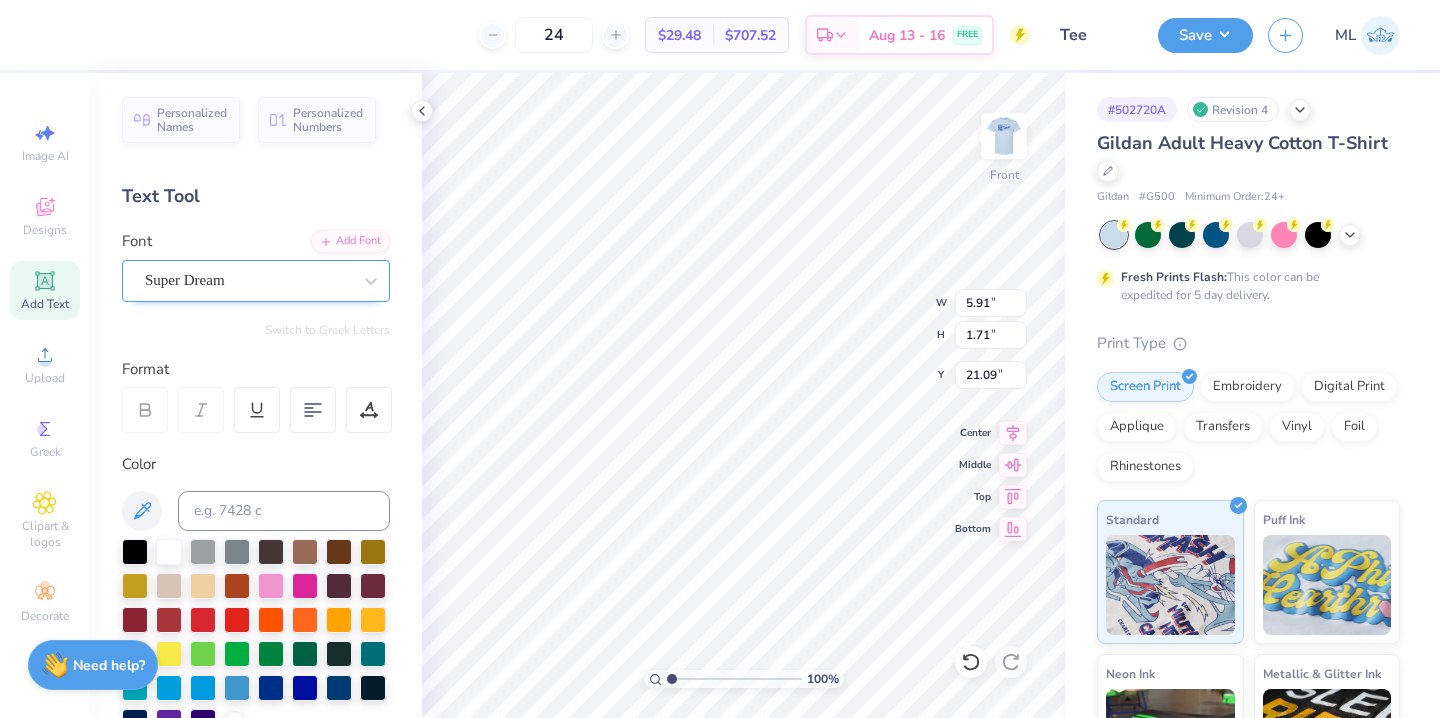 click on "Super Dream" at bounding box center [248, 280] 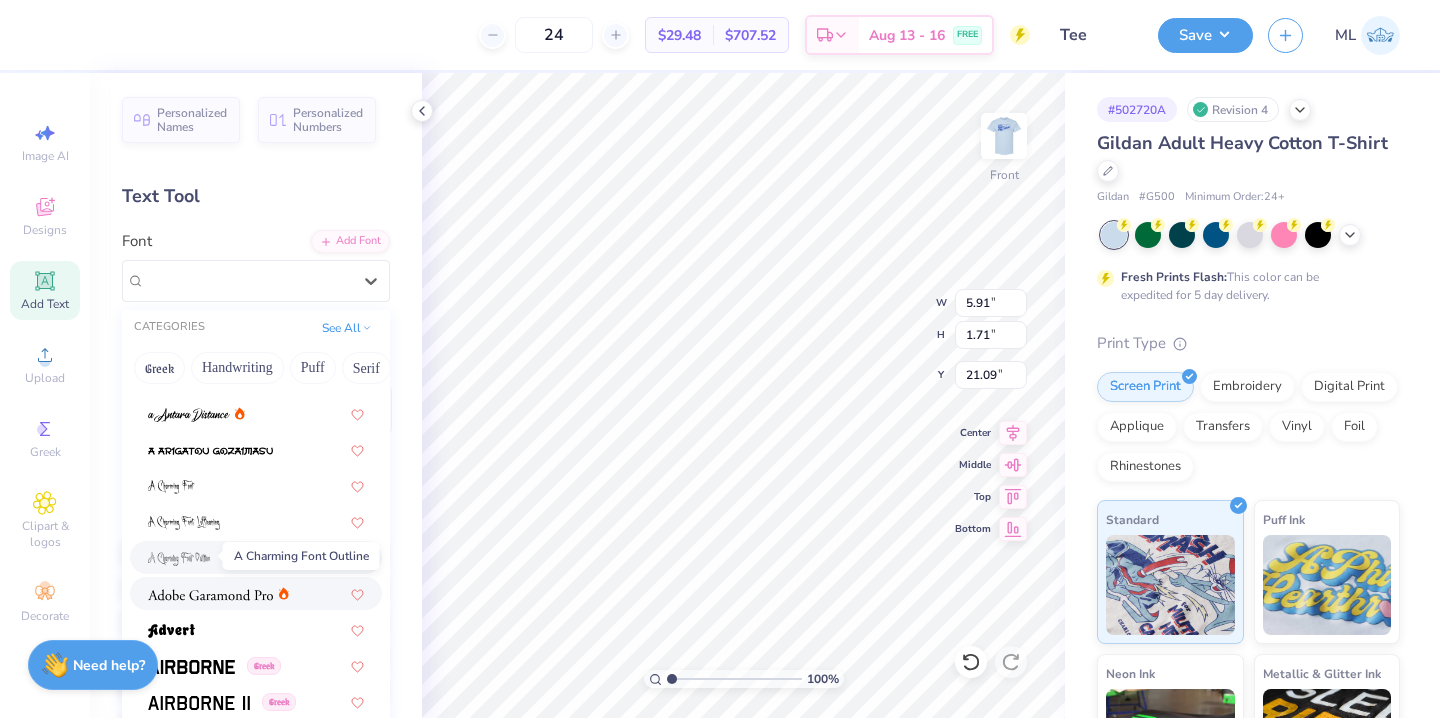 scroll, scrollTop: 99, scrollLeft: 0, axis: vertical 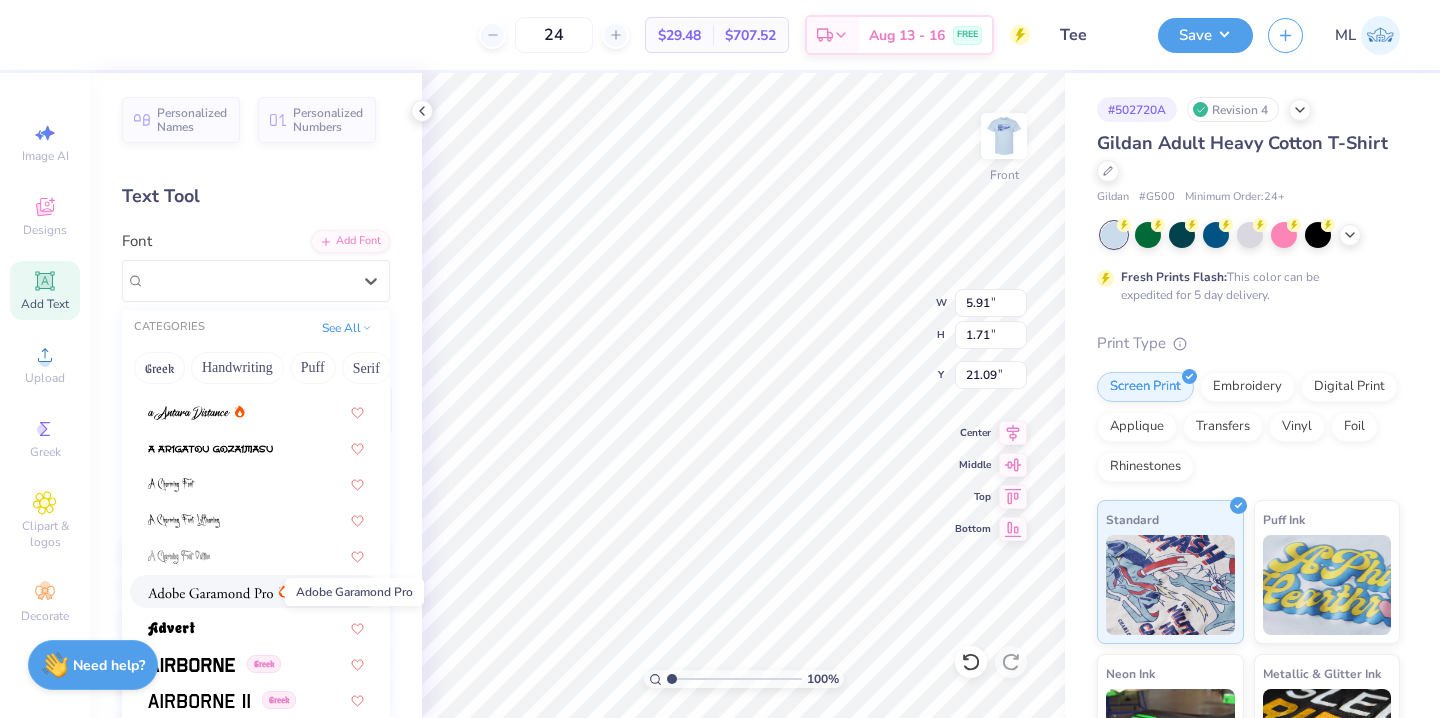 click at bounding box center (210, 593) 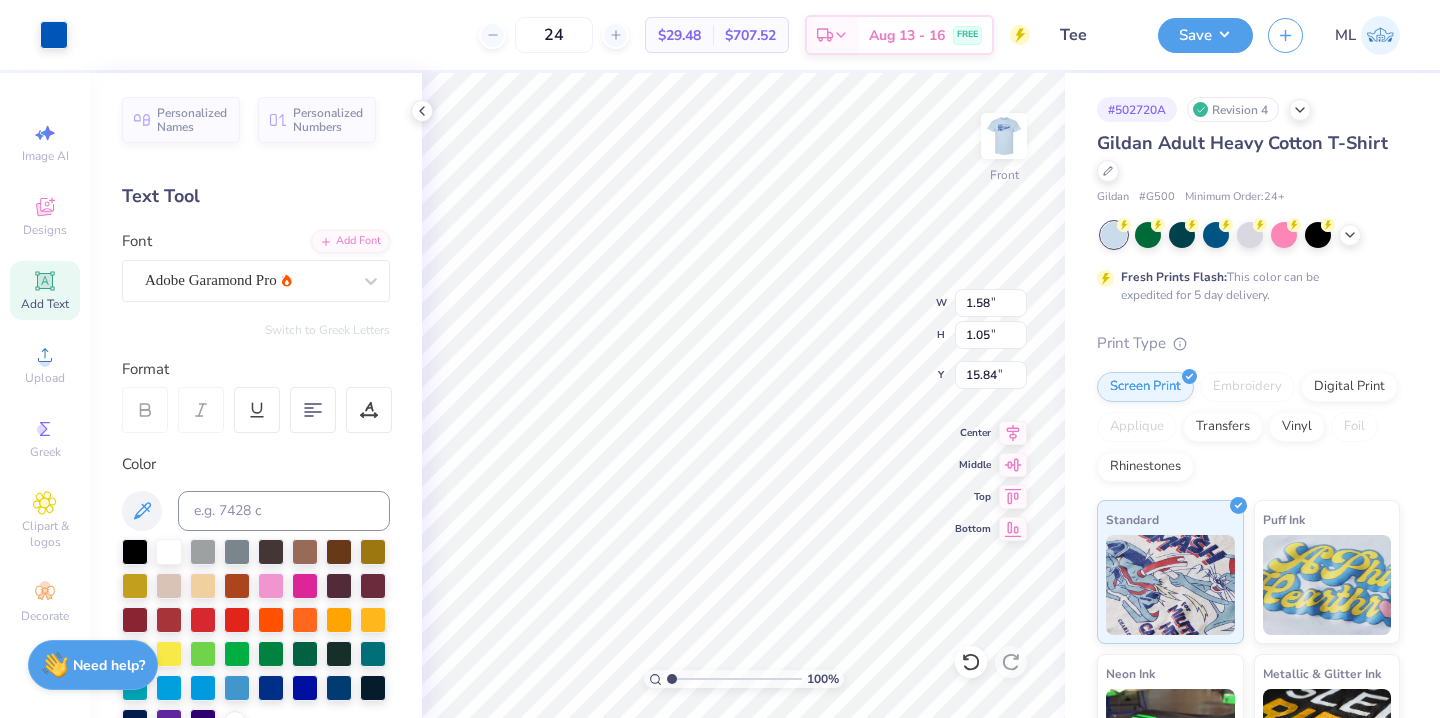 type on "14.65" 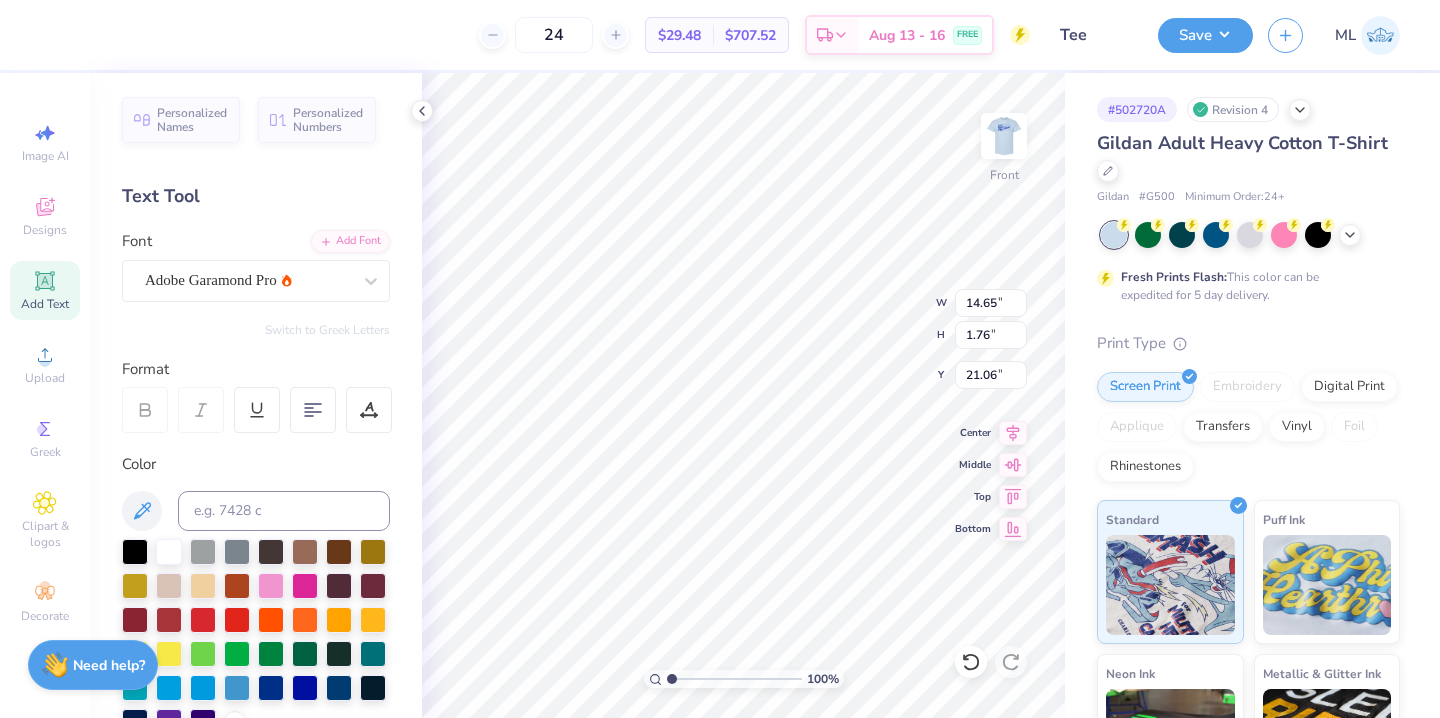 type on "1.43" 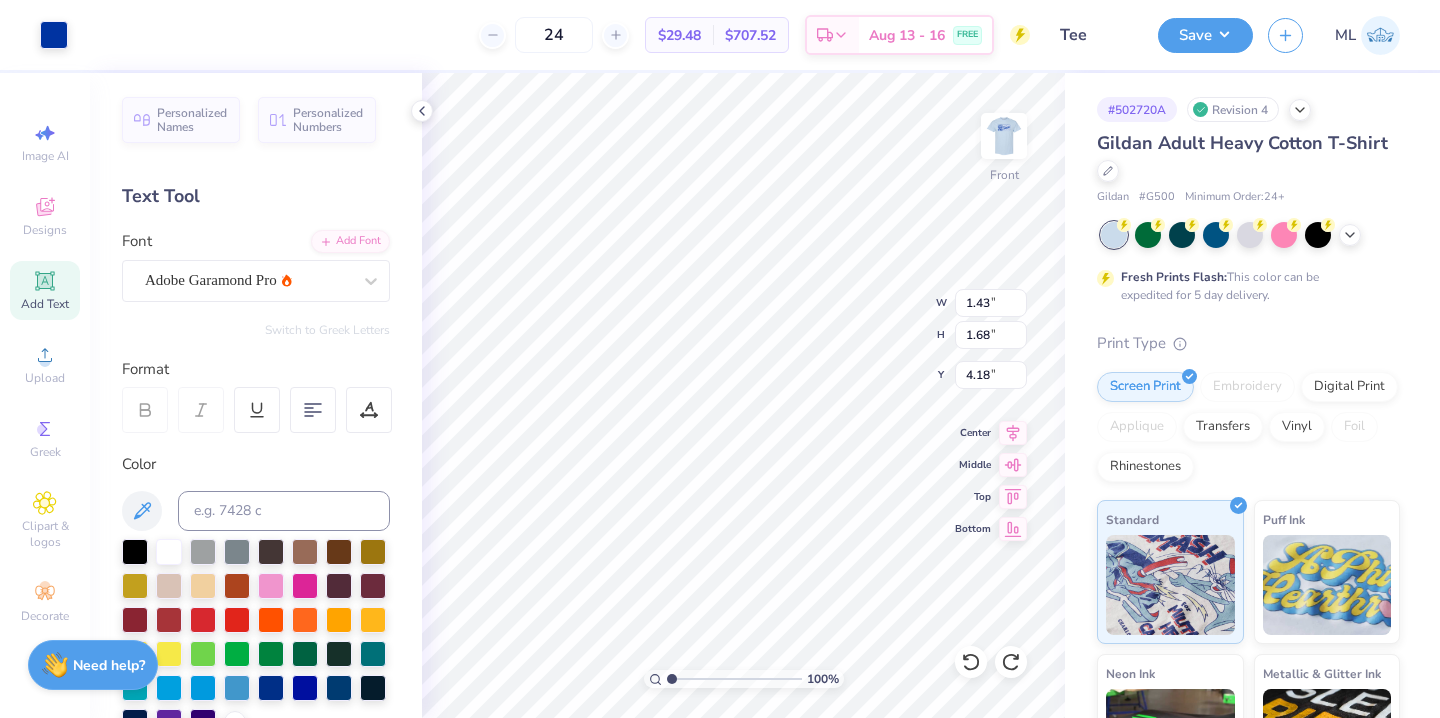 type on "4.00" 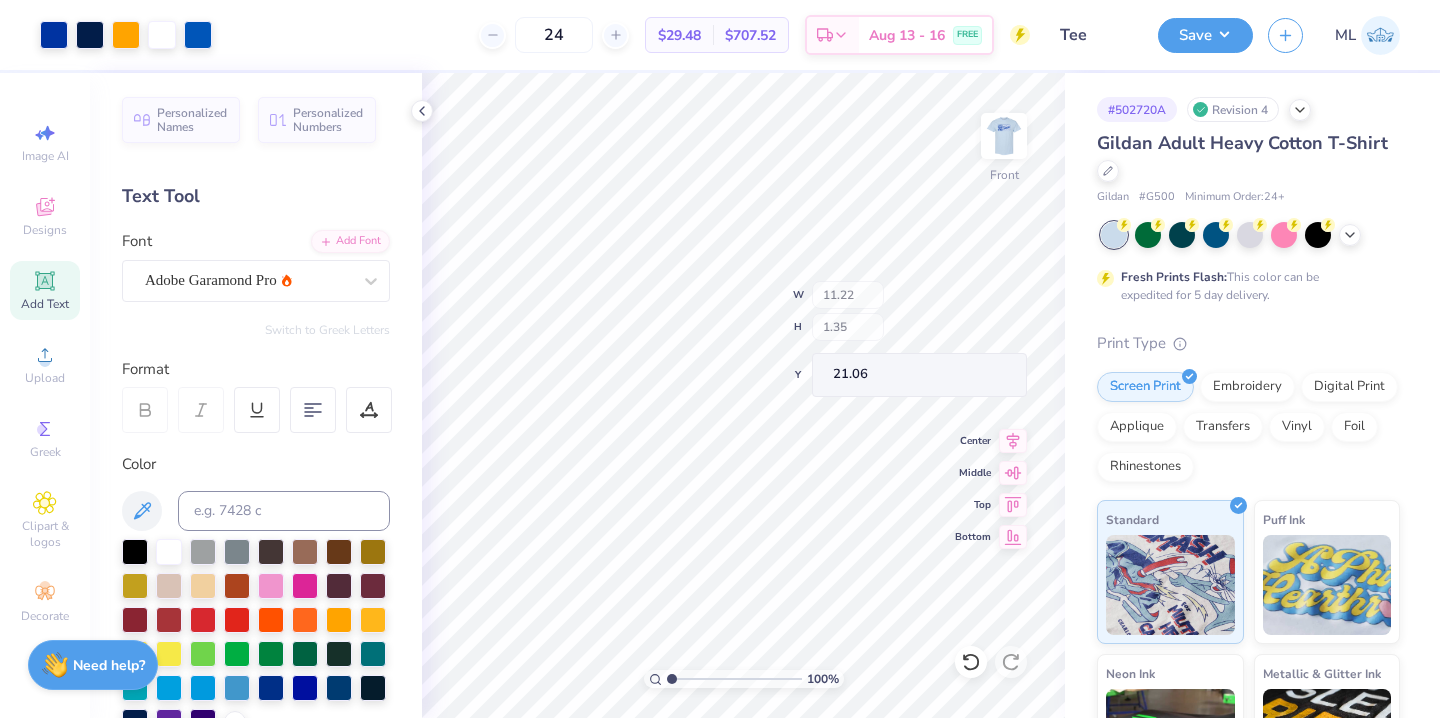 type on "11.22" 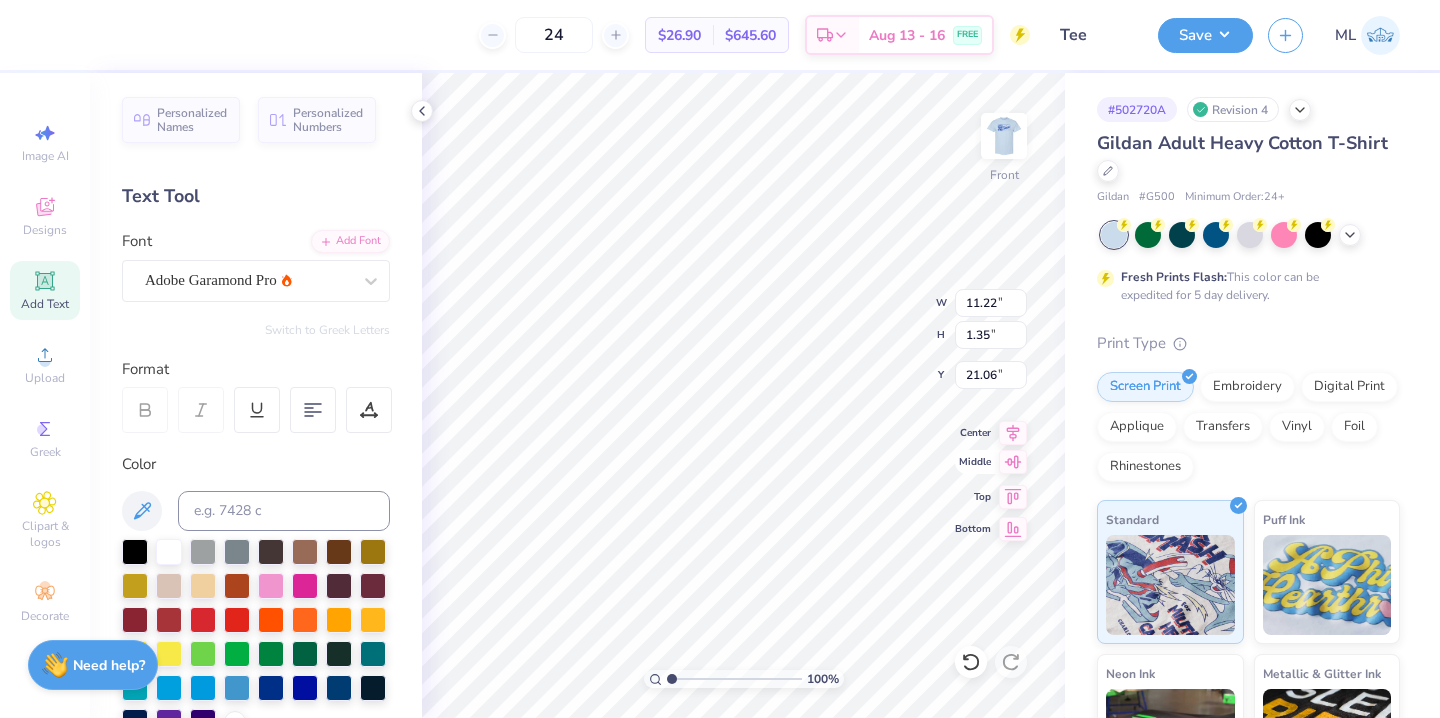 click 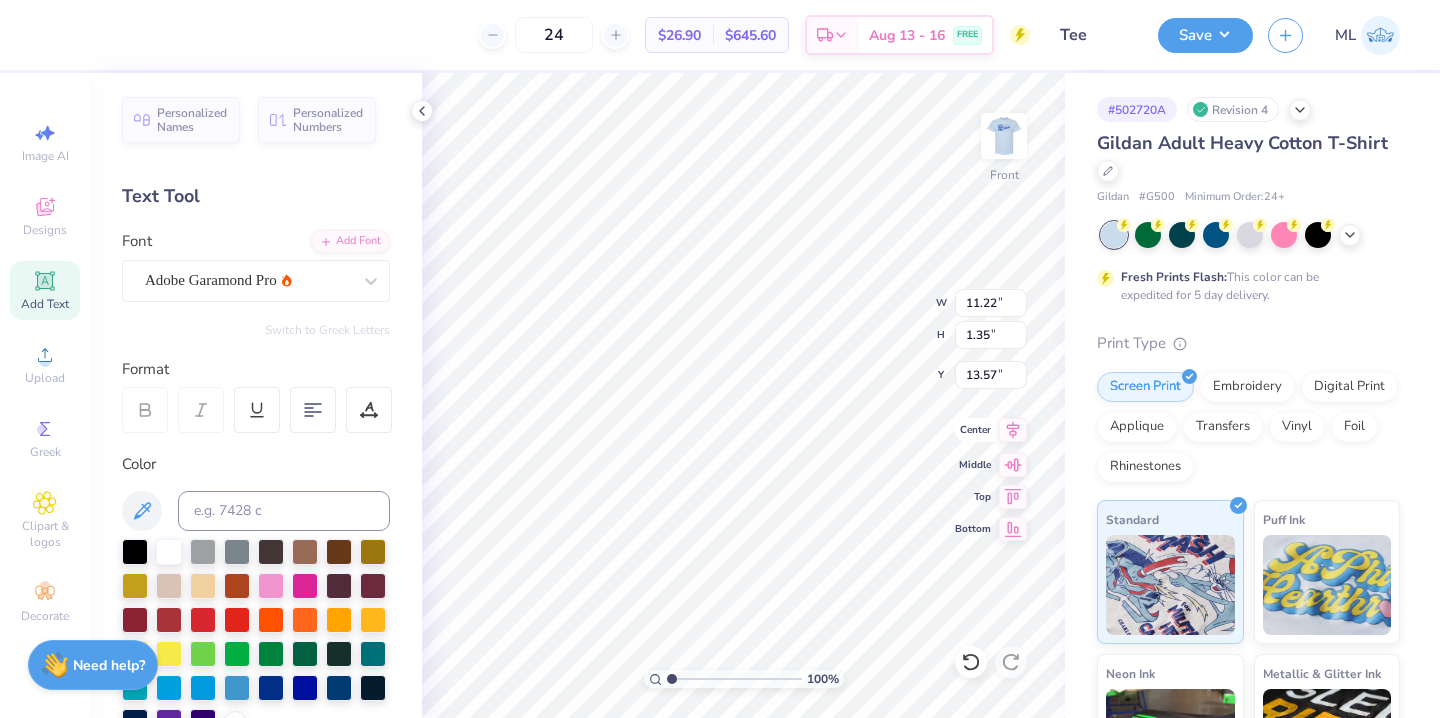 click 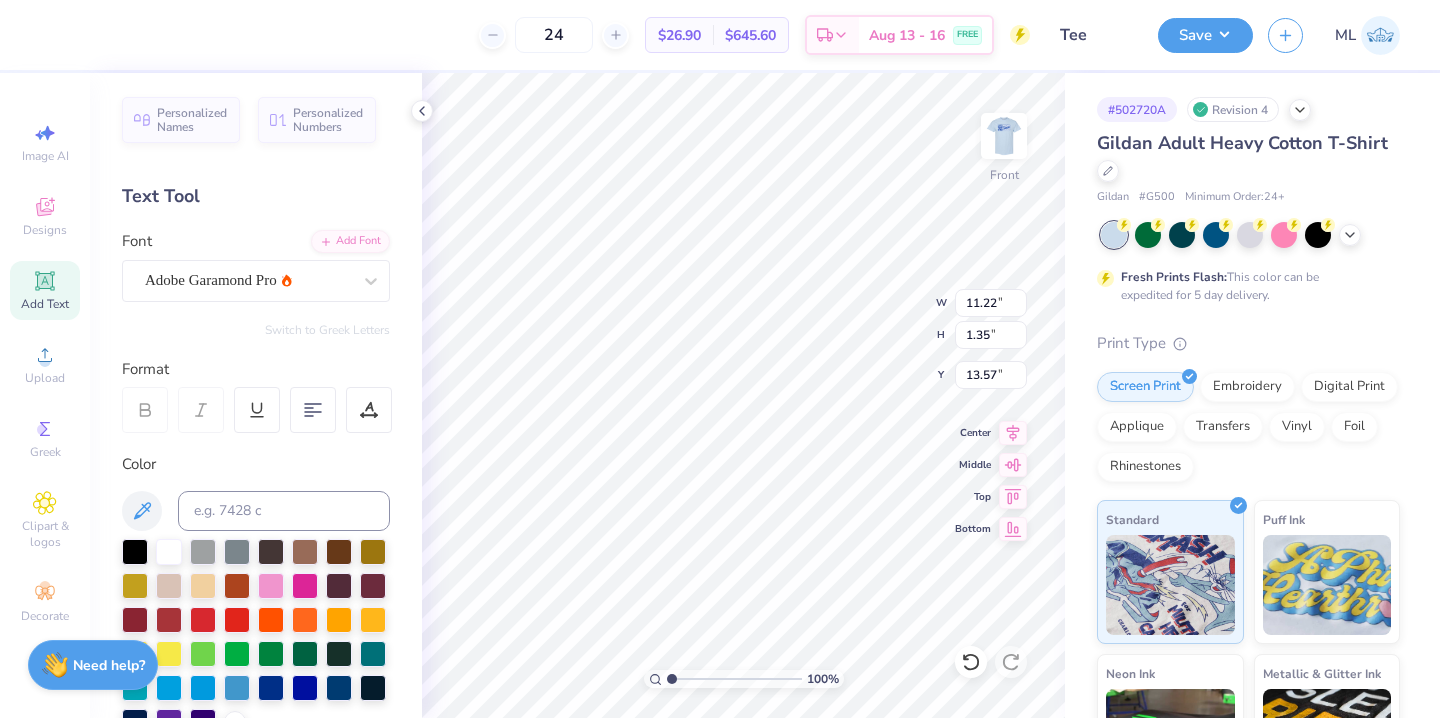 type on "16.19" 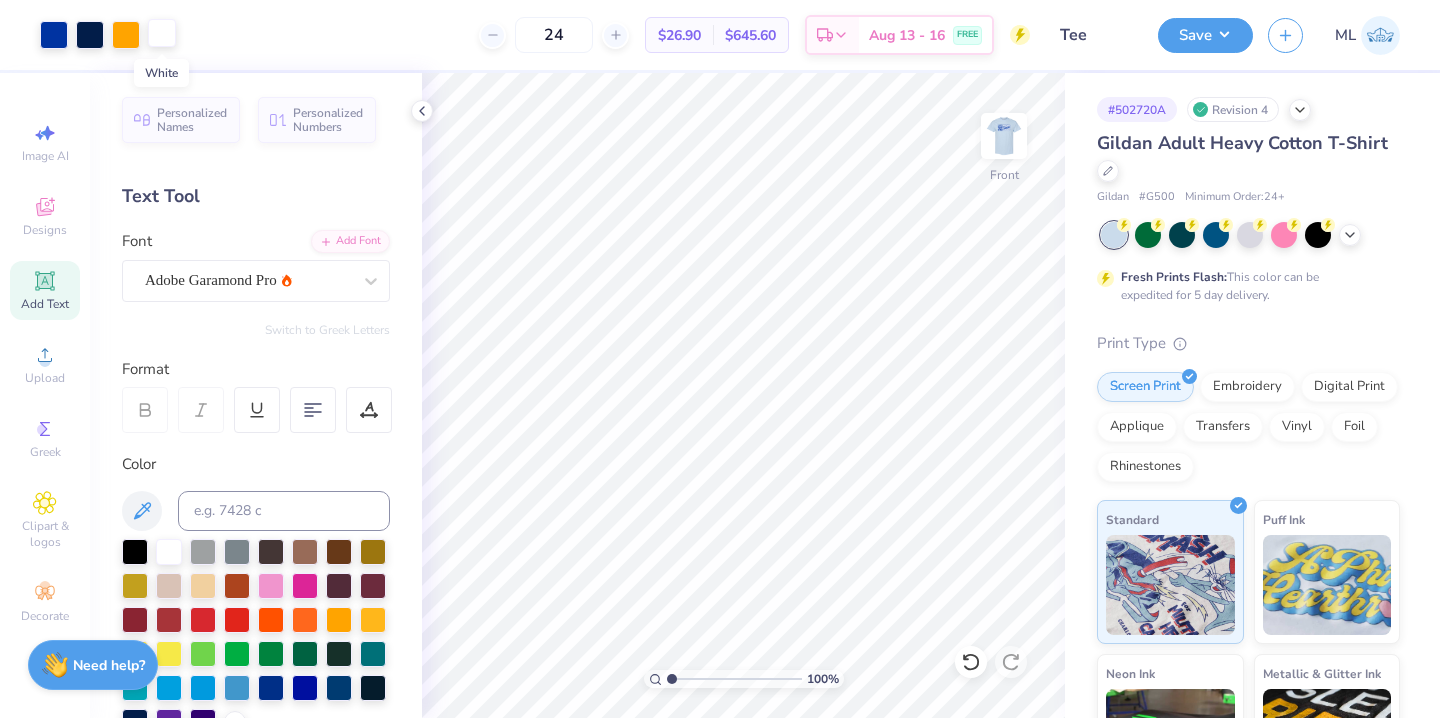 click at bounding box center [162, 33] 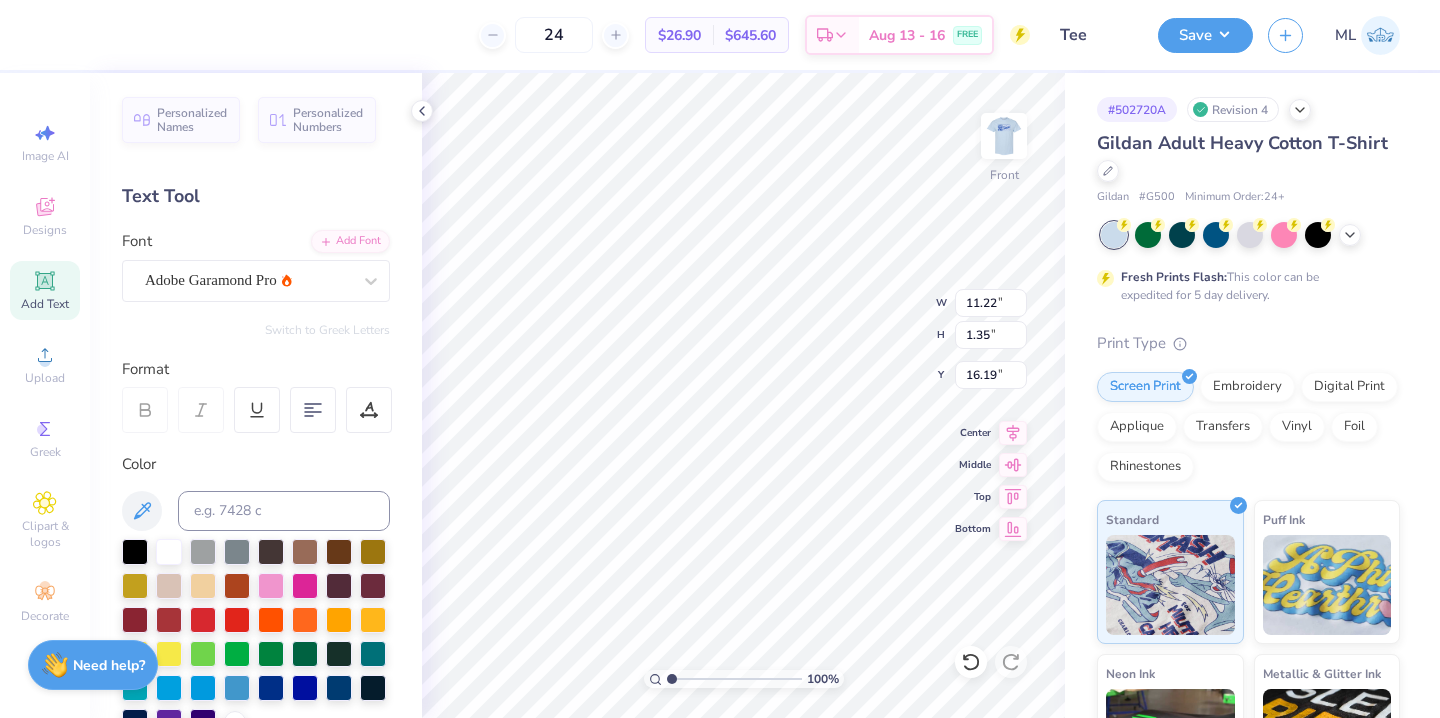 click on "24 $26.90 Per Item $645.60 Total Est.  Delivery Aug 13 - 16 FREE Design Title Tee Save ML" at bounding box center (720, 35) 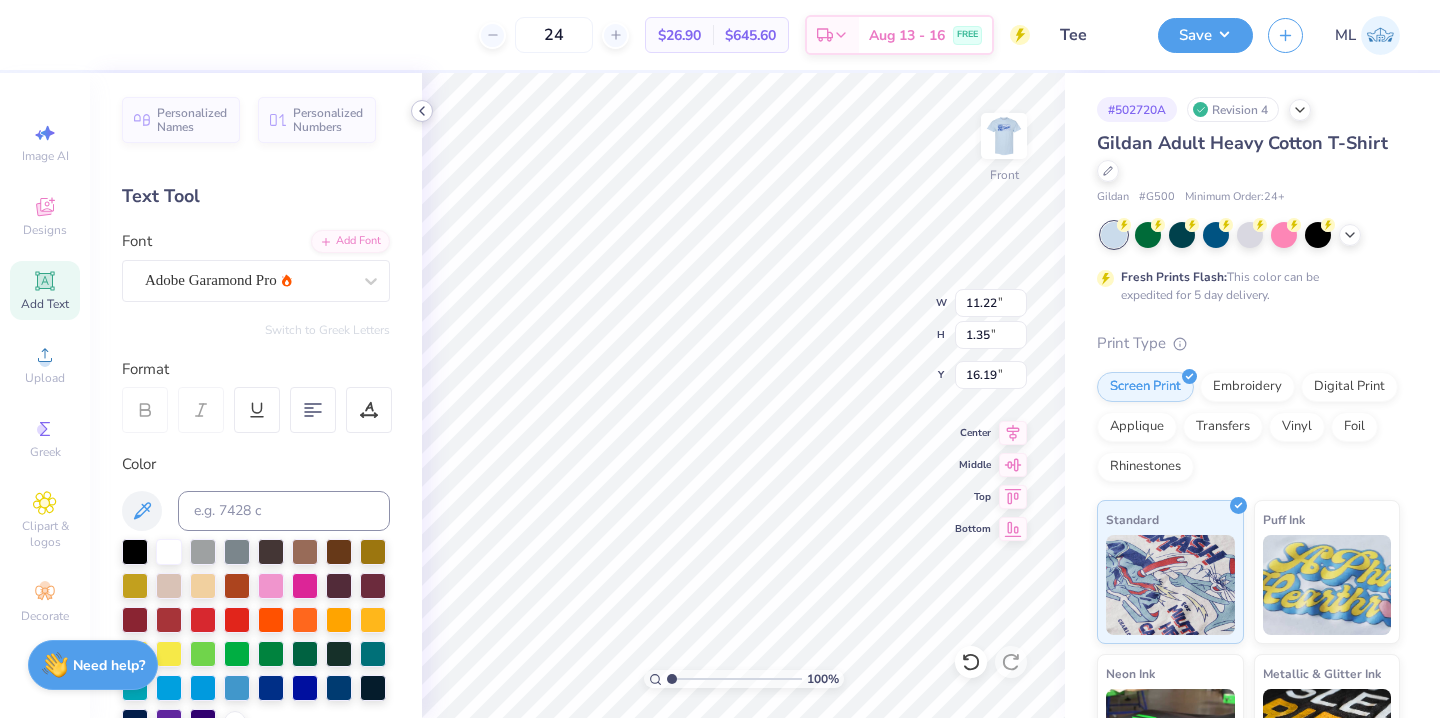 click on "24 $26.90 Per Item $645.60 Total Est.  Delivery Aug 13 - 16 FREE" at bounding box center (542, 35) 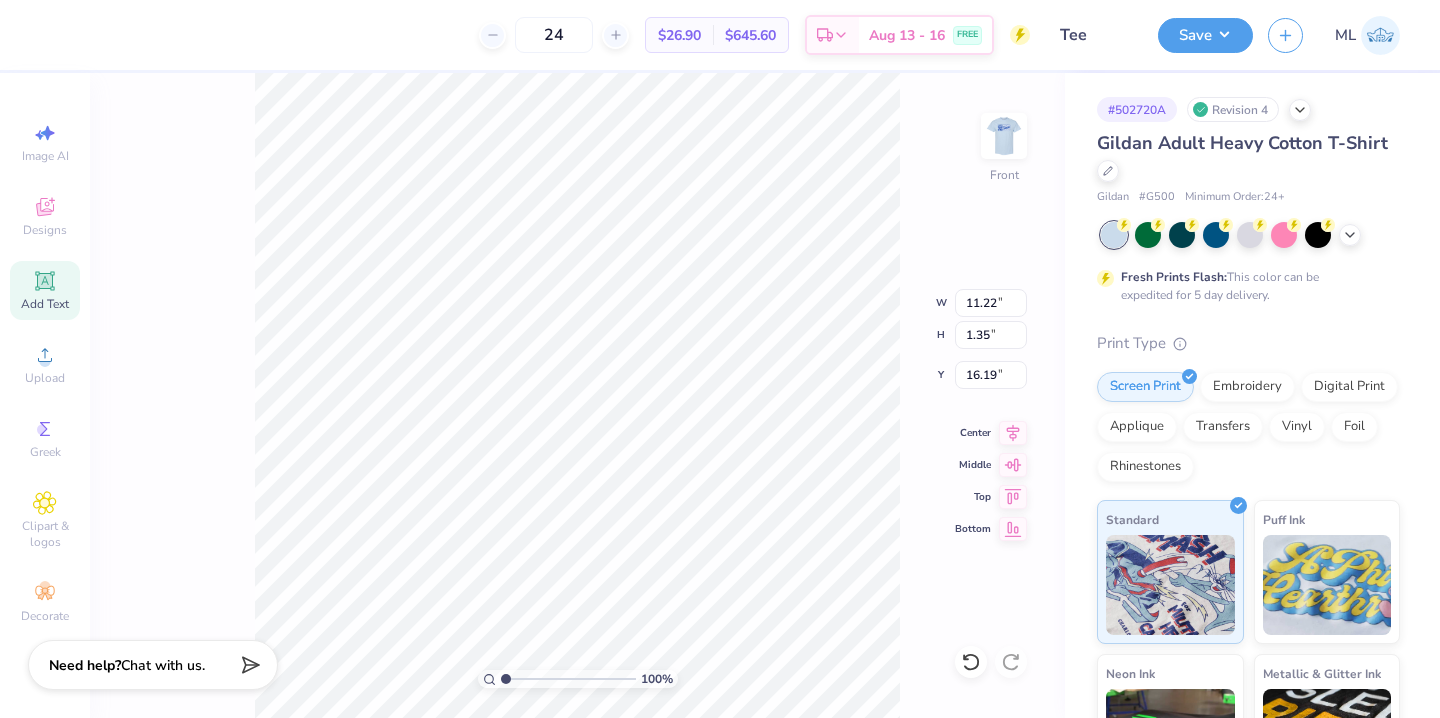 scroll, scrollTop: 0, scrollLeft: 7, axis: horizontal 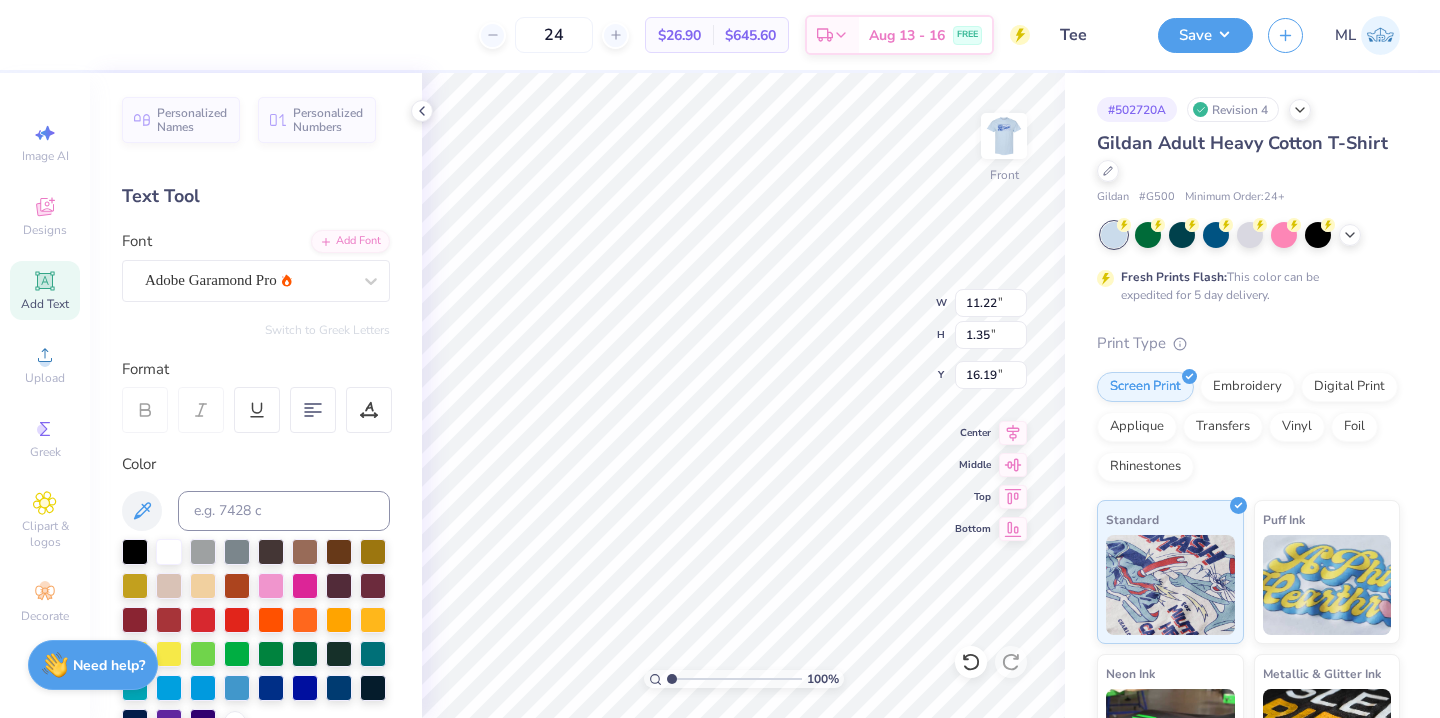 click at bounding box center [271, 586] 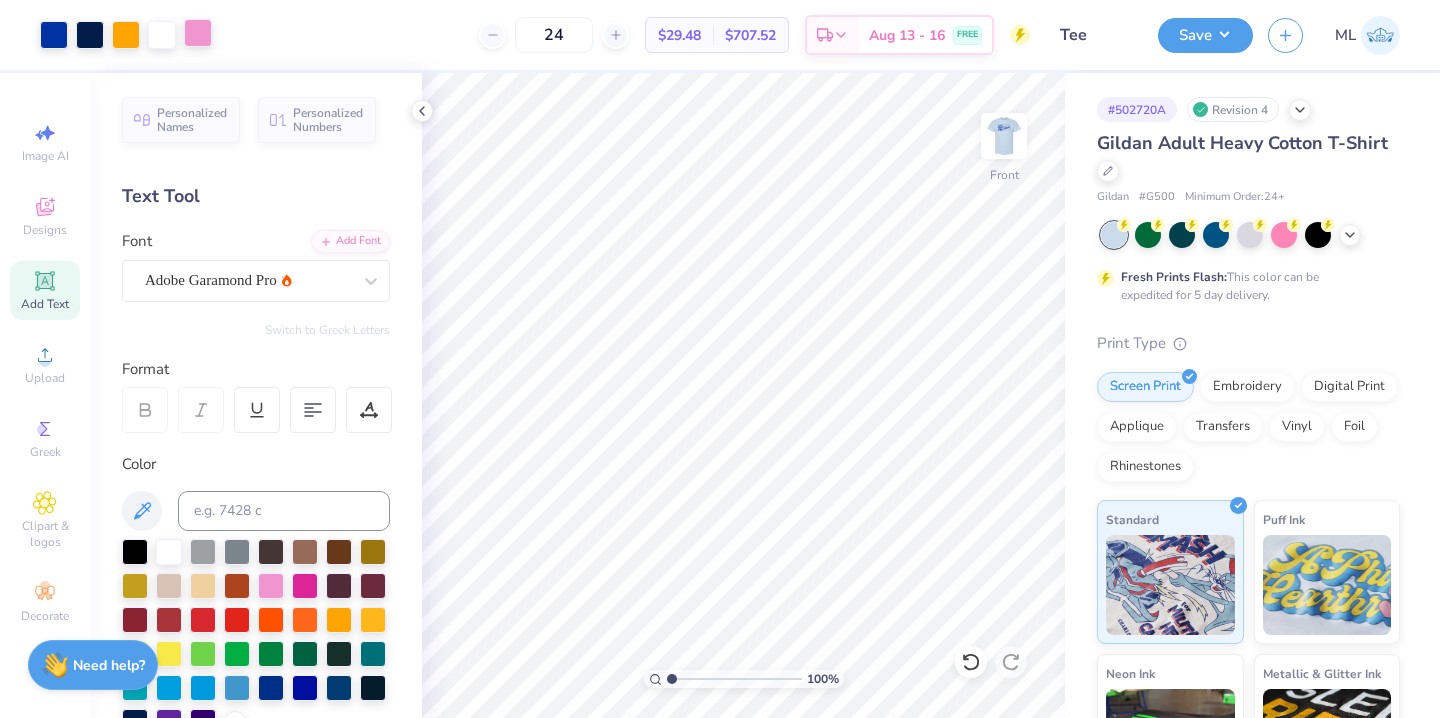 click at bounding box center [198, 33] 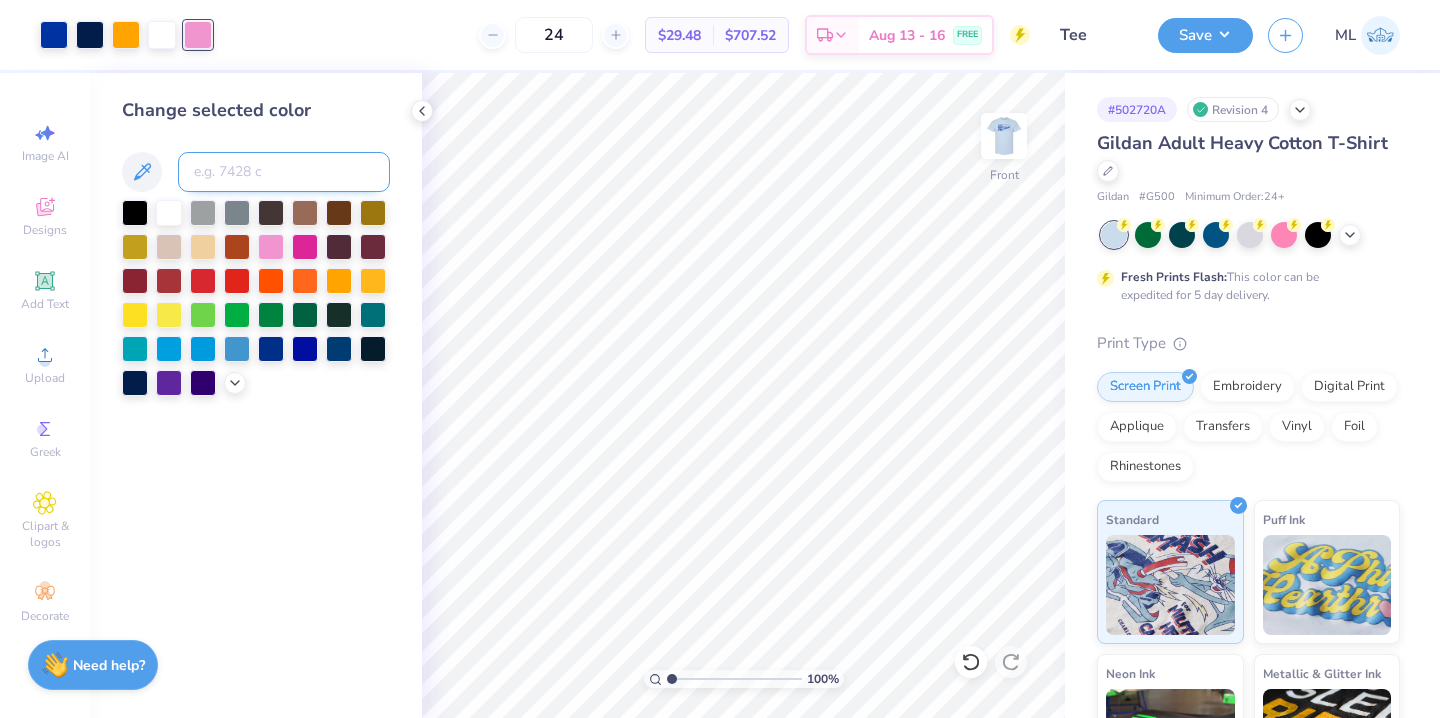 click at bounding box center [284, 172] 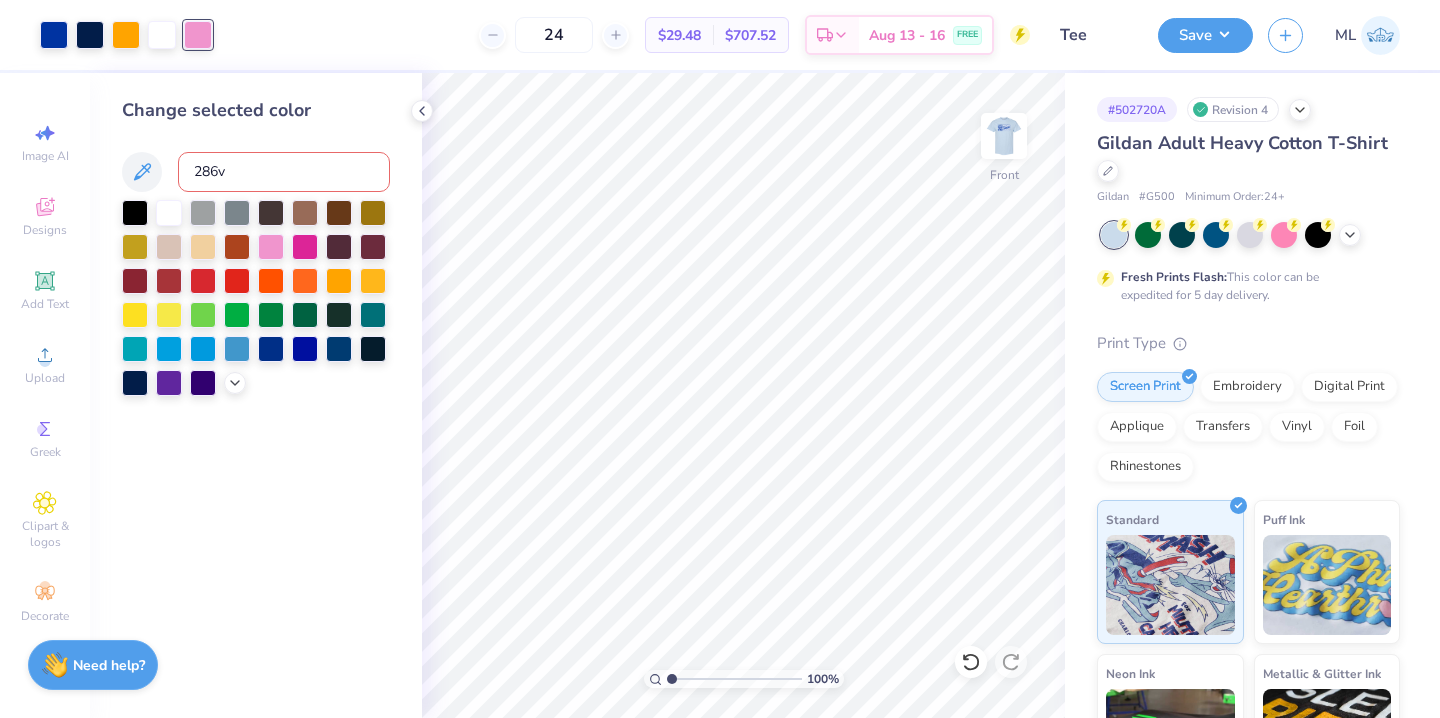 type on "286" 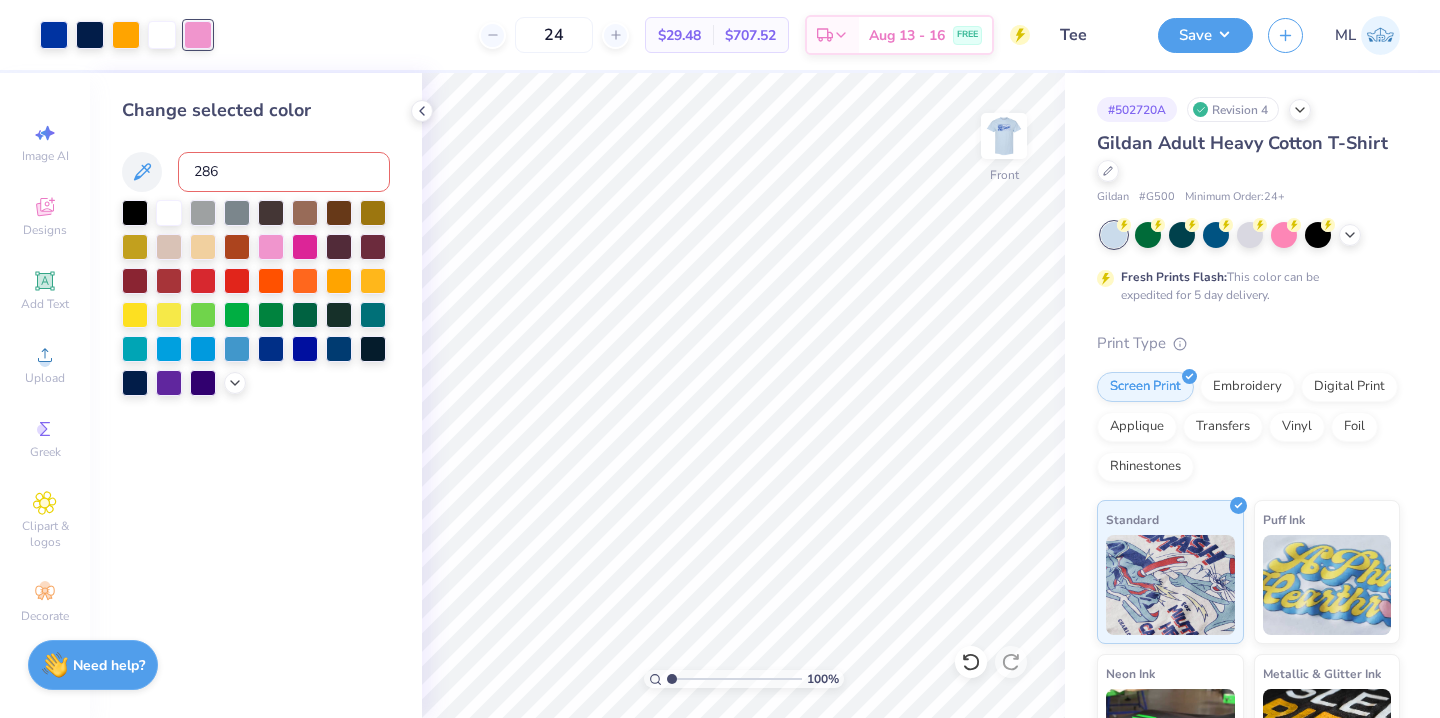 type 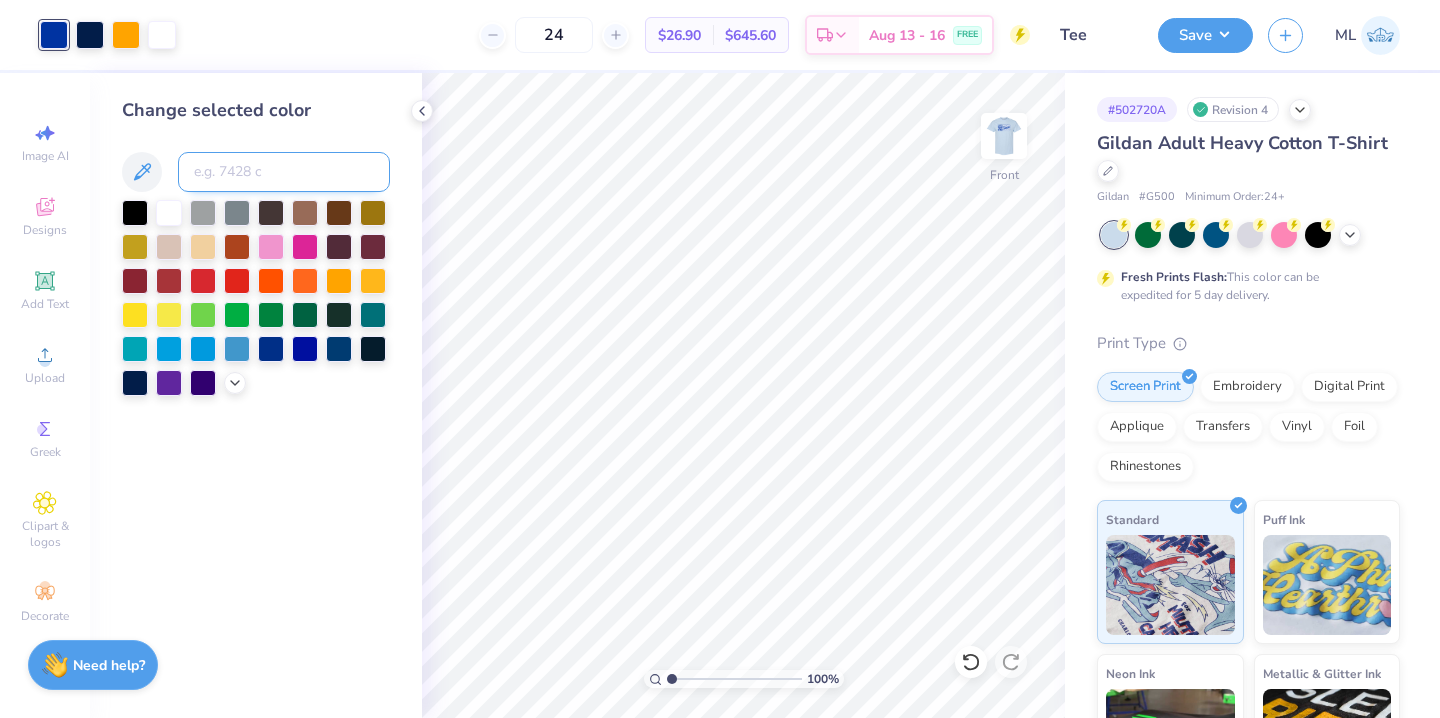 click at bounding box center [284, 172] 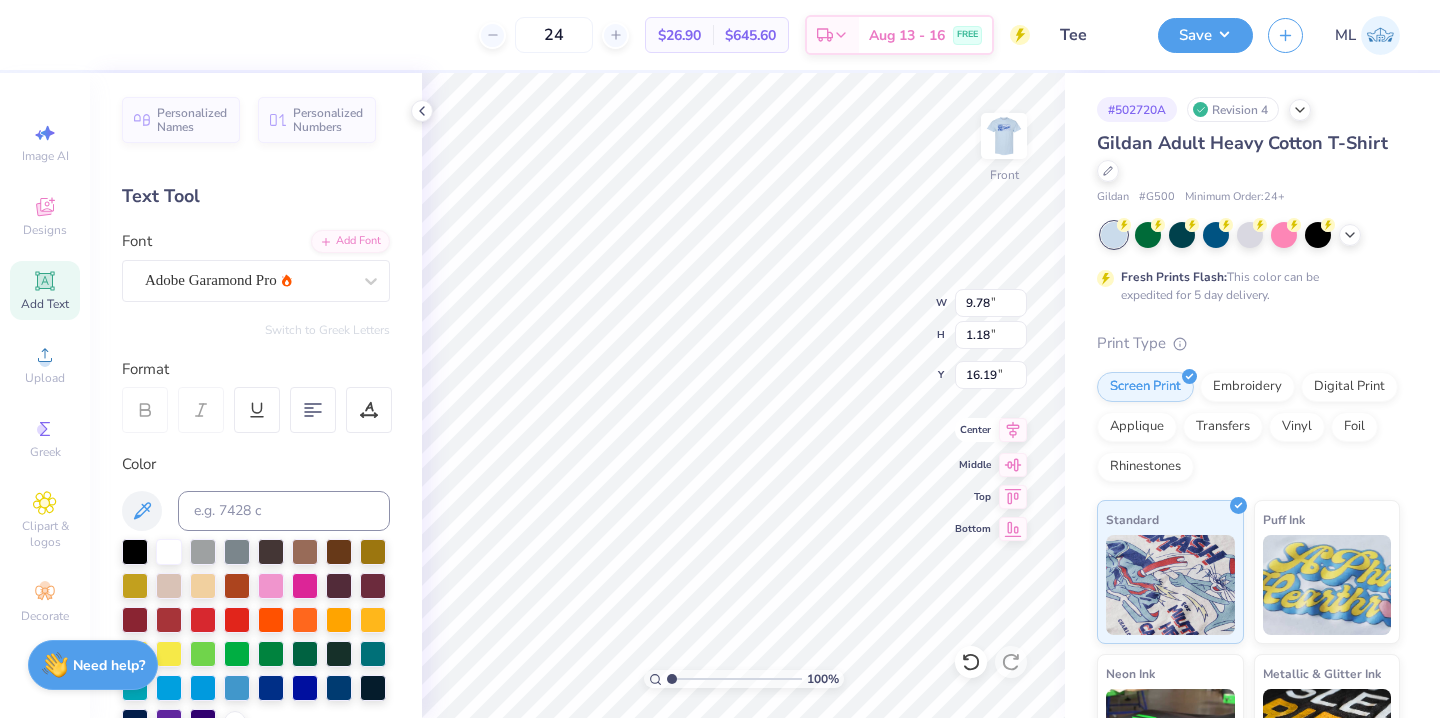 type on "9.78" 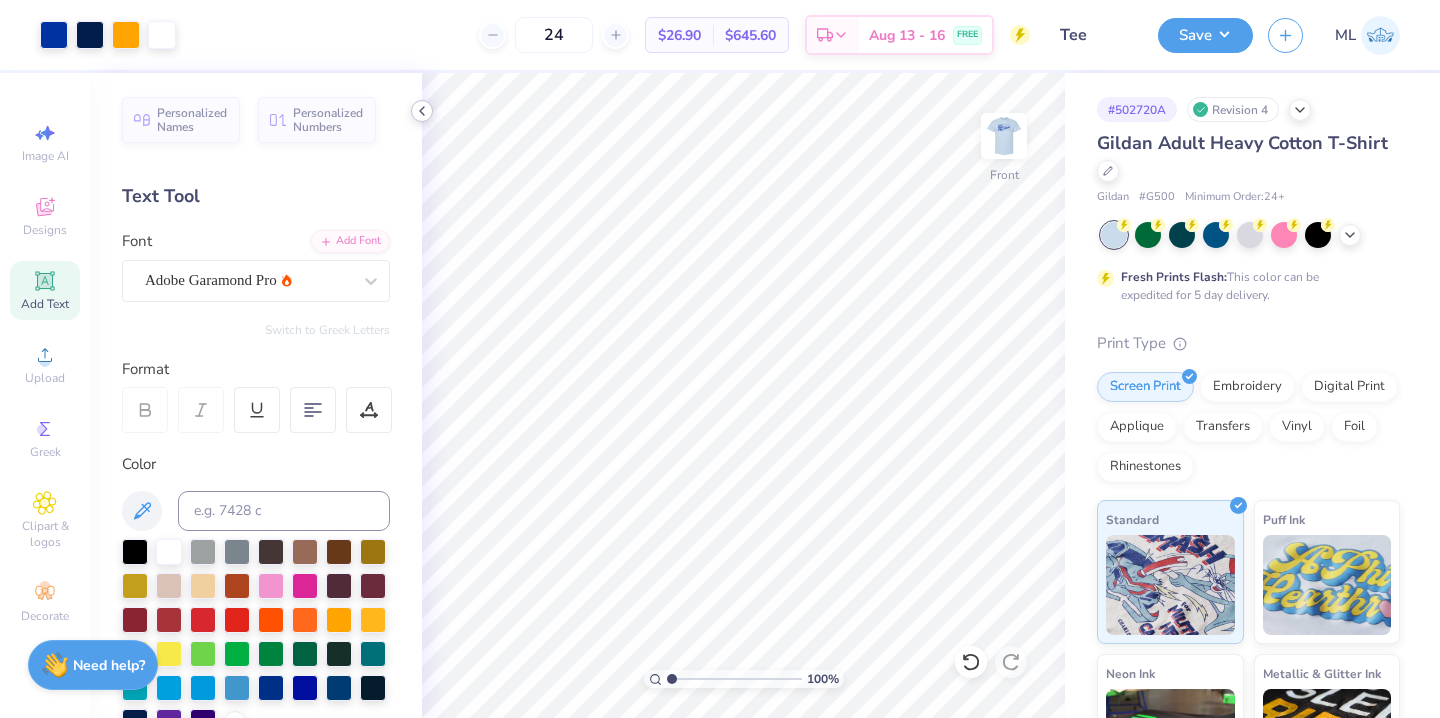 click 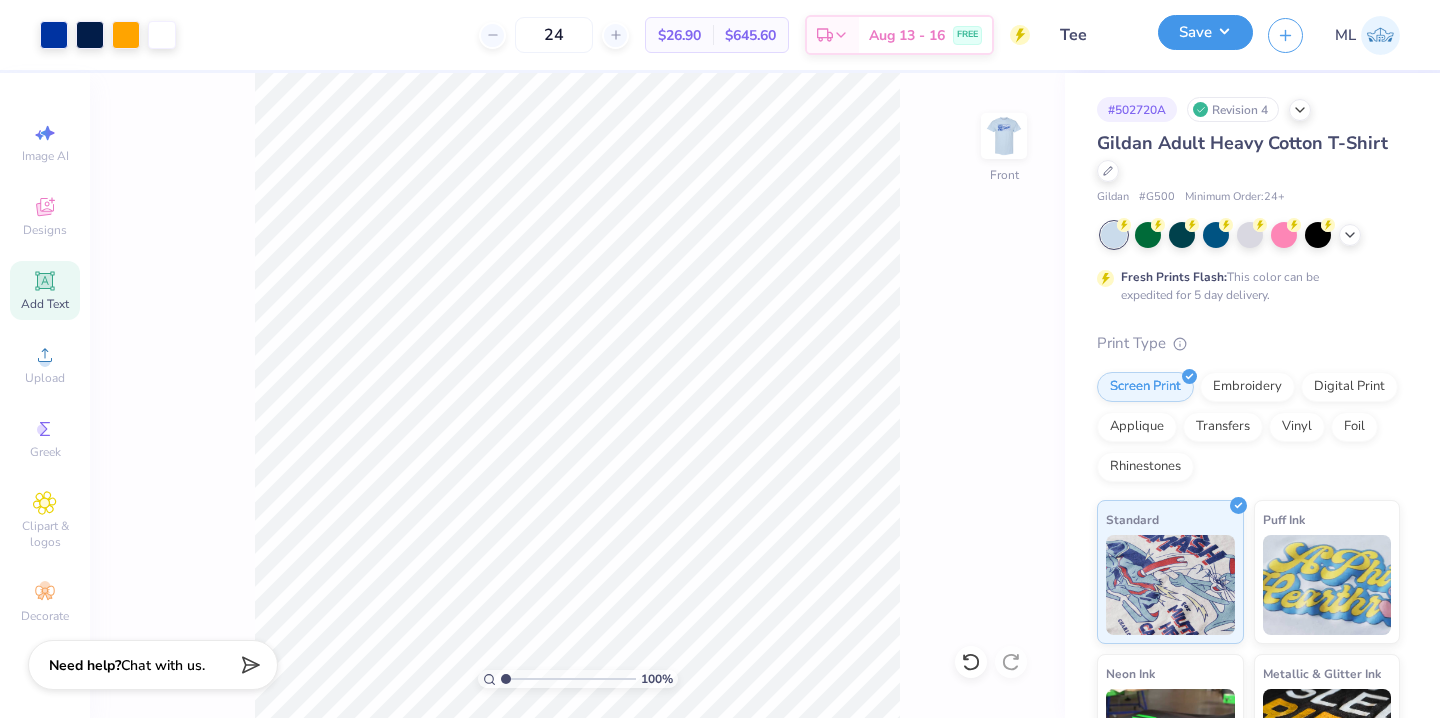 click on "Save" at bounding box center (1205, 32) 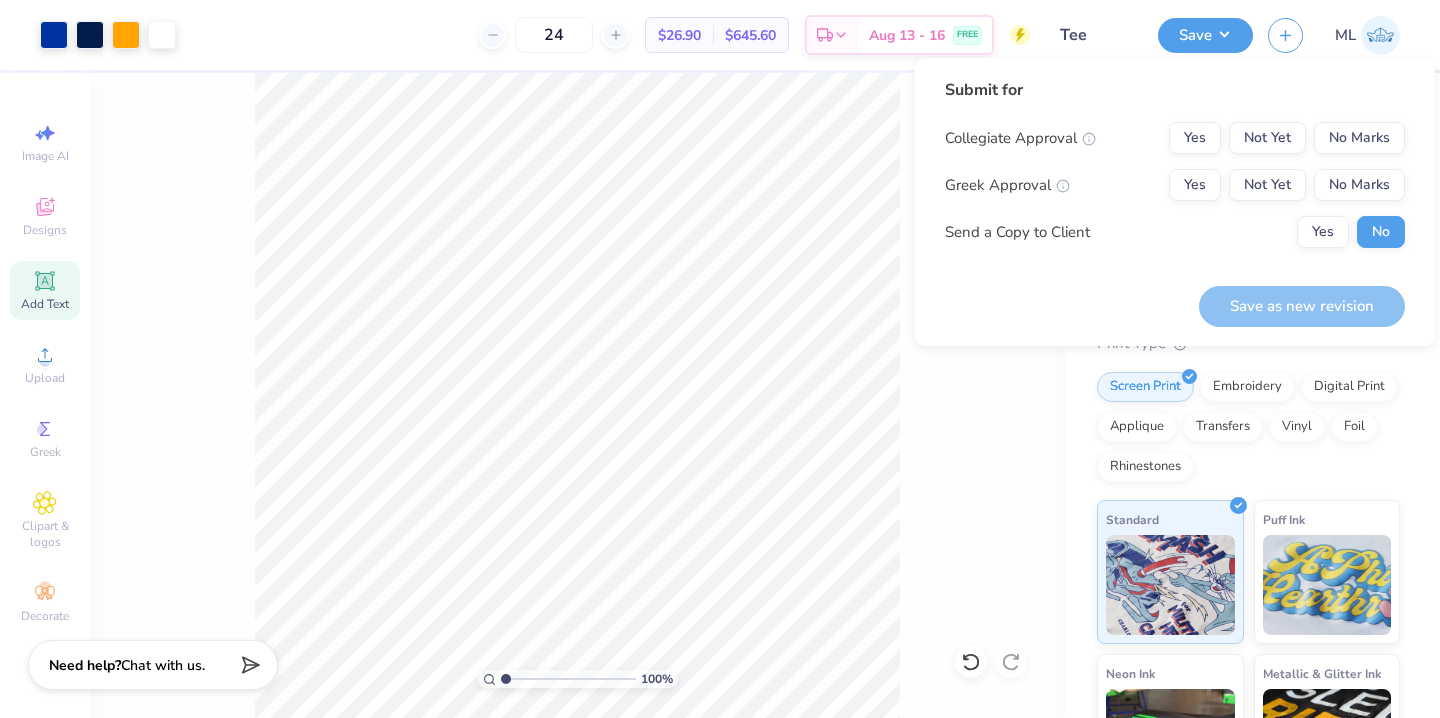 click on "100  % Front" at bounding box center (577, 395) 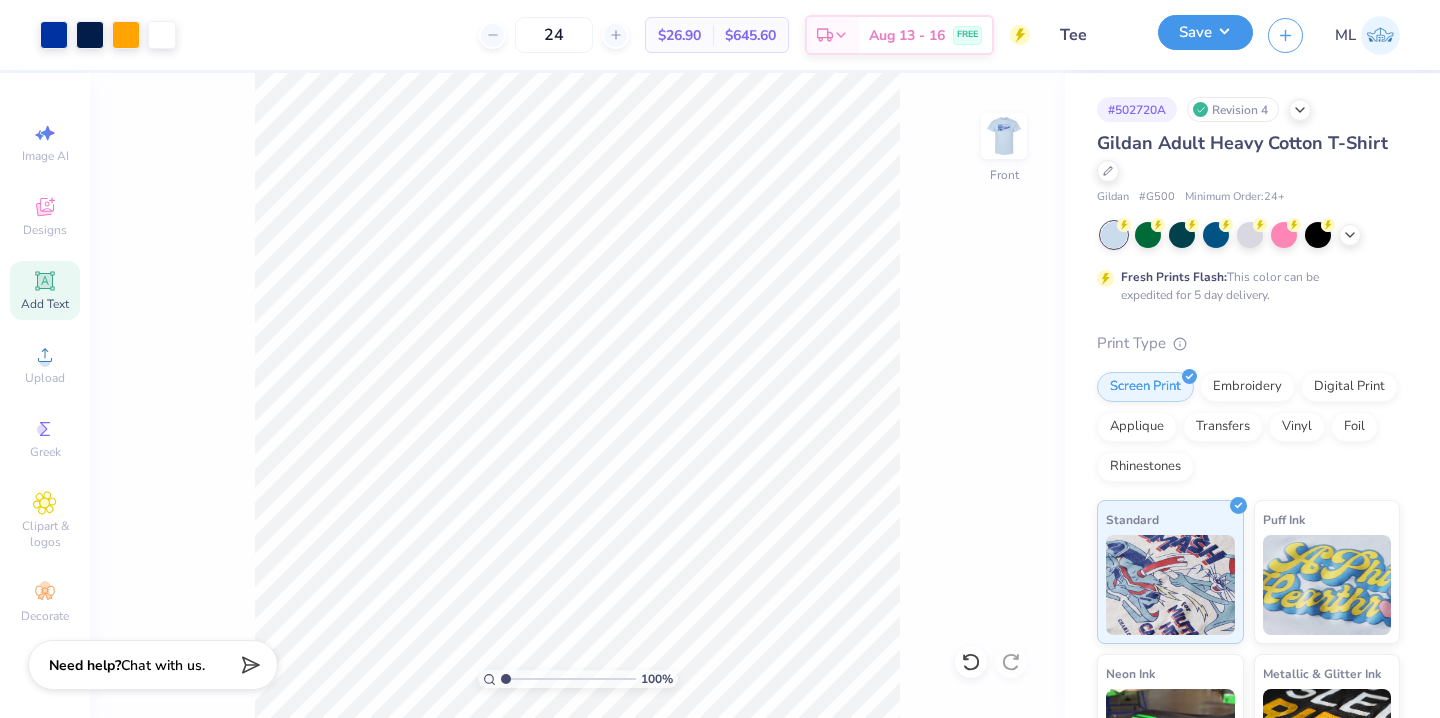 click on "Save" at bounding box center (1205, 32) 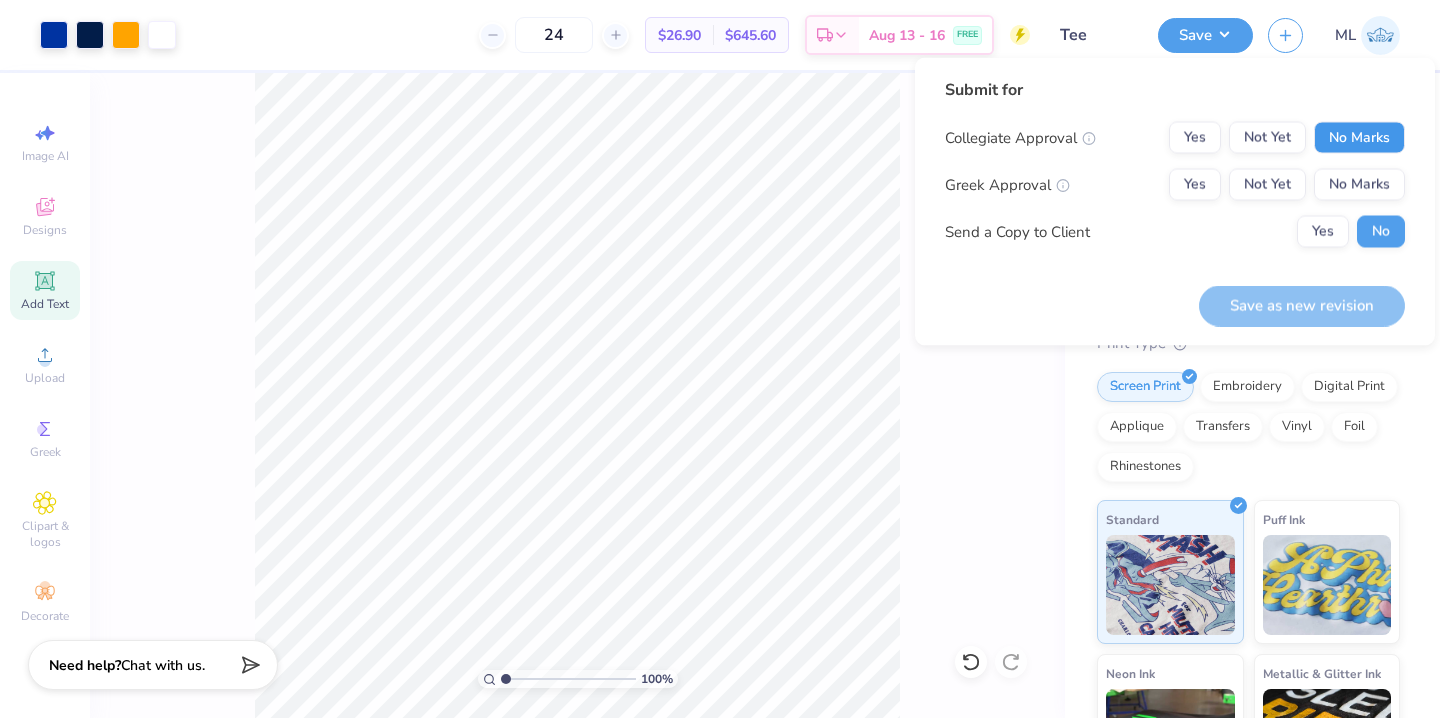 click on "No Marks" at bounding box center (1359, 138) 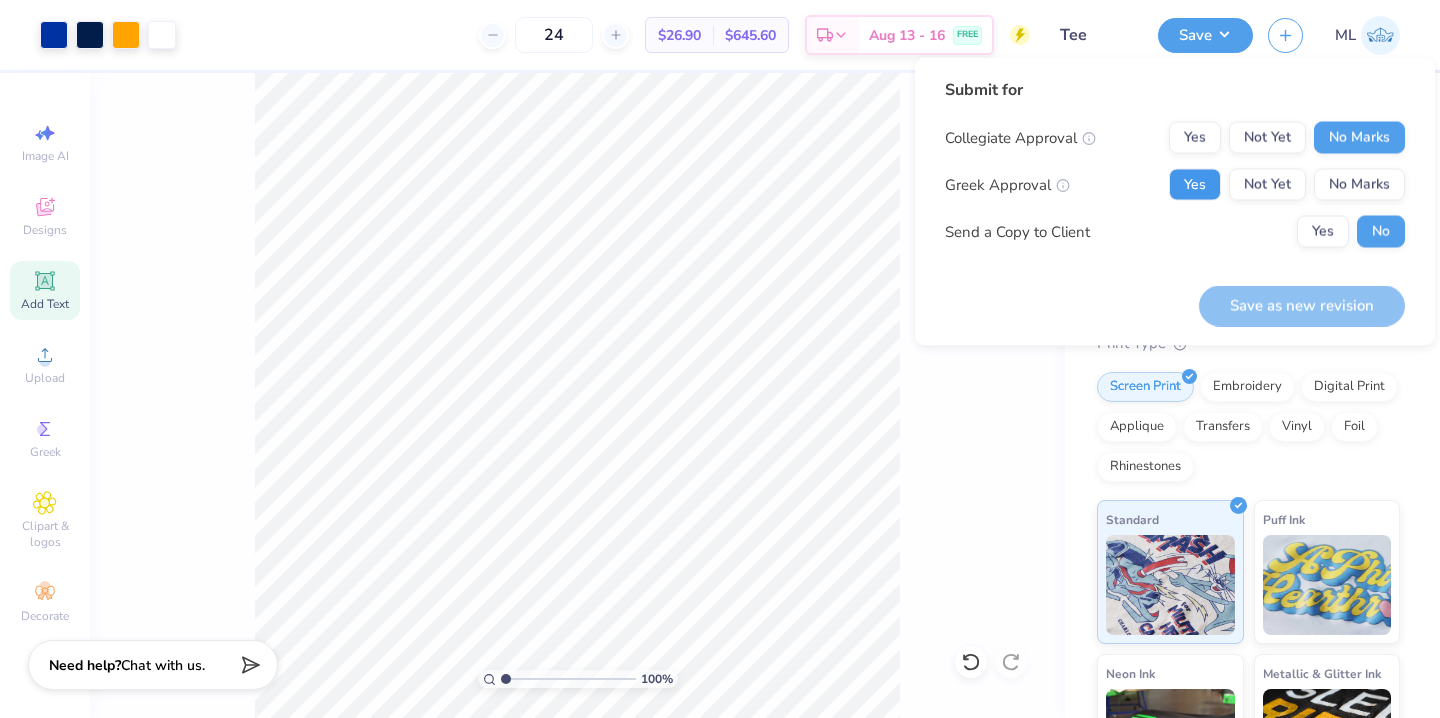 click on "Yes" at bounding box center (1195, 185) 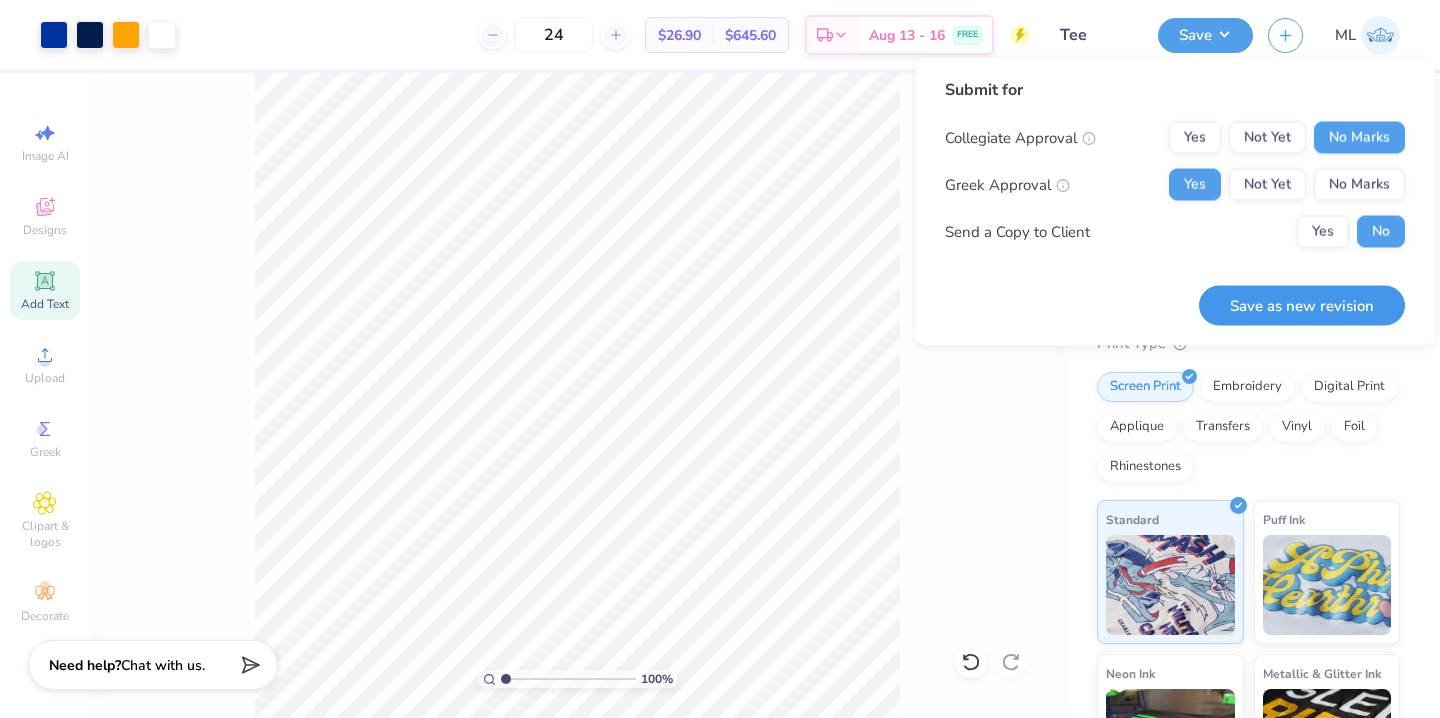 click on "Save as new revision" at bounding box center [1302, 305] 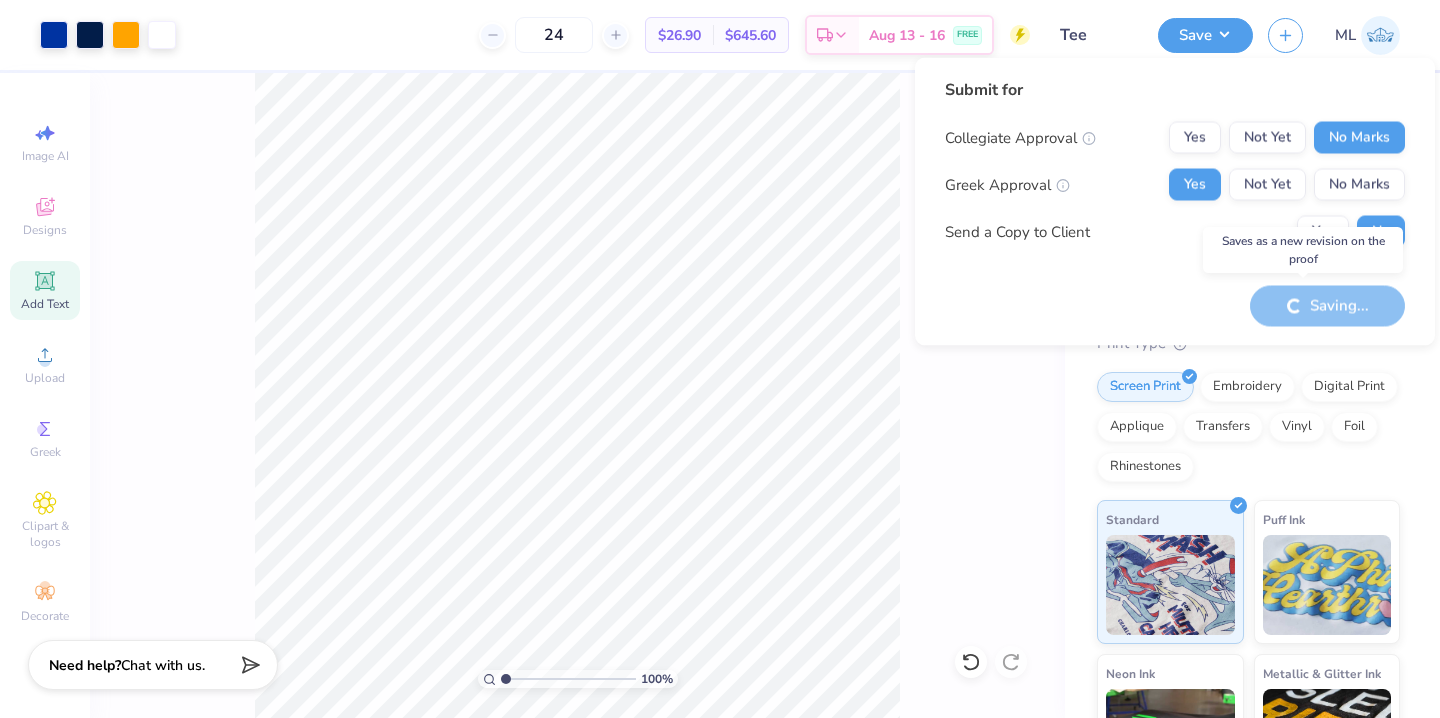 scroll, scrollTop: 0, scrollLeft: 0, axis: both 